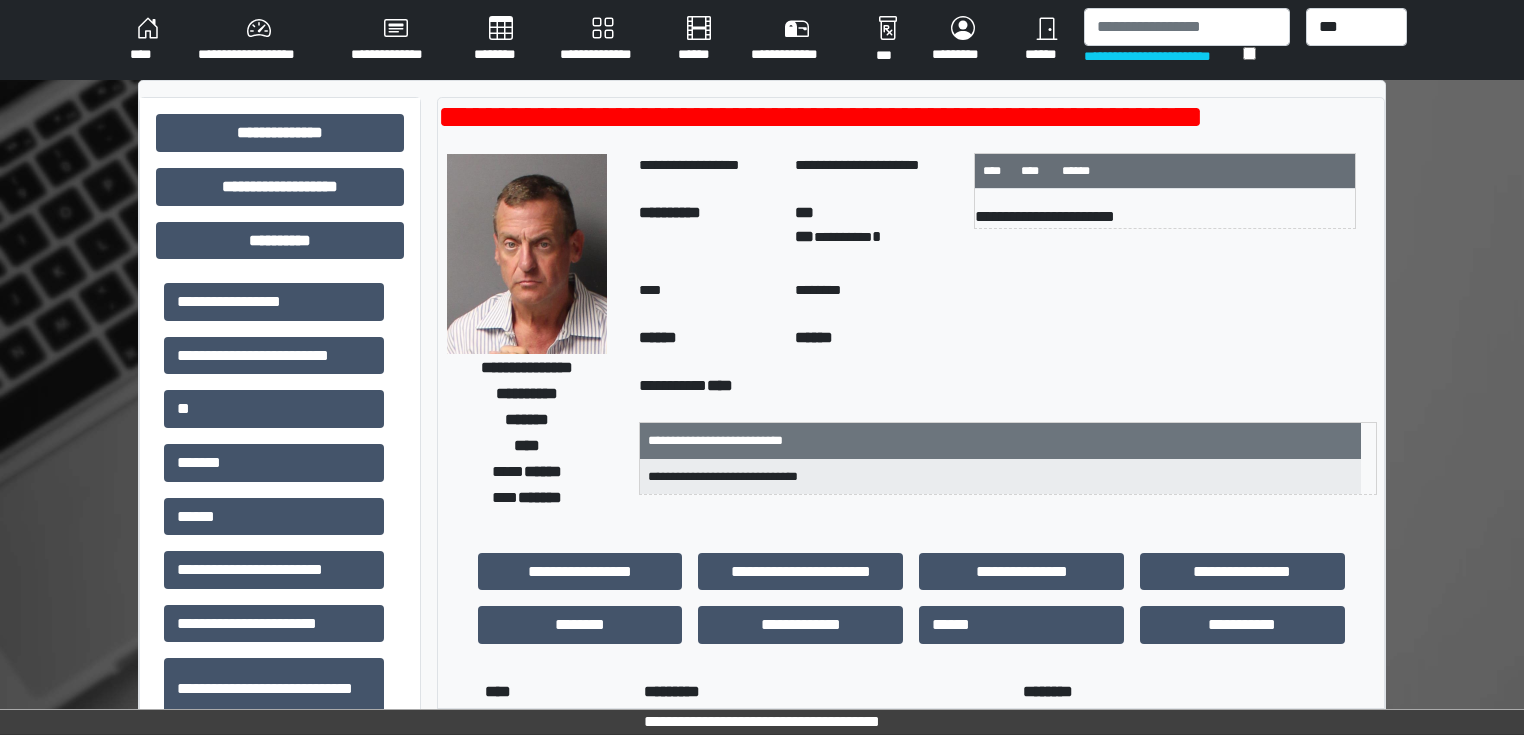 scroll, scrollTop: 0, scrollLeft: 0, axis: both 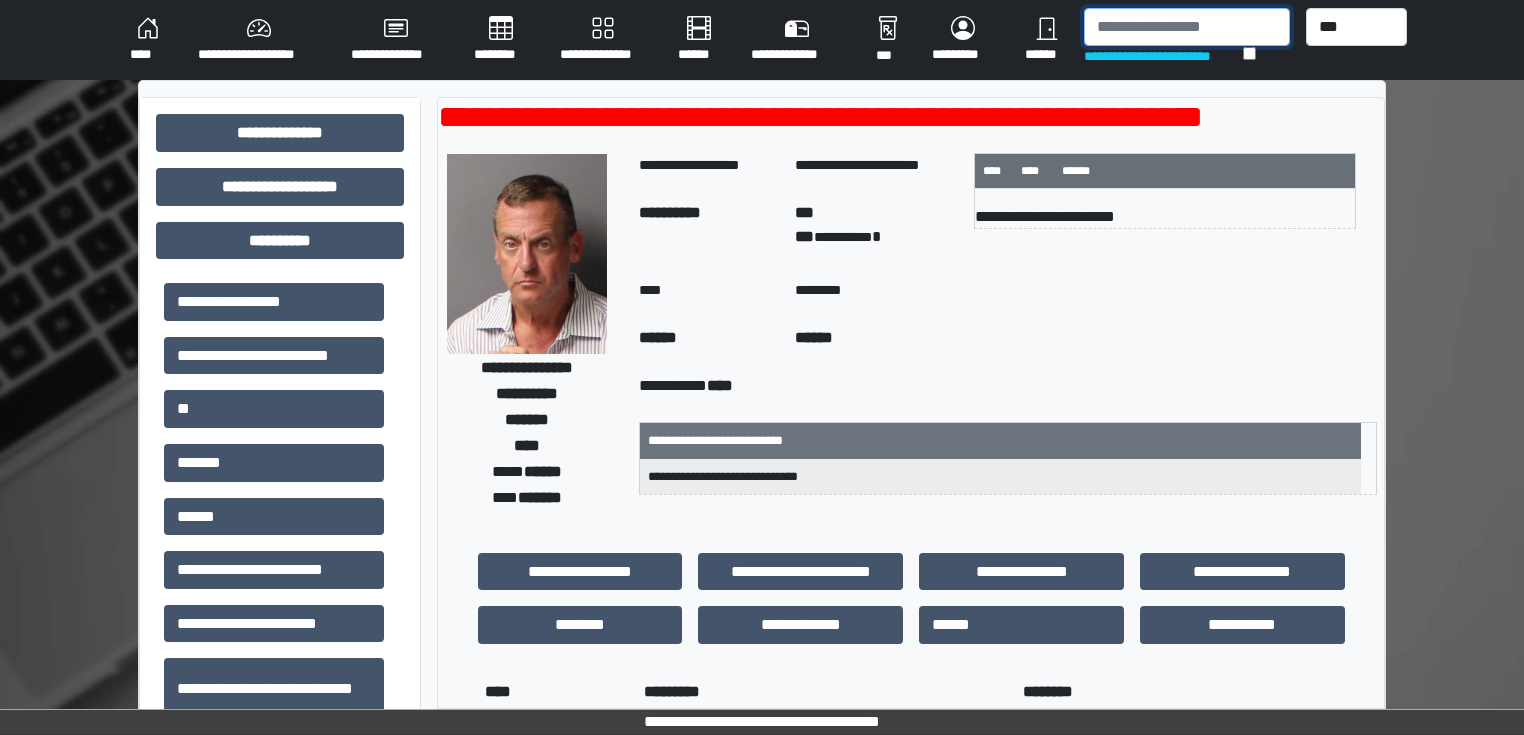 click at bounding box center (1187, 27) 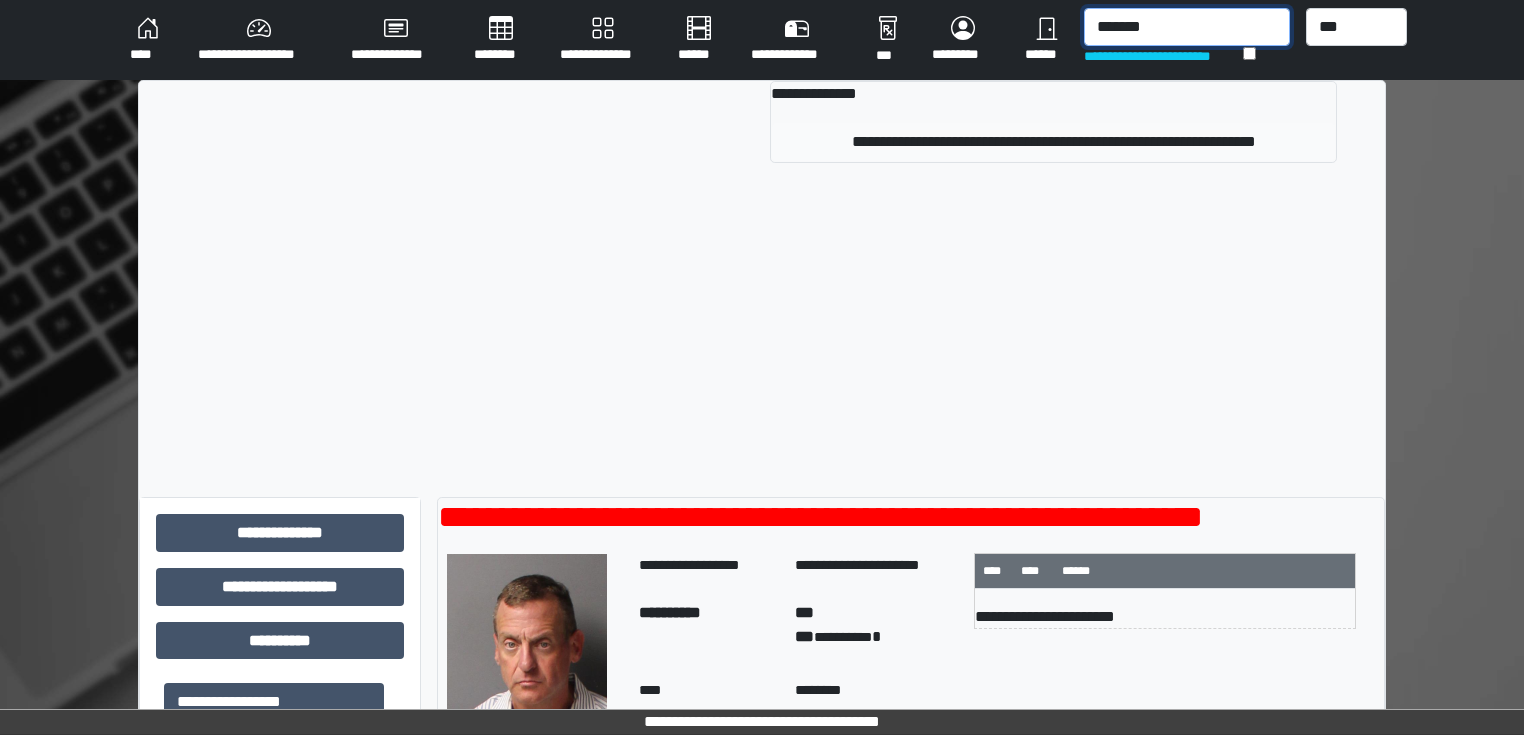 type on "*******" 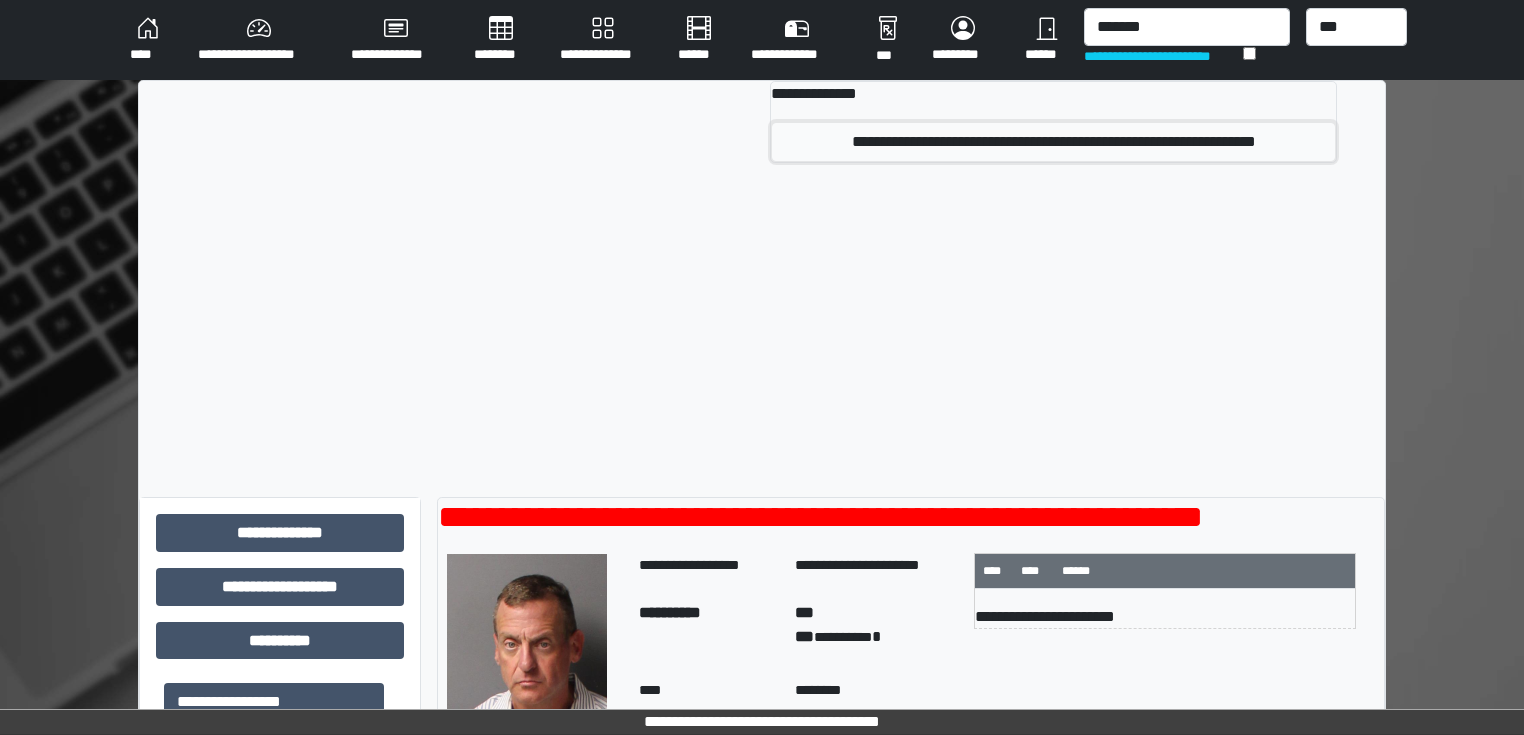 click on "**********" at bounding box center (1053, 142) 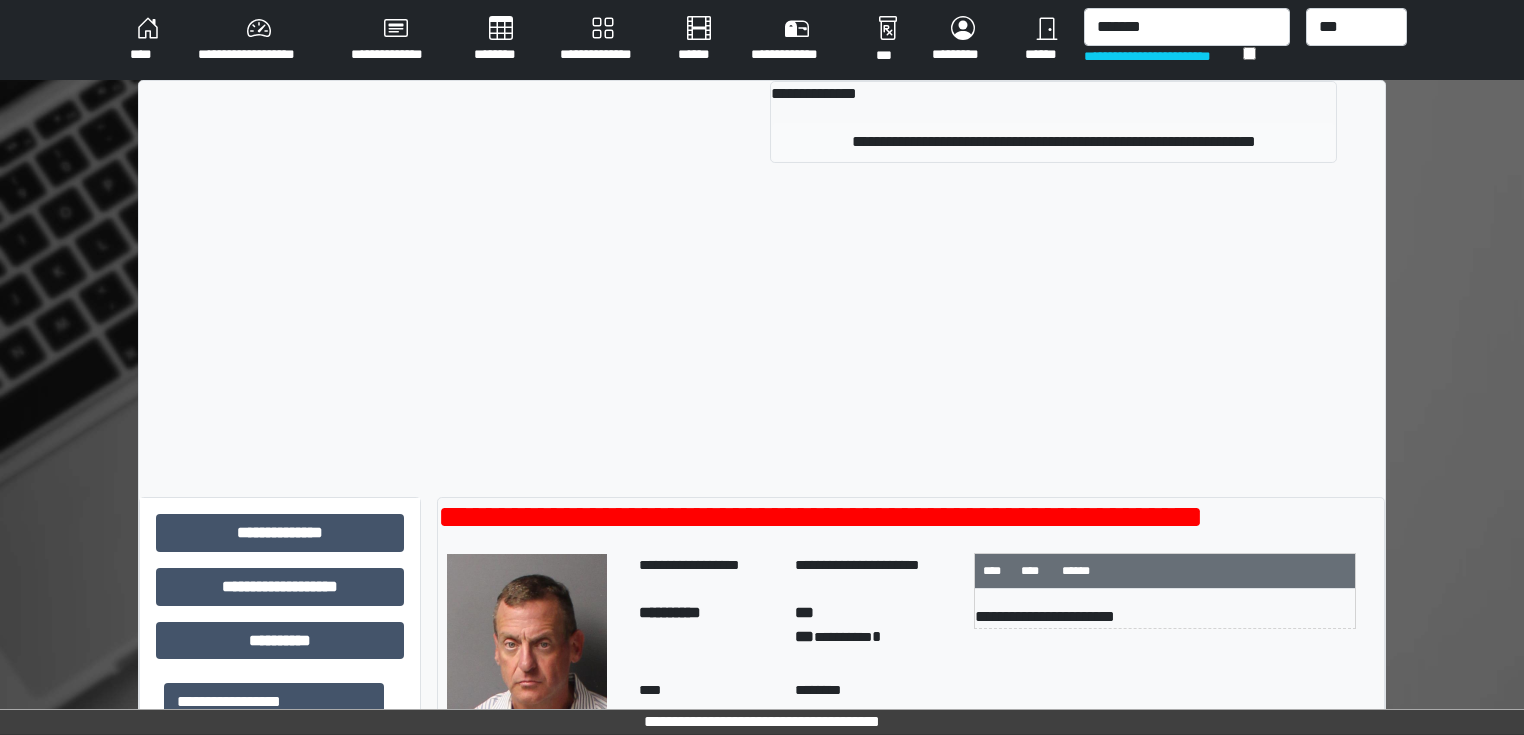type 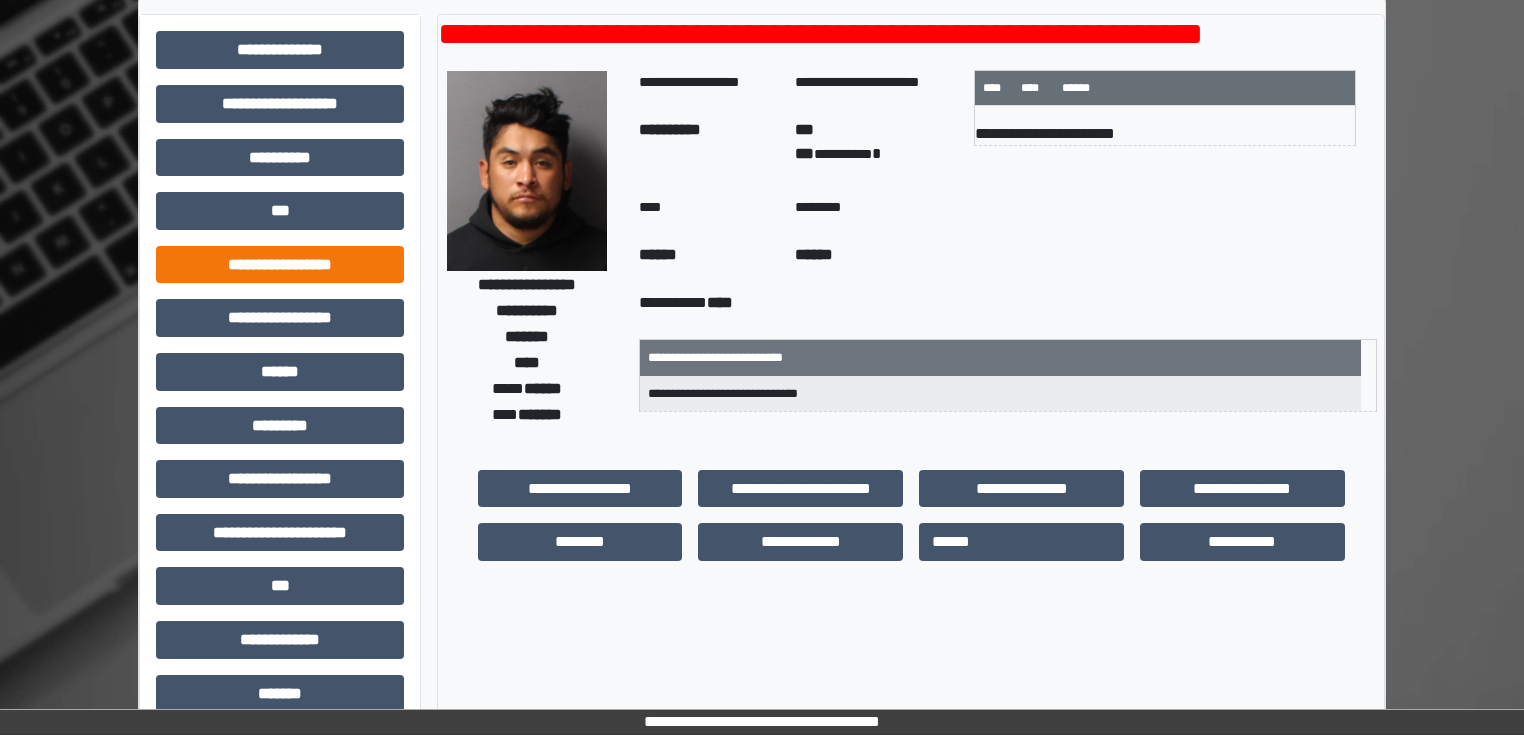 scroll, scrollTop: 111, scrollLeft: 0, axis: vertical 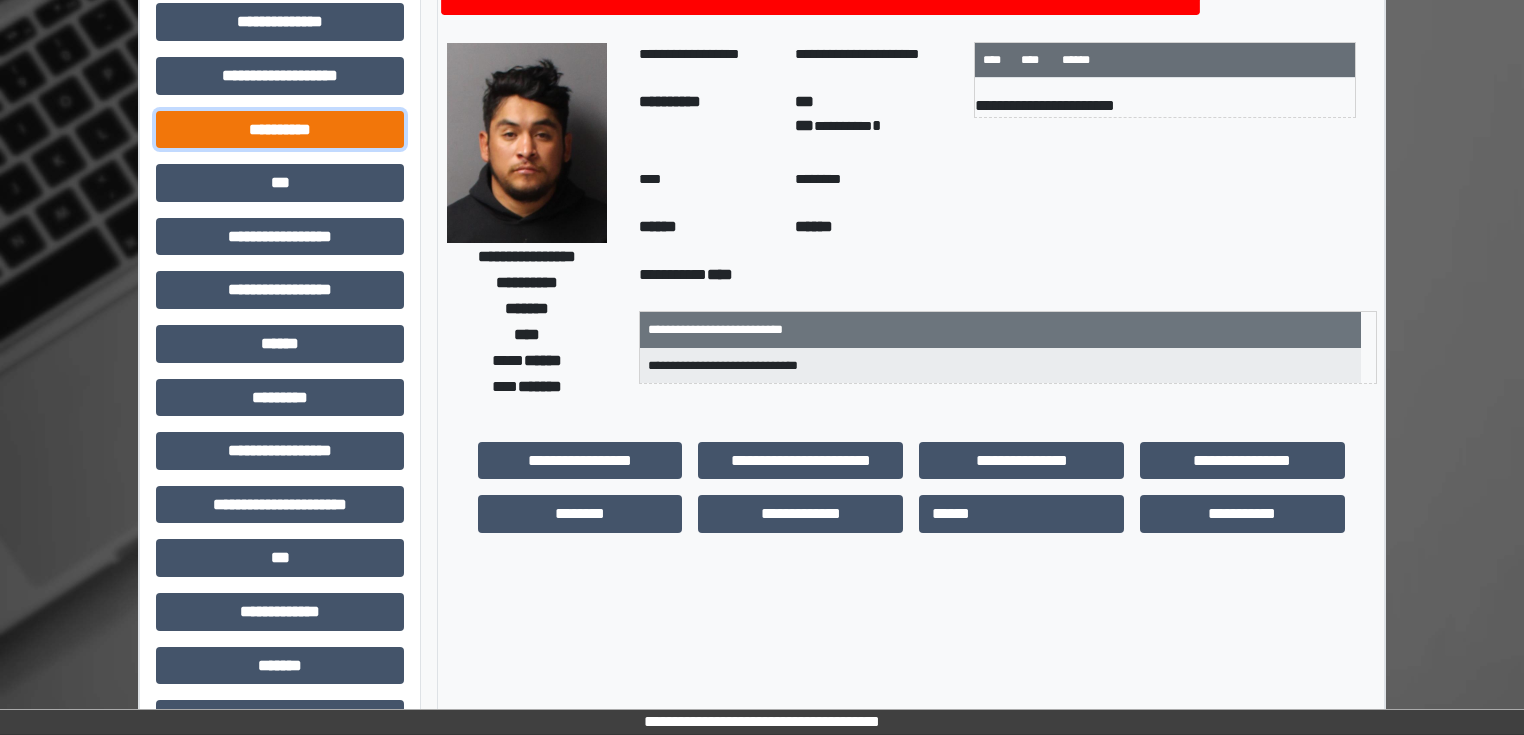 click on "**********" at bounding box center [280, 130] 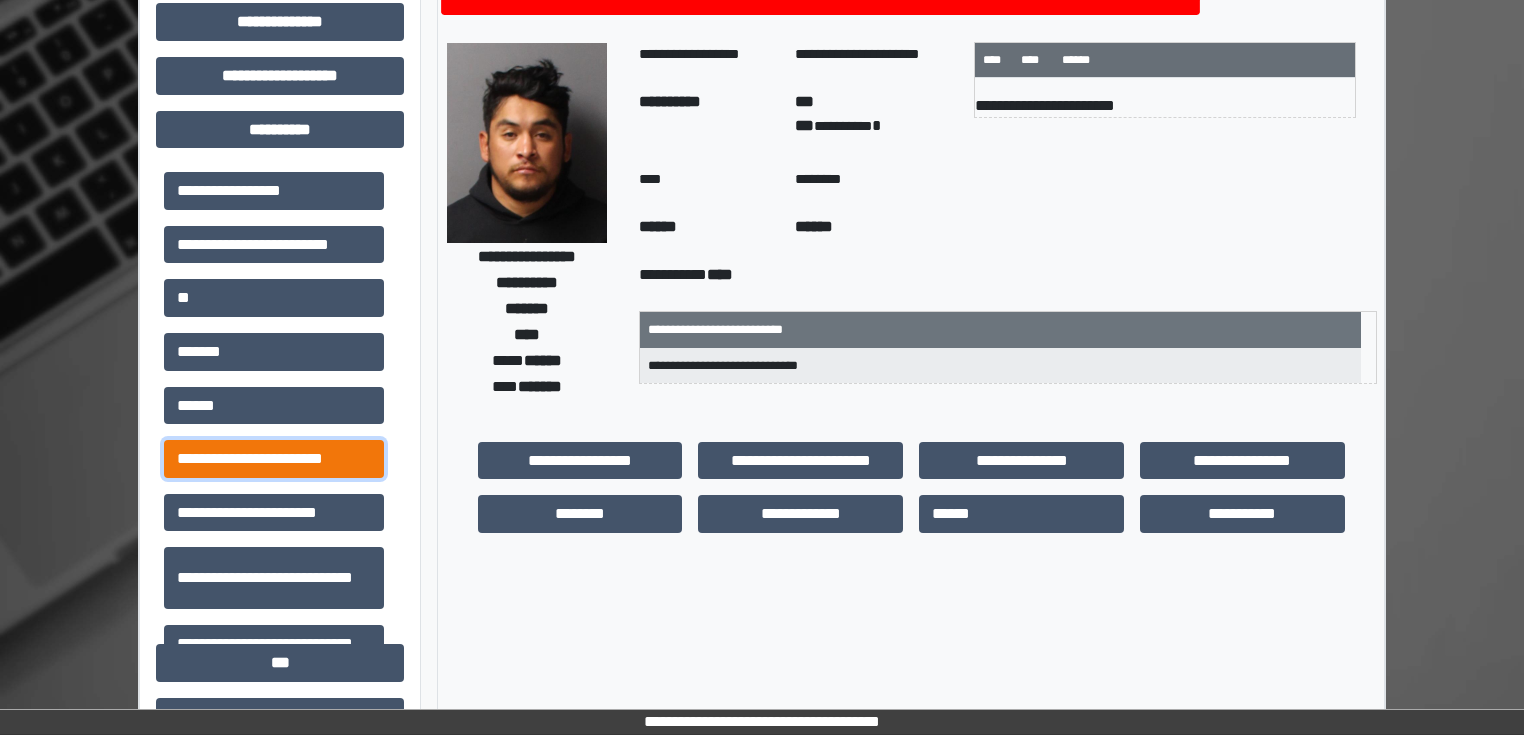 click on "**********" at bounding box center [274, 459] 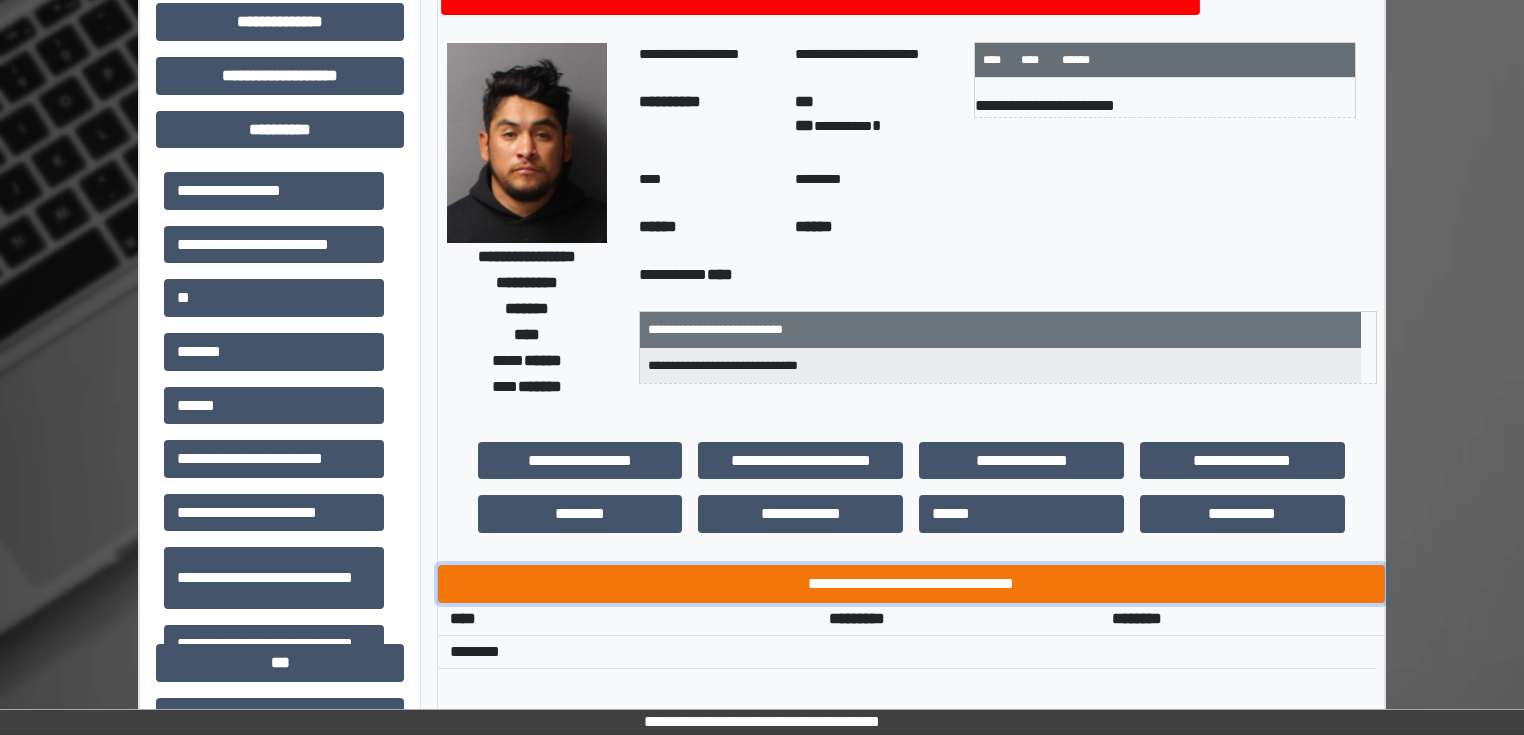 click on "**********" at bounding box center (911, 584) 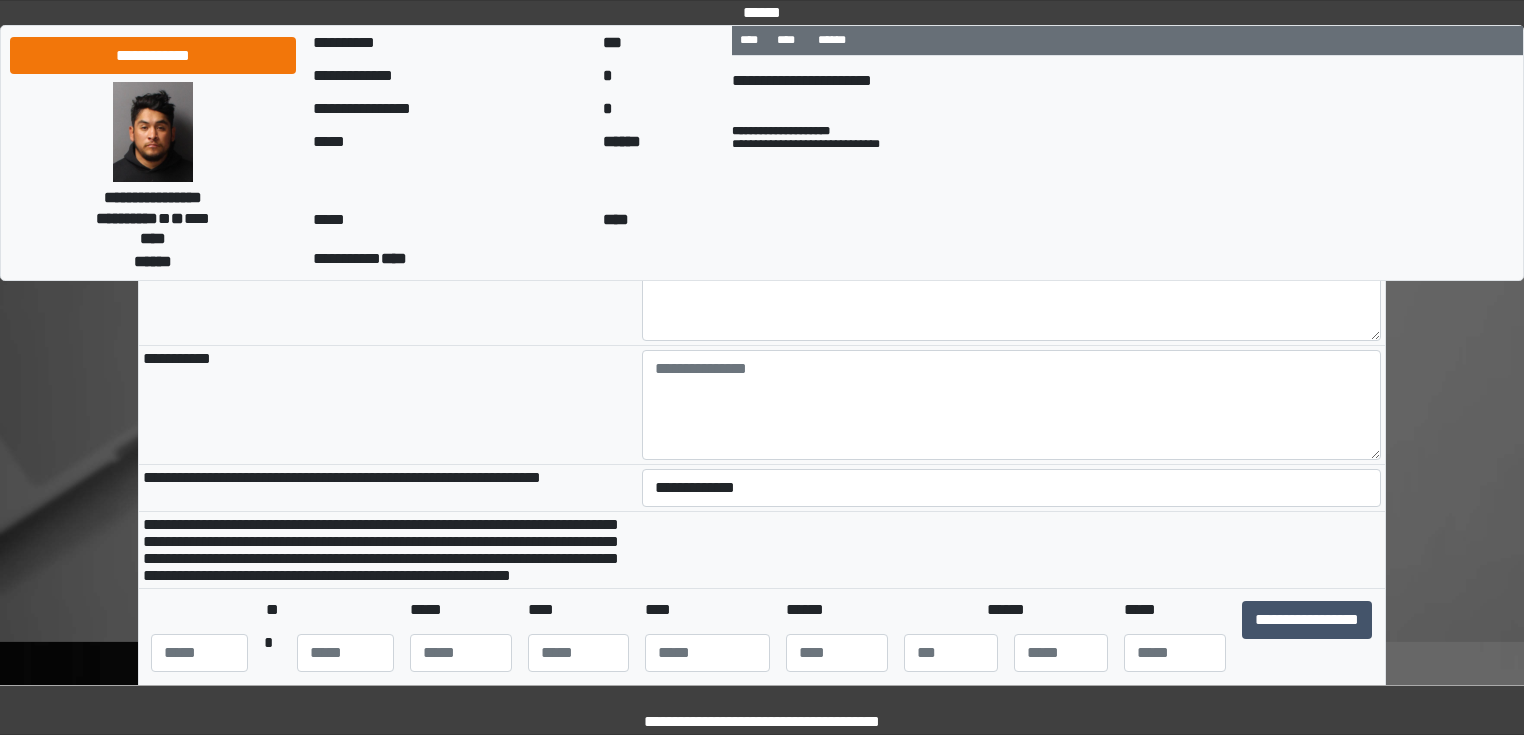 scroll, scrollTop: 240, scrollLeft: 0, axis: vertical 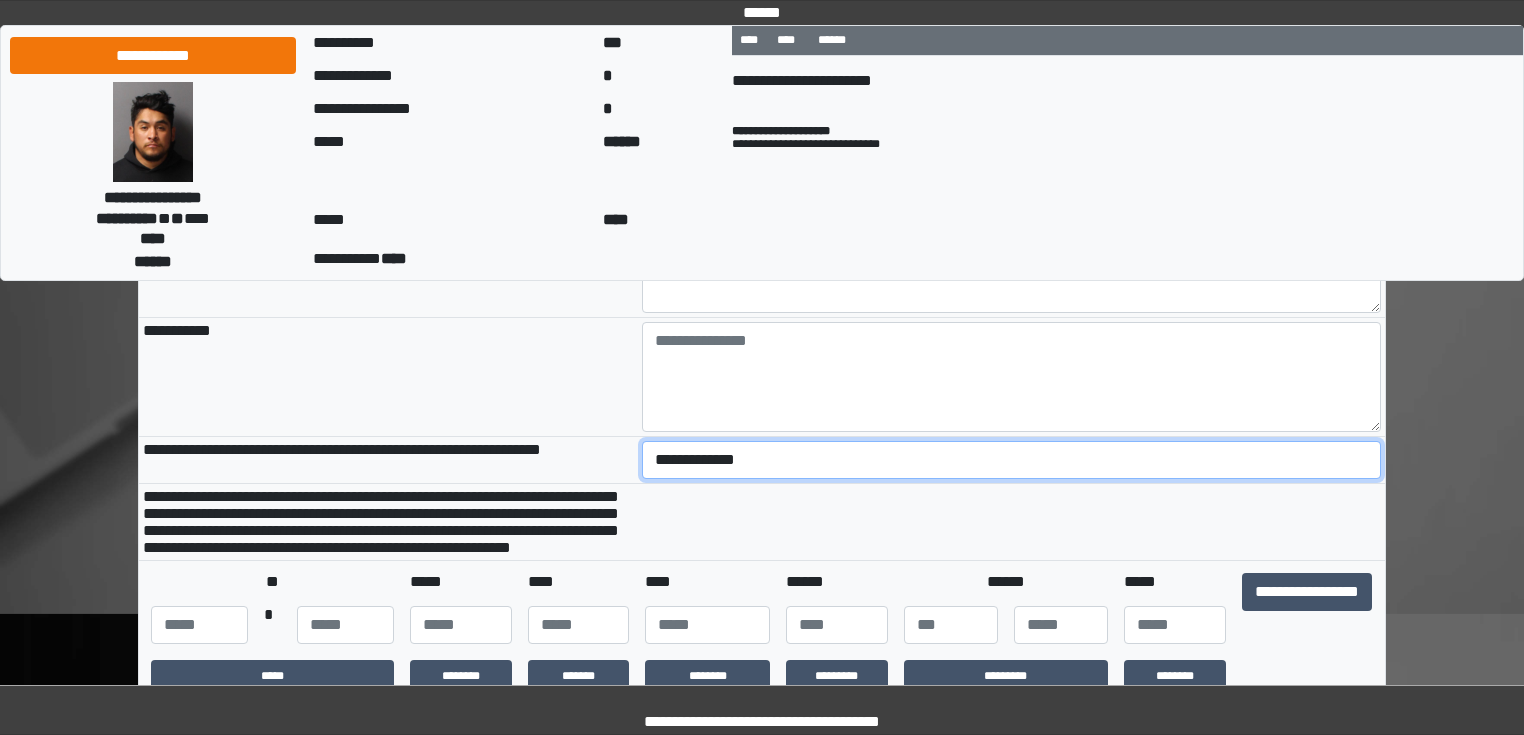 click on "**********" at bounding box center (1012, 460) 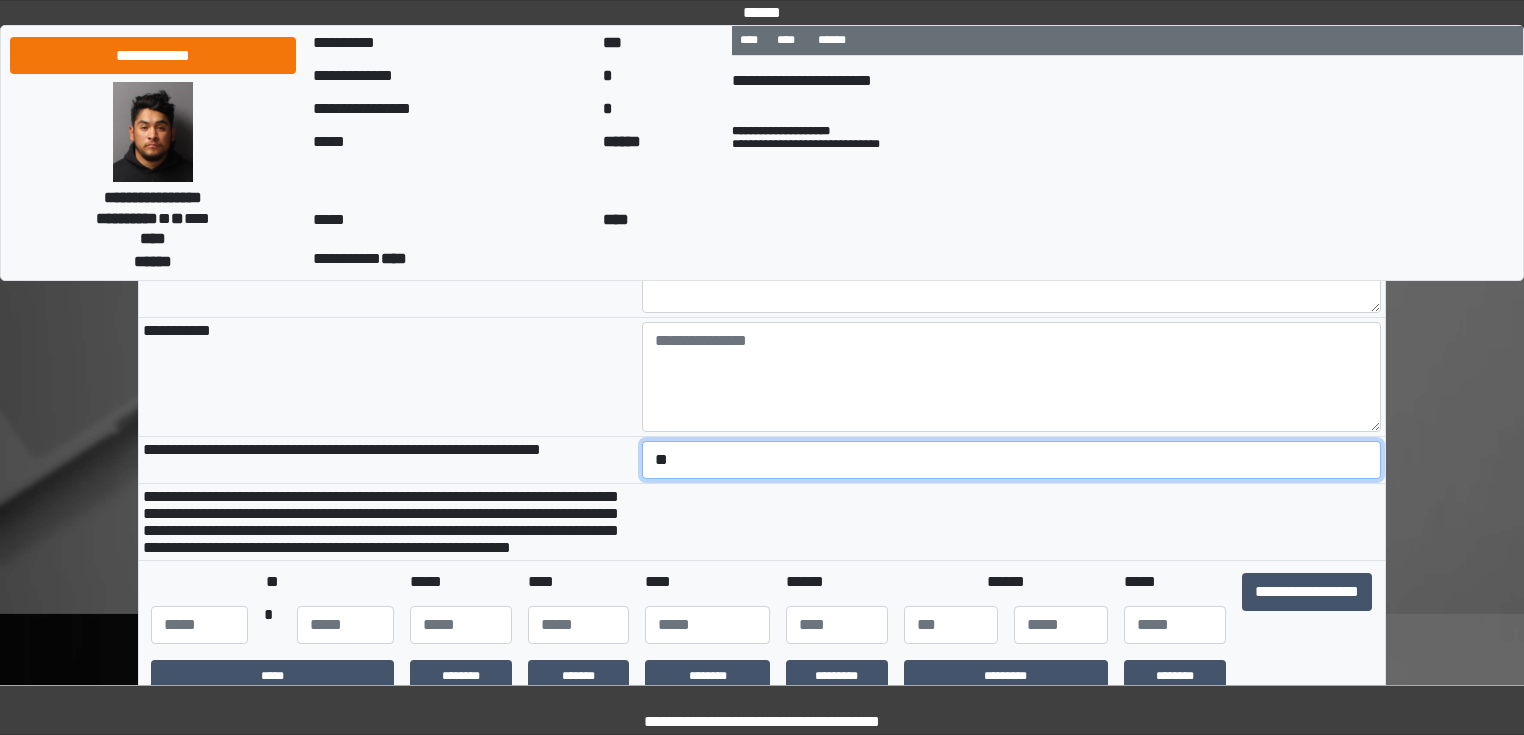 click on "**********" at bounding box center [1012, 460] 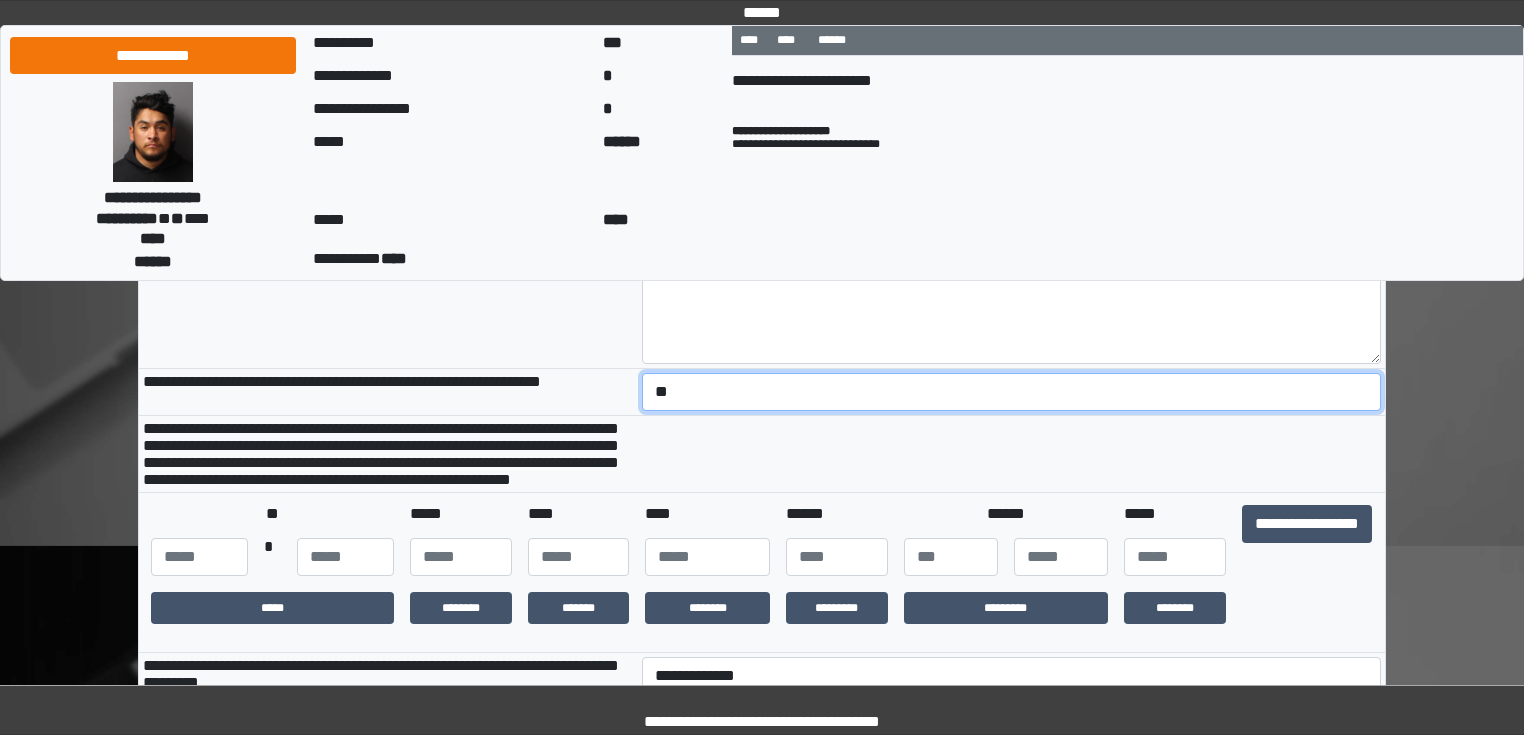 scroll, scrollTop: 400, scrollLeft: 0, axis: vertical 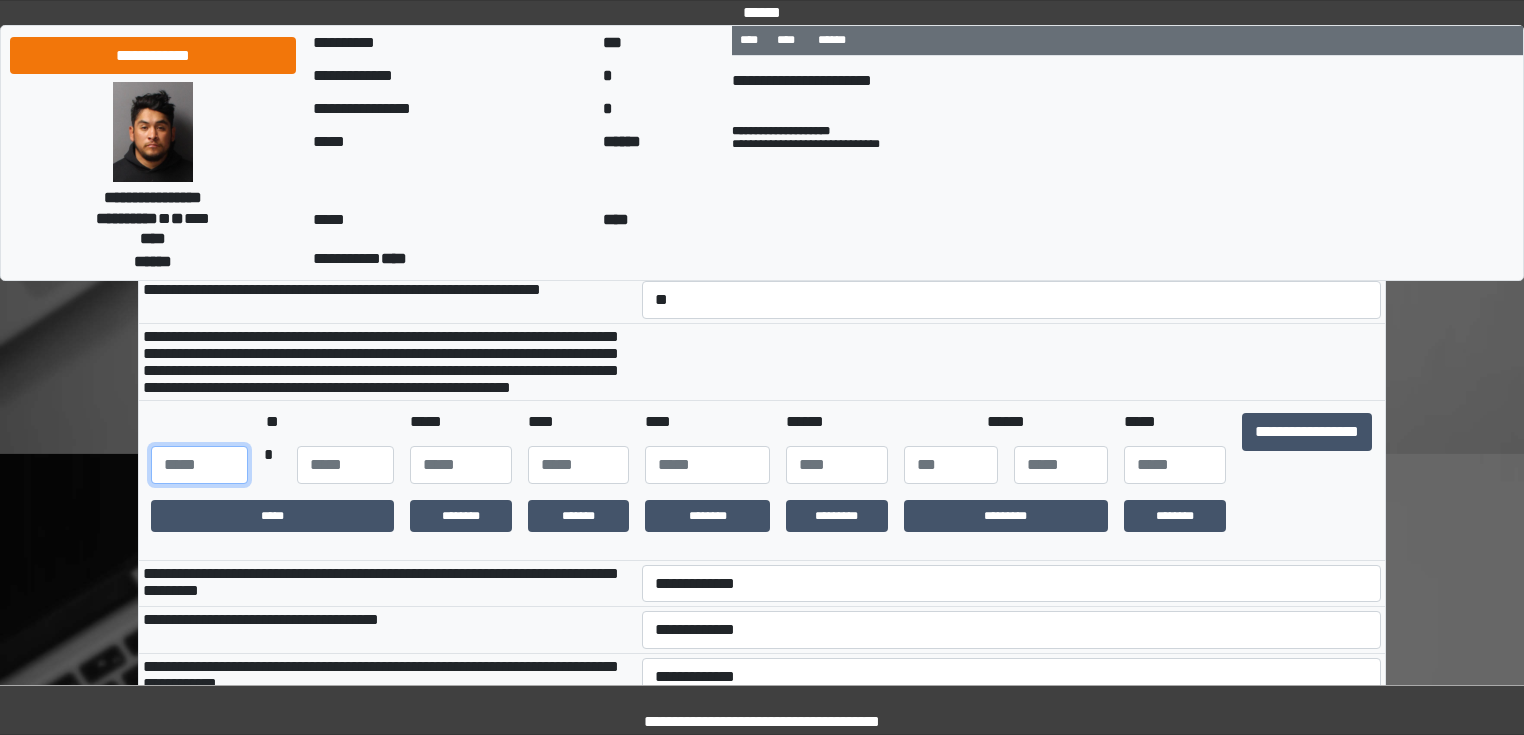 click at bounding box center [199, 465] 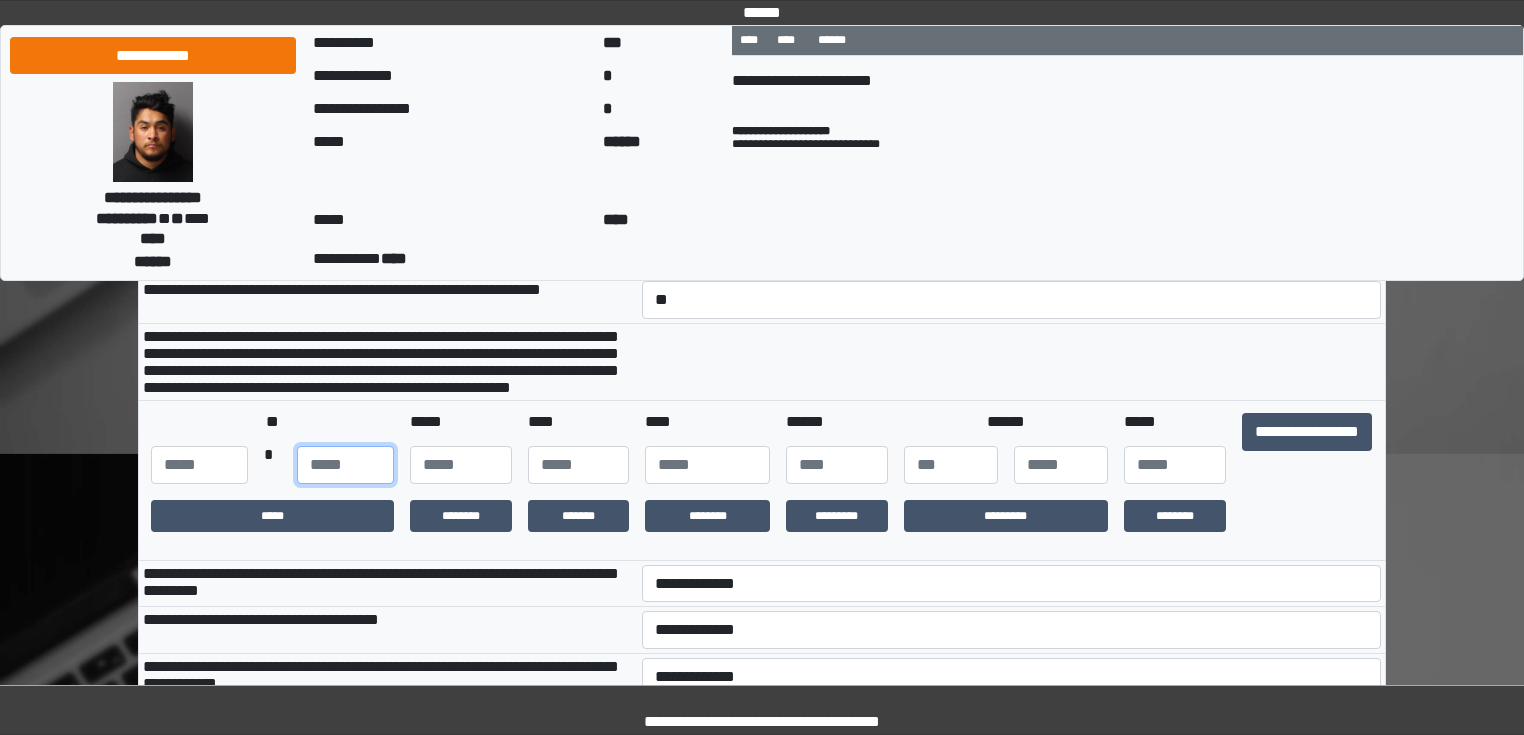 click at bounding box center (345, 465) 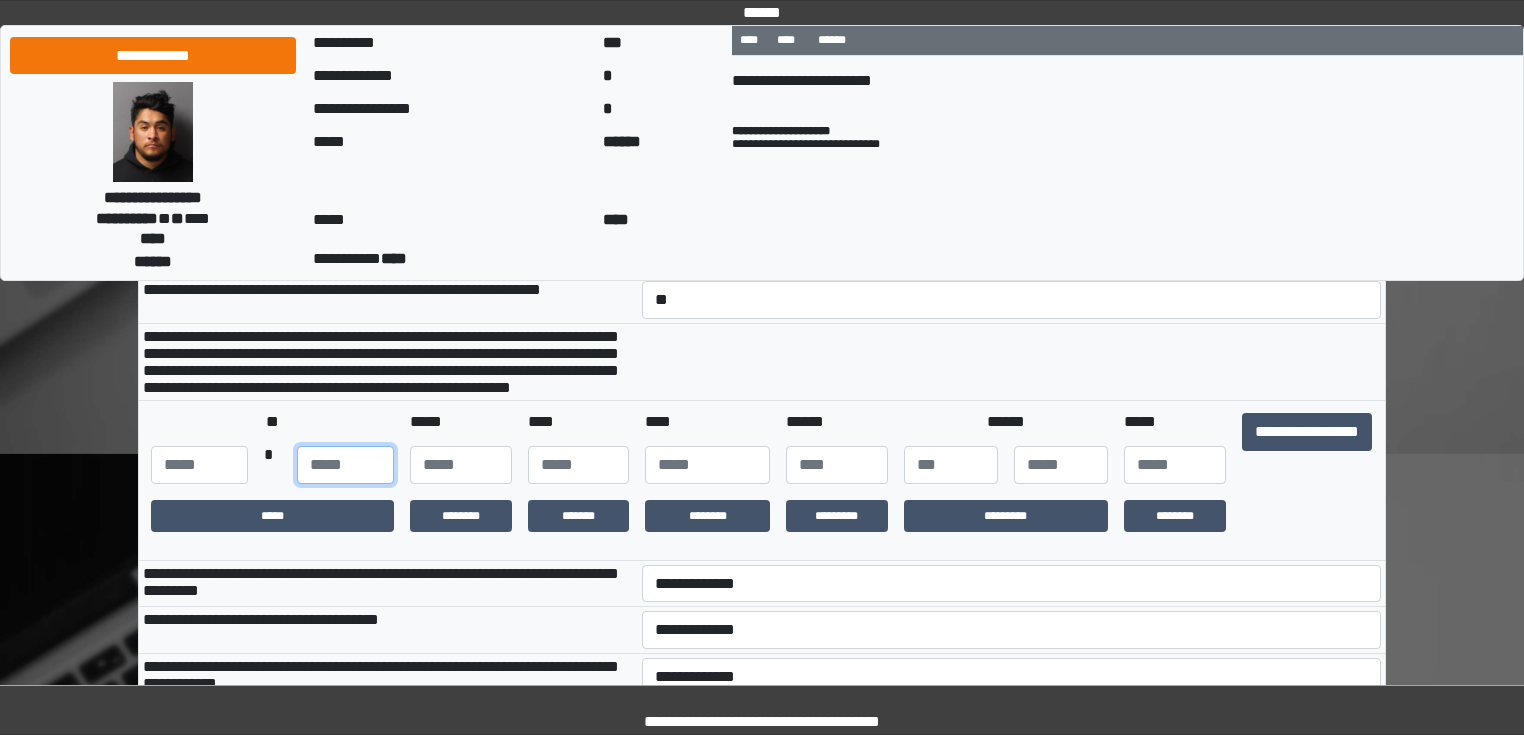 type on "**" 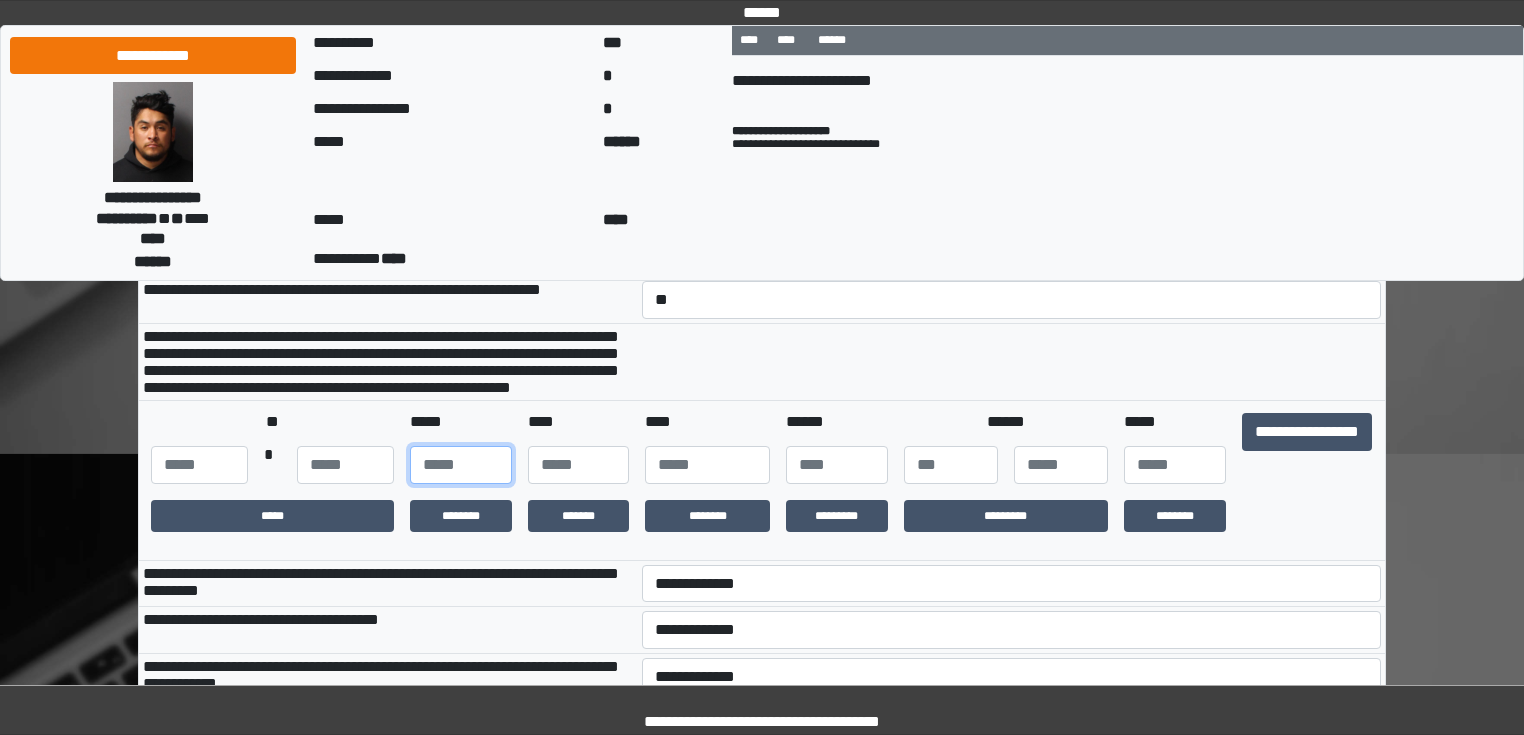click at bounding box center [461, 465] 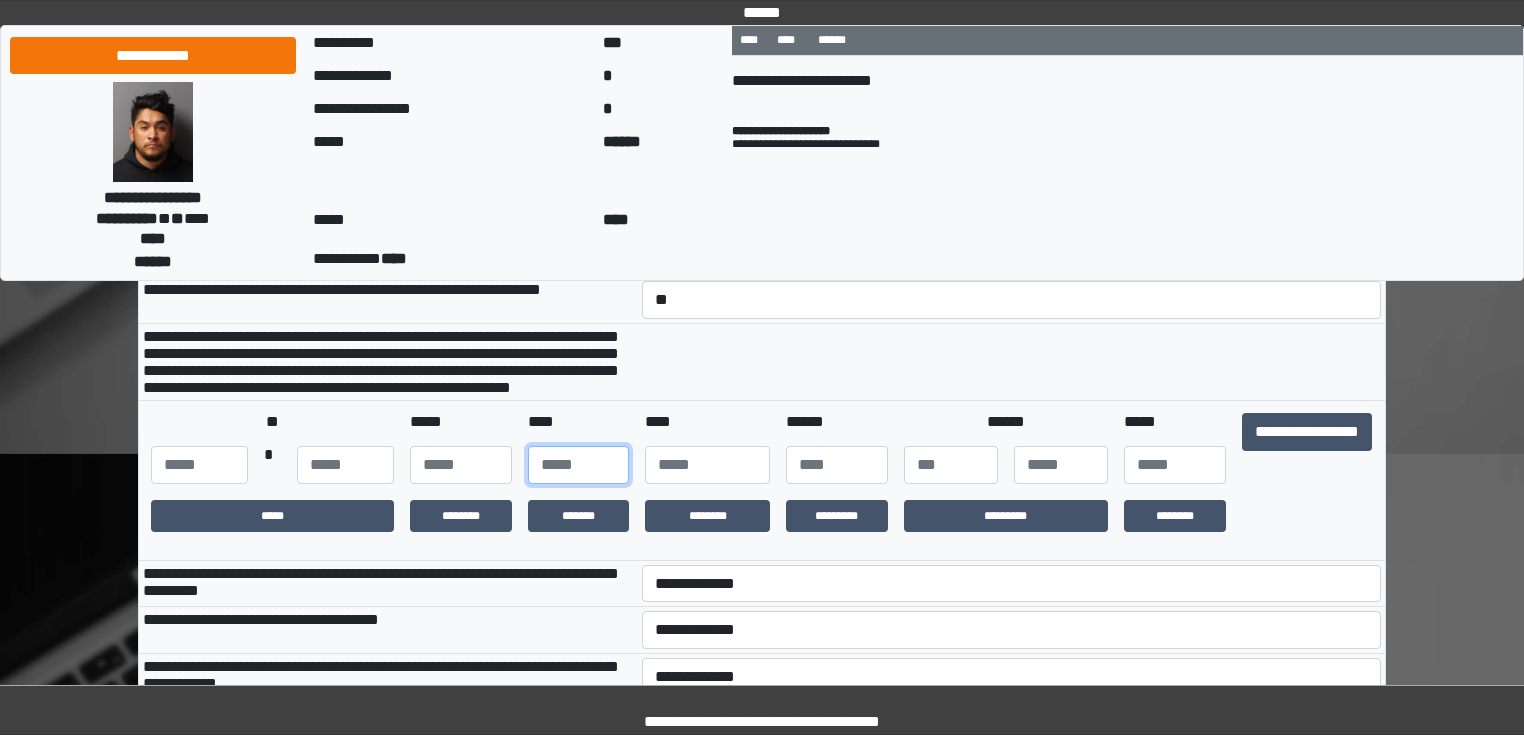 click at bounding box center (579, 465) 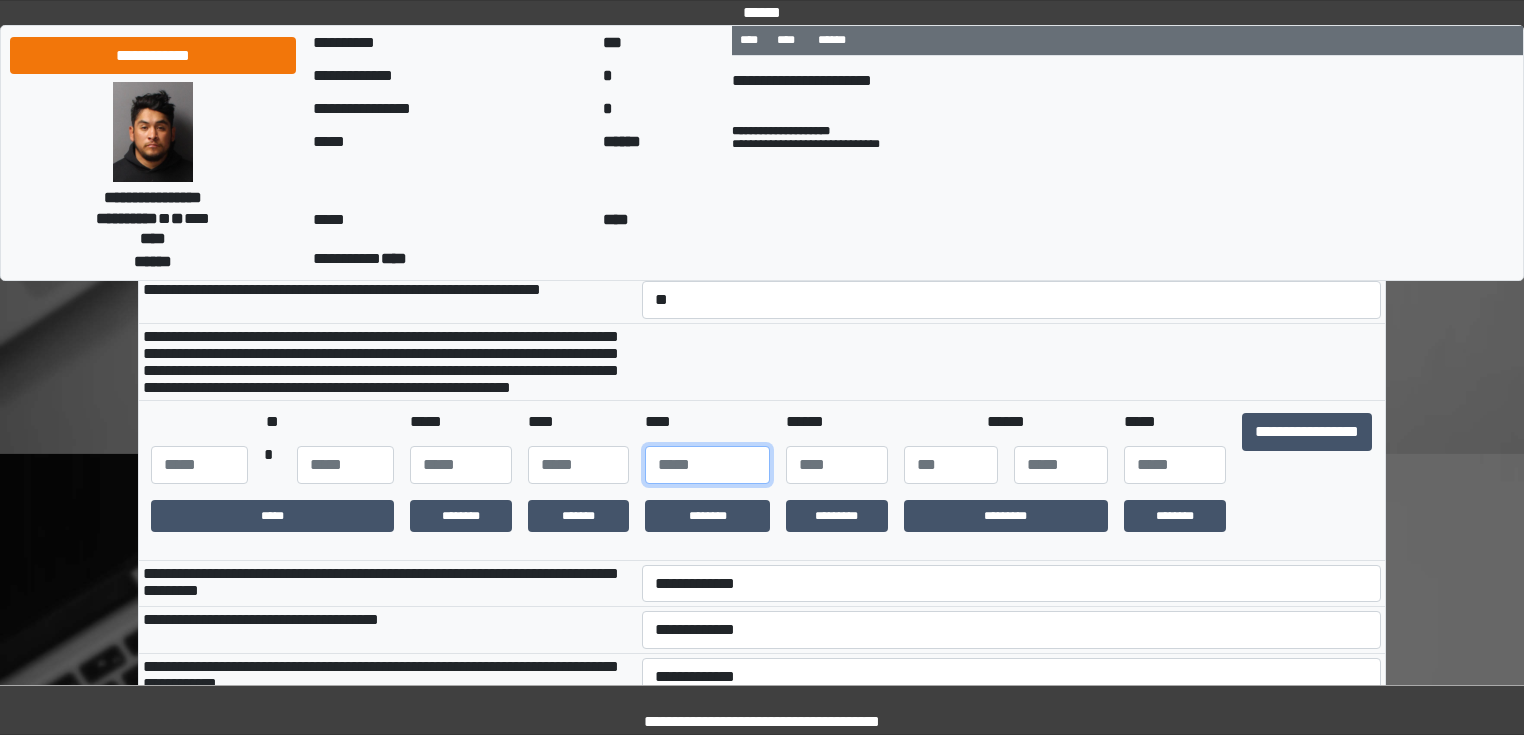 click at bounding box center [707, 465] 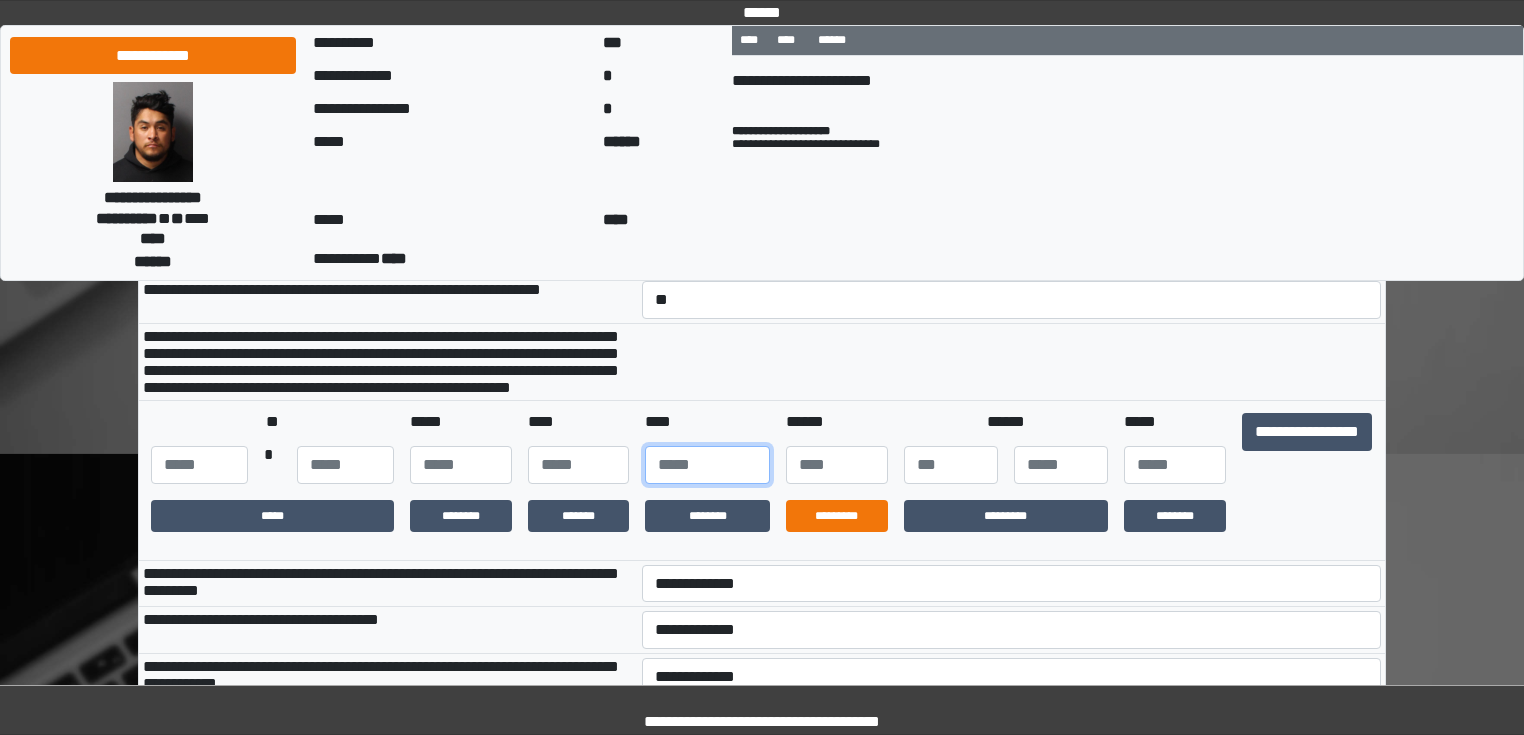 type on "****" 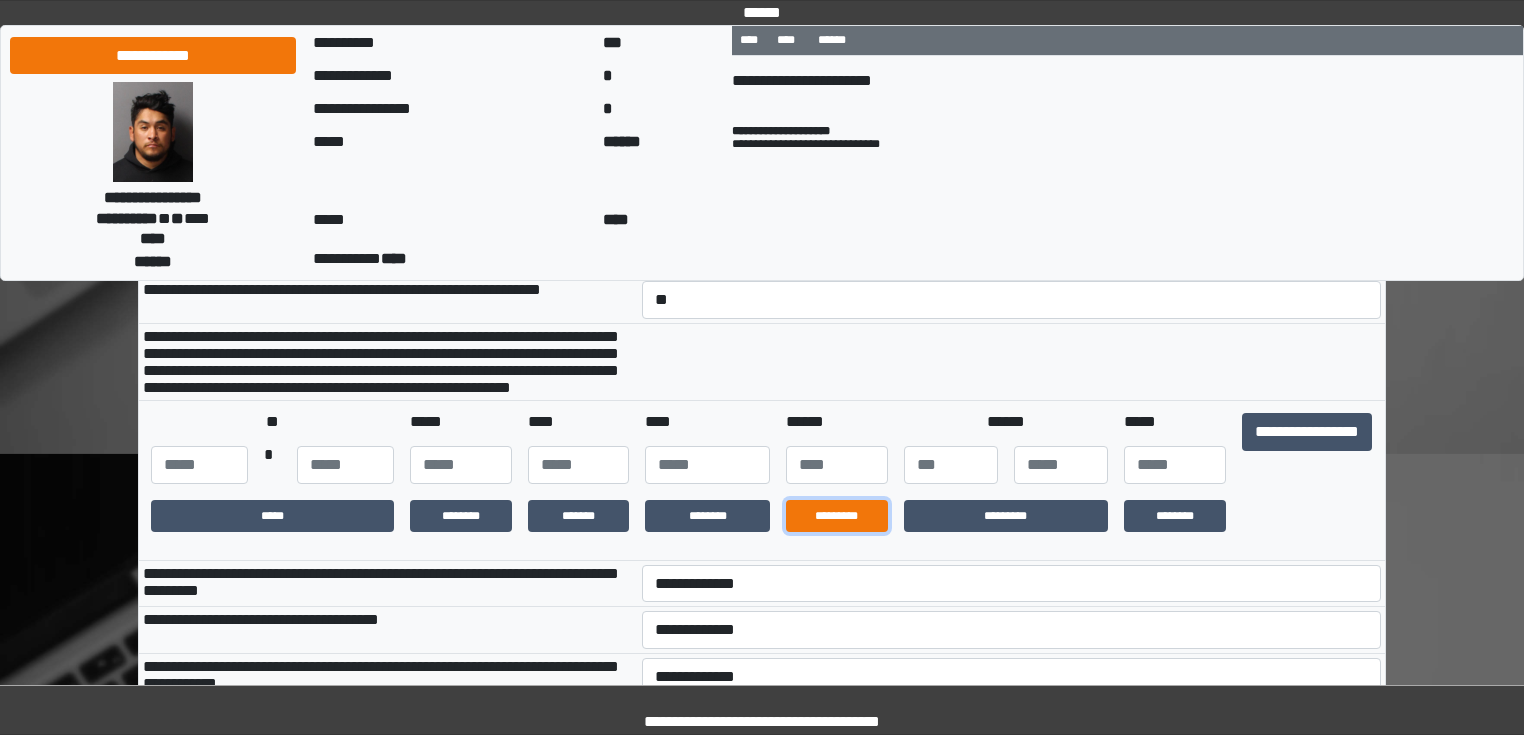 drag, startPoint x: 835, startPoint y: 557, endPoint x: 940, endPoint y: 544, distance: 105.801704 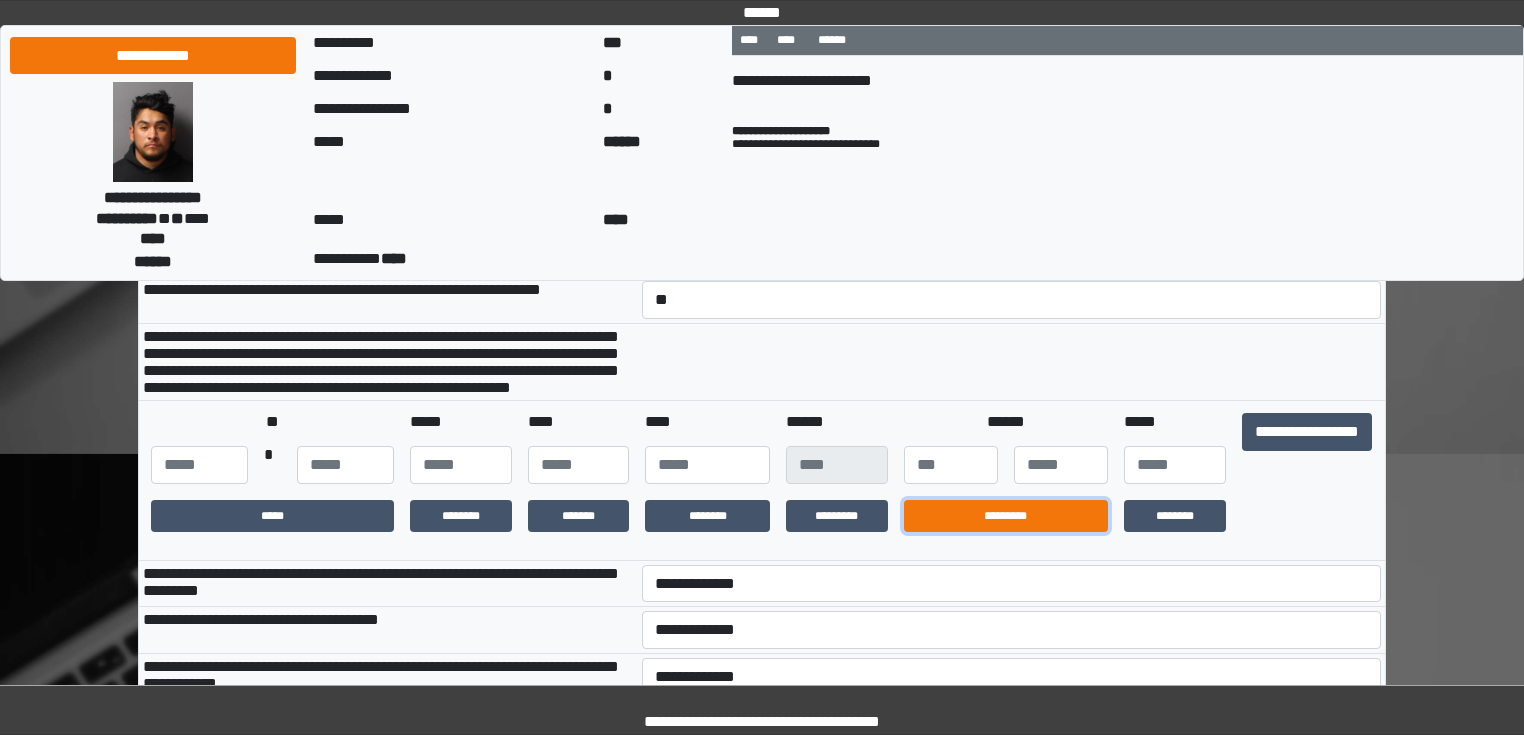 click on "*********" at bounding box center (1006, 516) 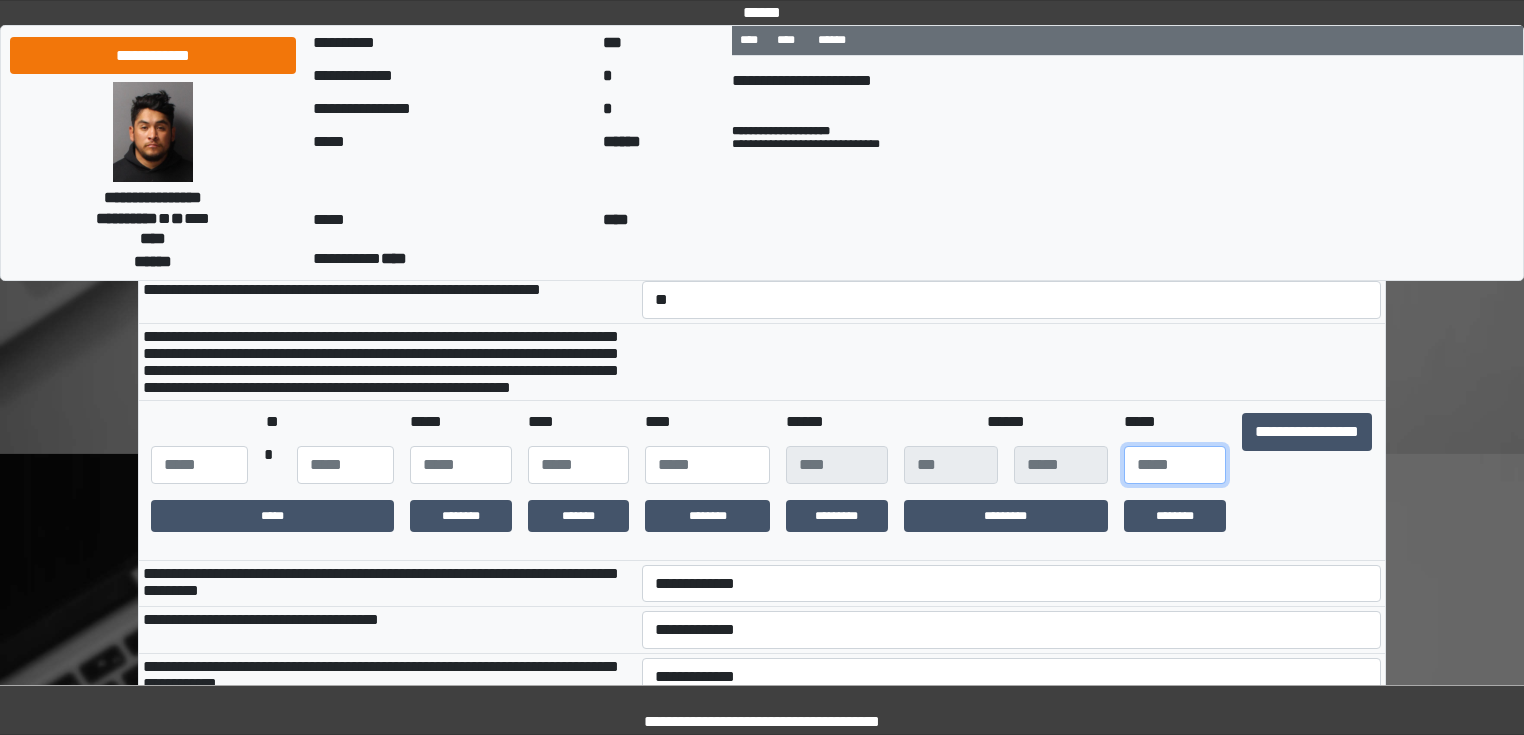 click at bounding box center [1175, 465] 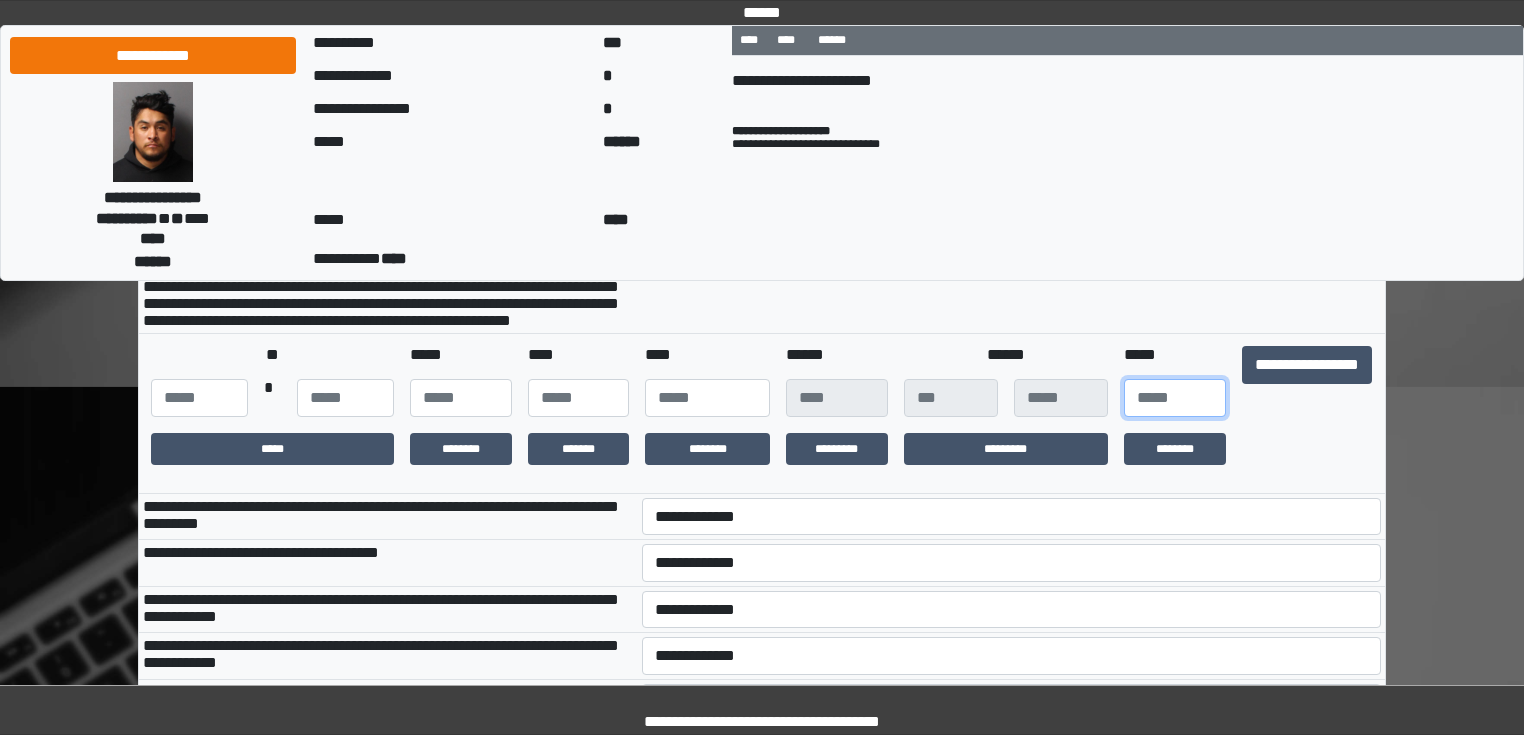 scroll, scrollTop: 560, scrollLeft: 0, axis: vertical 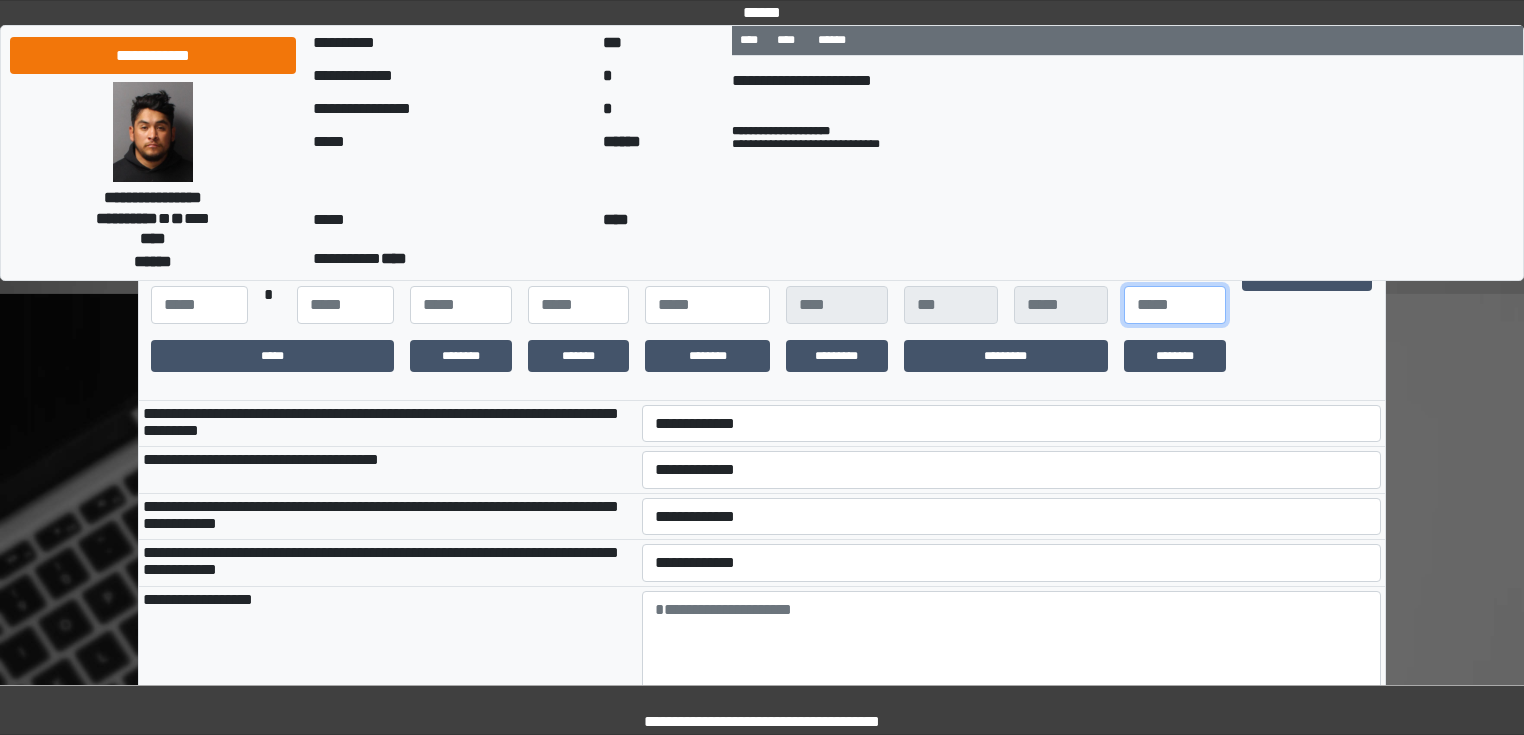 type on "**" 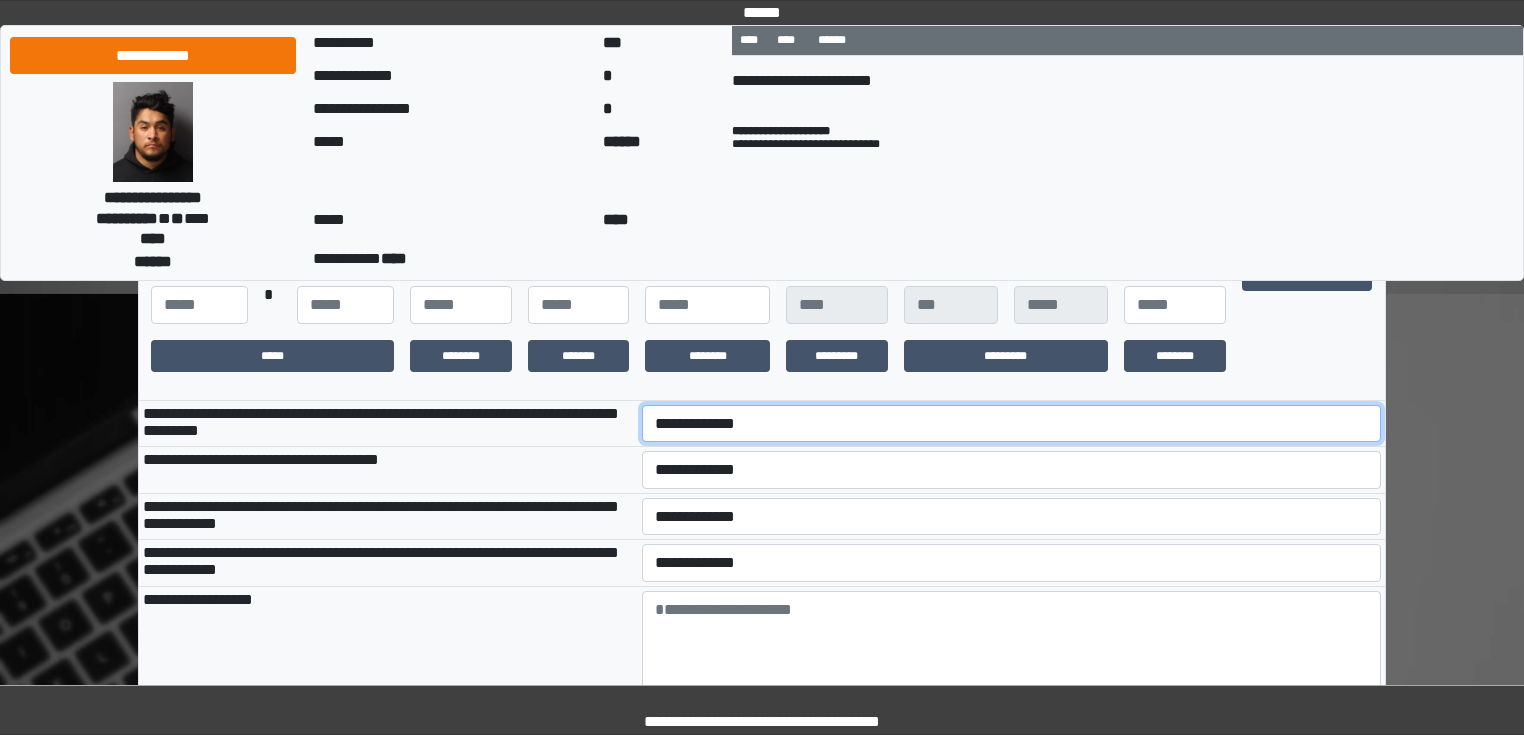 click on "**********" at bounding box center [1012, 424] 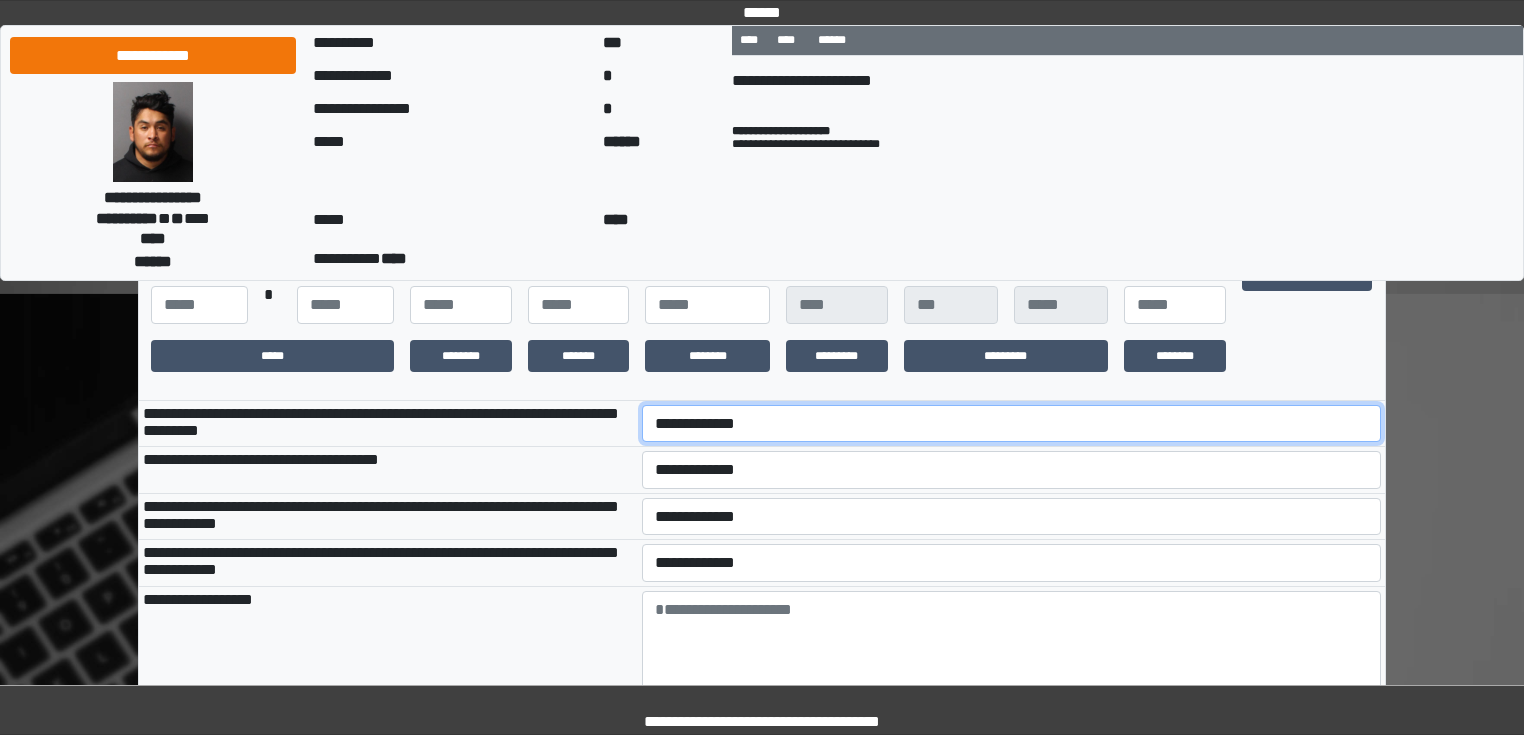 select on "*" 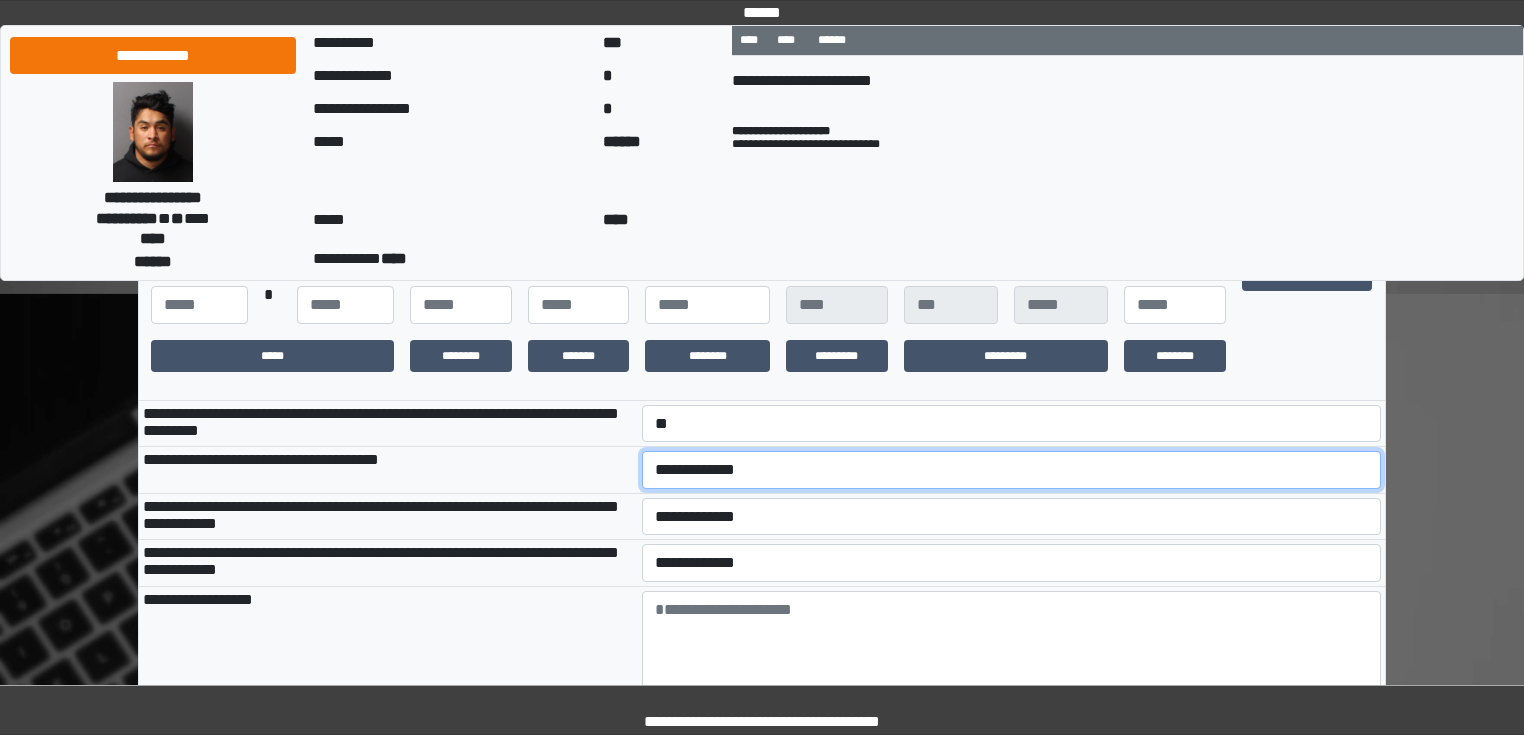 click on "**********" at bounding box center (1012, 470) 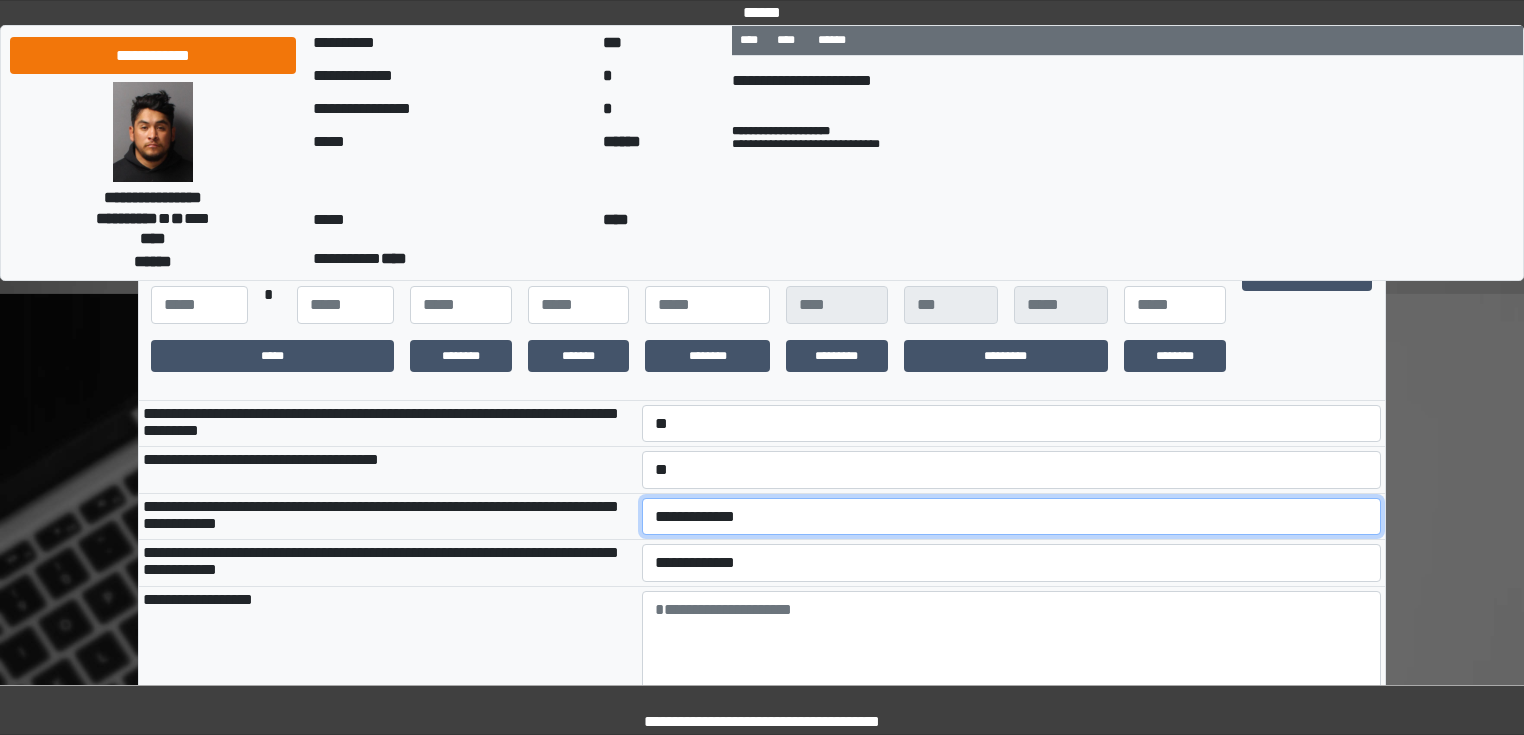click on "**********" at bounding box center [1012, 517] 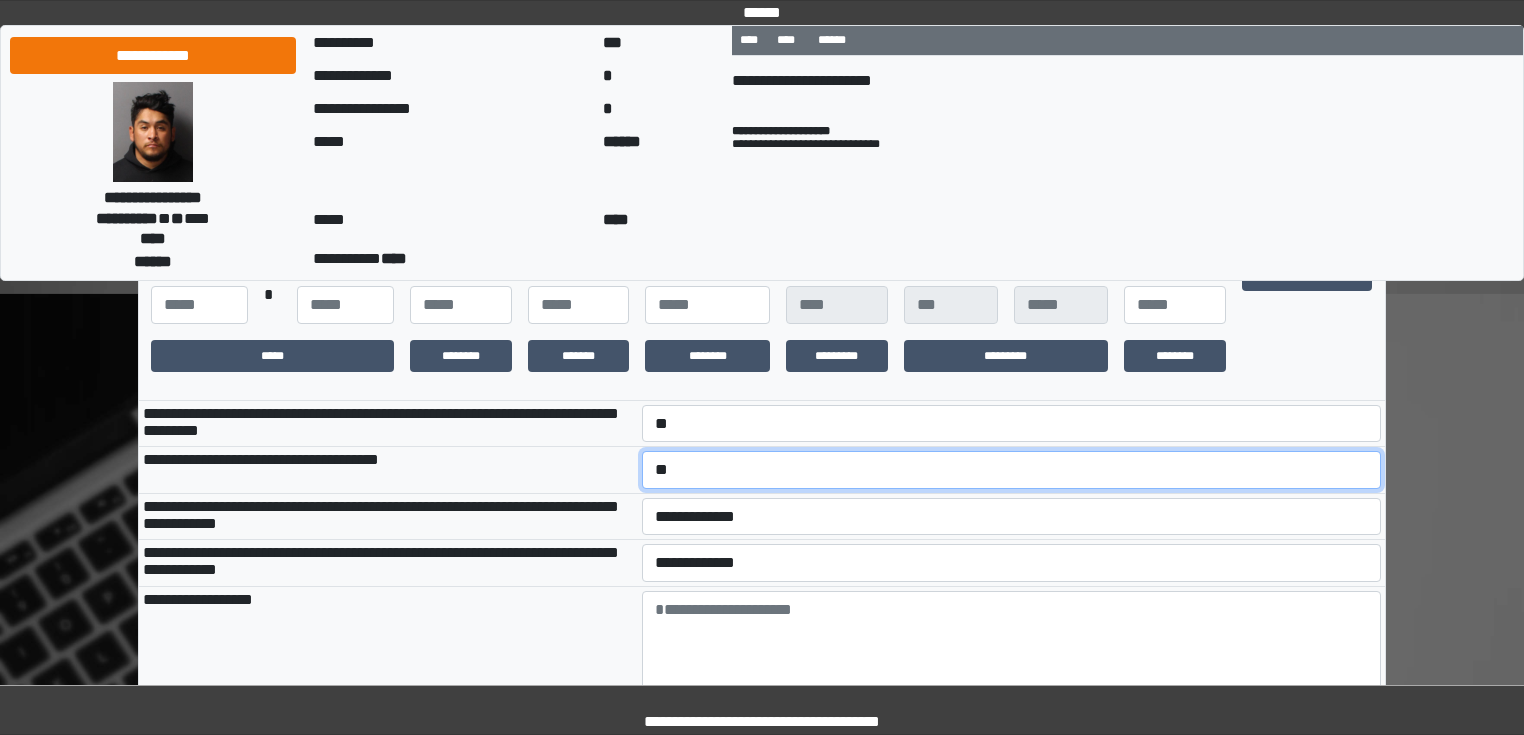 click on "**********" at bounding box center (1012, 470) 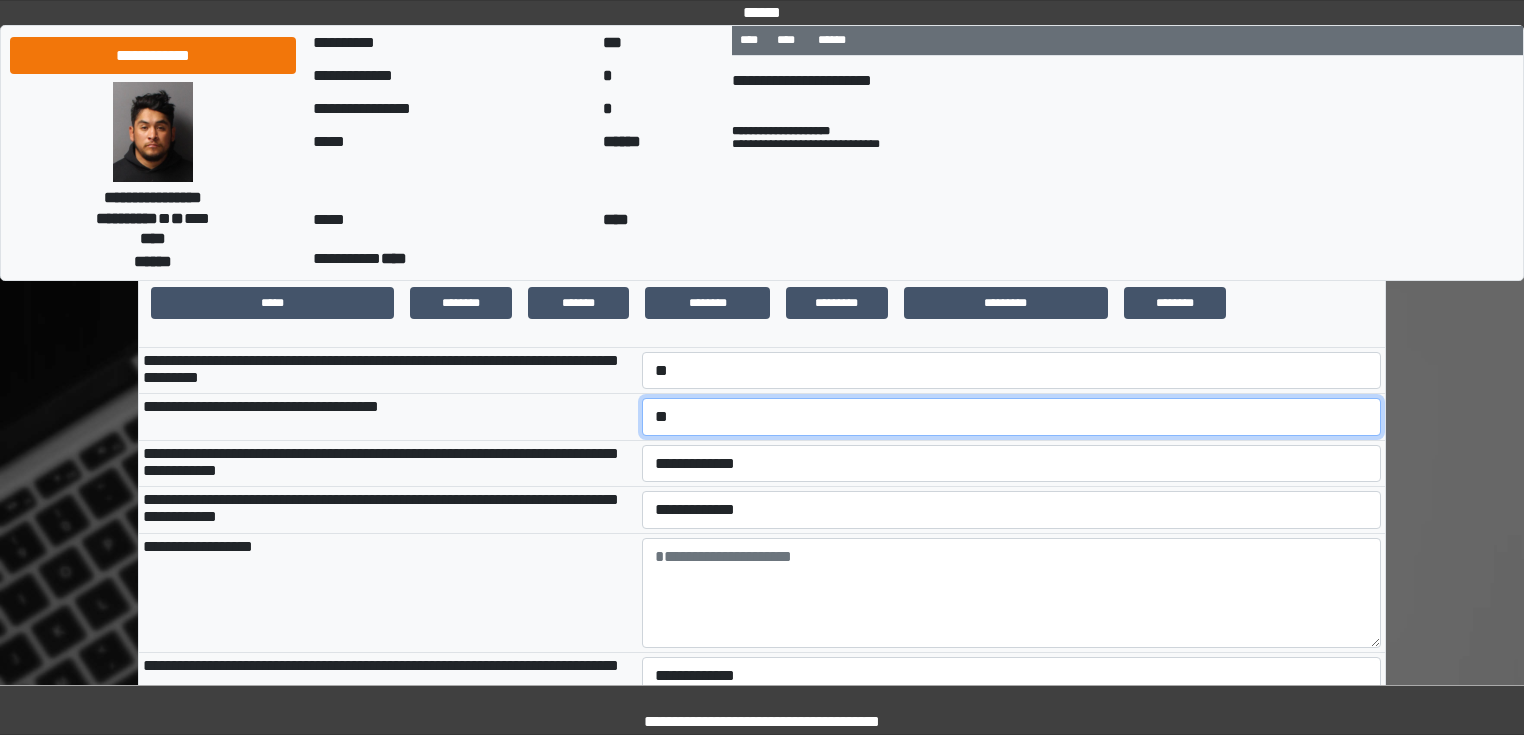scroll, scrollTop: 640, scrollLeft: 0, axis: vertical 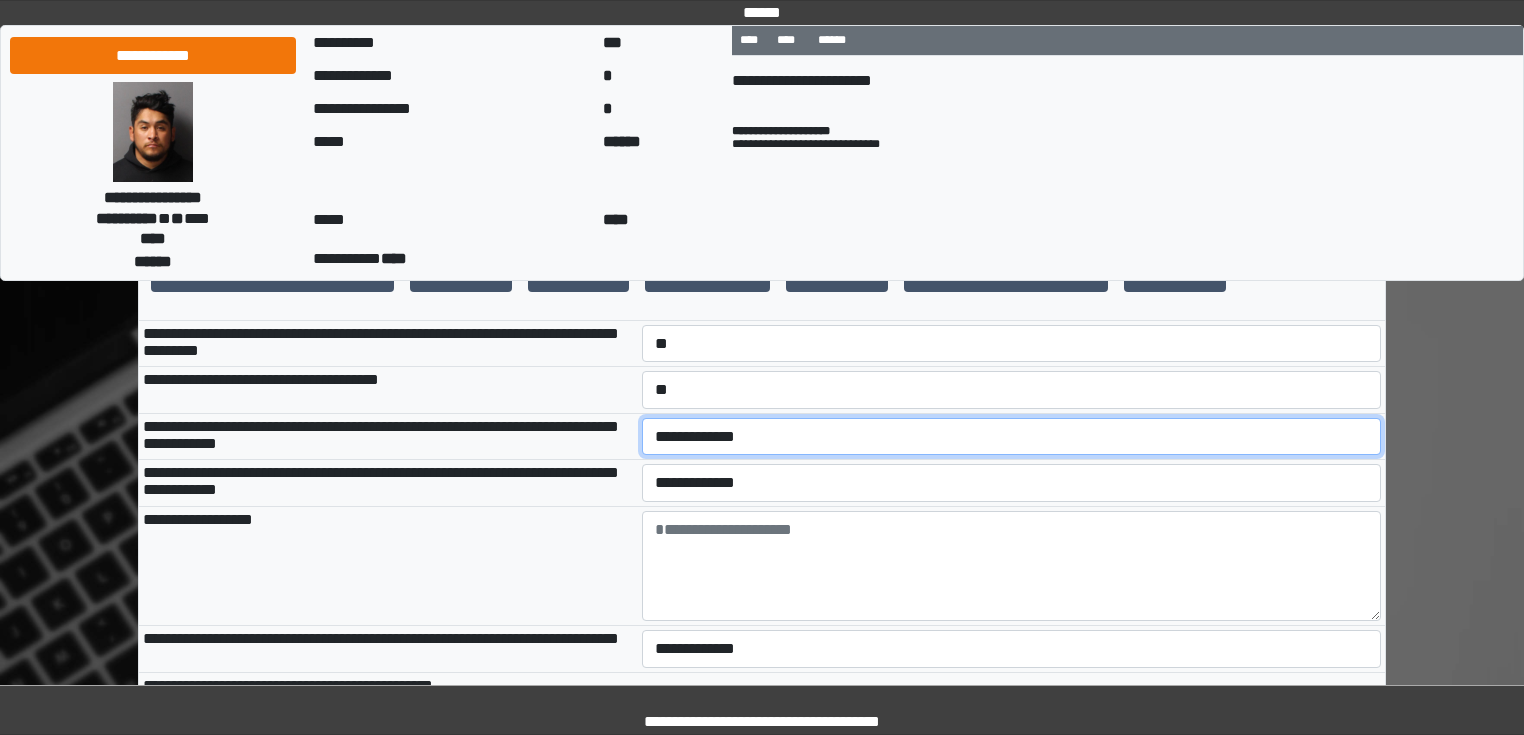 click on "**********" at bounding box center (1012, 437) 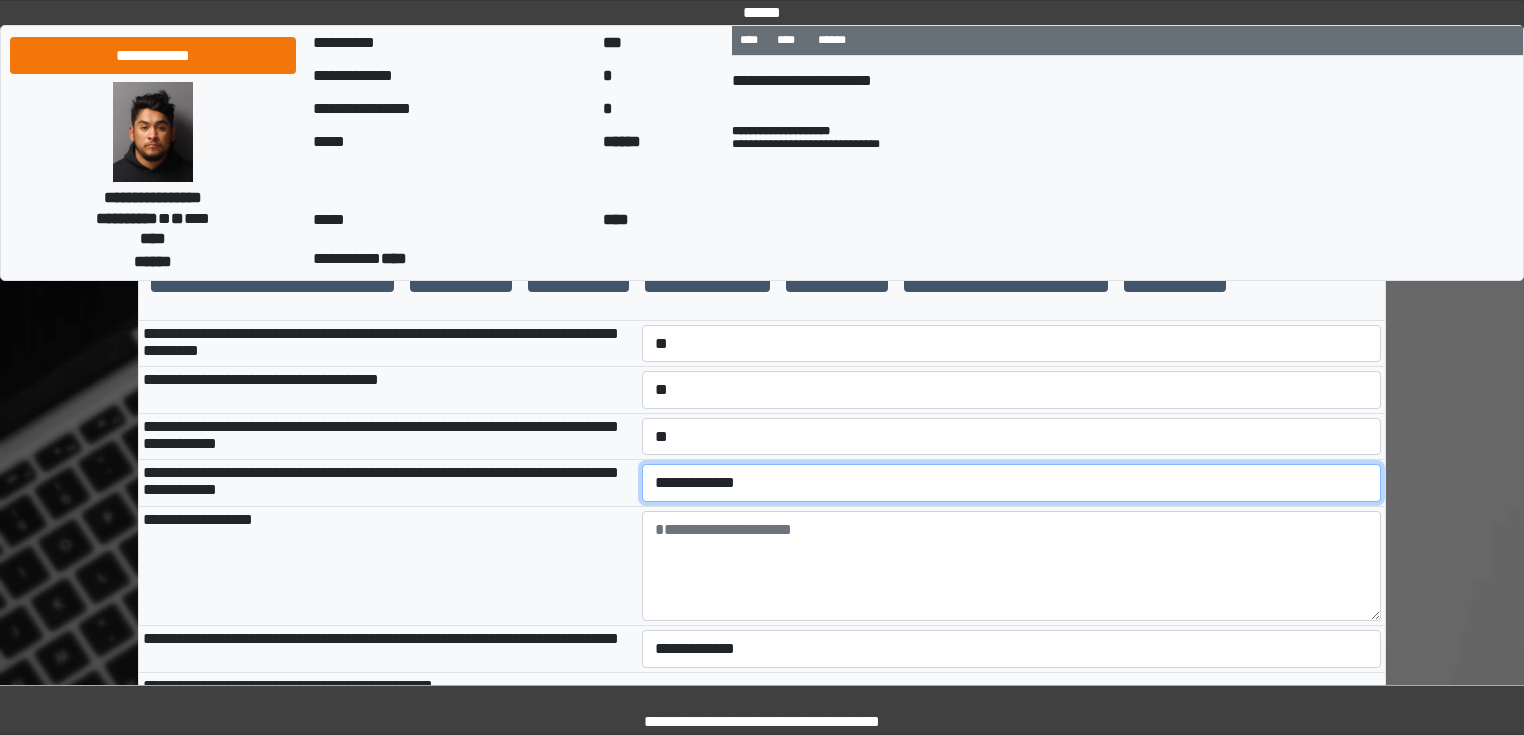click on "**********" at bounding box center [1012, 483] 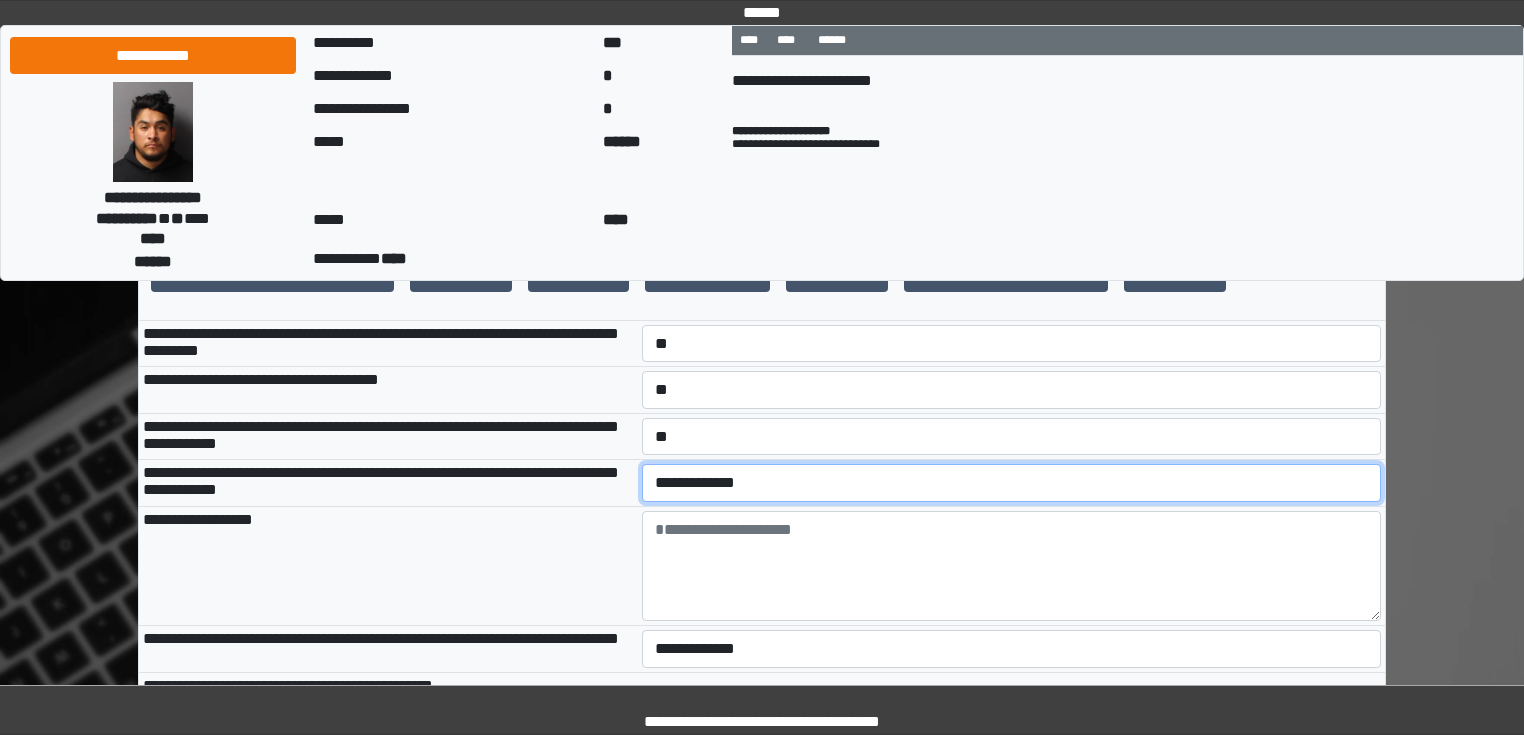 select on "*" 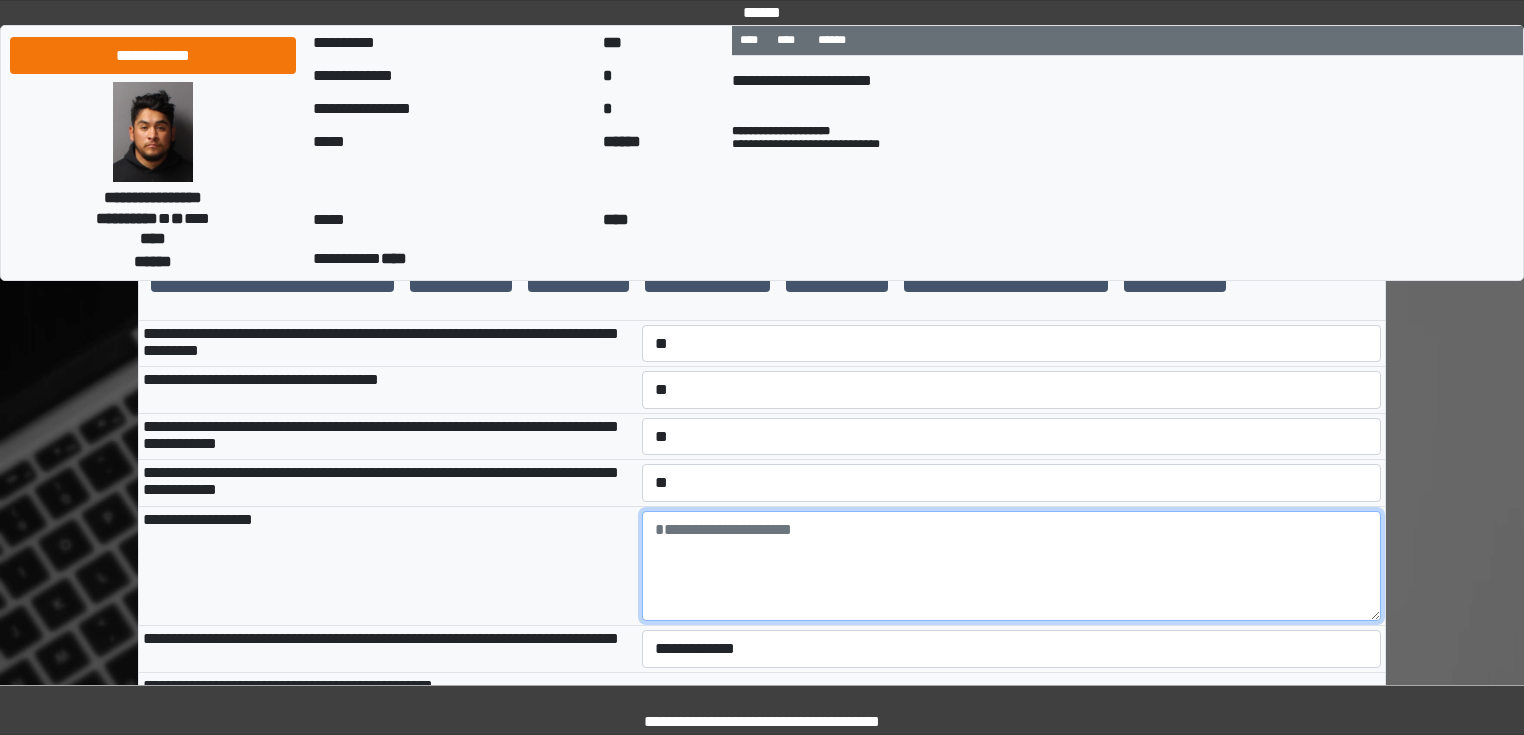 click at bounding box center (1012, 566) 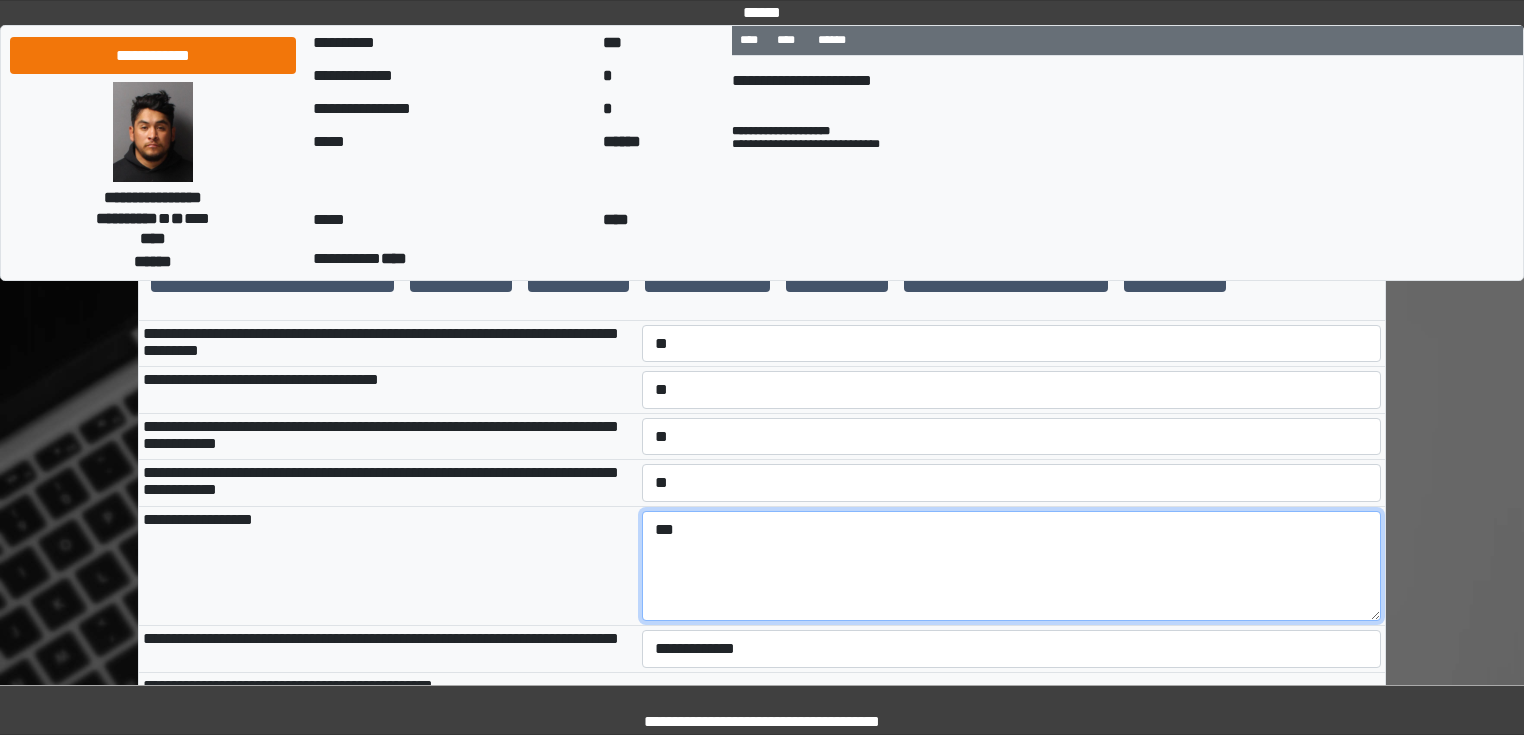 click on "***" at bounding box center (1012, 566) 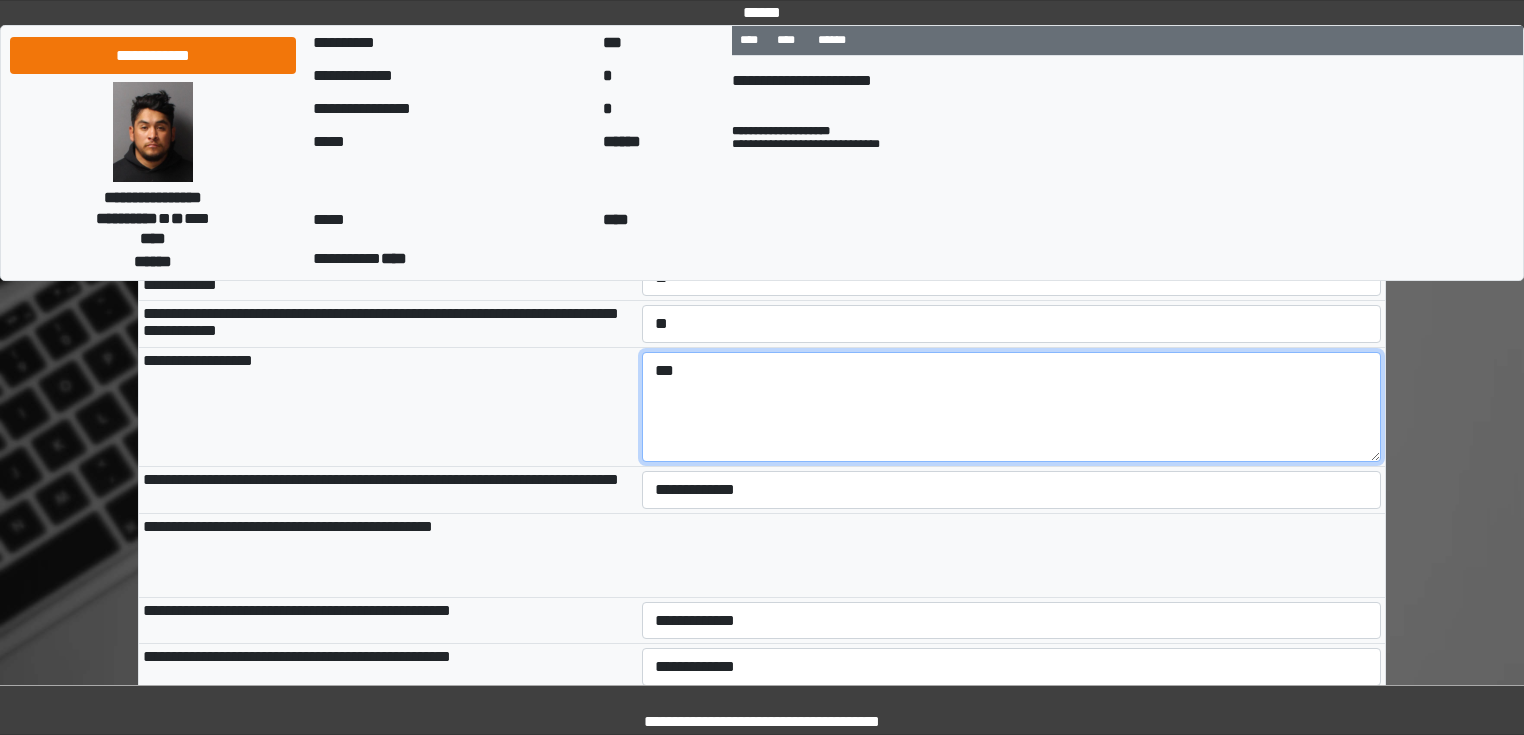 scroll, scrollTop: 800, scrollLeft: 0, axis: vertical 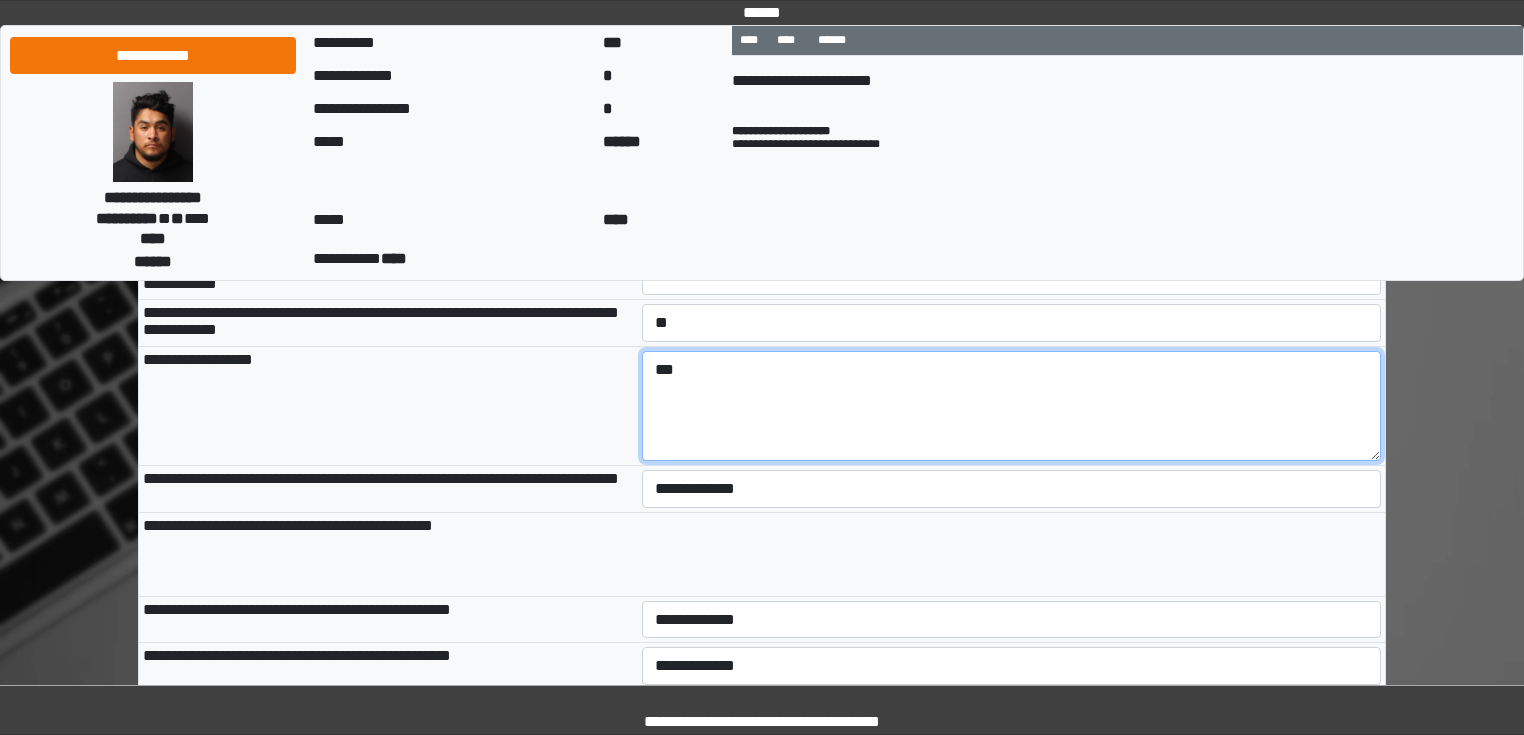 type on "***" 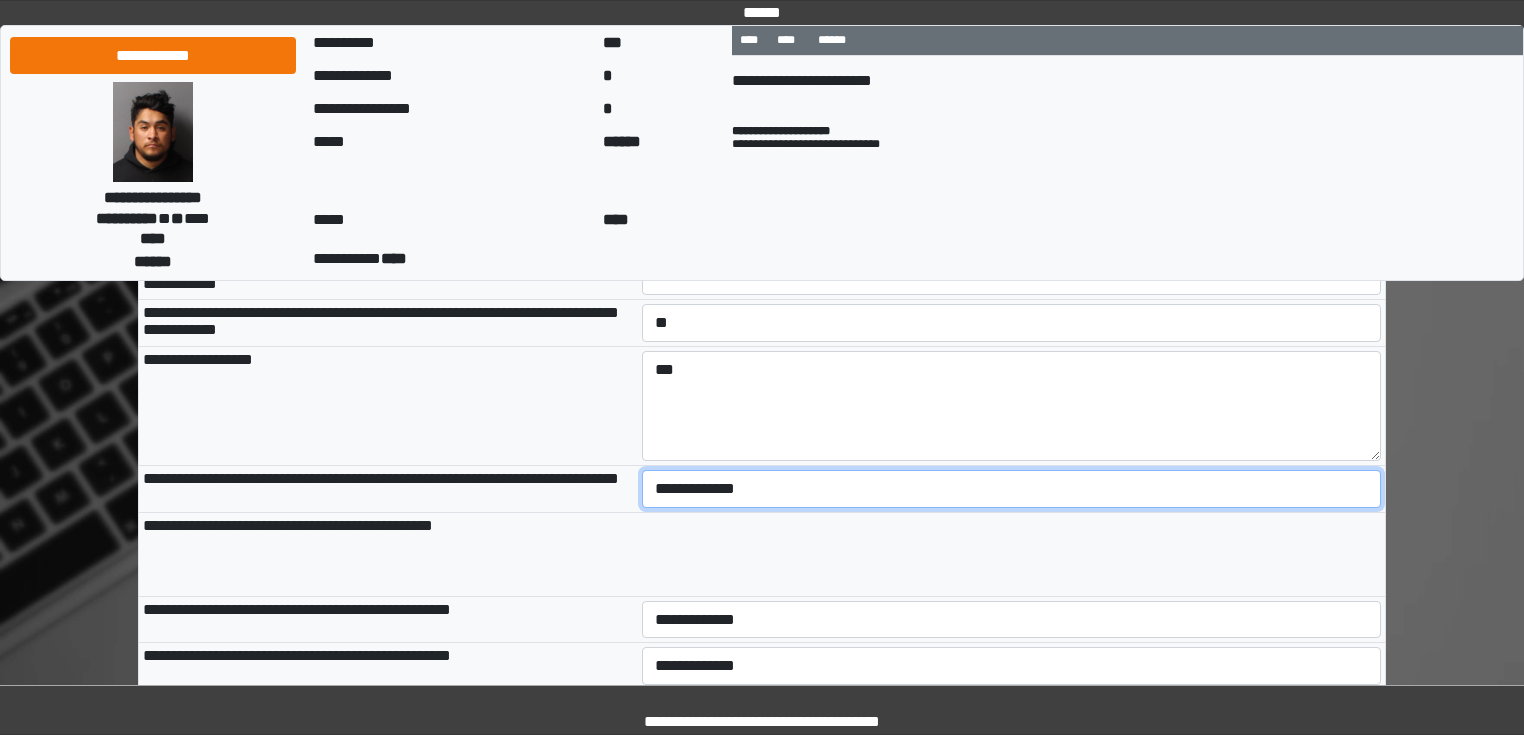 click on "**********" at bounding box center (1012, 489) 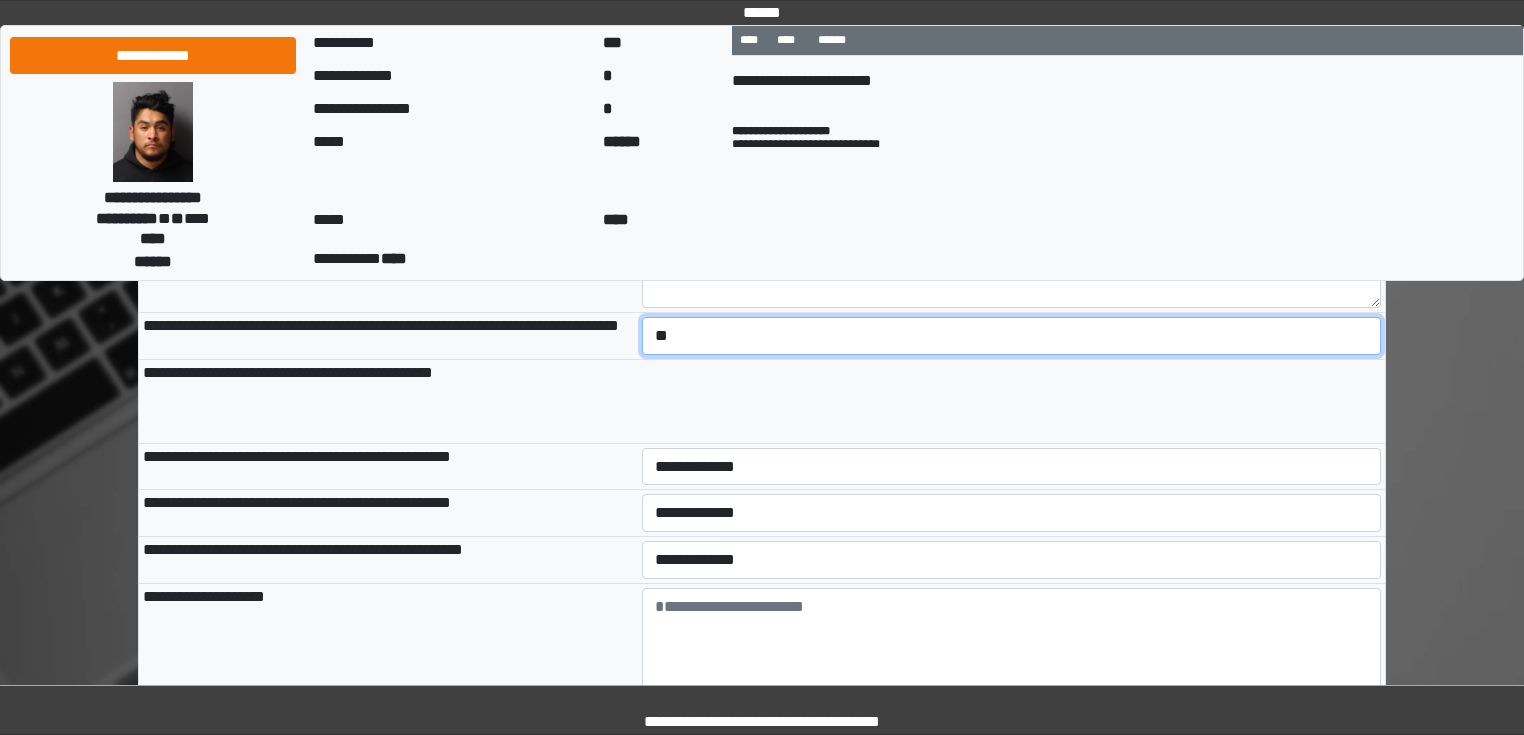 scroll, scrollTop: 960, scrollLeft: 0, axis: vertical 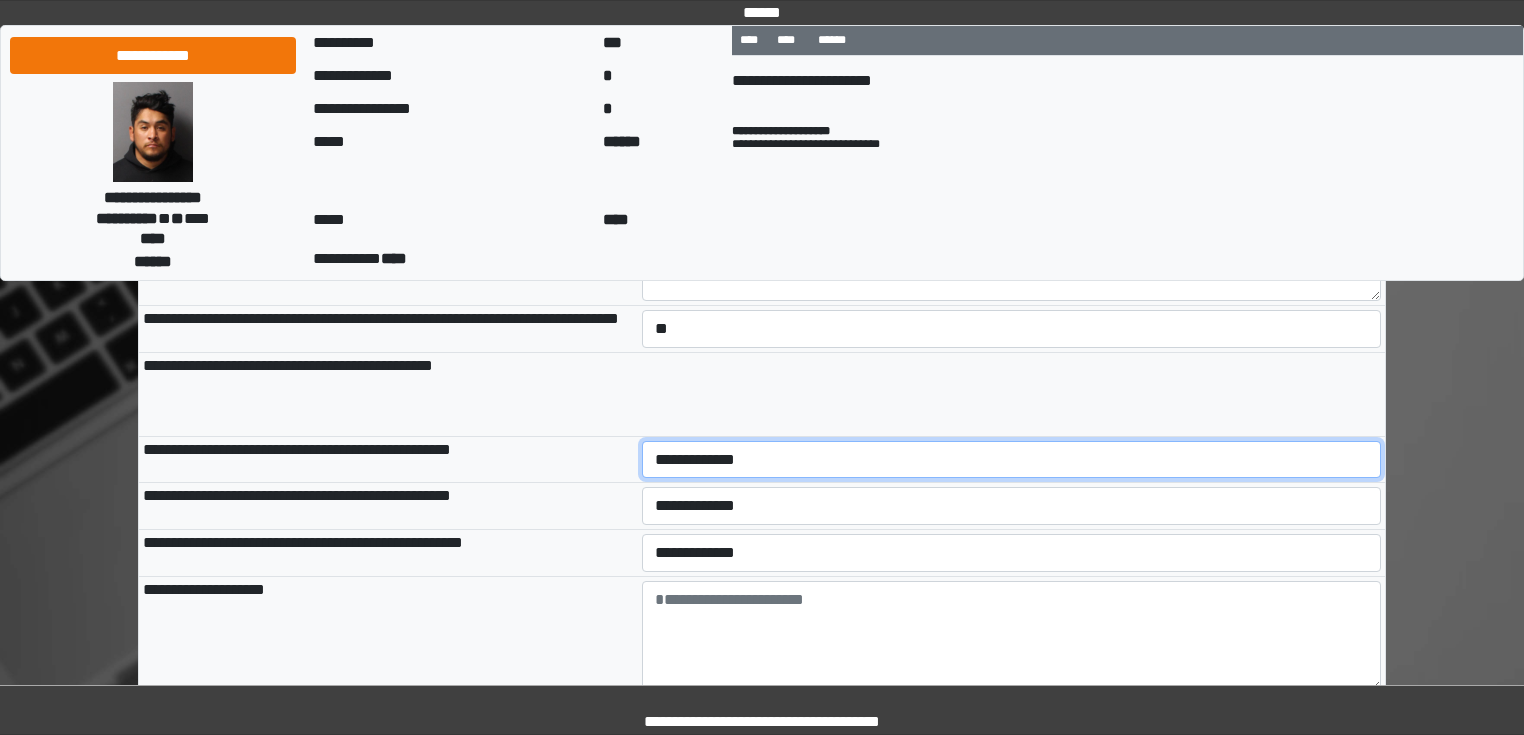 click on "**********" at bounding box center [1012, 460] 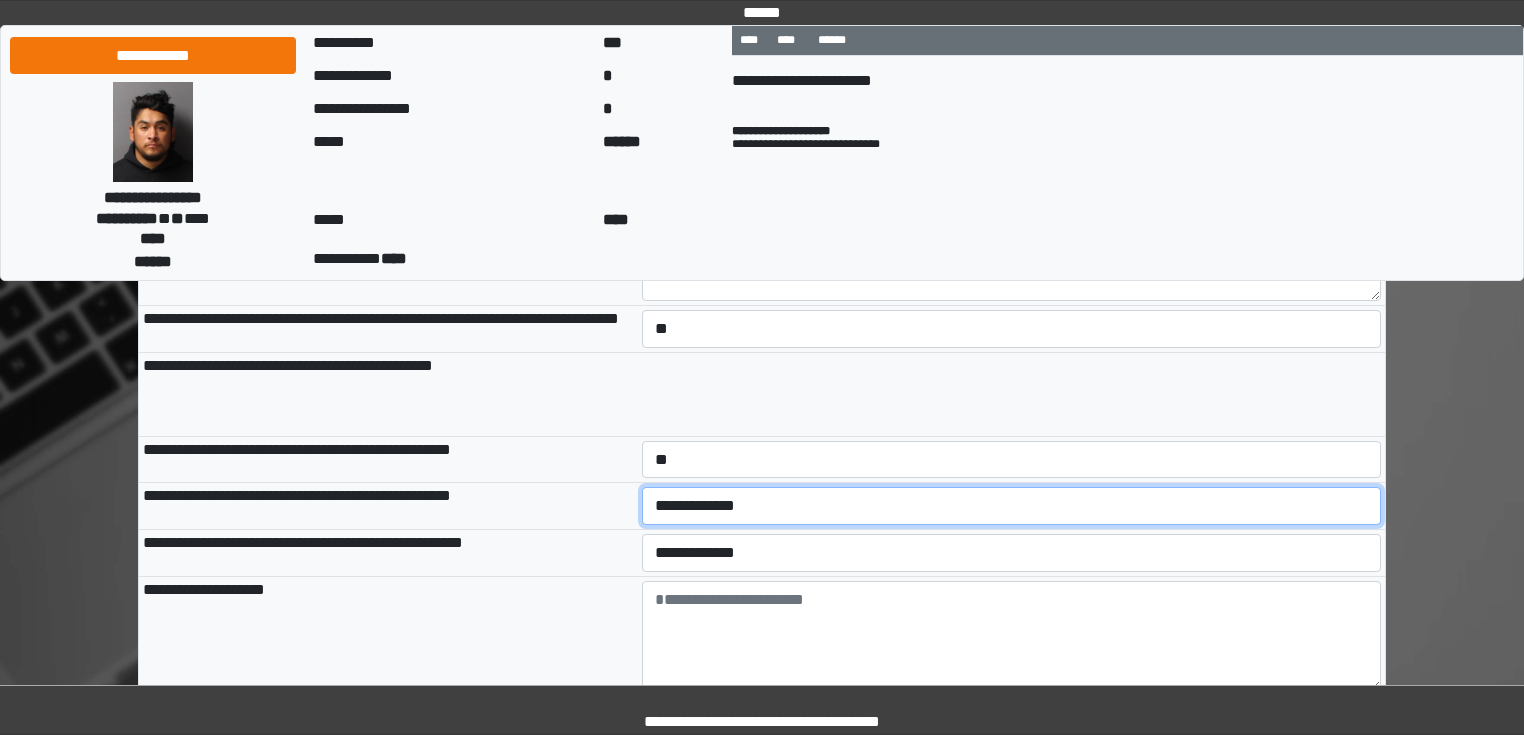 click on "**********" at bounding box center [1012, 506] 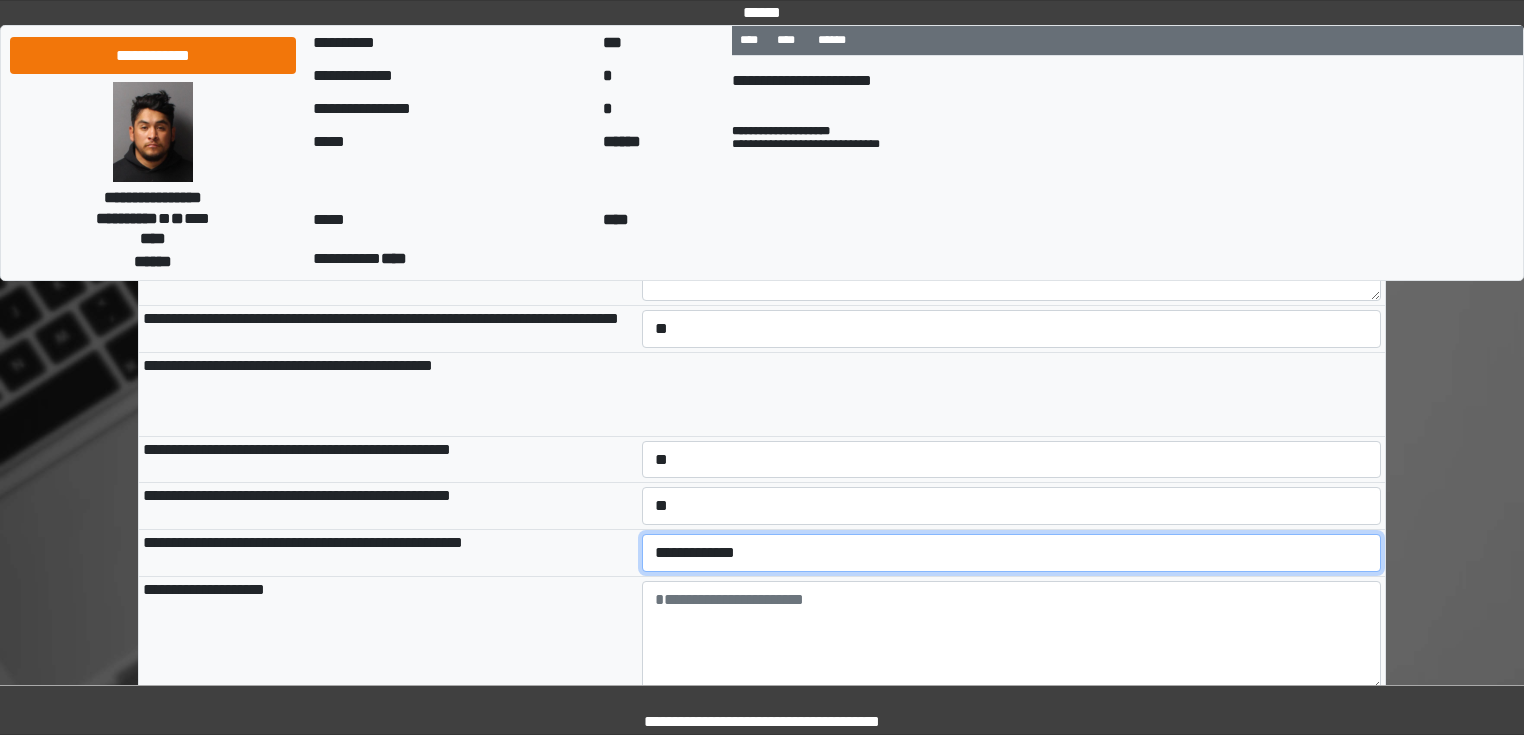 click on "**********" at bounding box center (1012, 553) 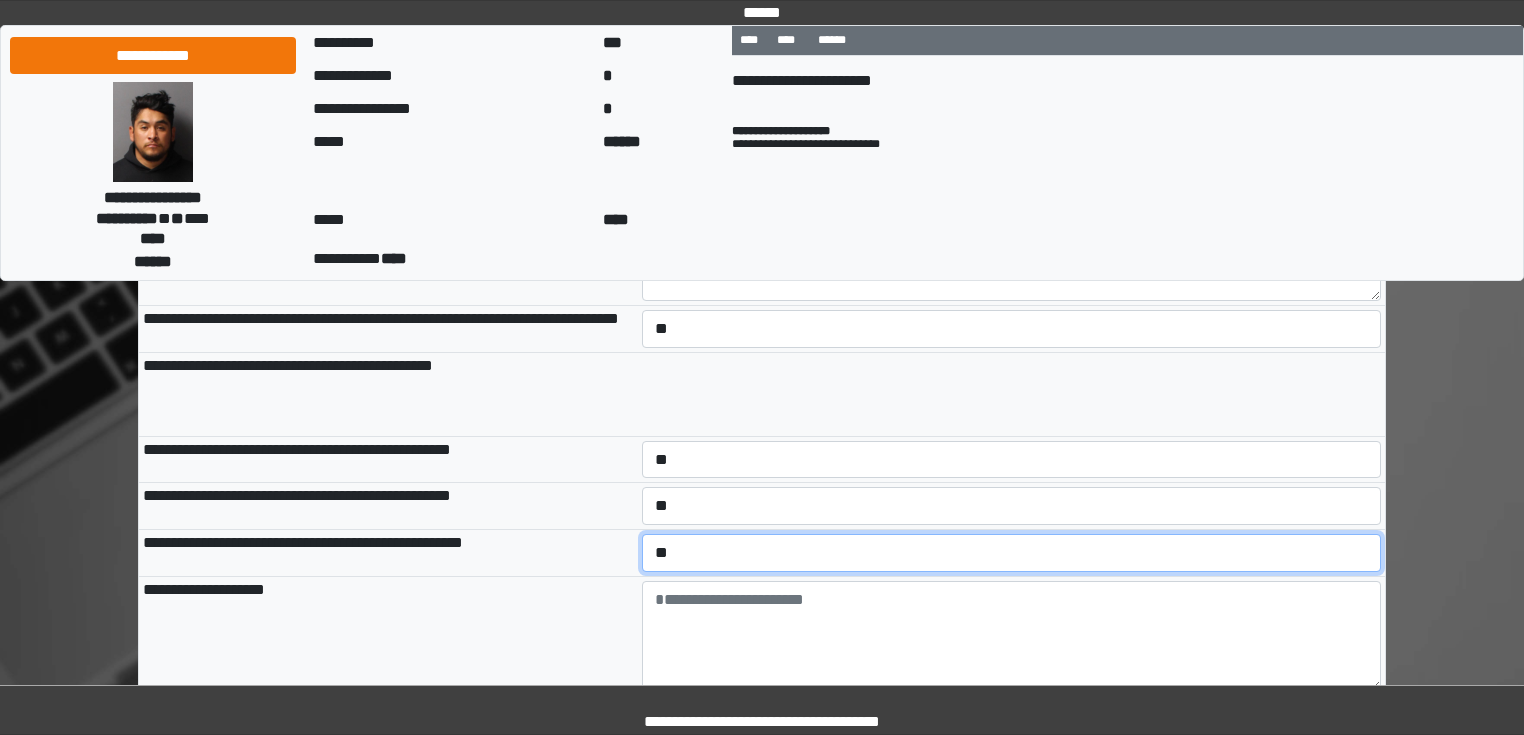 scroll, scrollTop: 1040, scrollLeft: 0, axis: vertical 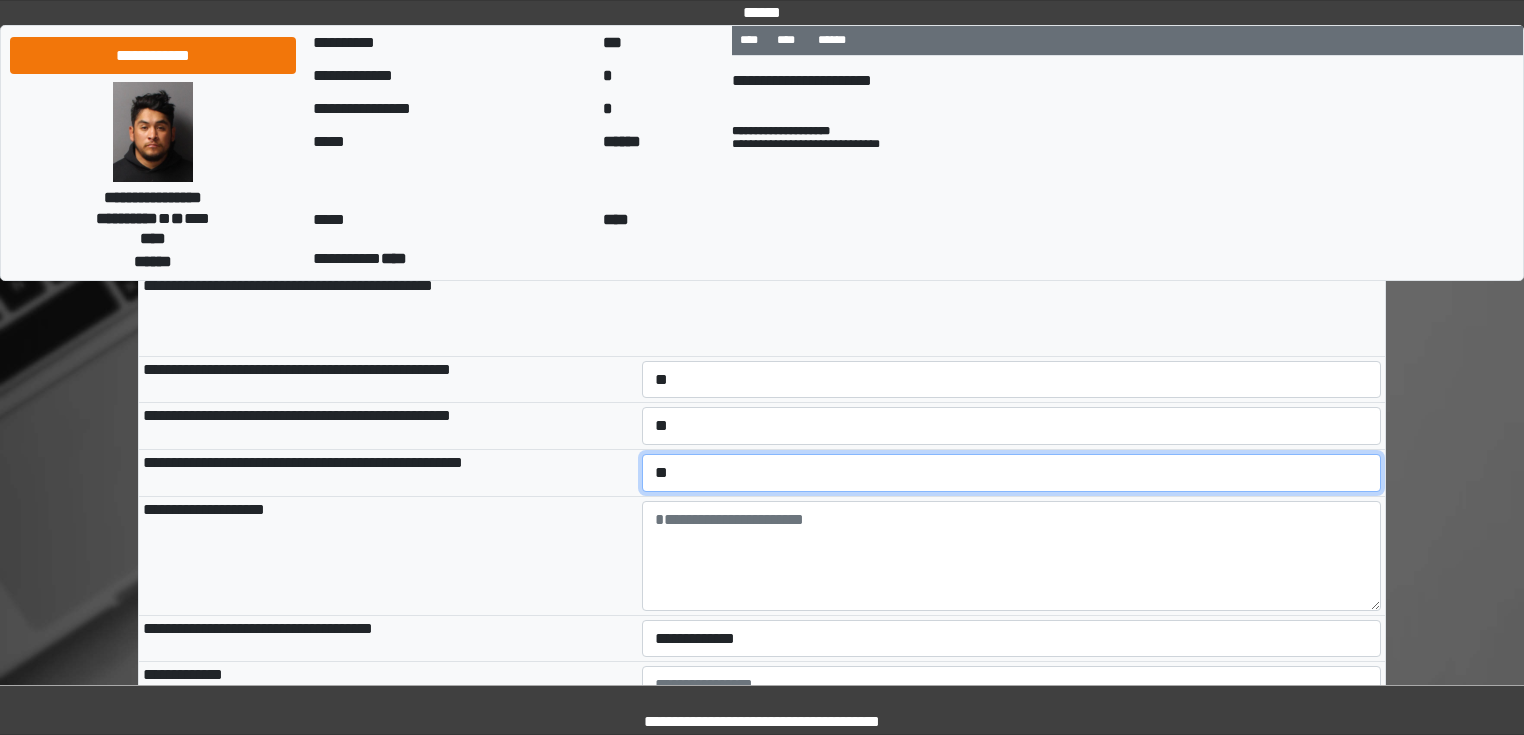 click on "**********" at bounding box center [1012, 473] 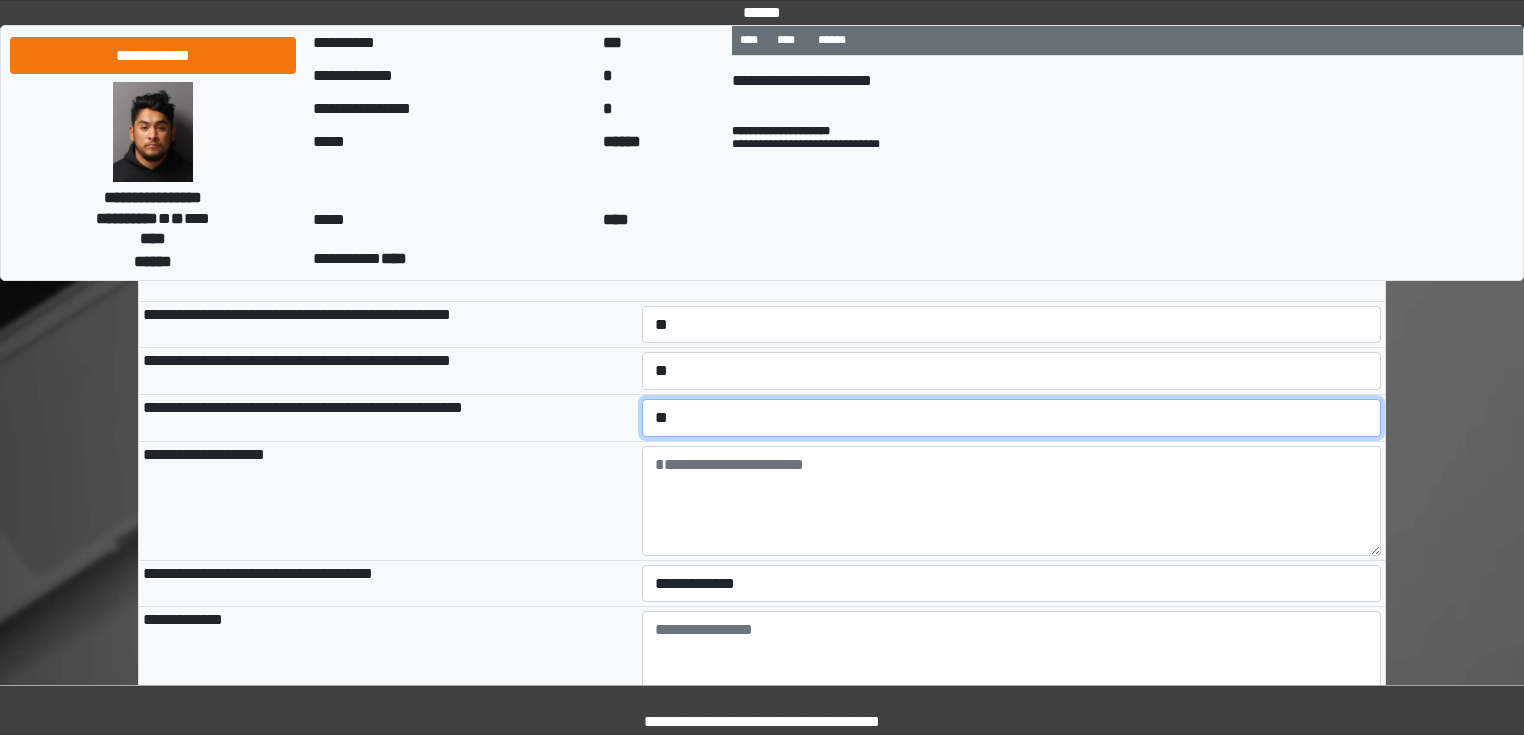 scroll, scrollTop: 1120, scrollLeft: 0, axis: vertical 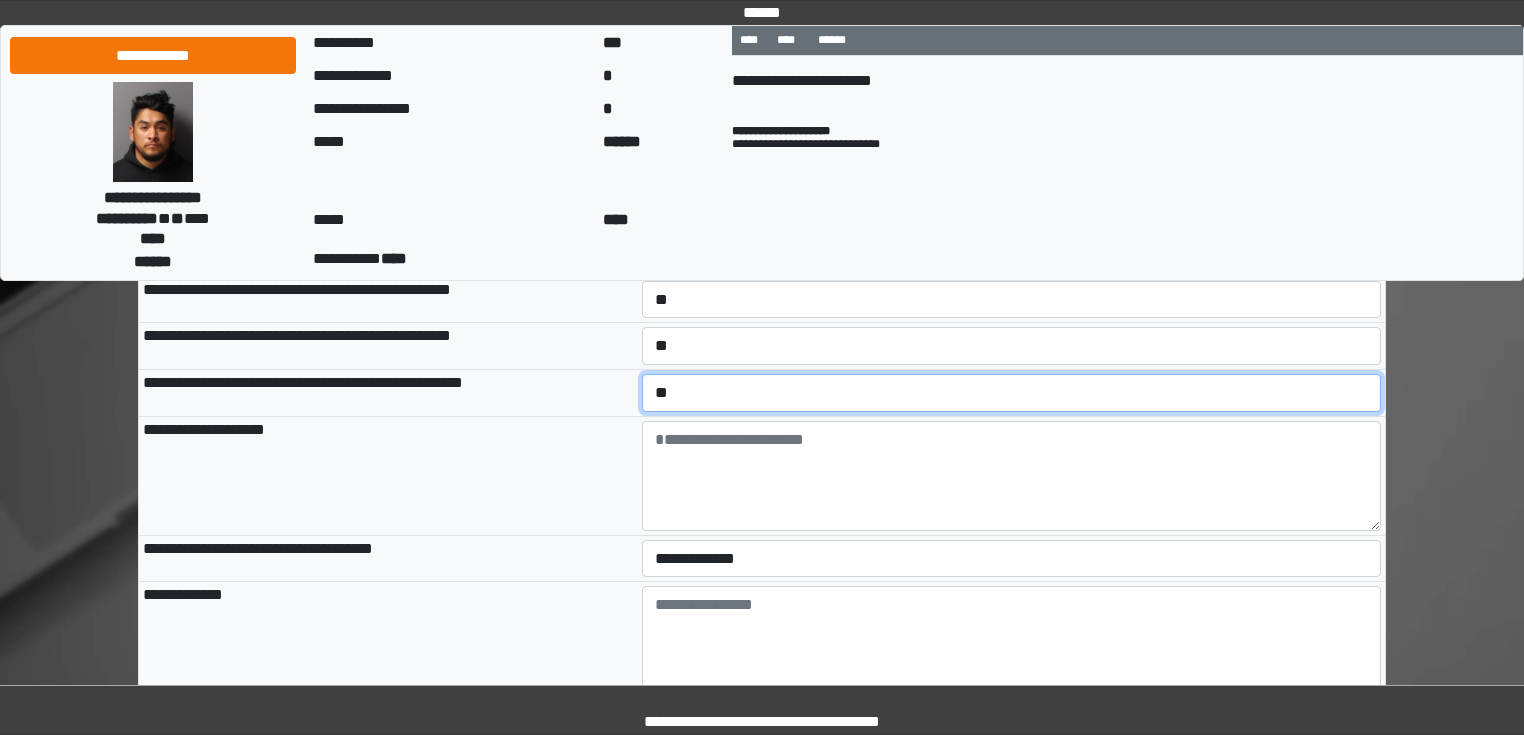 click on "**********" at bounding box center [1012, 393] 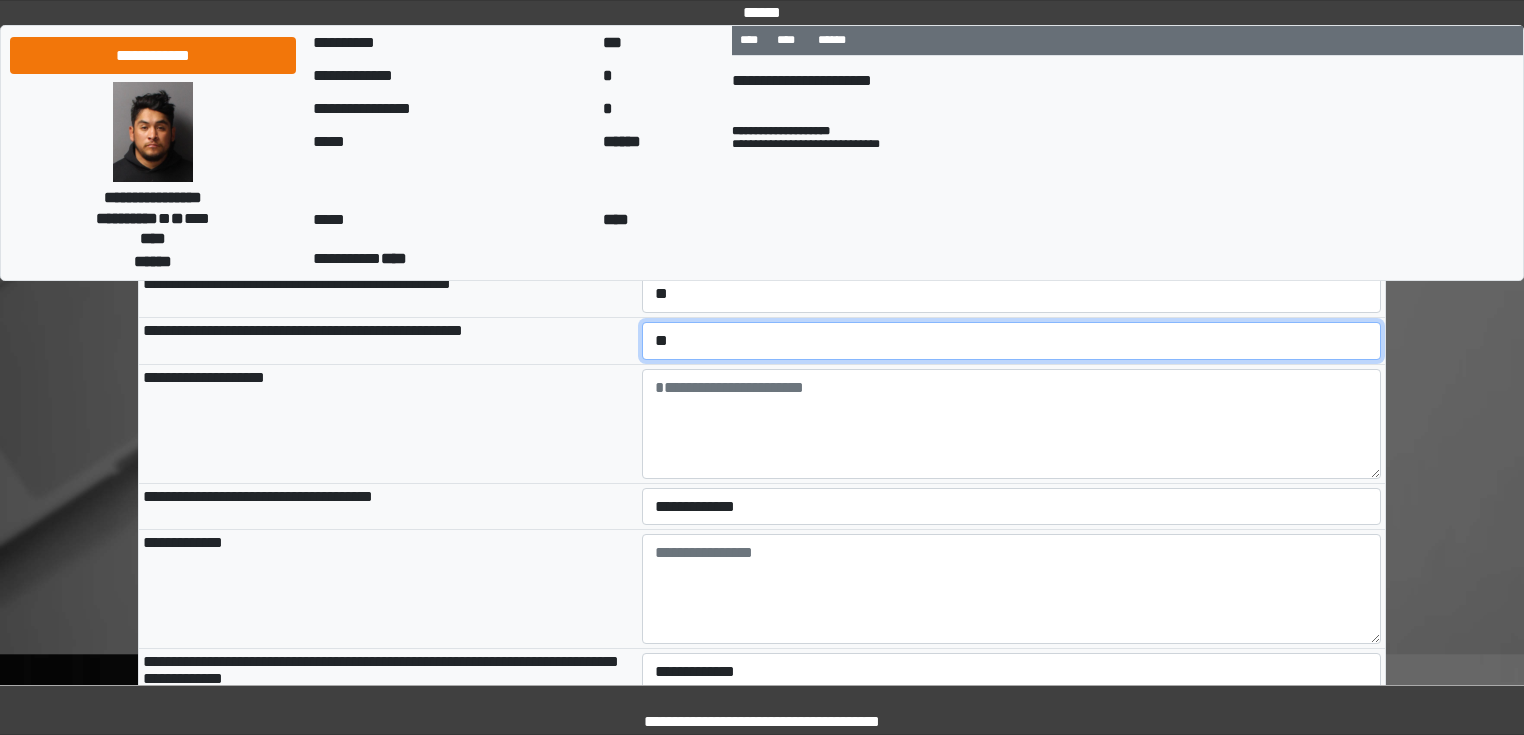 scroll, scrollTop: 1200, scrollLeft: 0, axis: vertical 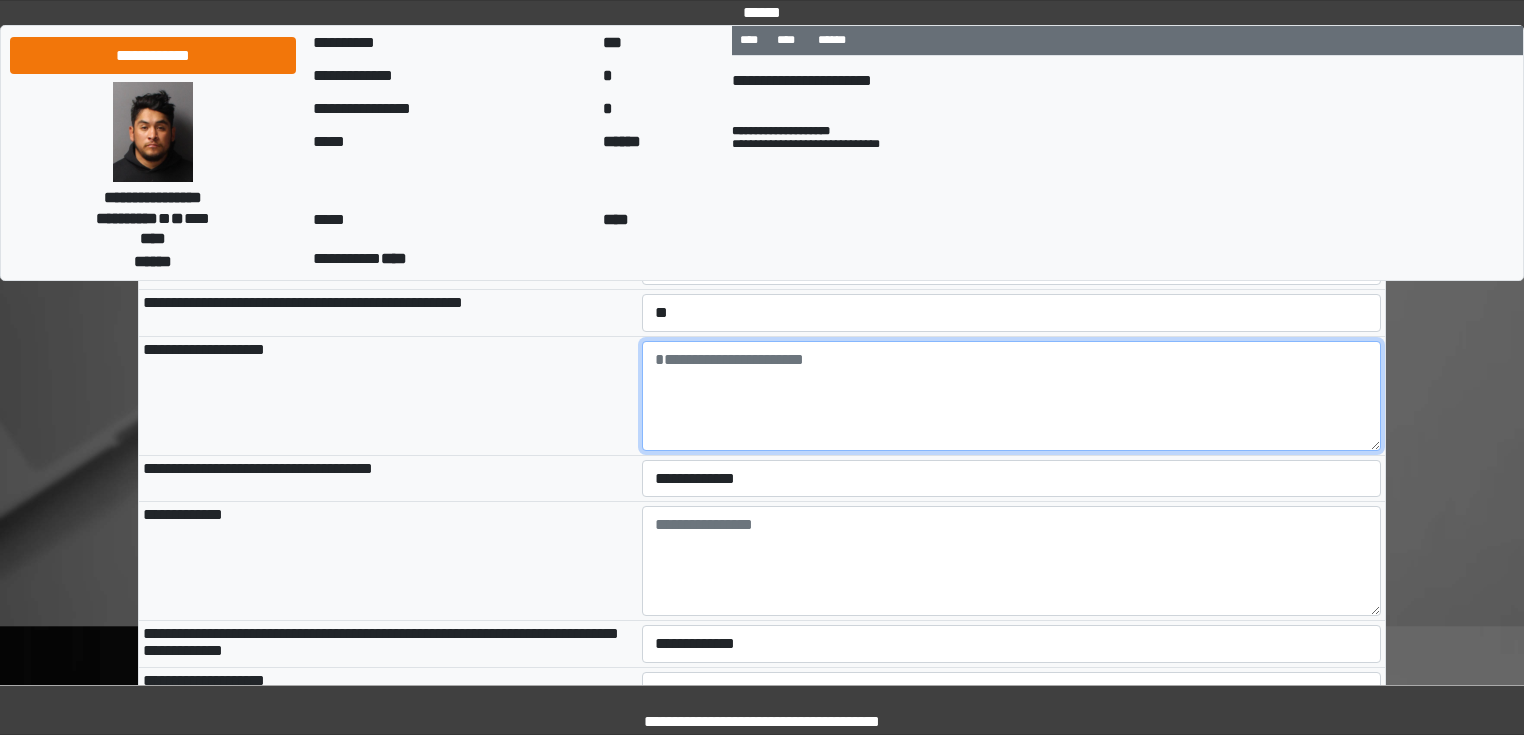click at bounding box center (1012, 396) 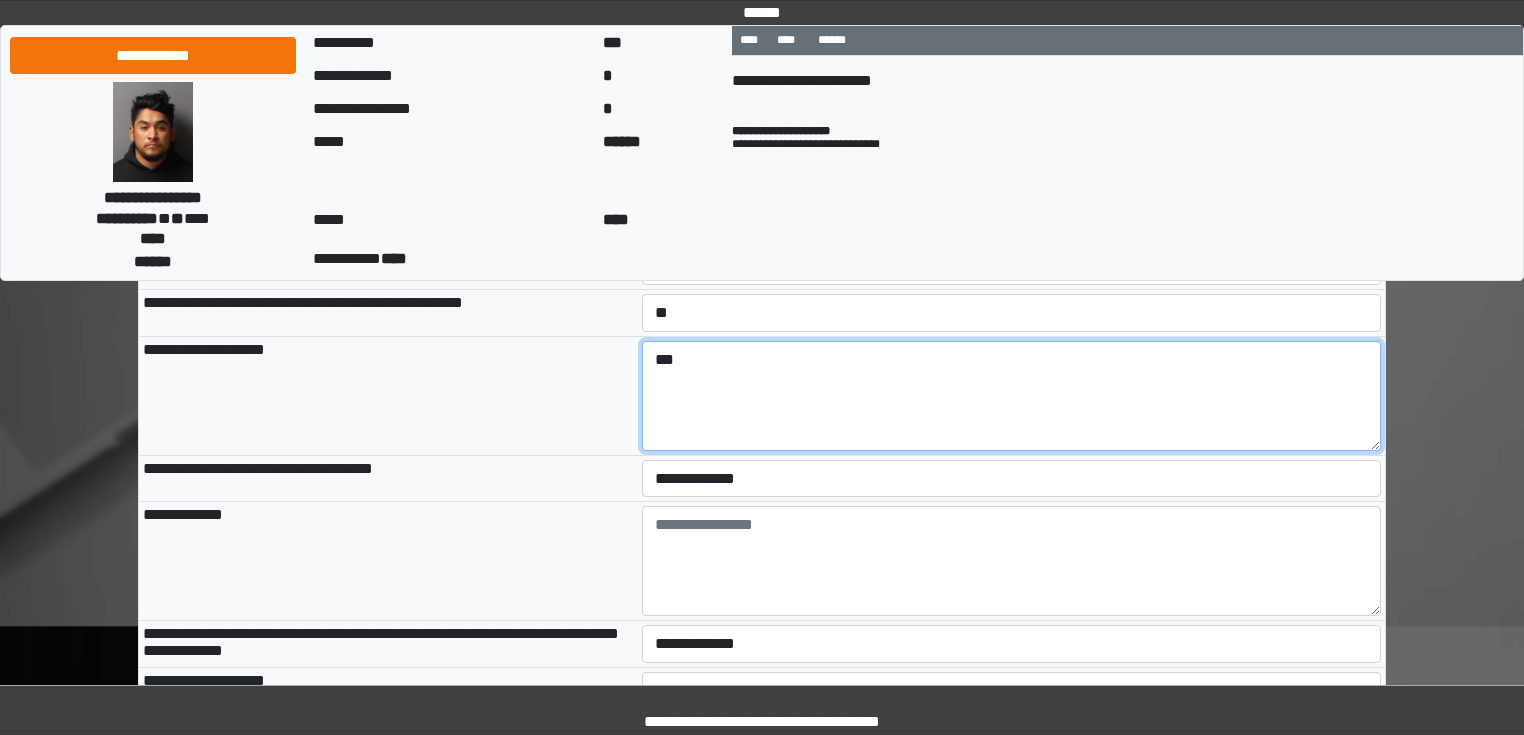 type on "***" 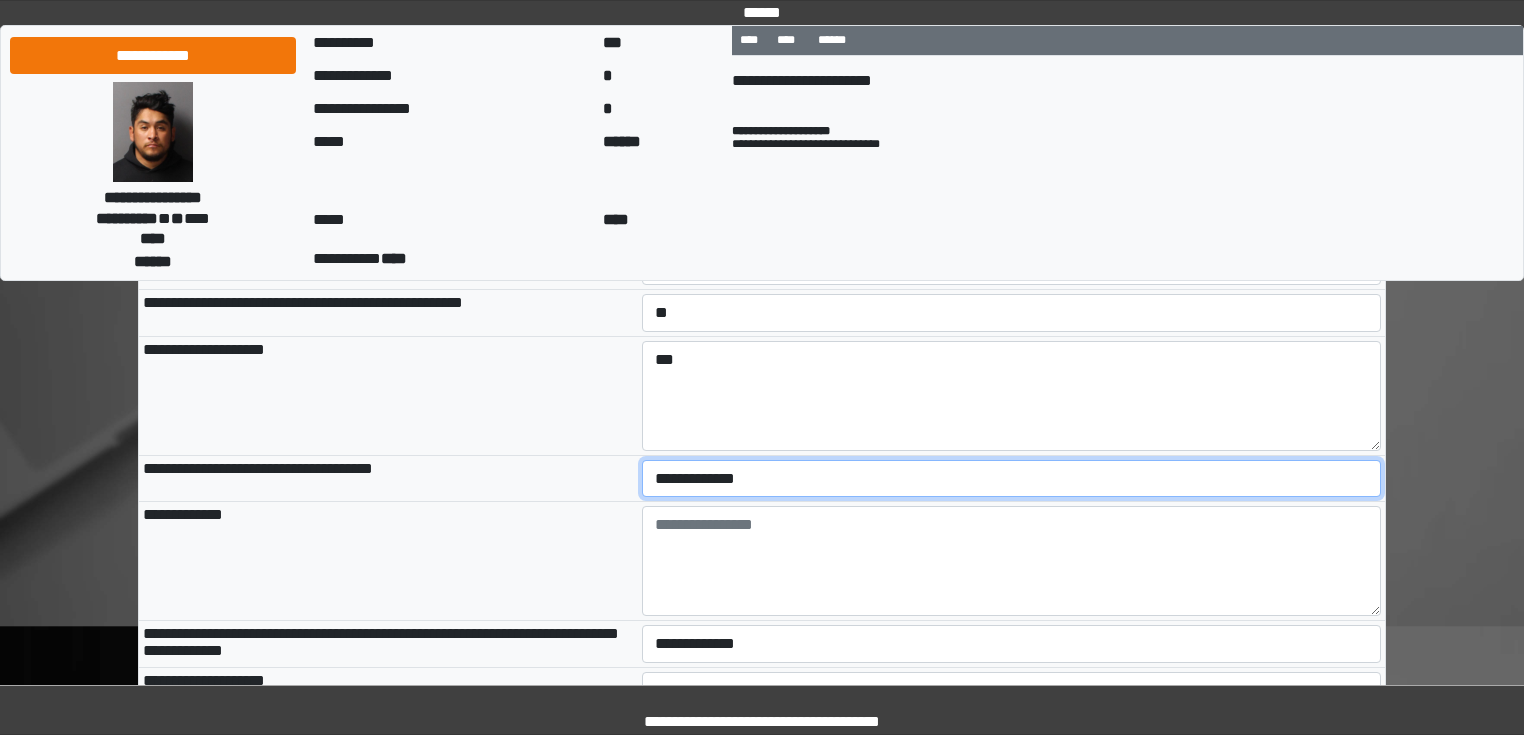 click on "**********" at bounding box center [1012, 479] 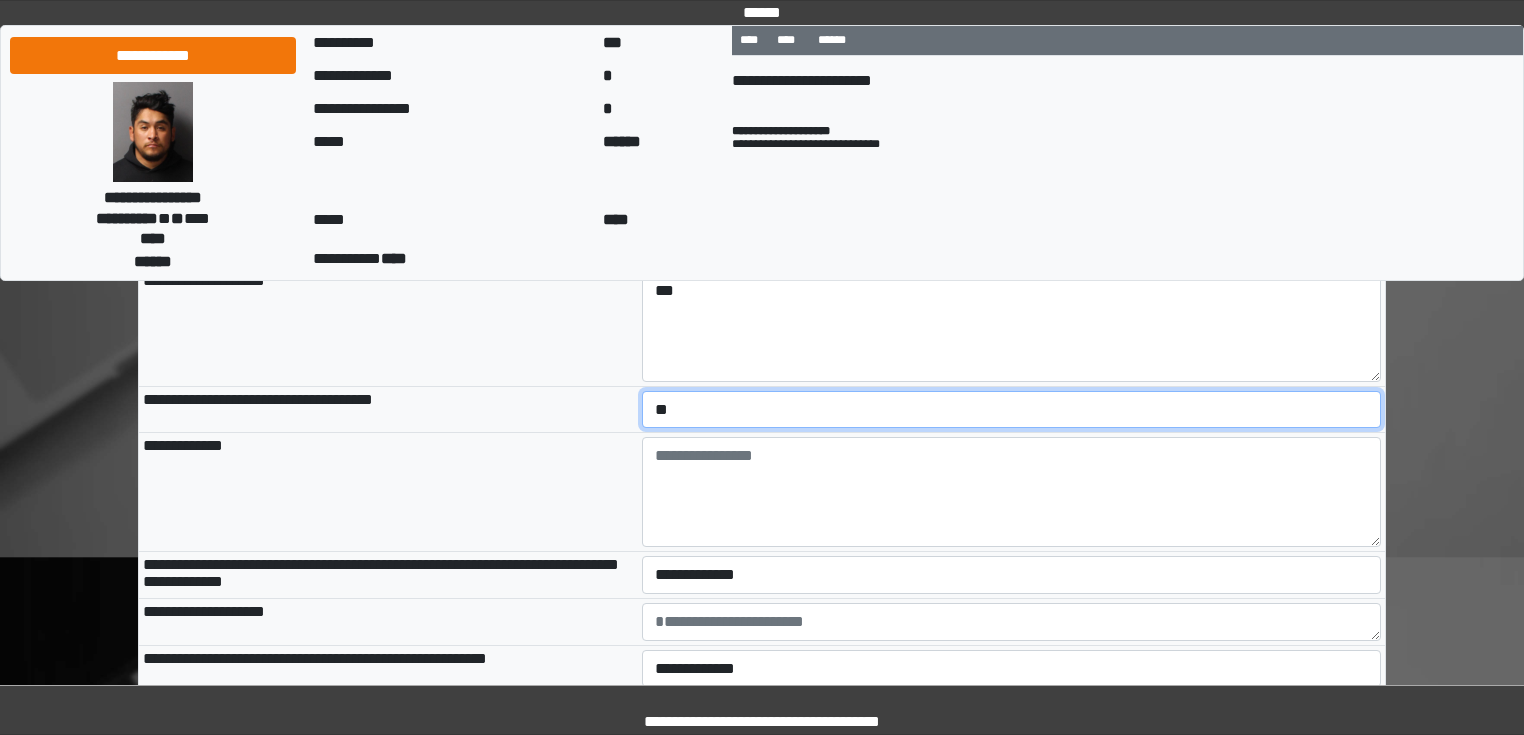 scroll, scrollTop: 1360, scrollLeft: 0, axis: vertical 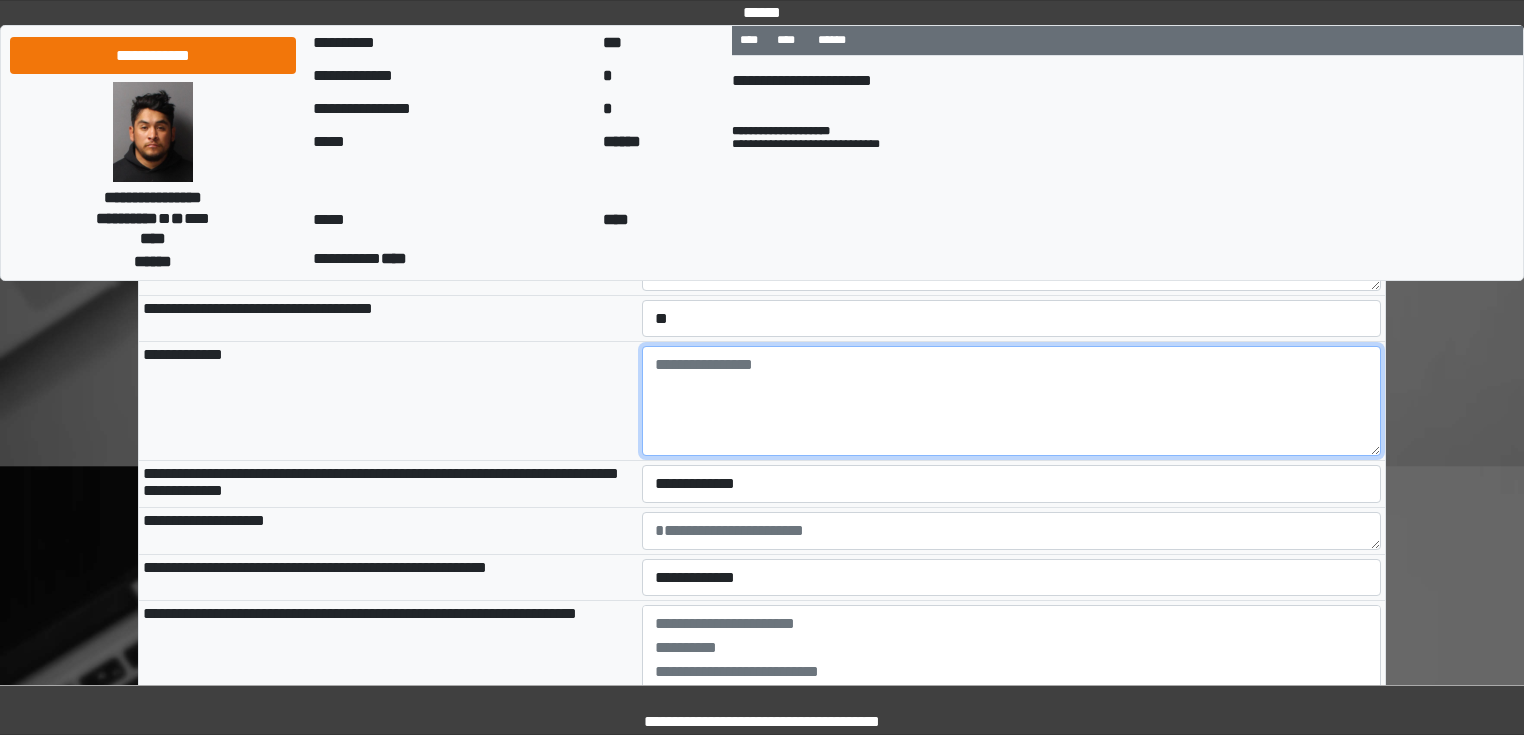 click at bounding box center [1012, 401] 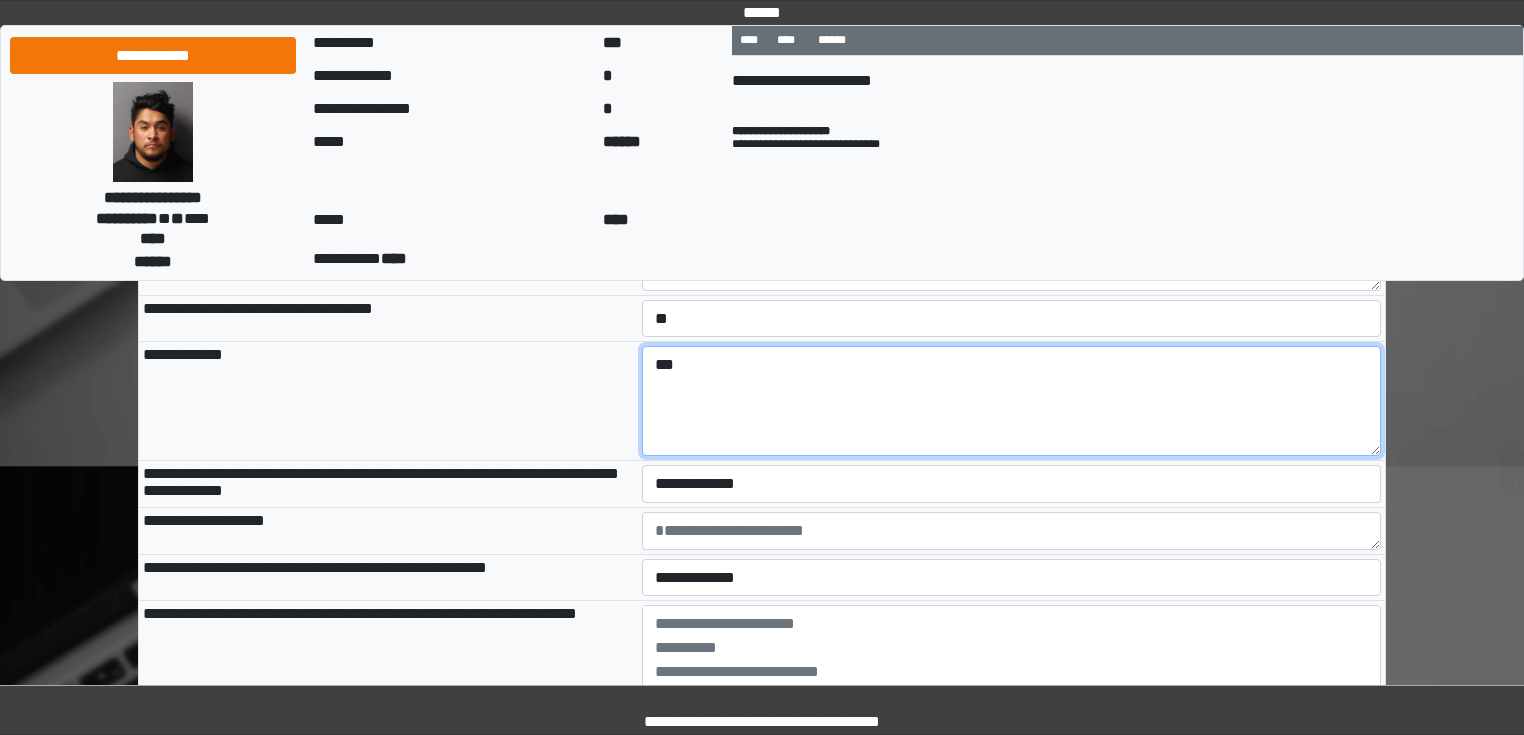 type on "***" 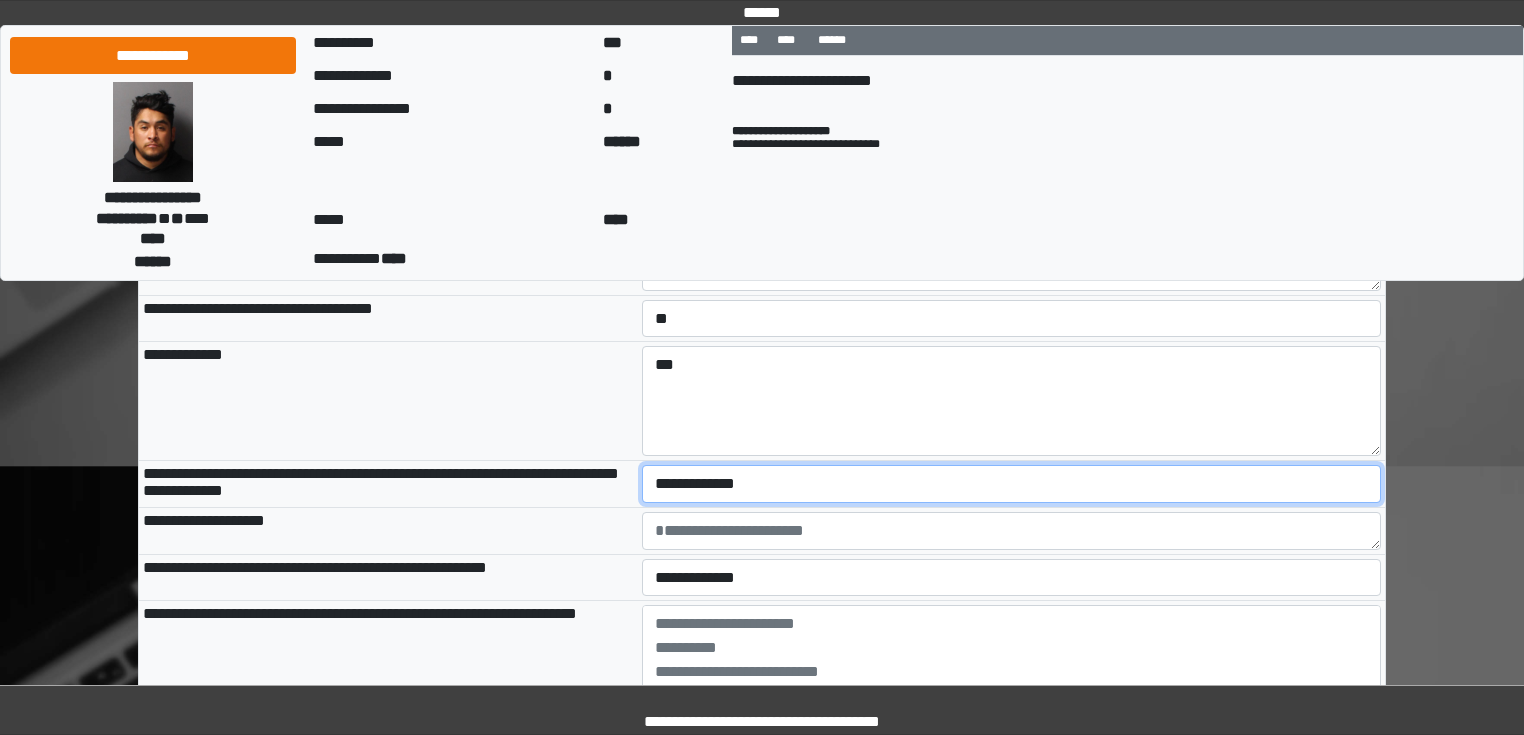 click on "**********" at bounding box center [1012, 484] 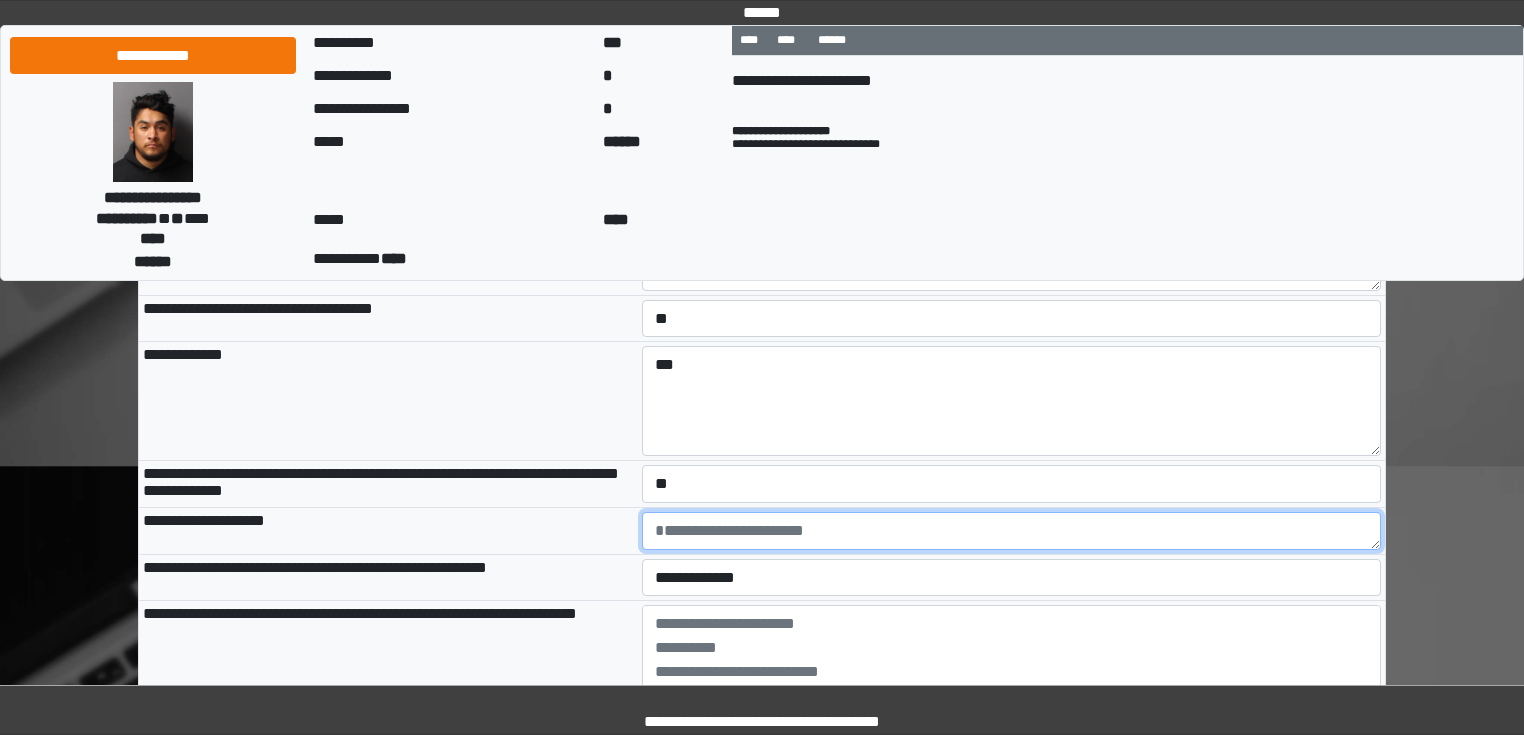 click at bounding box center [1012, 531] 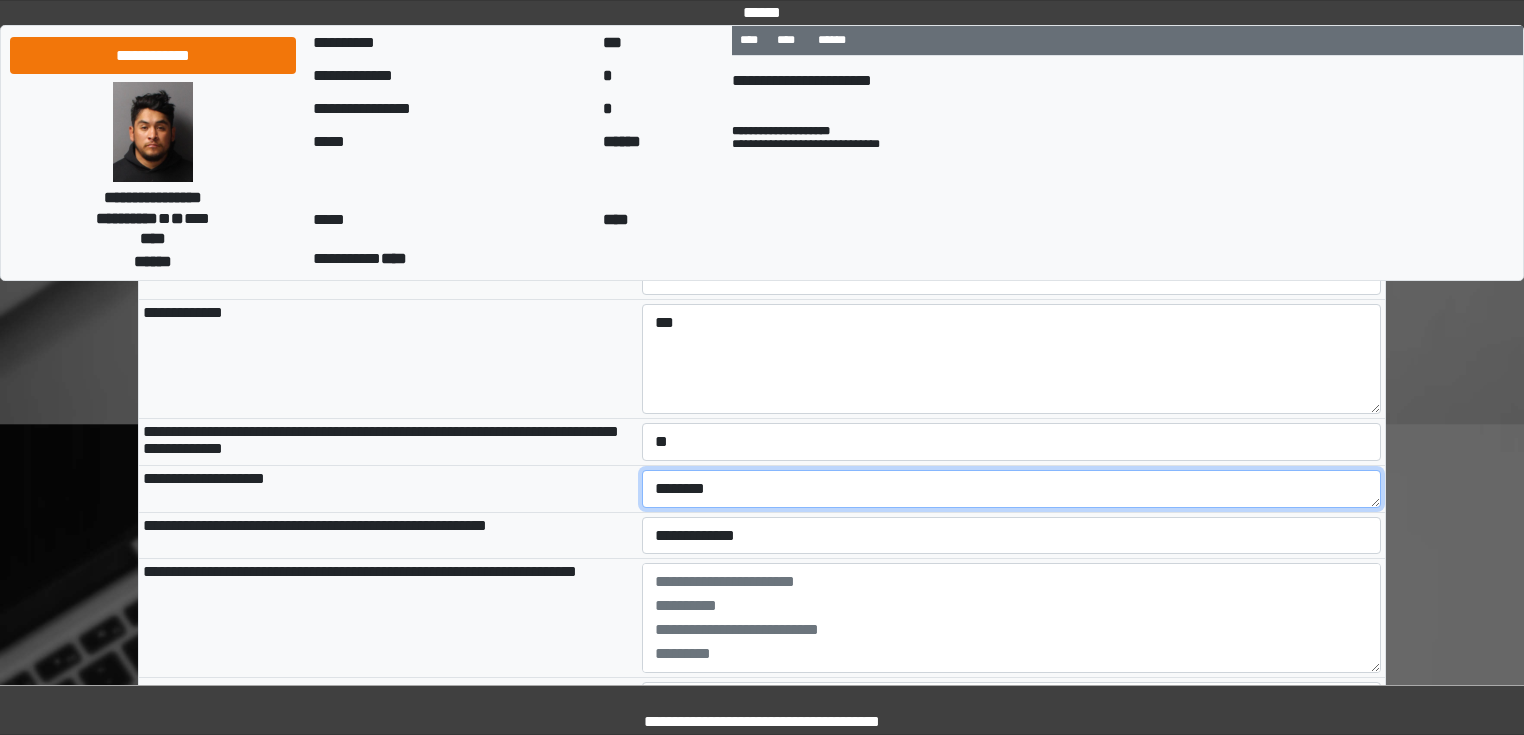 scroll, scrollTop: 1520, scrollLeft: 0, axis: vertical 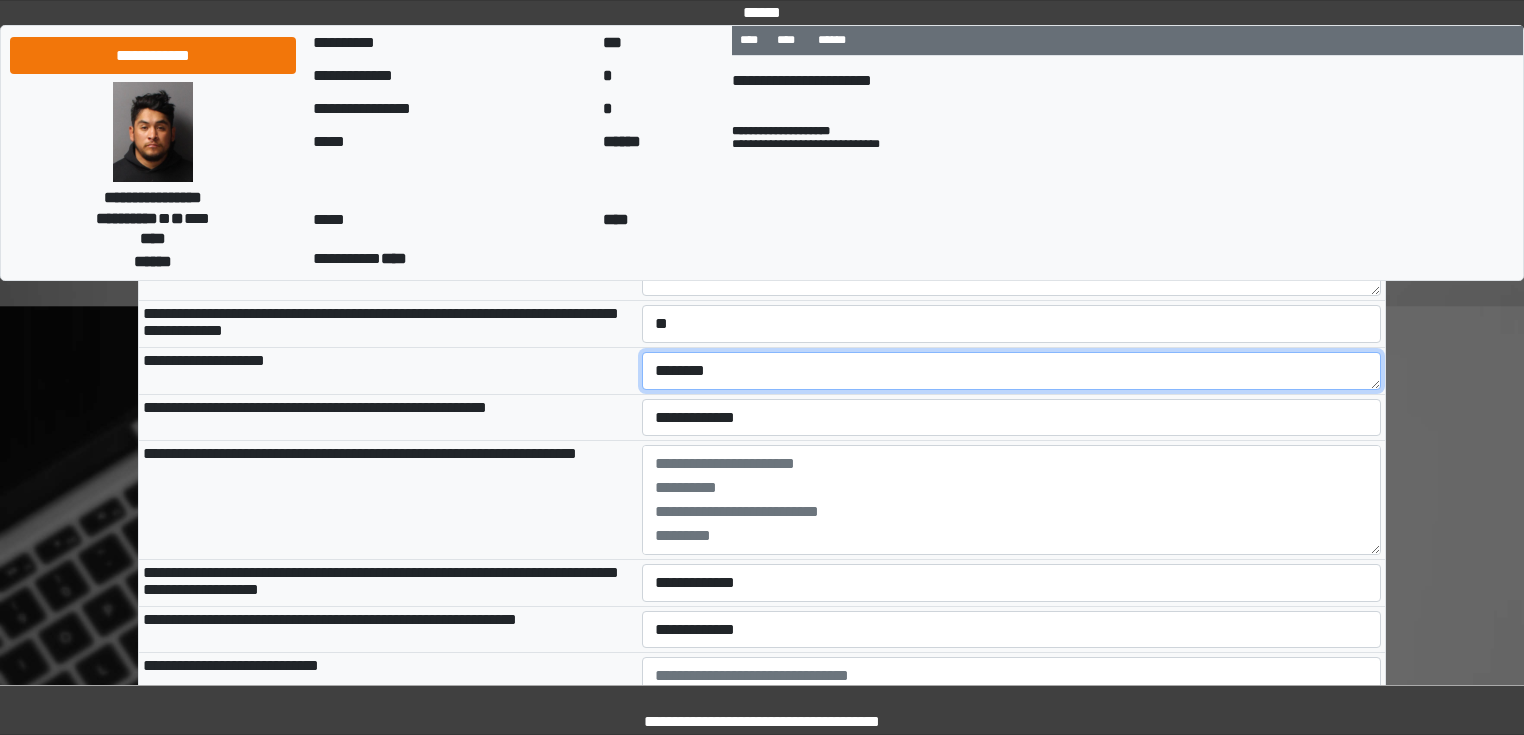 type on "********" 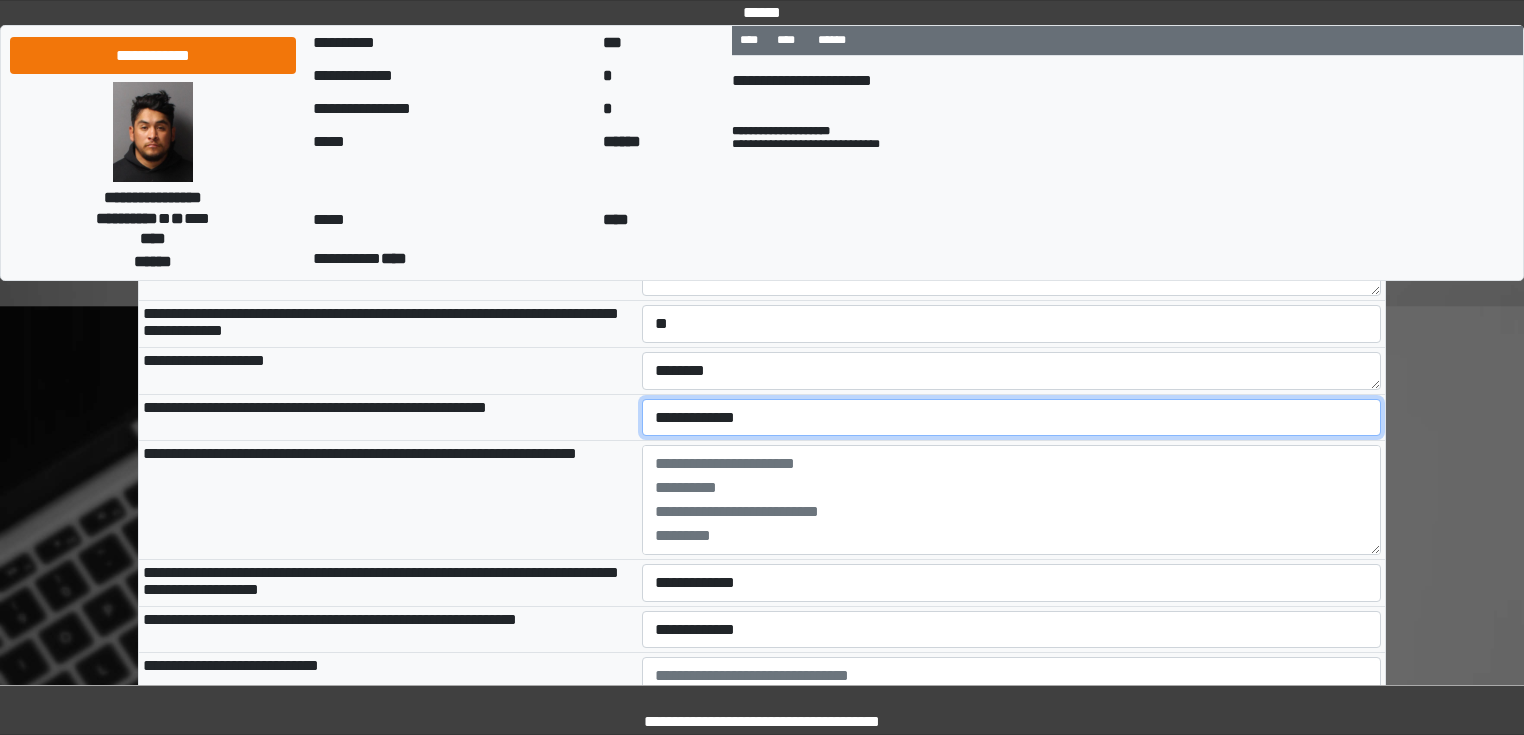 click on "**********" at bounding box center (1012, 418) 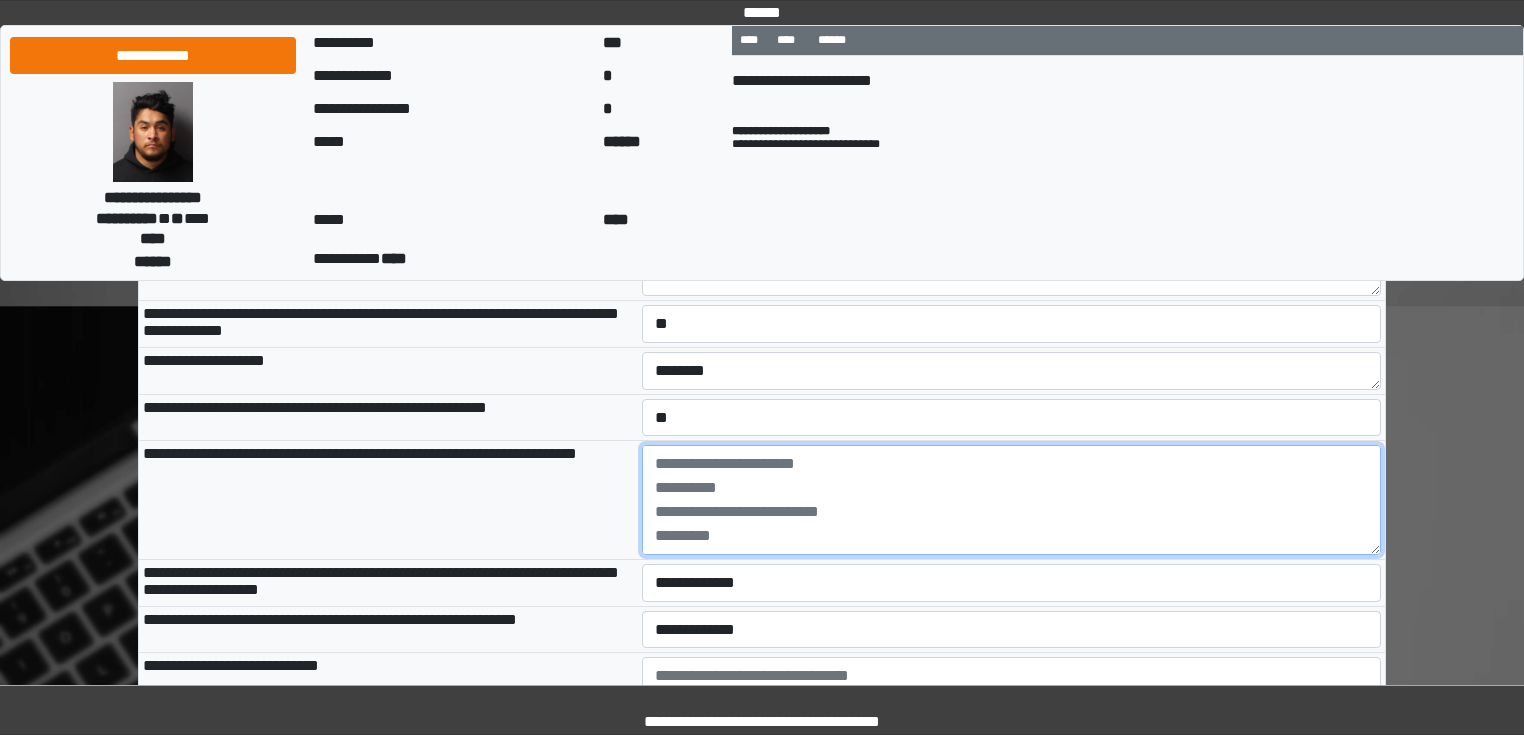 click at bounding box center [1012, 500] 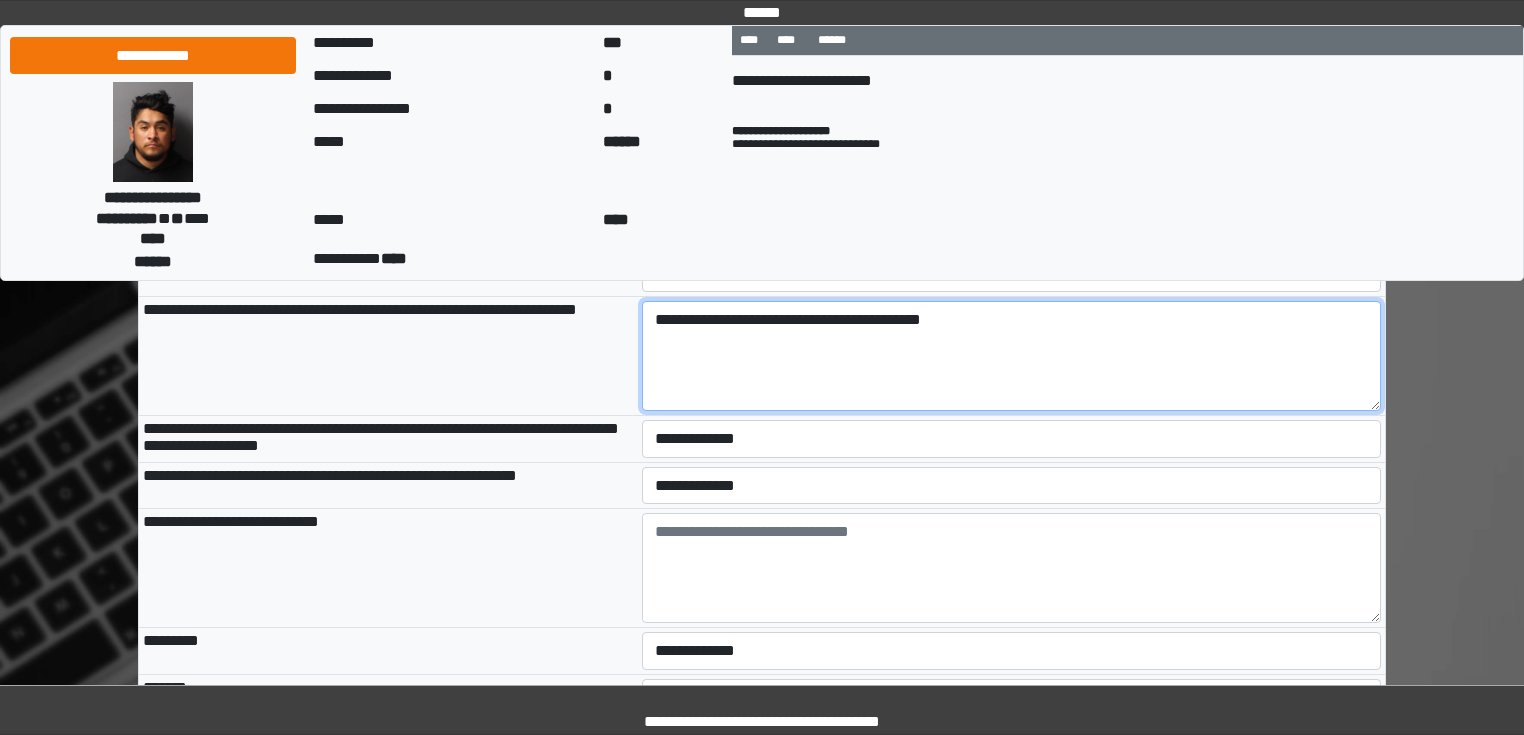 scroll, scrollTop: 1760, scrollLeft: 0, axis: vertical 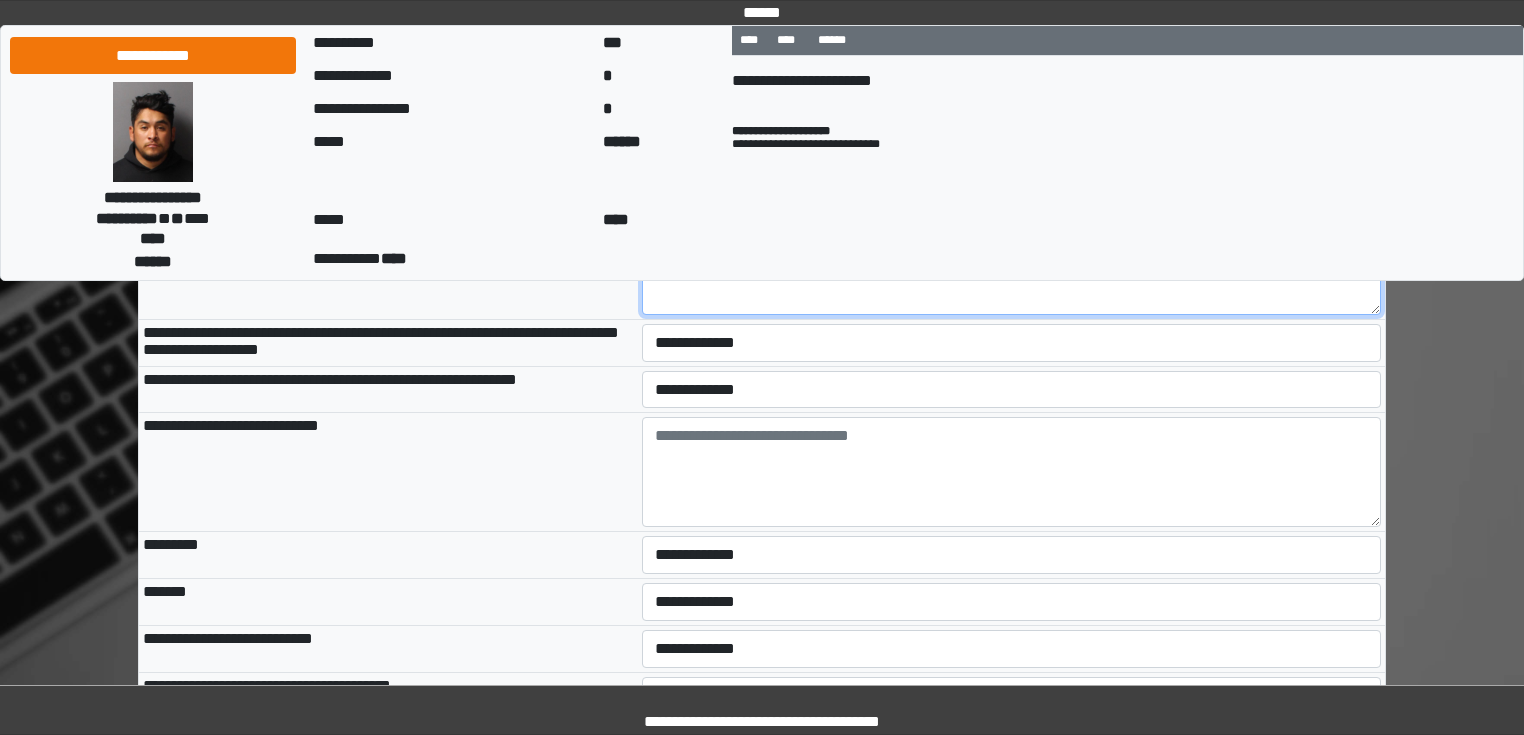 type on "**********" 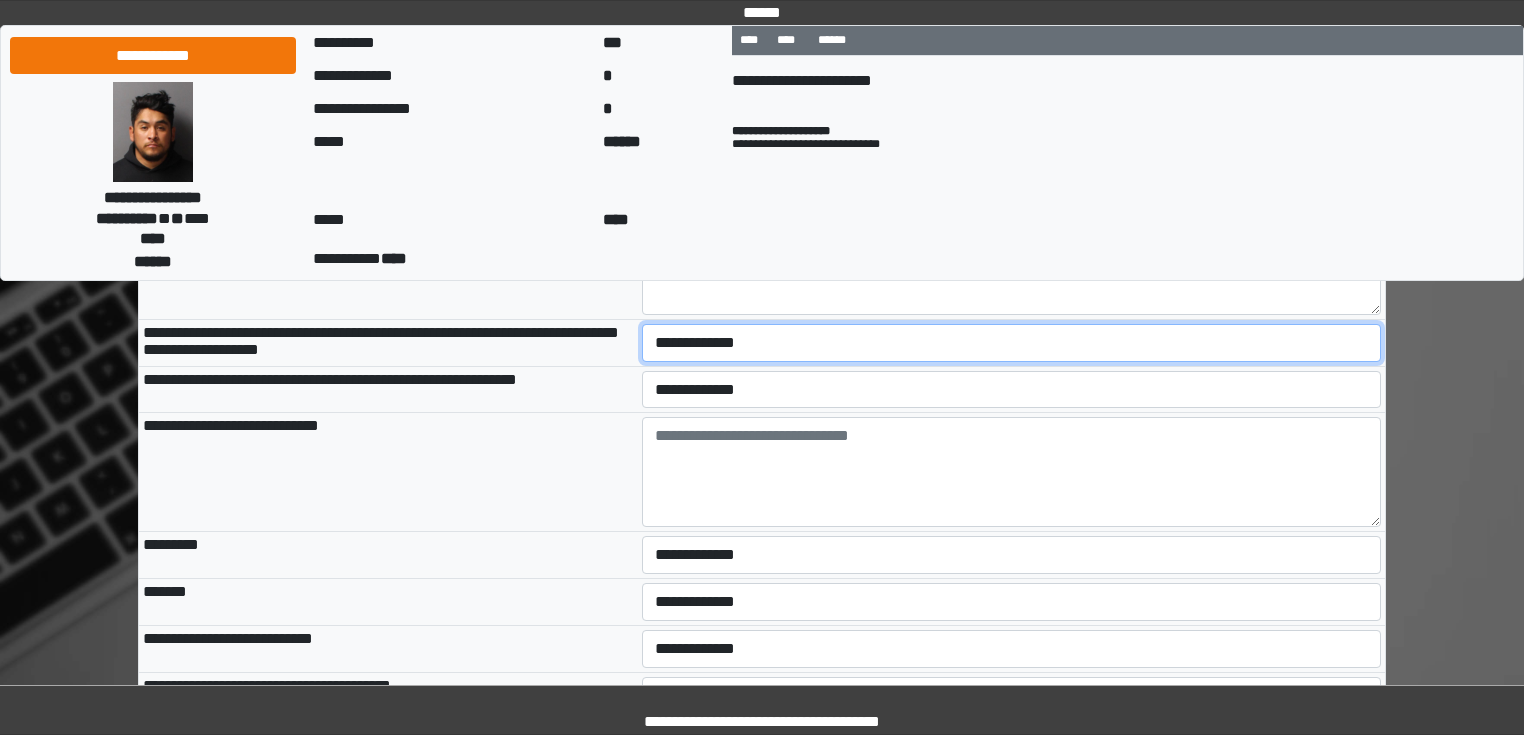 click on "**********" at bounding box center [1012, 343] 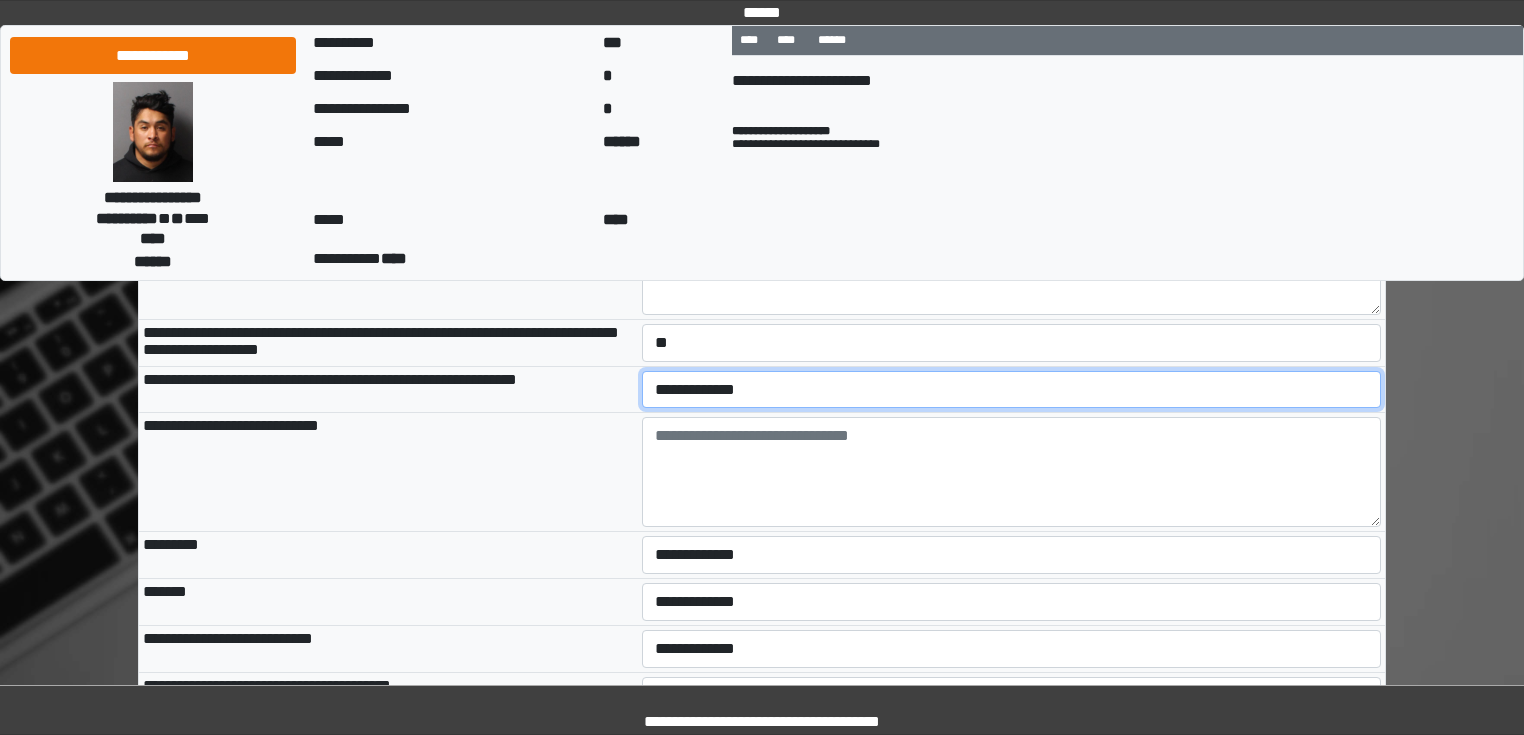 click on "**********" at bounding box center [1012, 390] 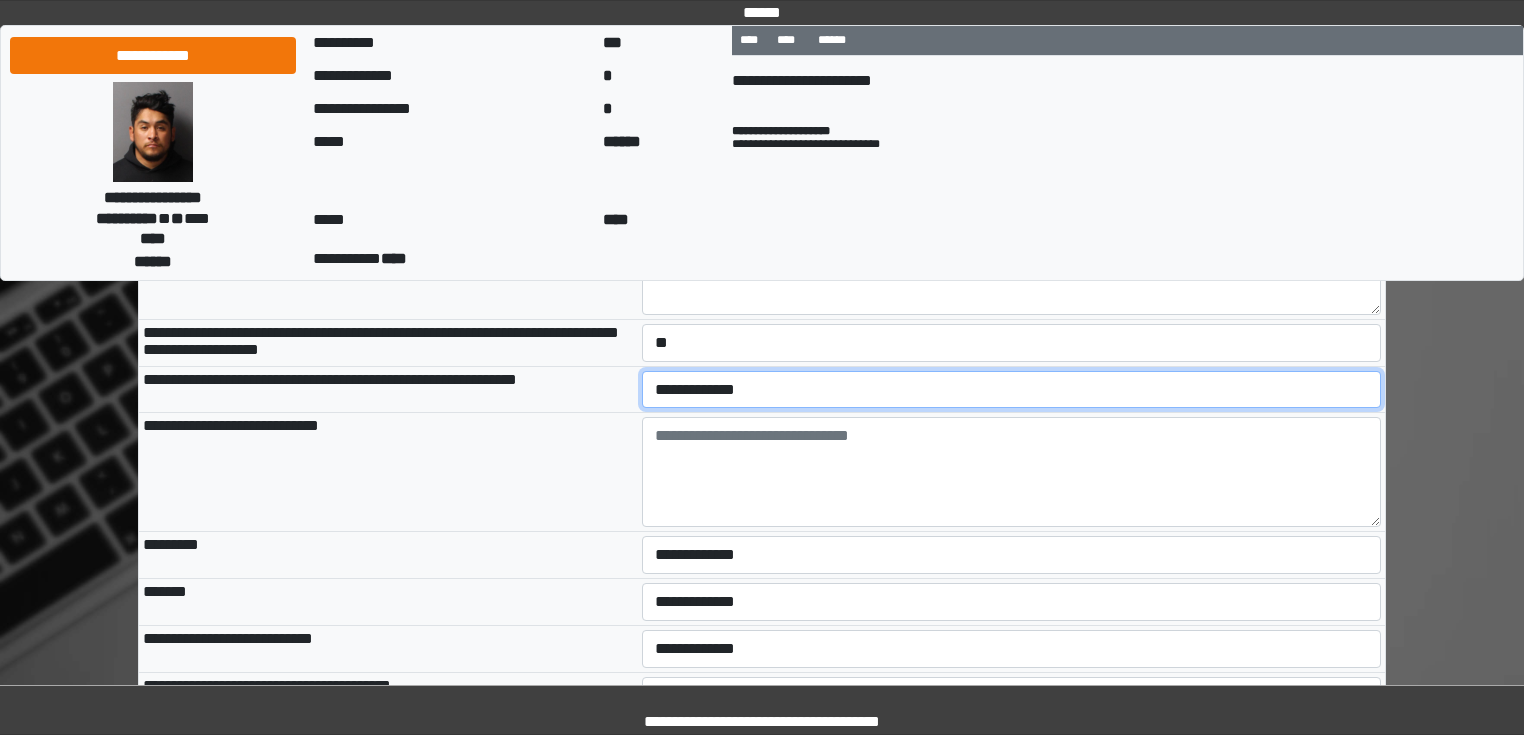 select on "*" 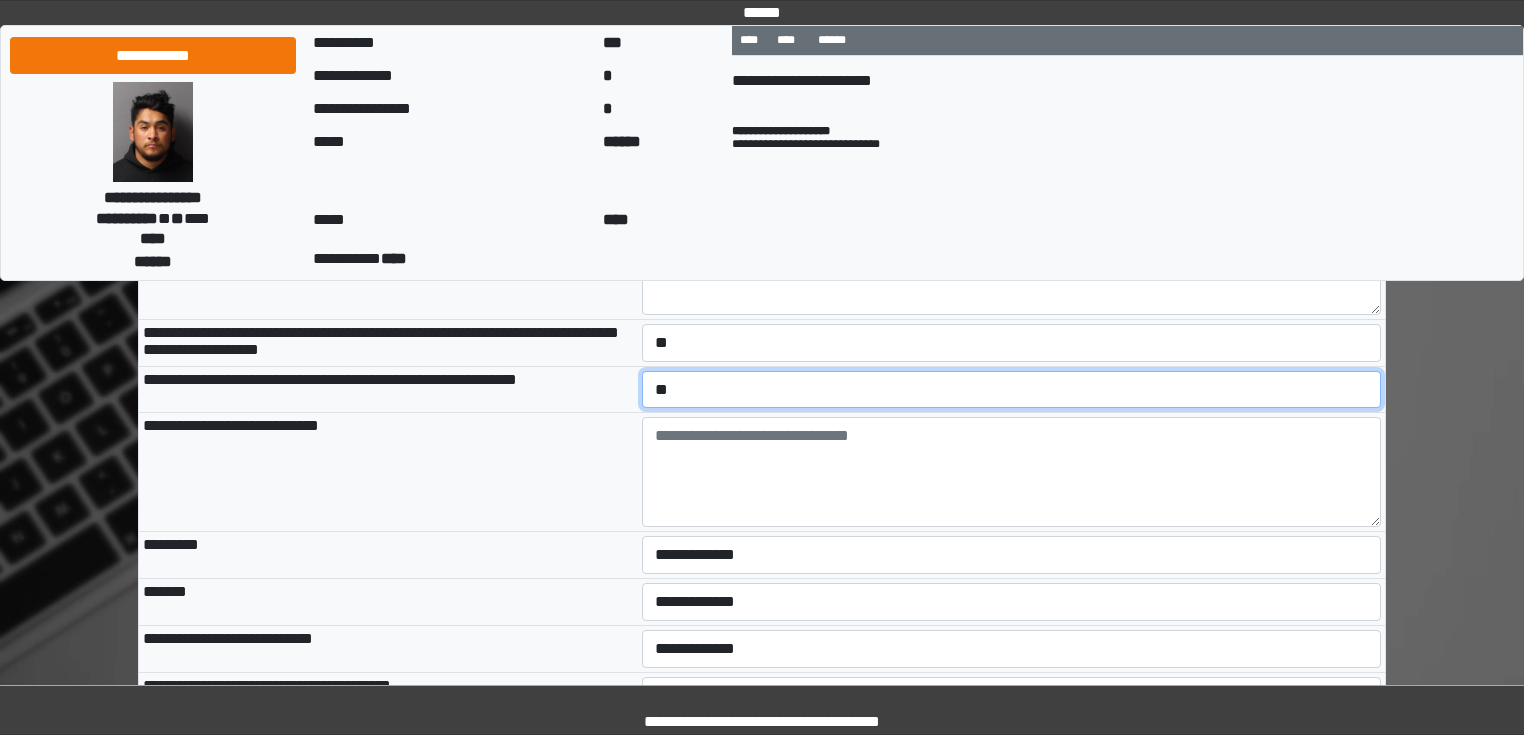 scroll, scrollTop: 1840, scrollLeft: 0, axis: vertical 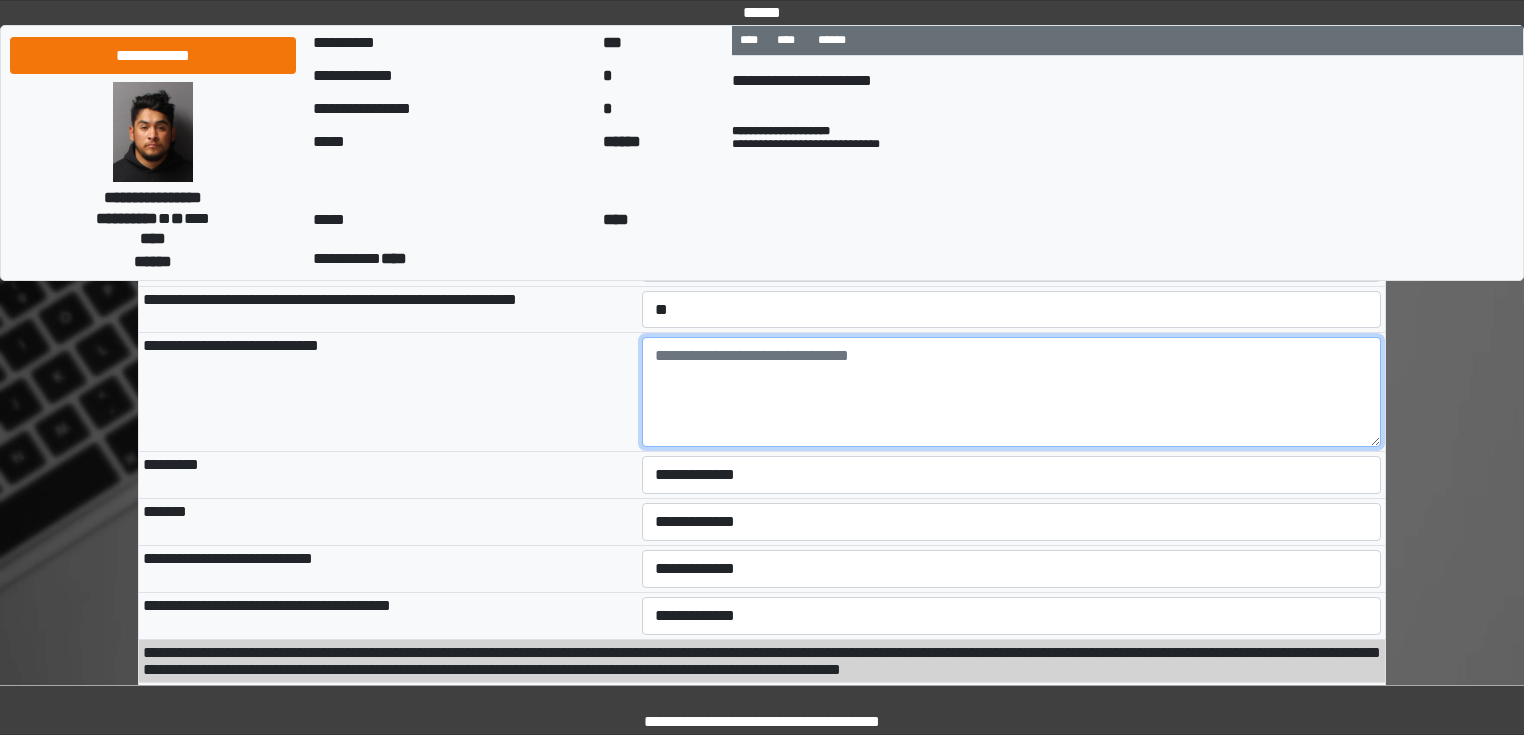 click at bounding box center (1012, 392) 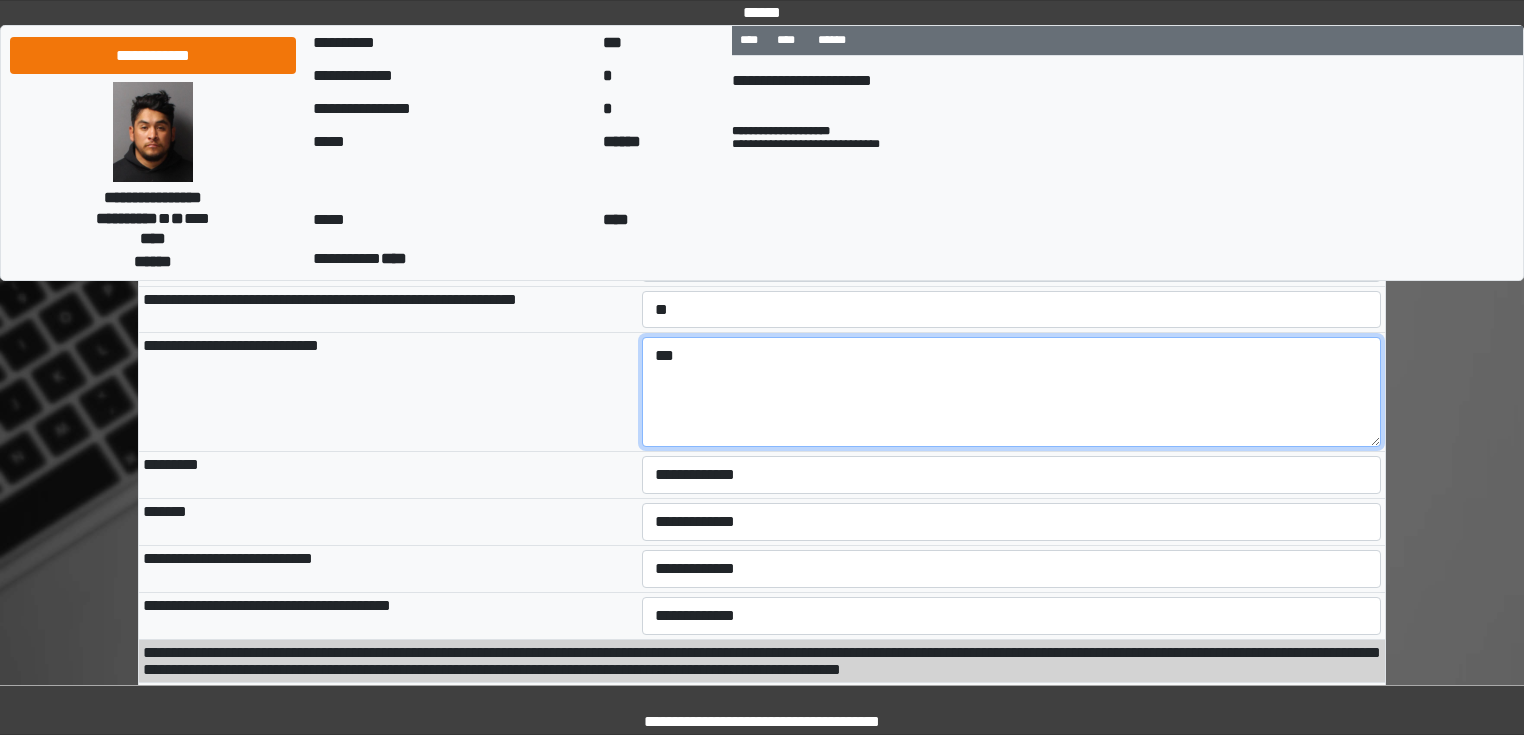 type on "***" 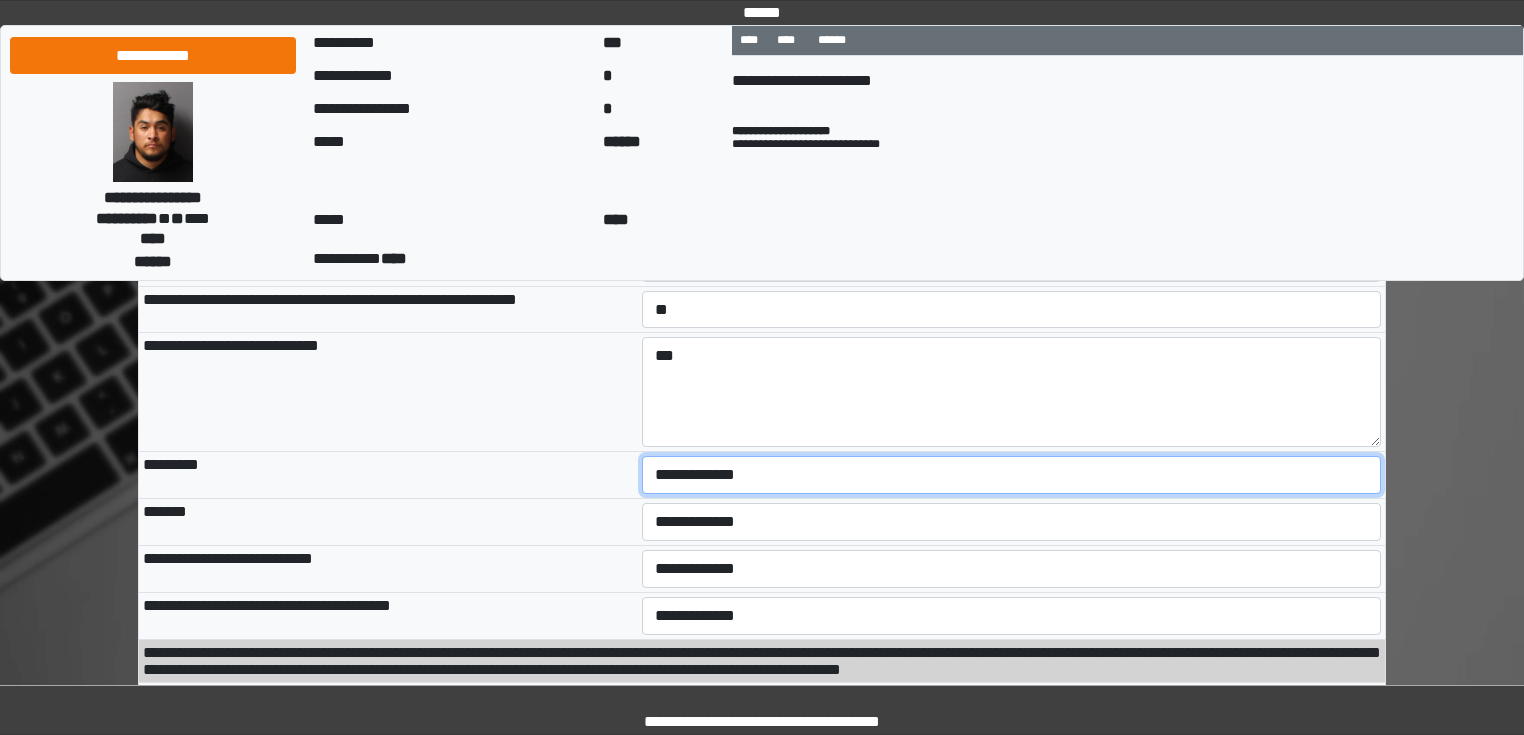 click on "**********" at bounding box center (1012, 475) 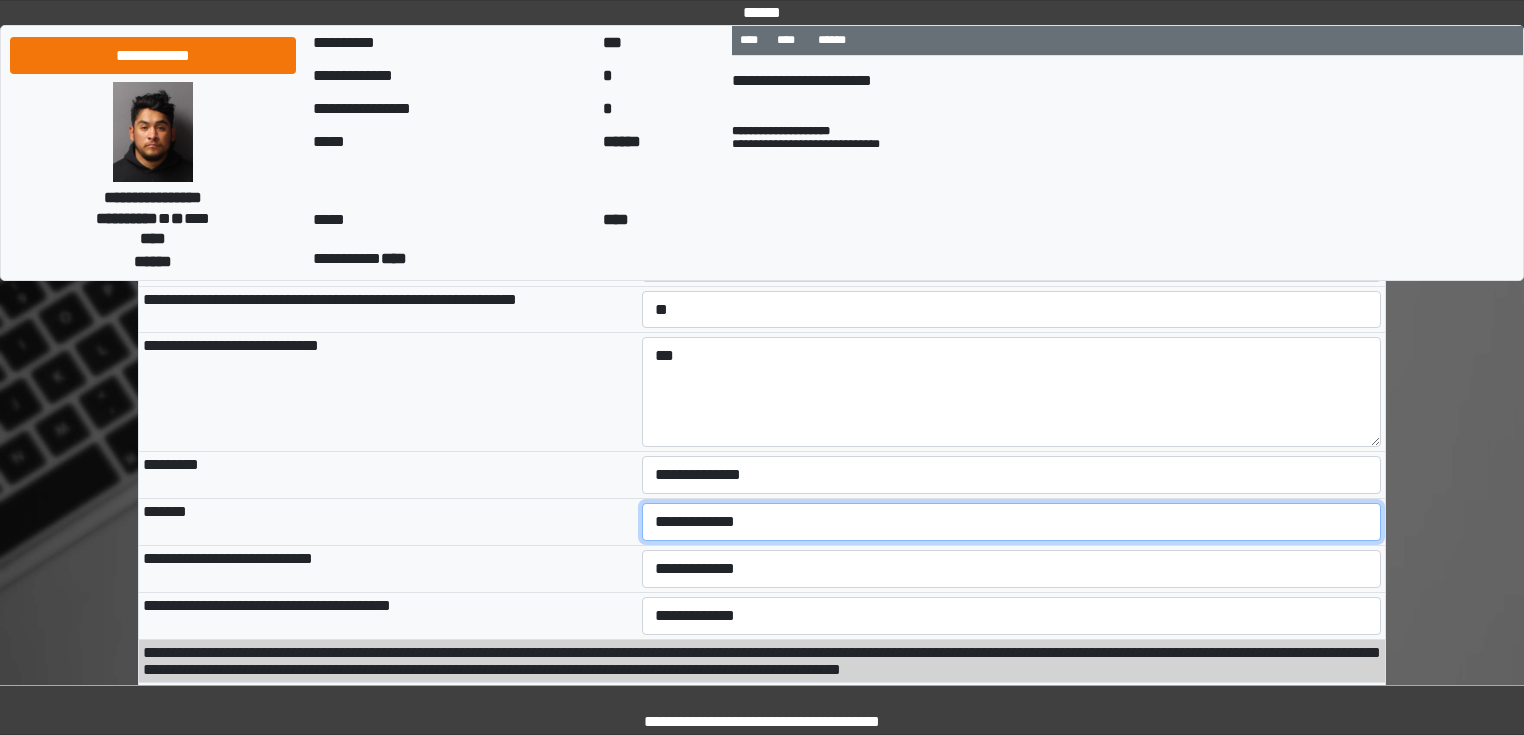 click on "**********" at bounding box center [1012, 522] 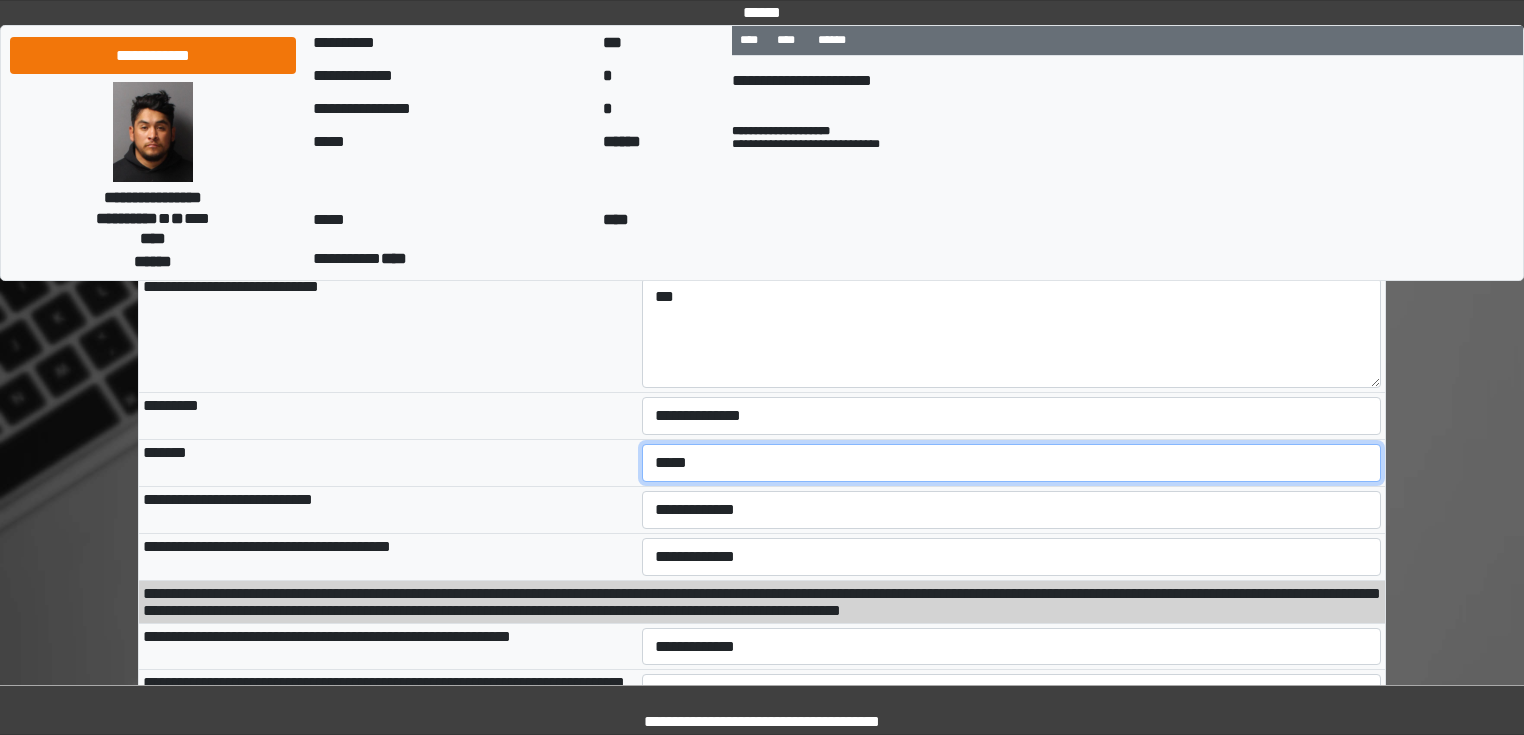 scroll, scrollTop: 2000, scrollLeft: 0, axis: vertical 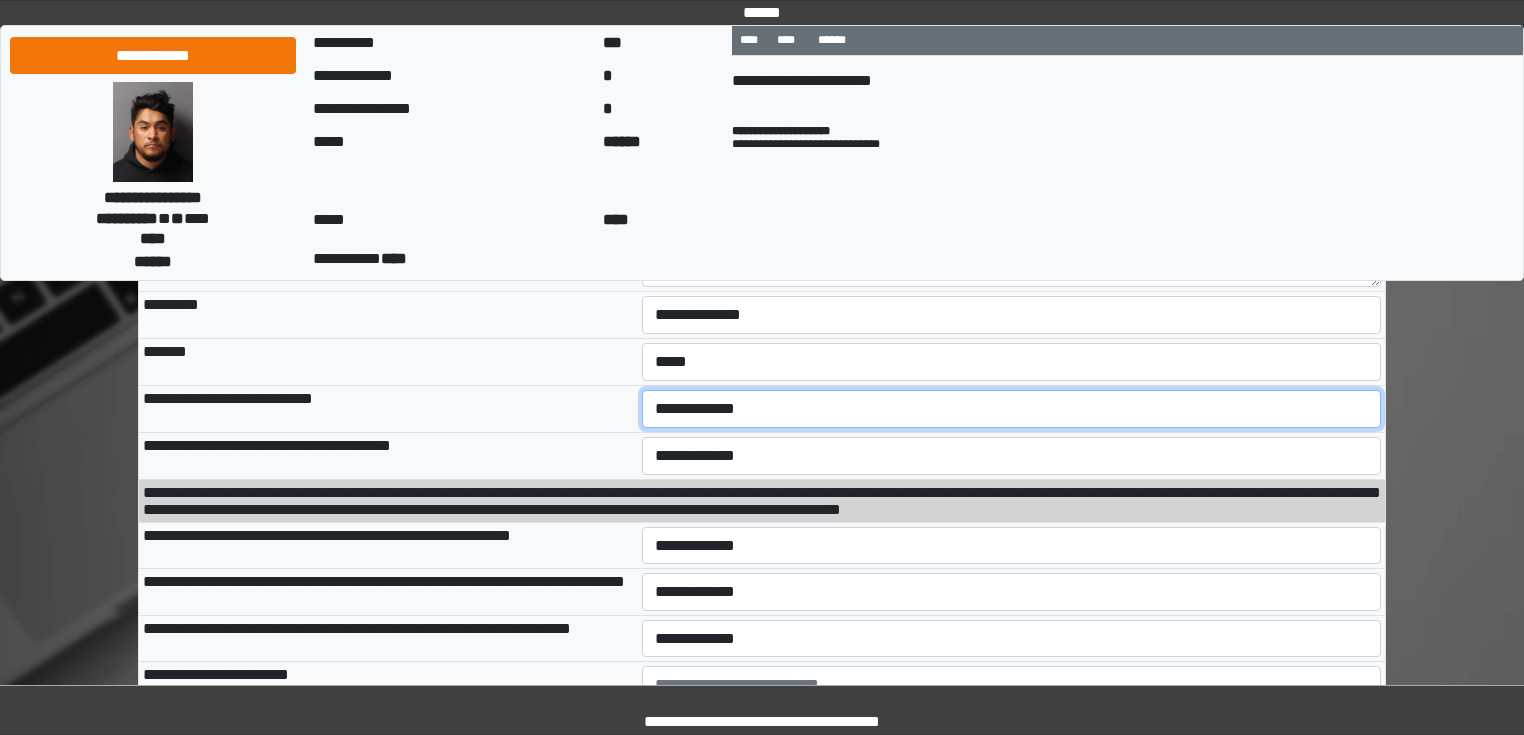 click on "**********" at bounding box center (1012, 409) 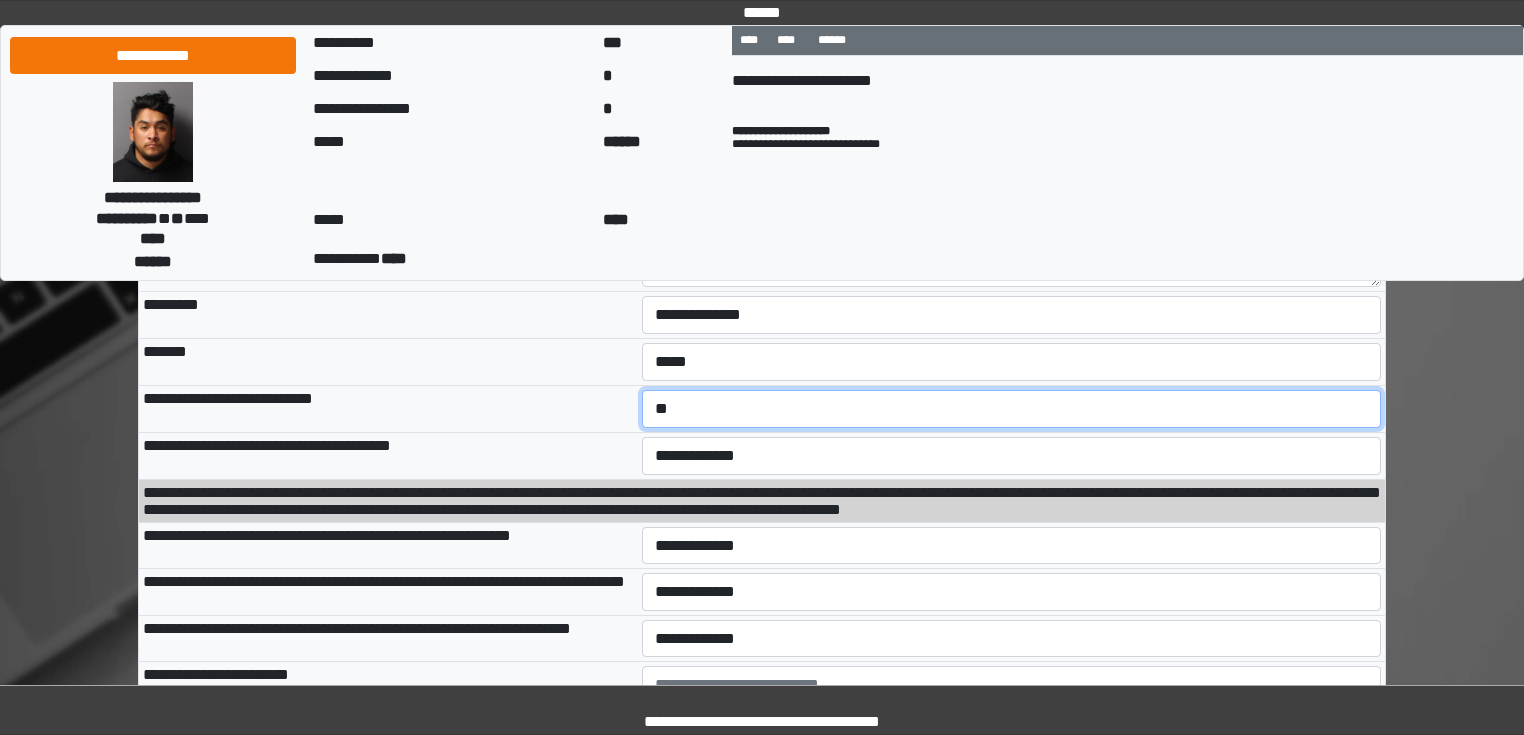 click on "**********" at bounding box center [1012, 409] 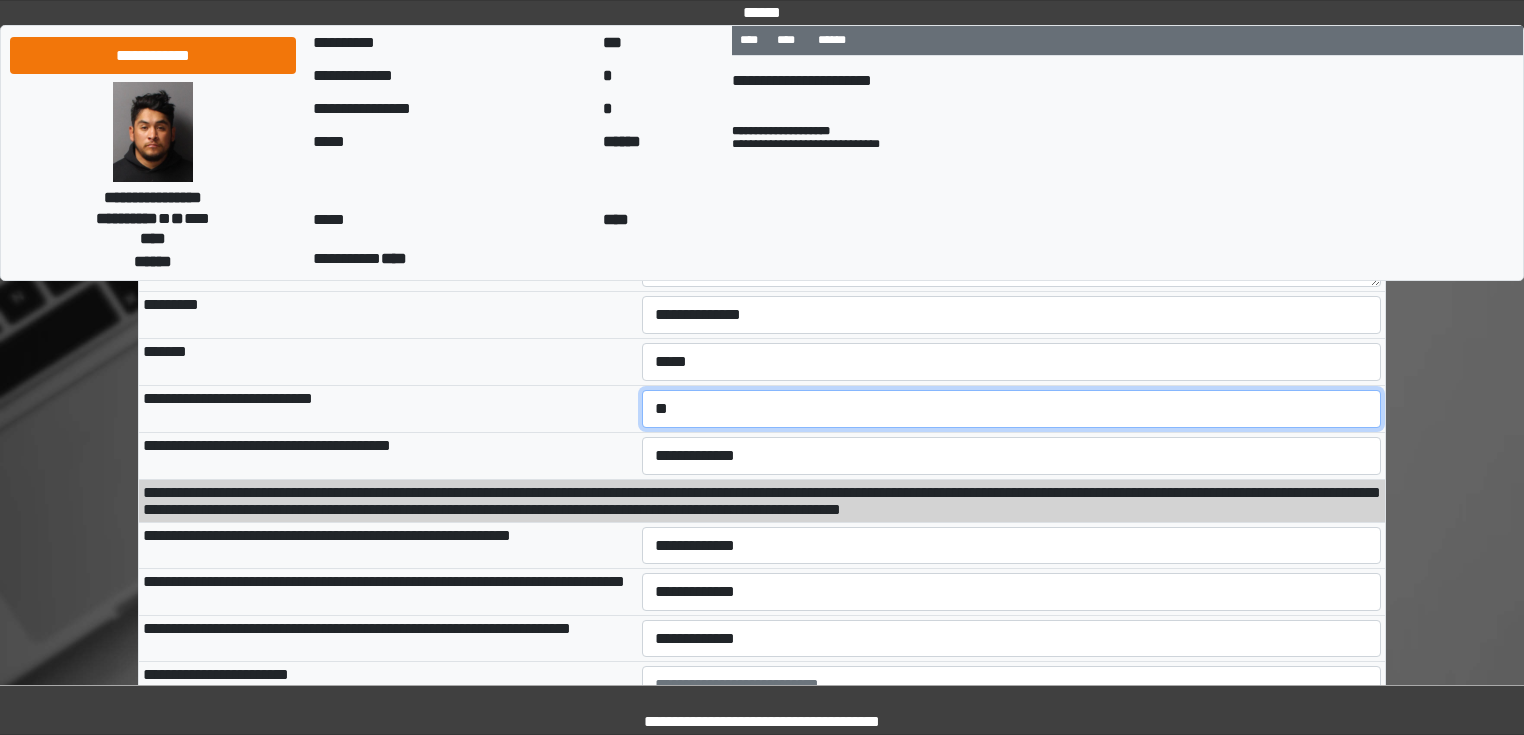 click on "**********" at bounding box center [1012, 409] 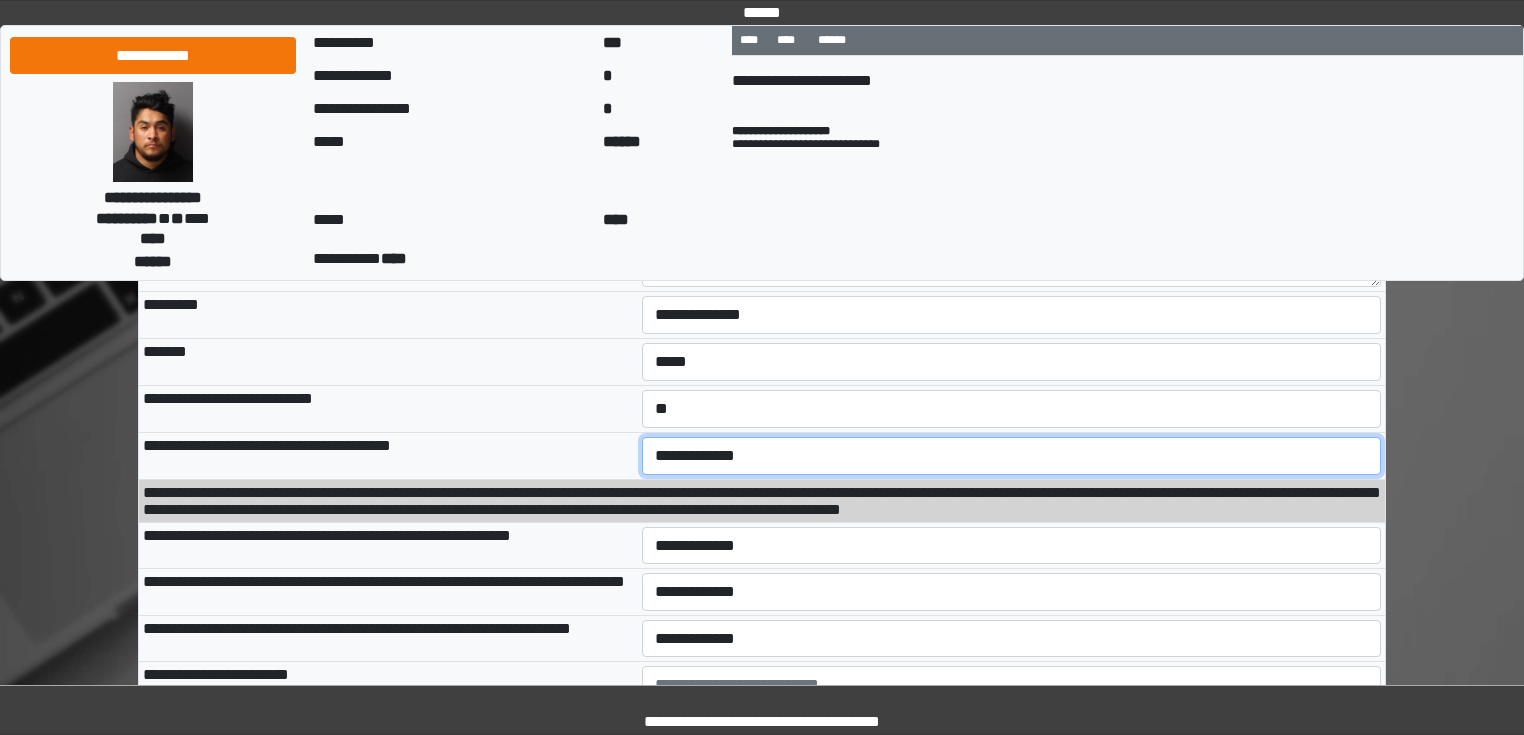 click on "**********" at bounding box center (1012, 456) 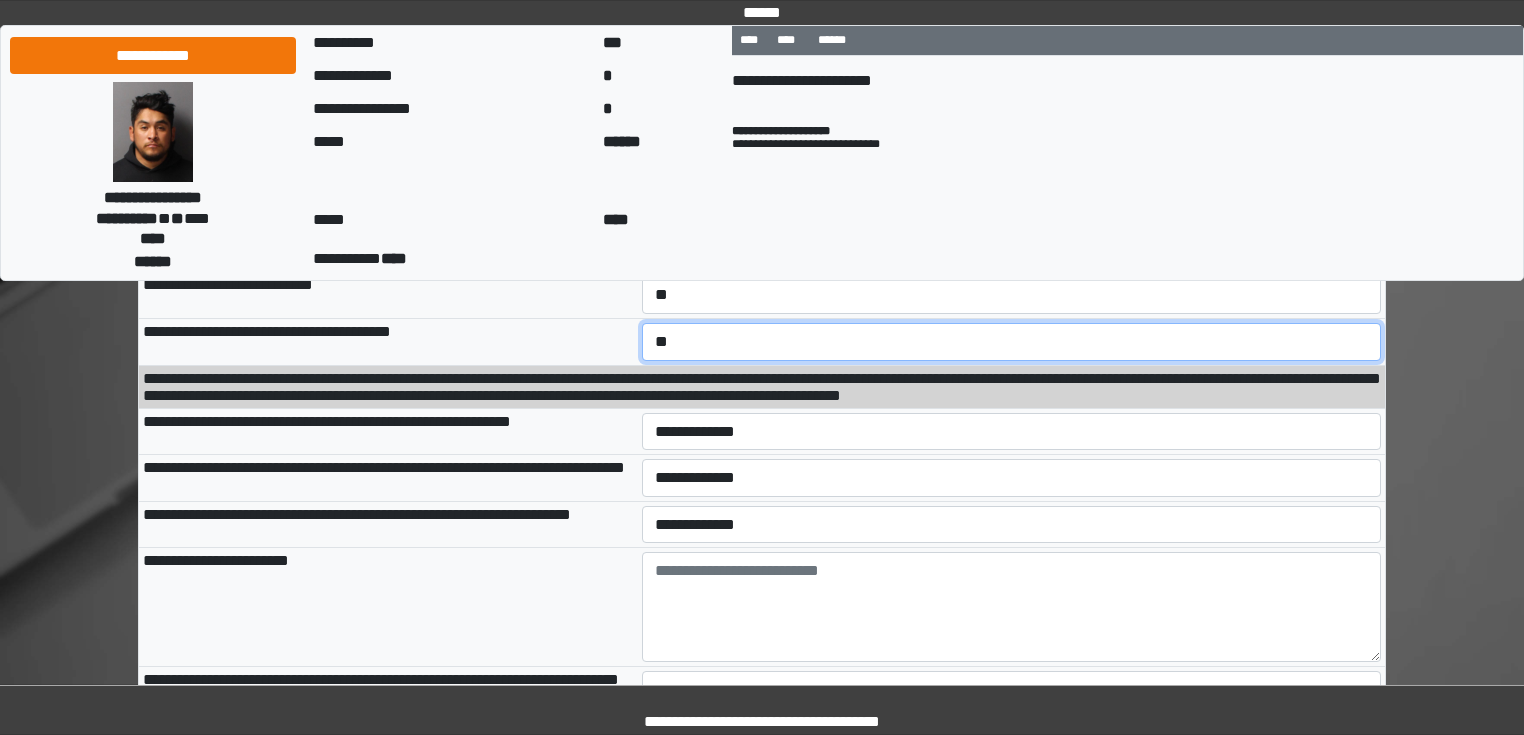 scroll, scrollTop: 2160, scrollLeft: 0, axis: vertical 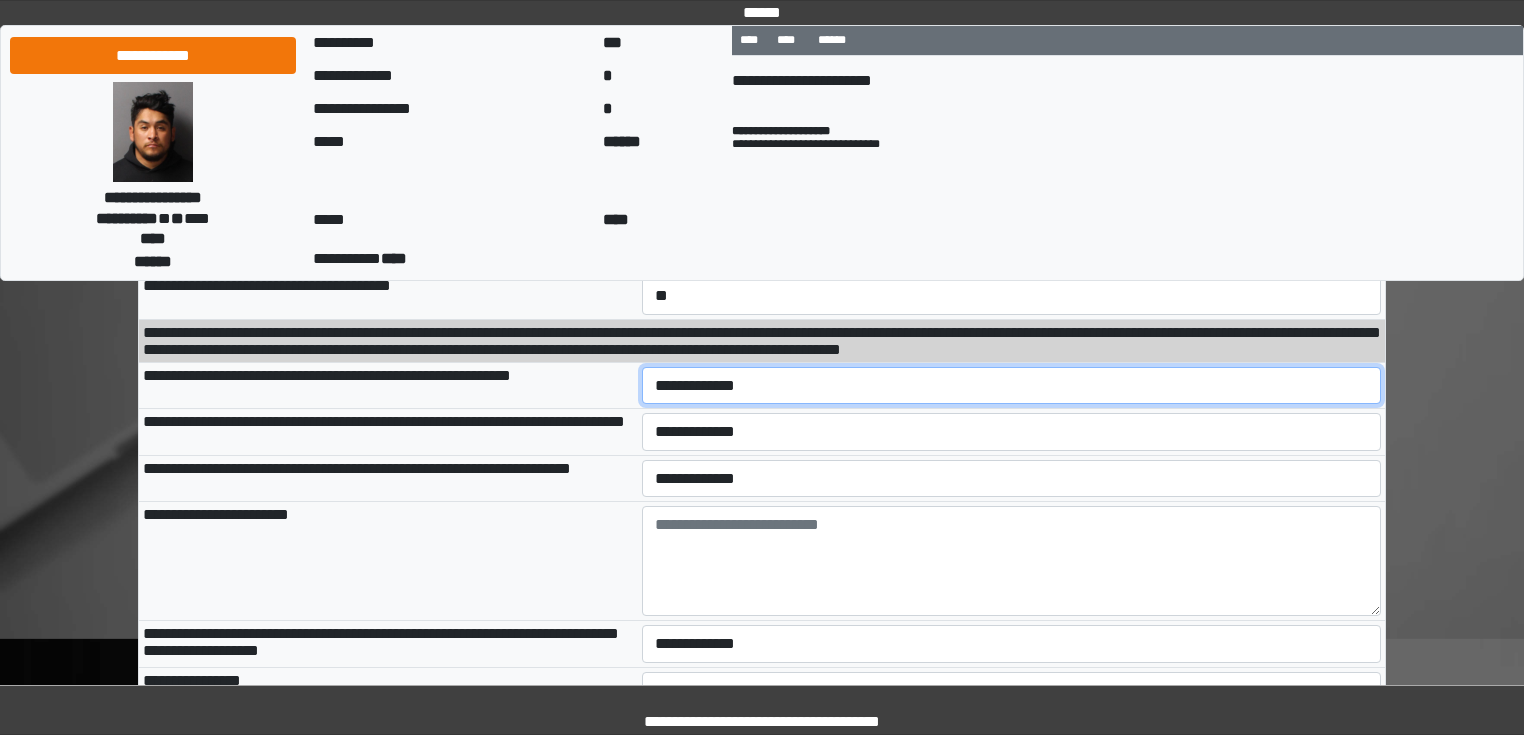 click on "**********" at bounding box center (1012, 386) 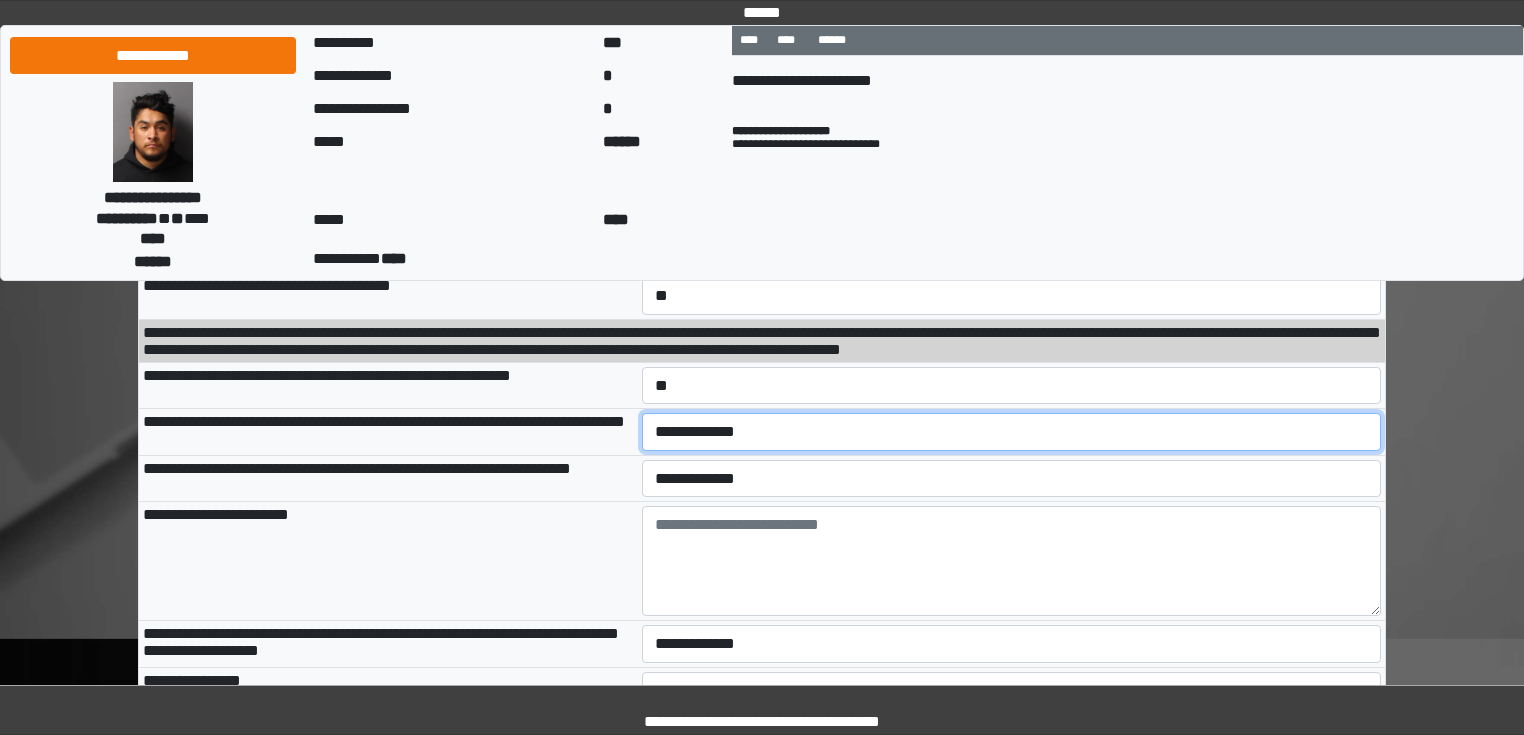 click on "**********" at bounding box center (1012, 432) 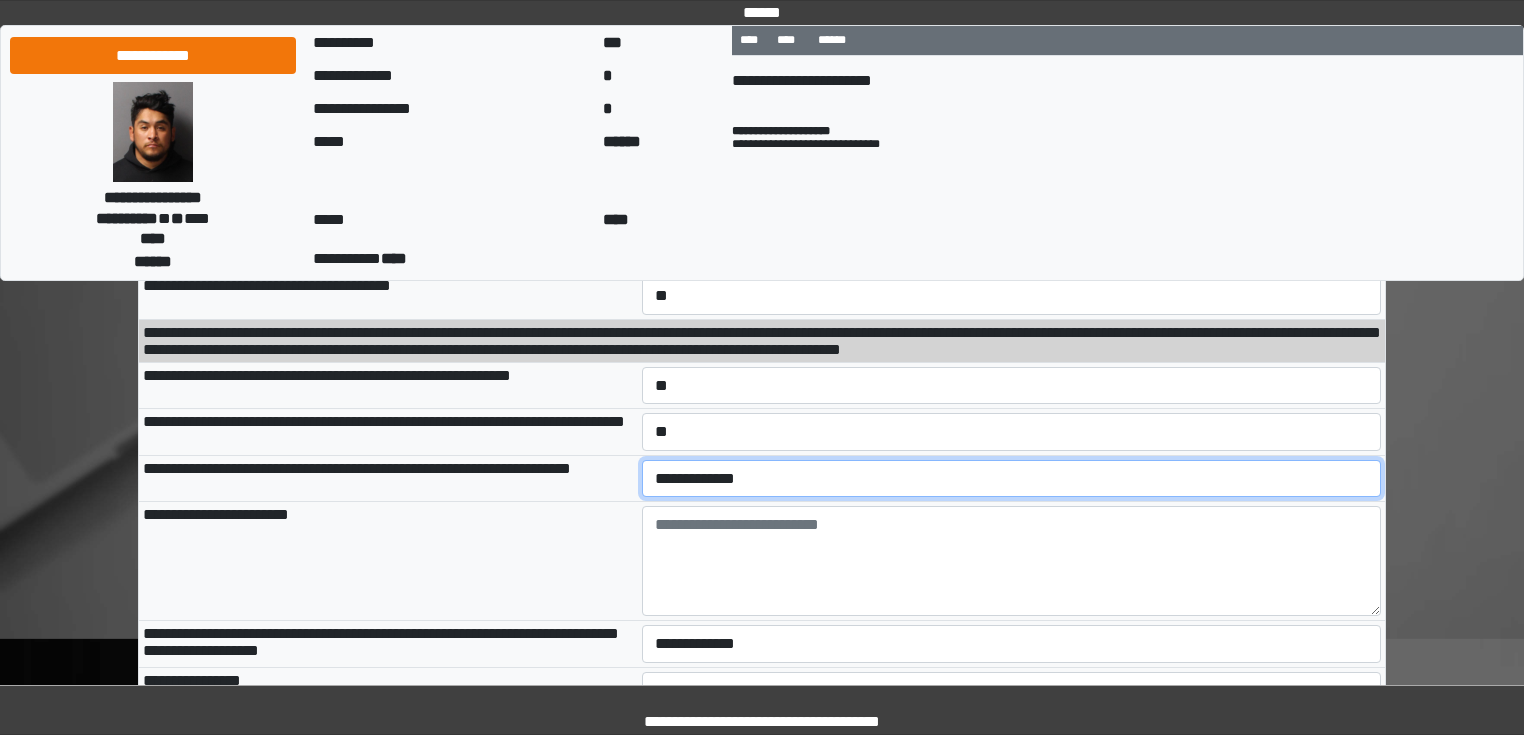 click on "**********" at bounding box center [1012, 479] 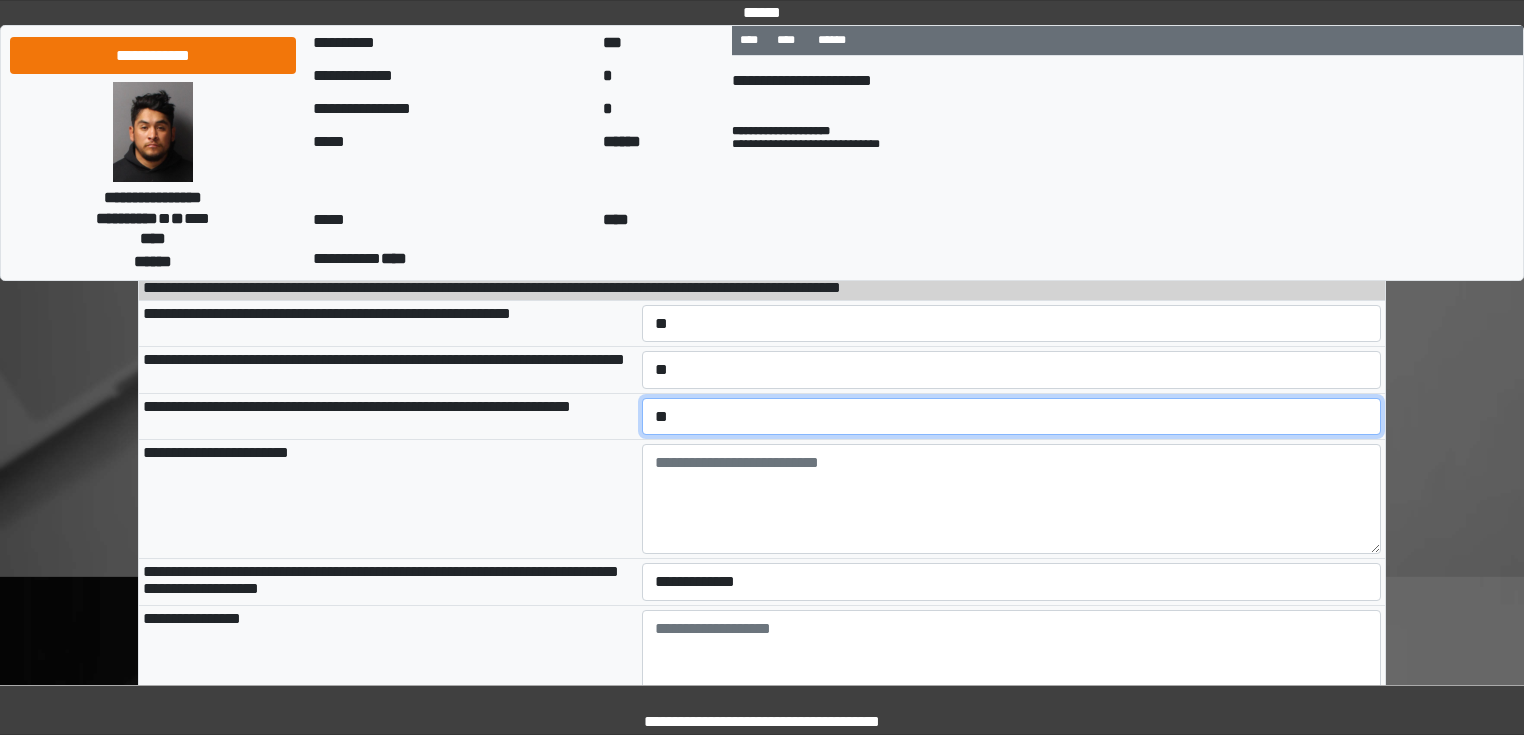 scroll, scrollTop: 2320, scrollLeft: 0, axis: vertical 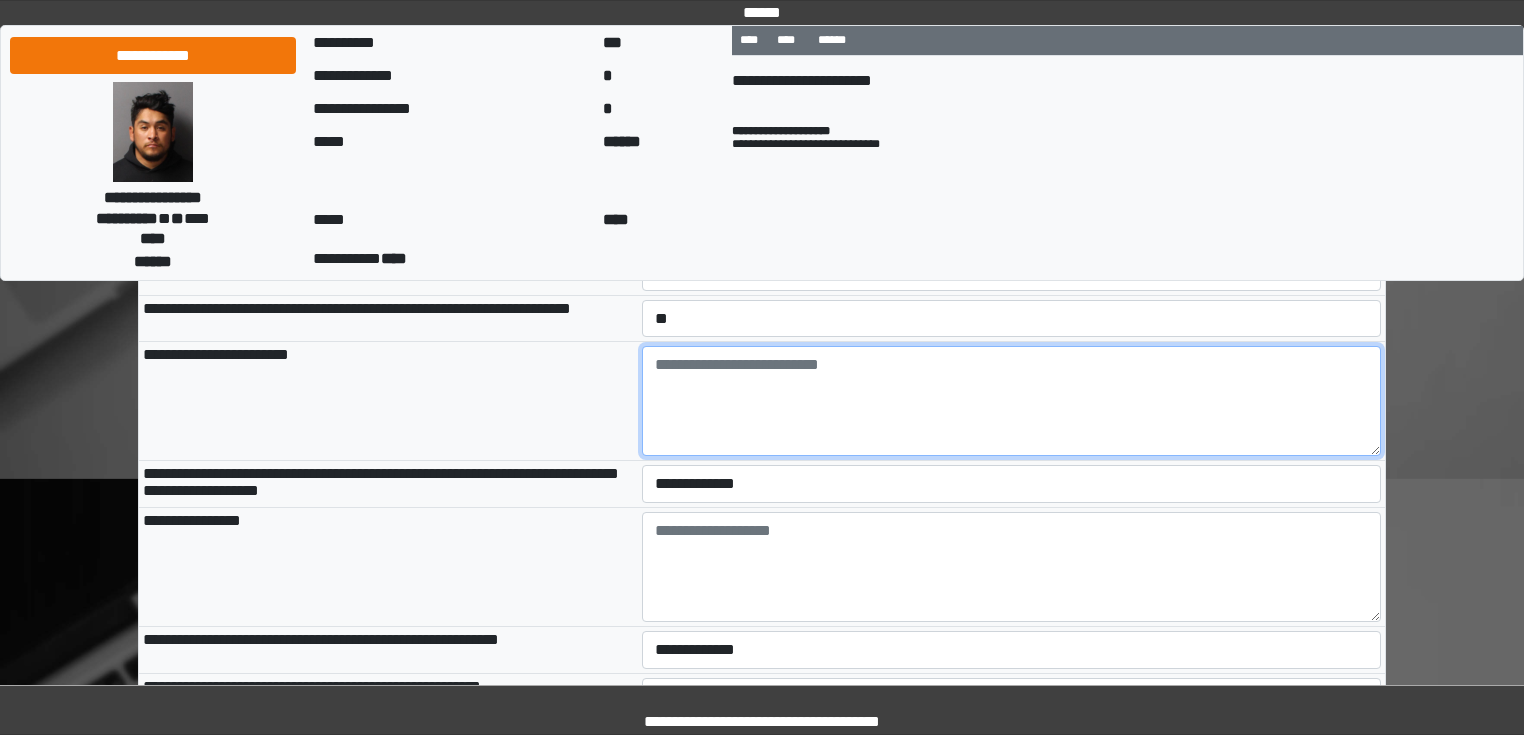 click at bounding box center (1012, 401) 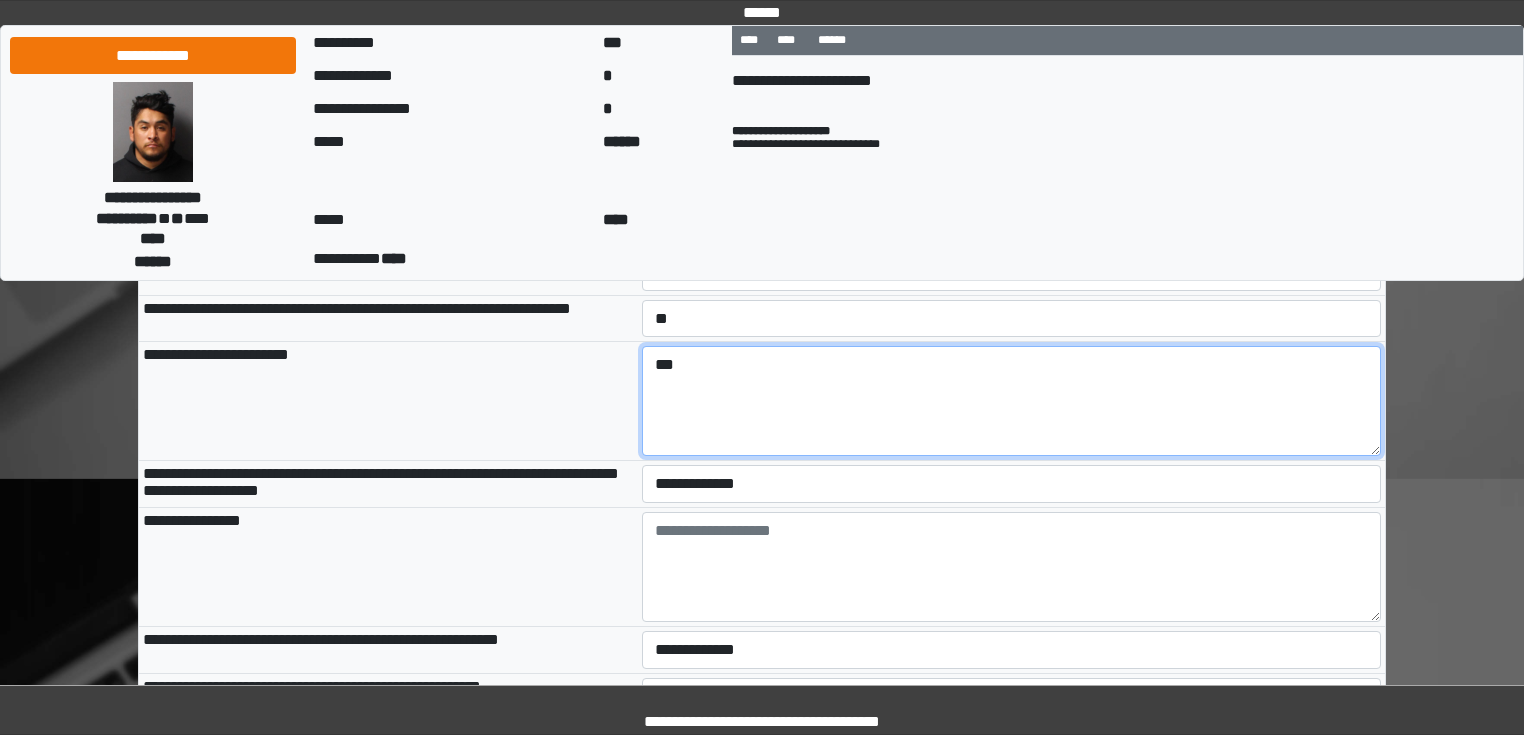 type on "***" 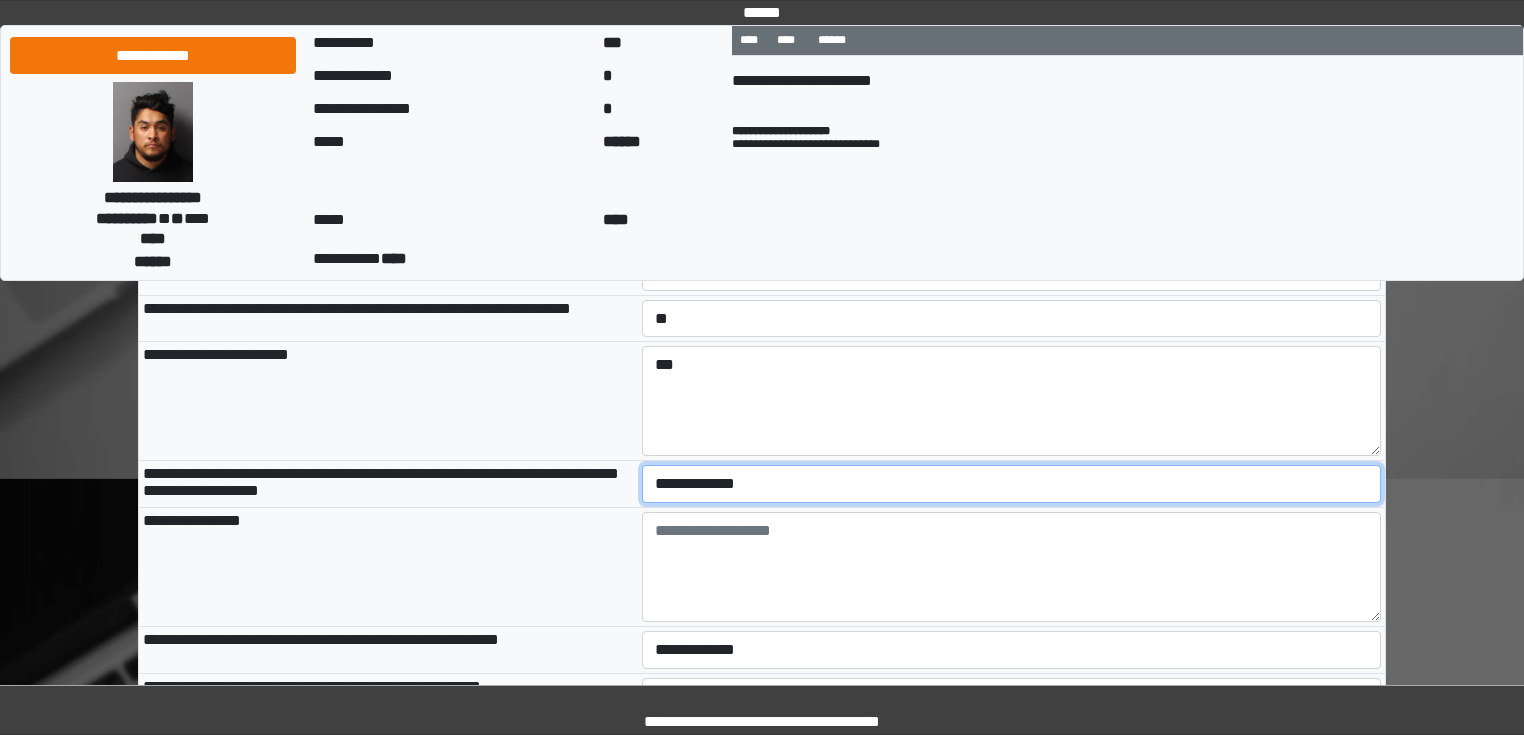 click on "**********" at bounding box center (1012, 484) 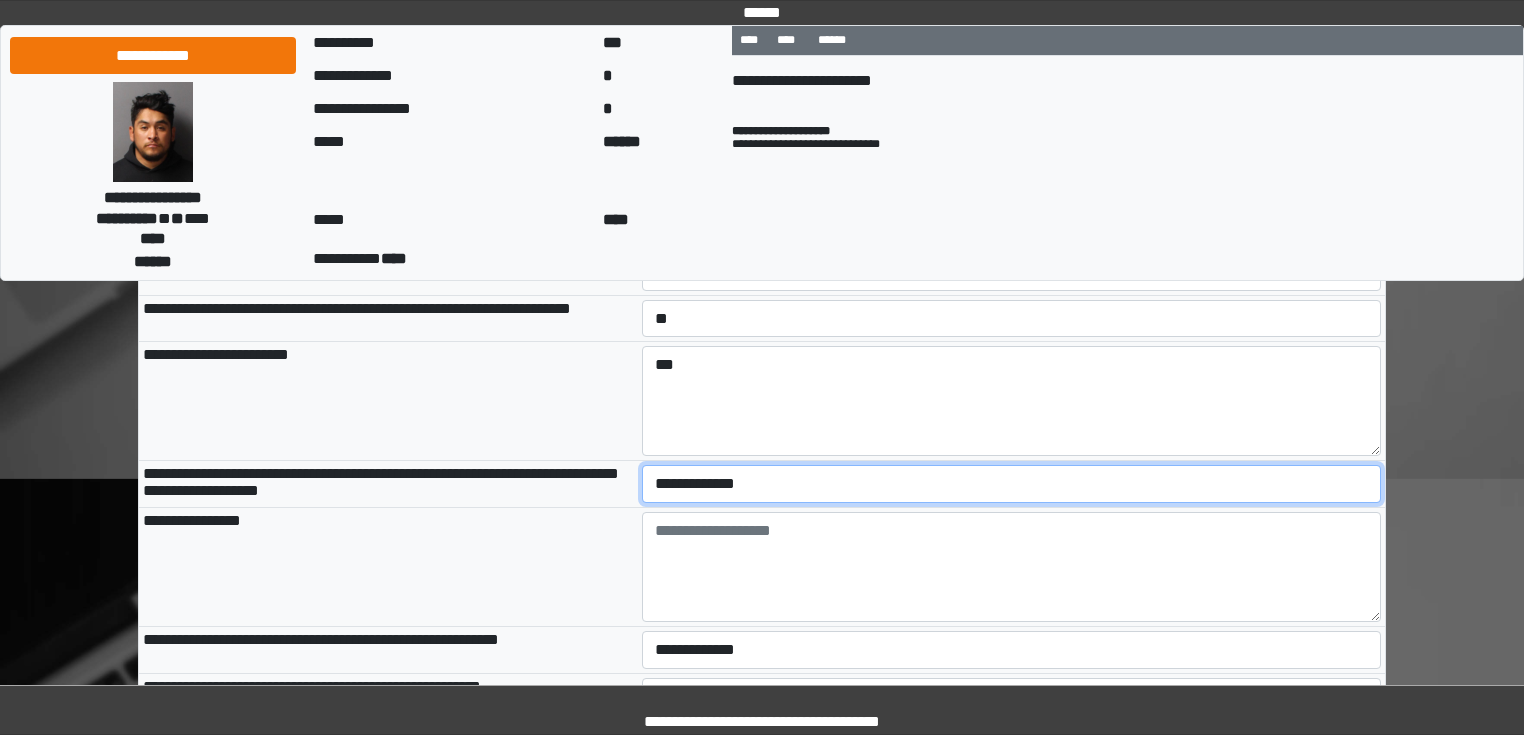 select on "*" 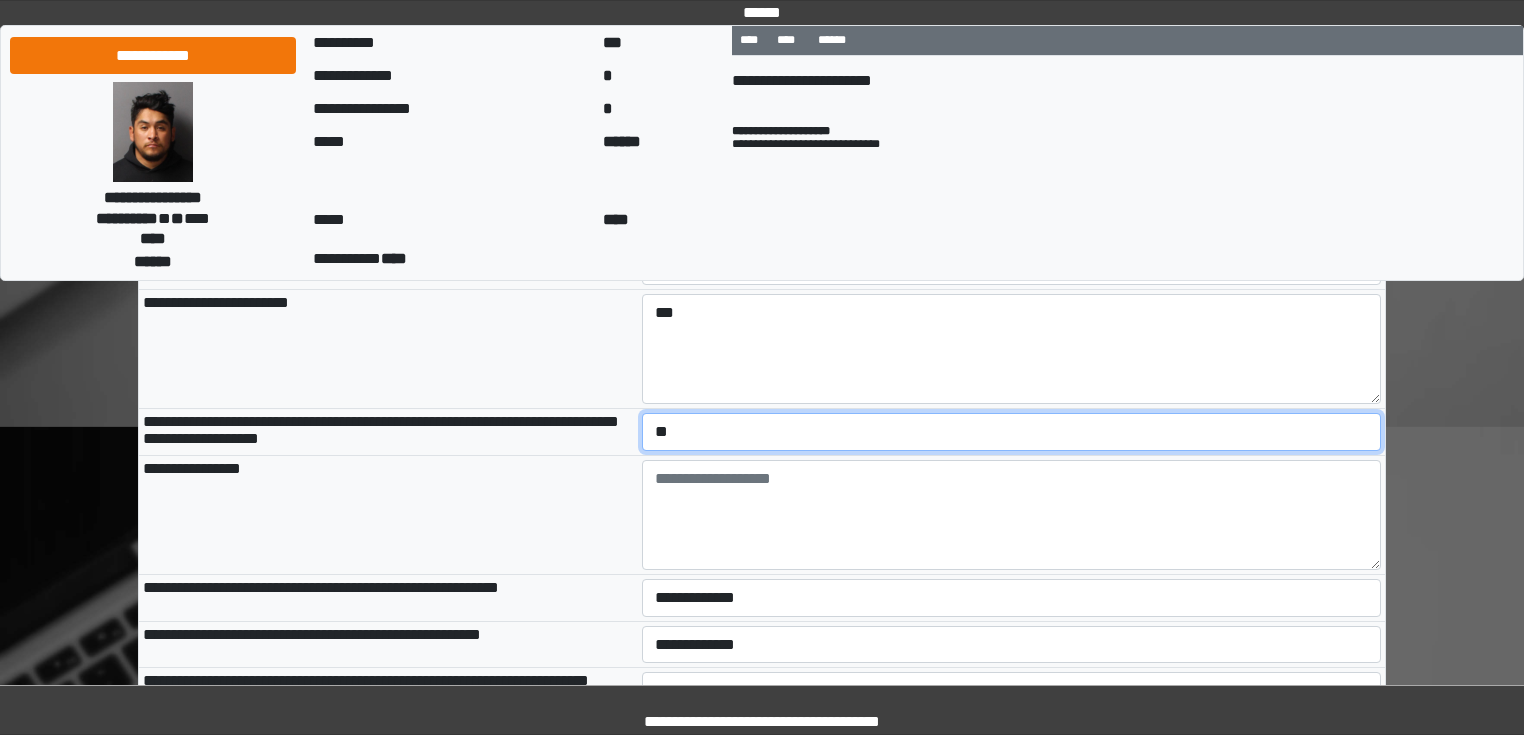 scroll, scrollTop: 2400, scrollLeft: 0, axis: vertical 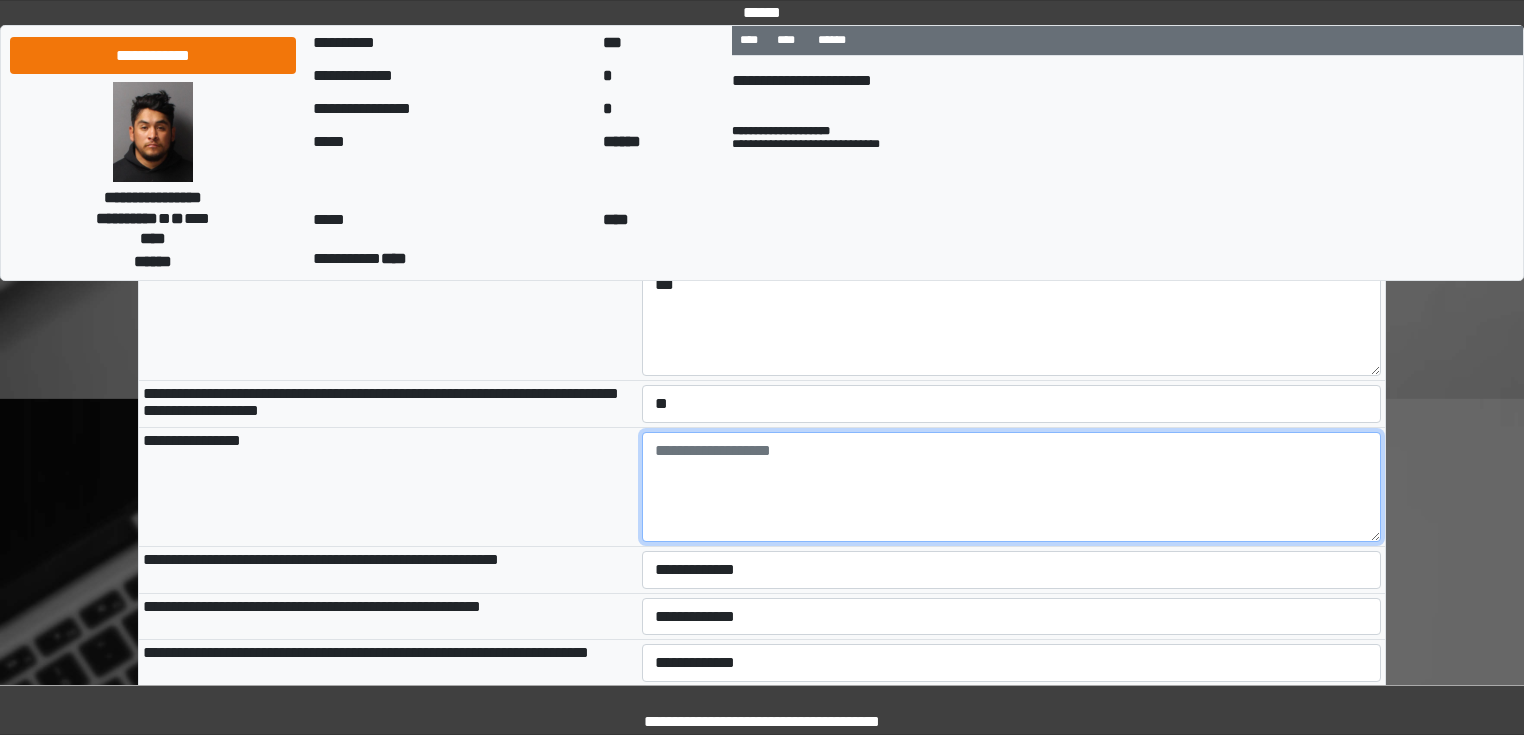 click at bounding box center [1012, 487] 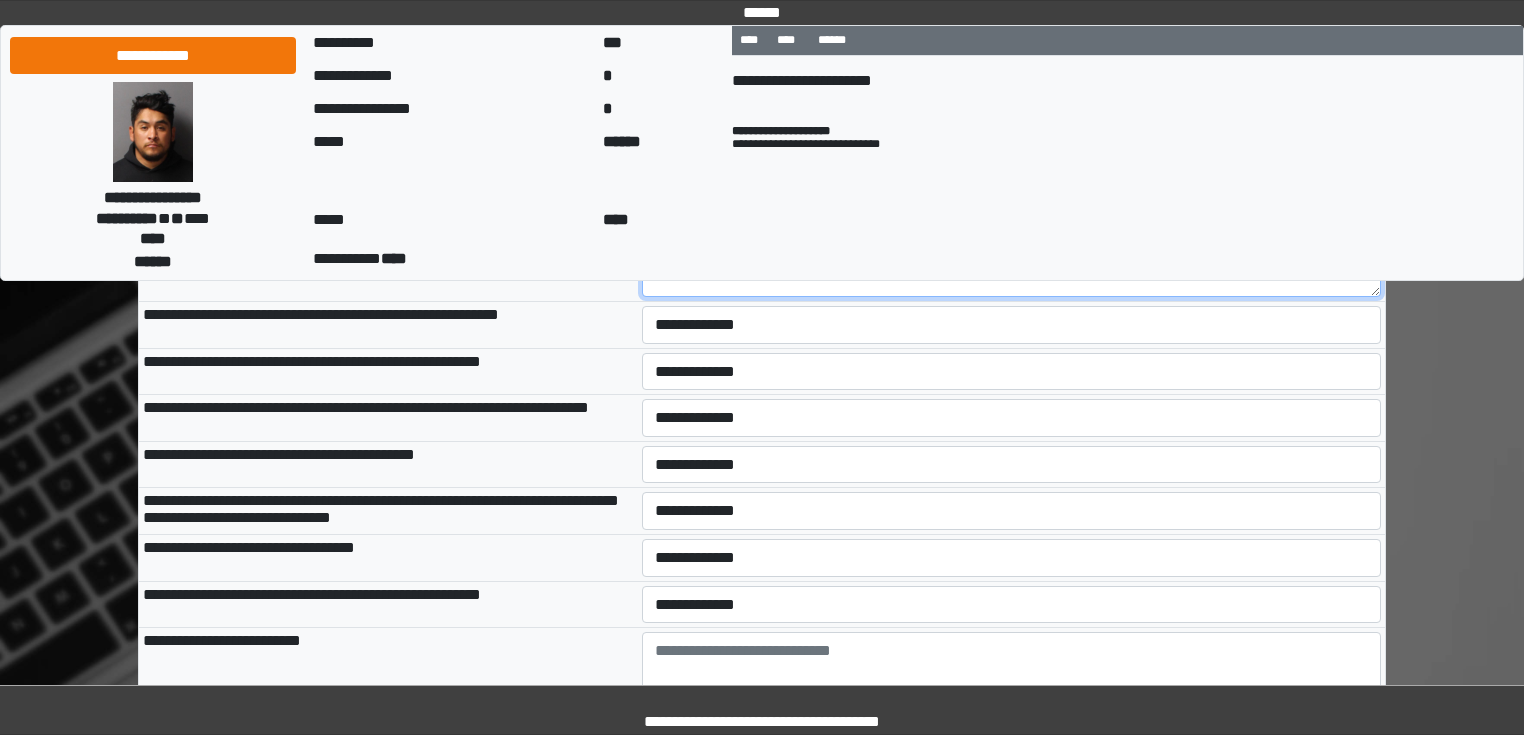 scroll, scrollTop: 2560, scrollLeft: 0, axis: vertical 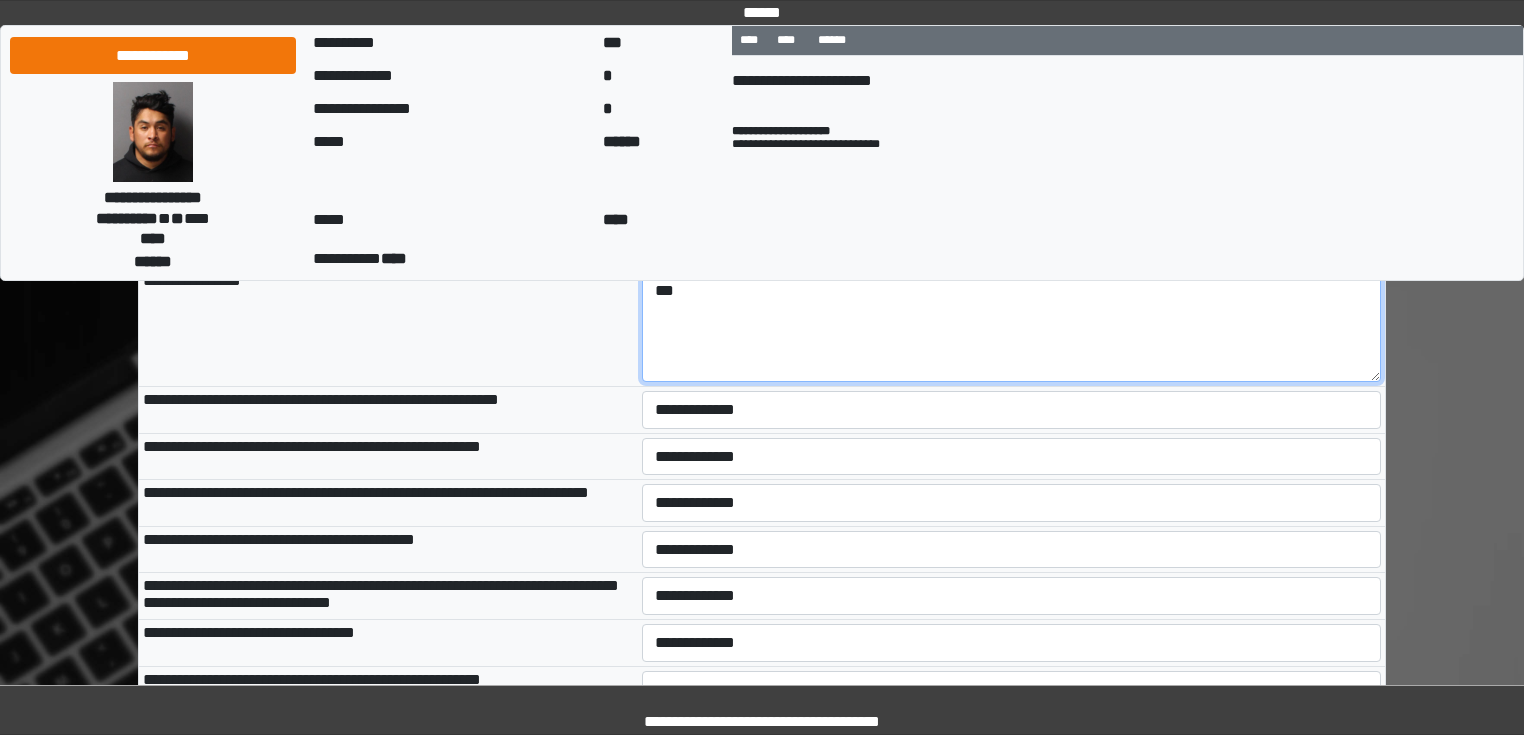 type on "***" 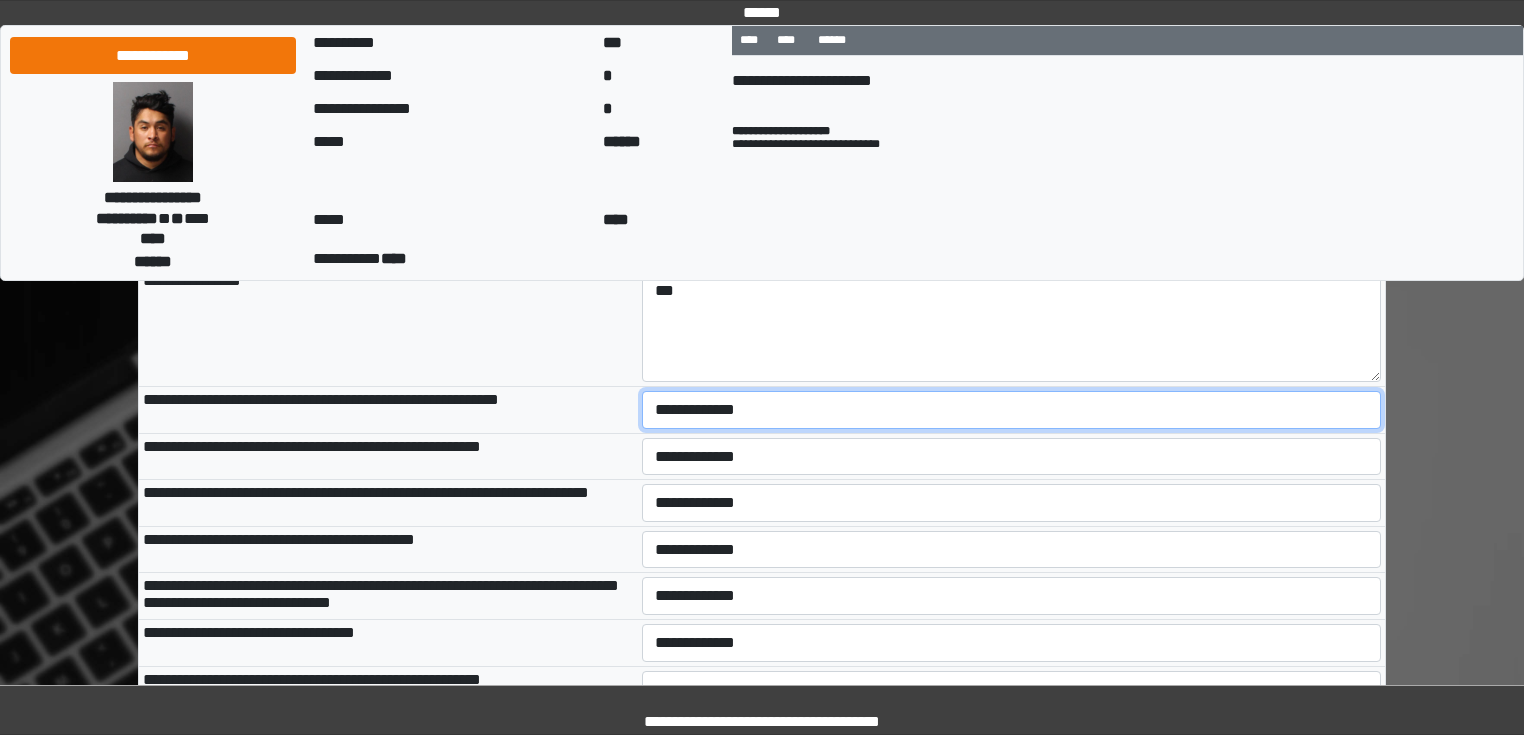 click on "**********" at bounding box center (1012, 410) 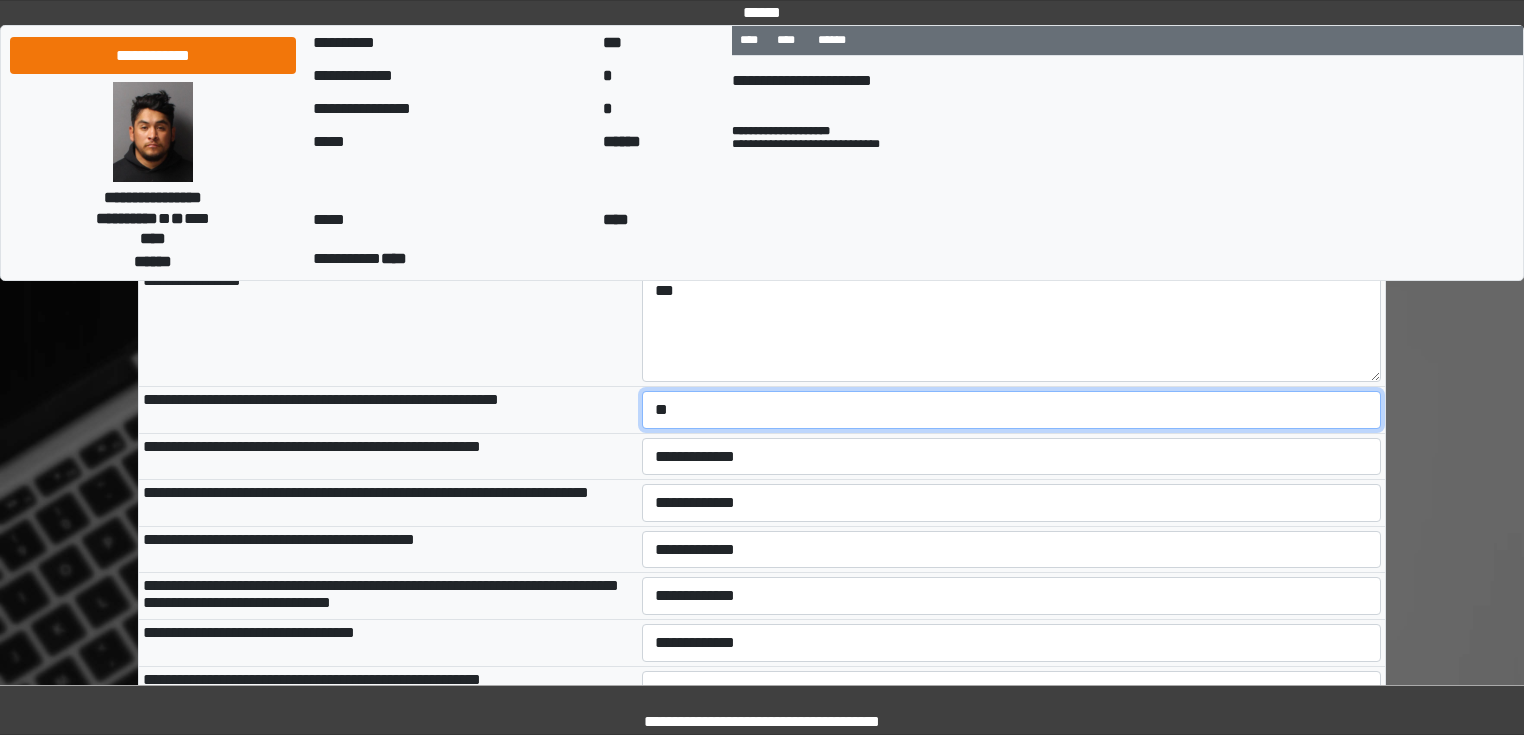 click on "**********" at bounding box center (1012, 410) 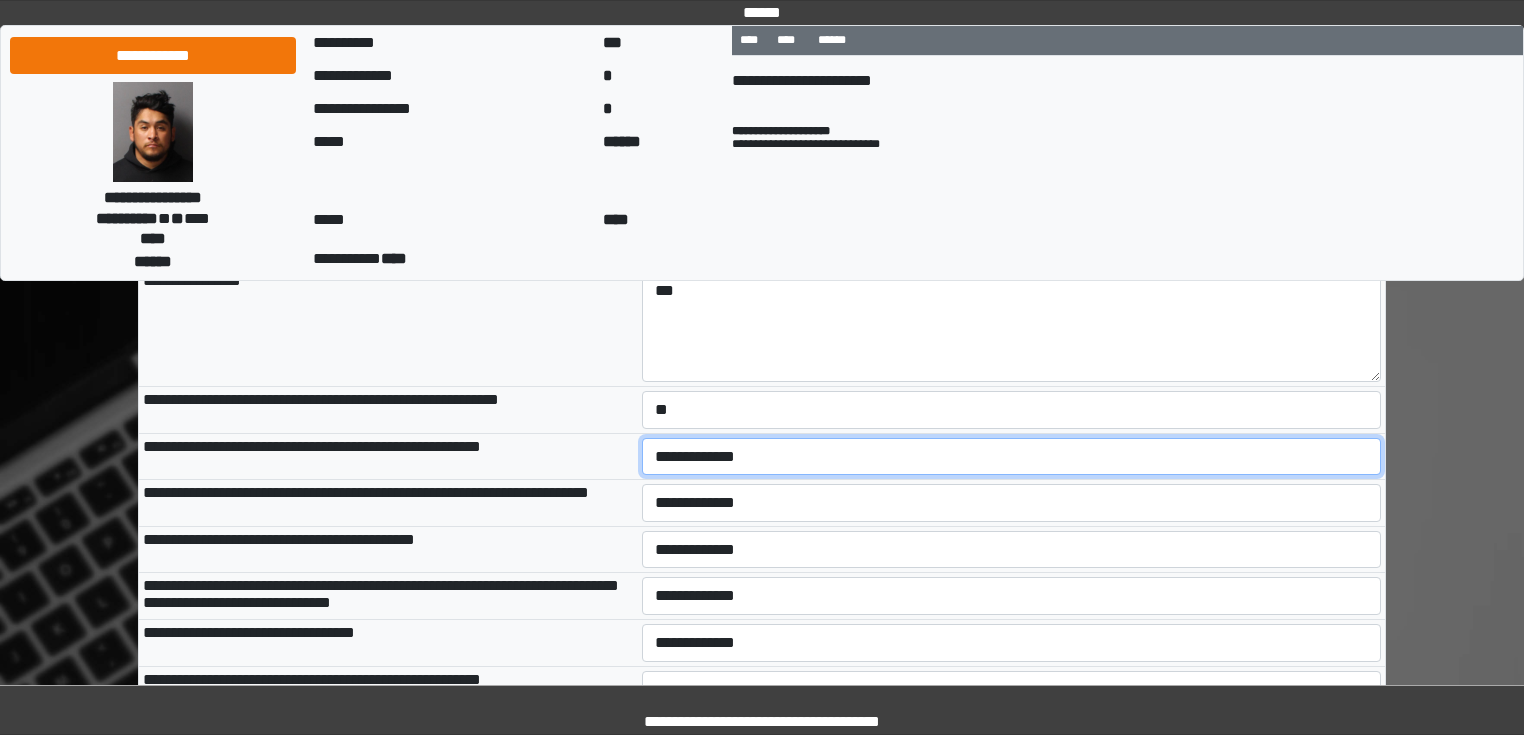 click on "**********" at bounding box center [1012, 457] 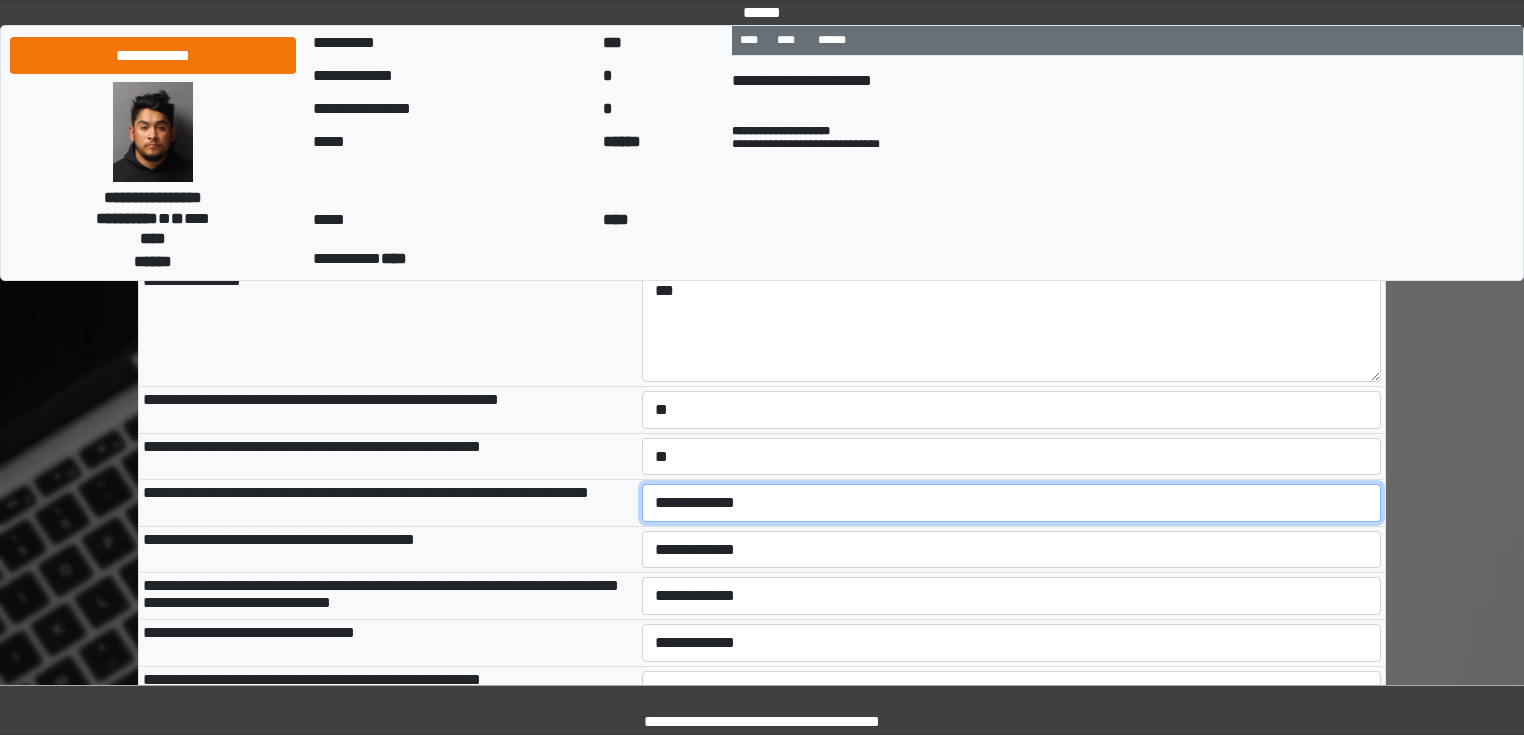 click on "**********" at bounding box center (1012, 503) 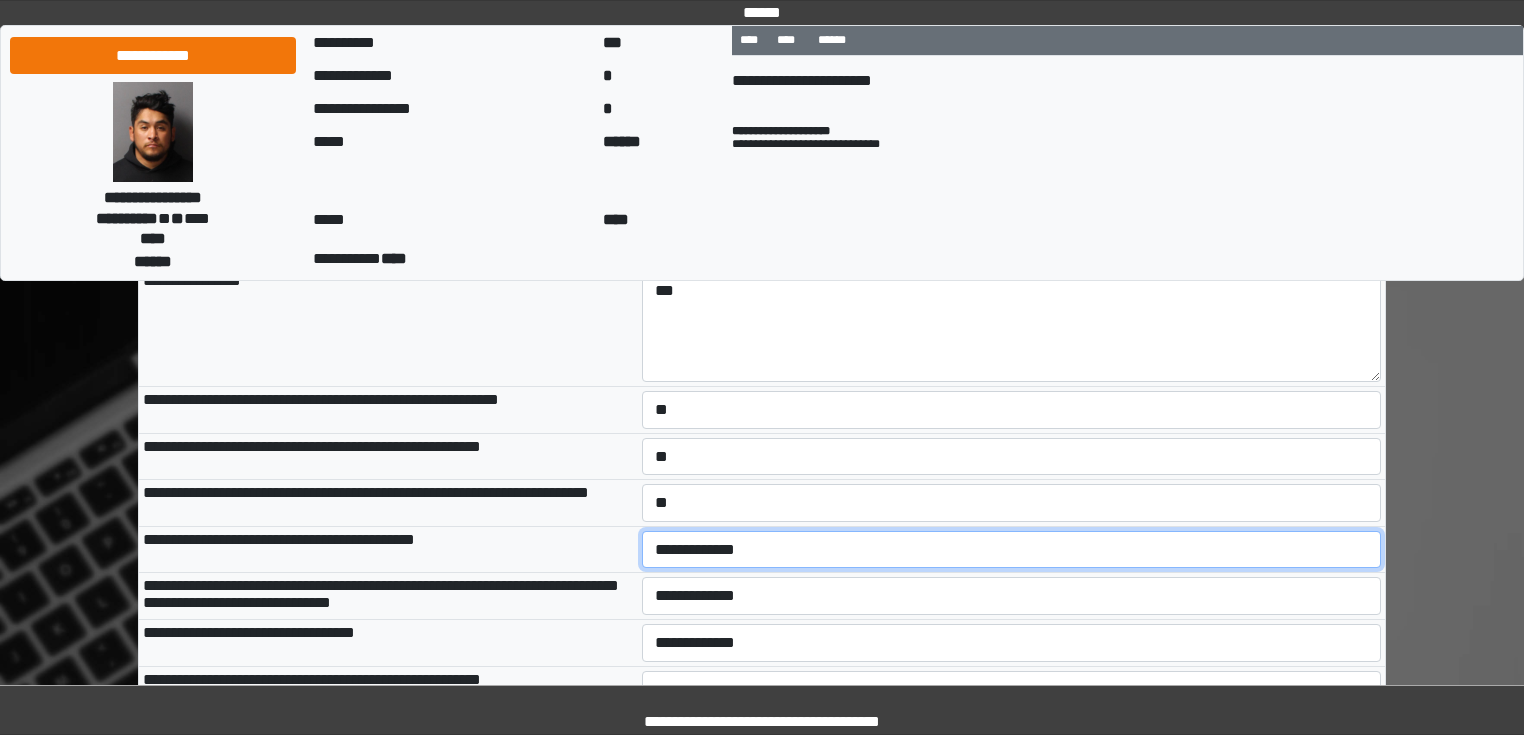 click on "**********" at bounding box center (1012, 550) 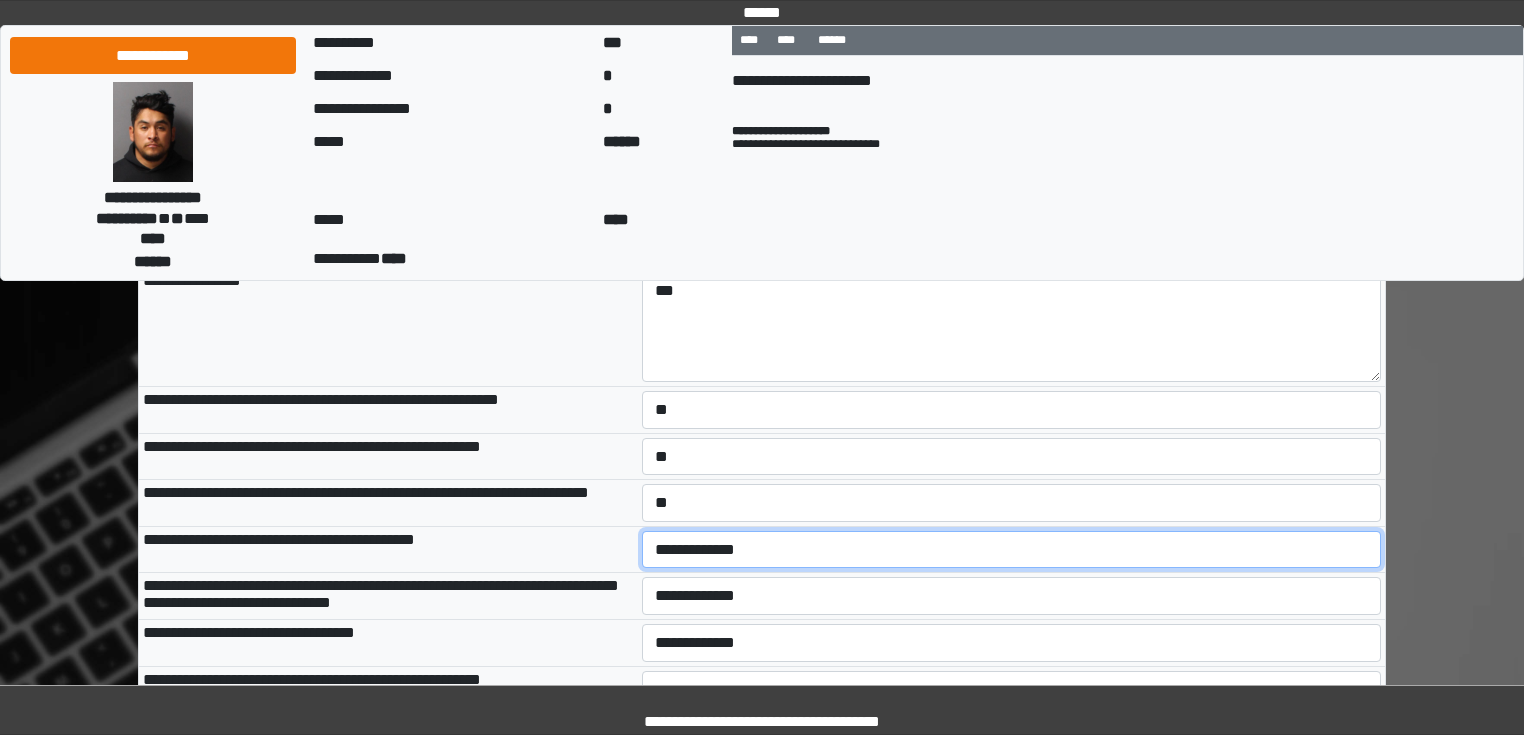 select on "*" 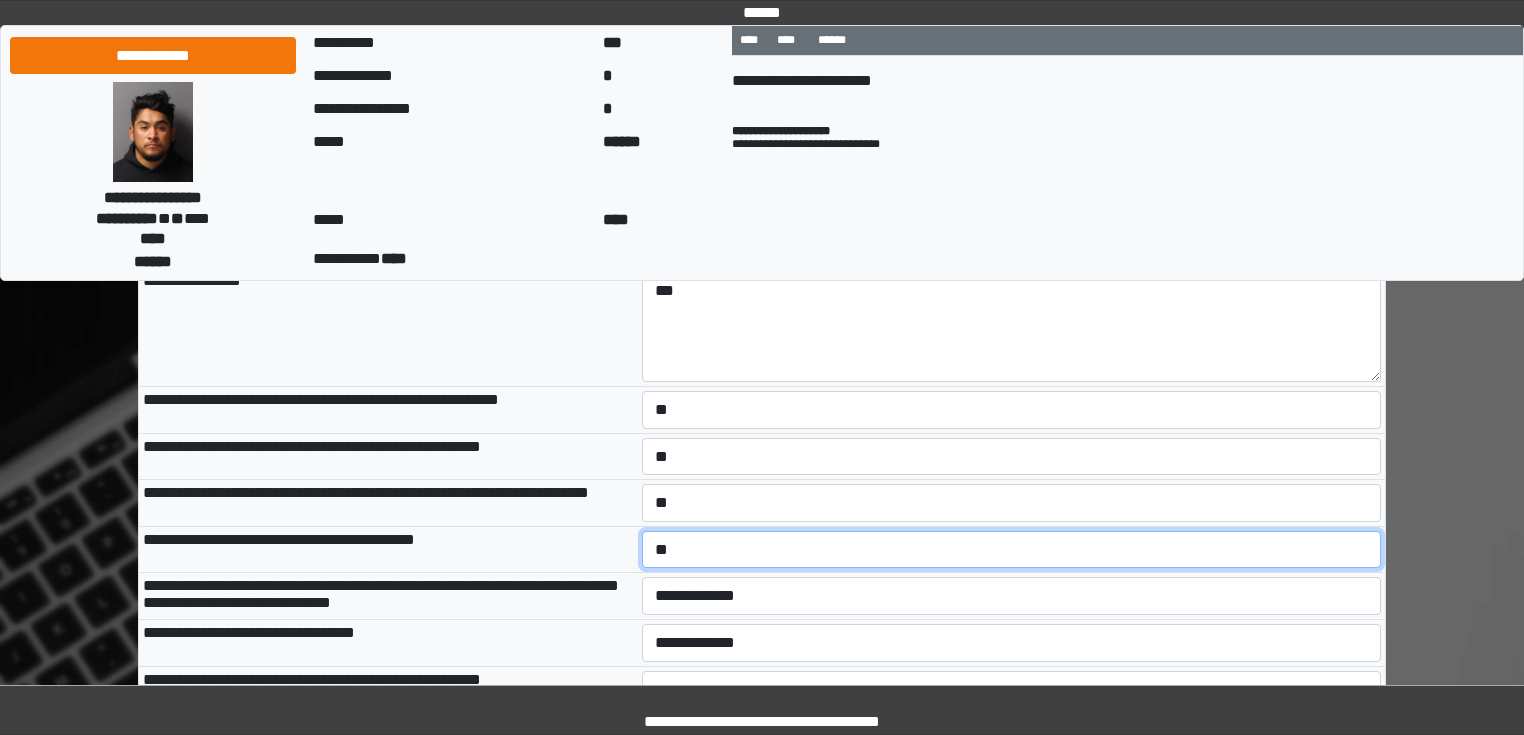 scroll, scrollTop: 2720, scrollLeft: 0, axis: vertical 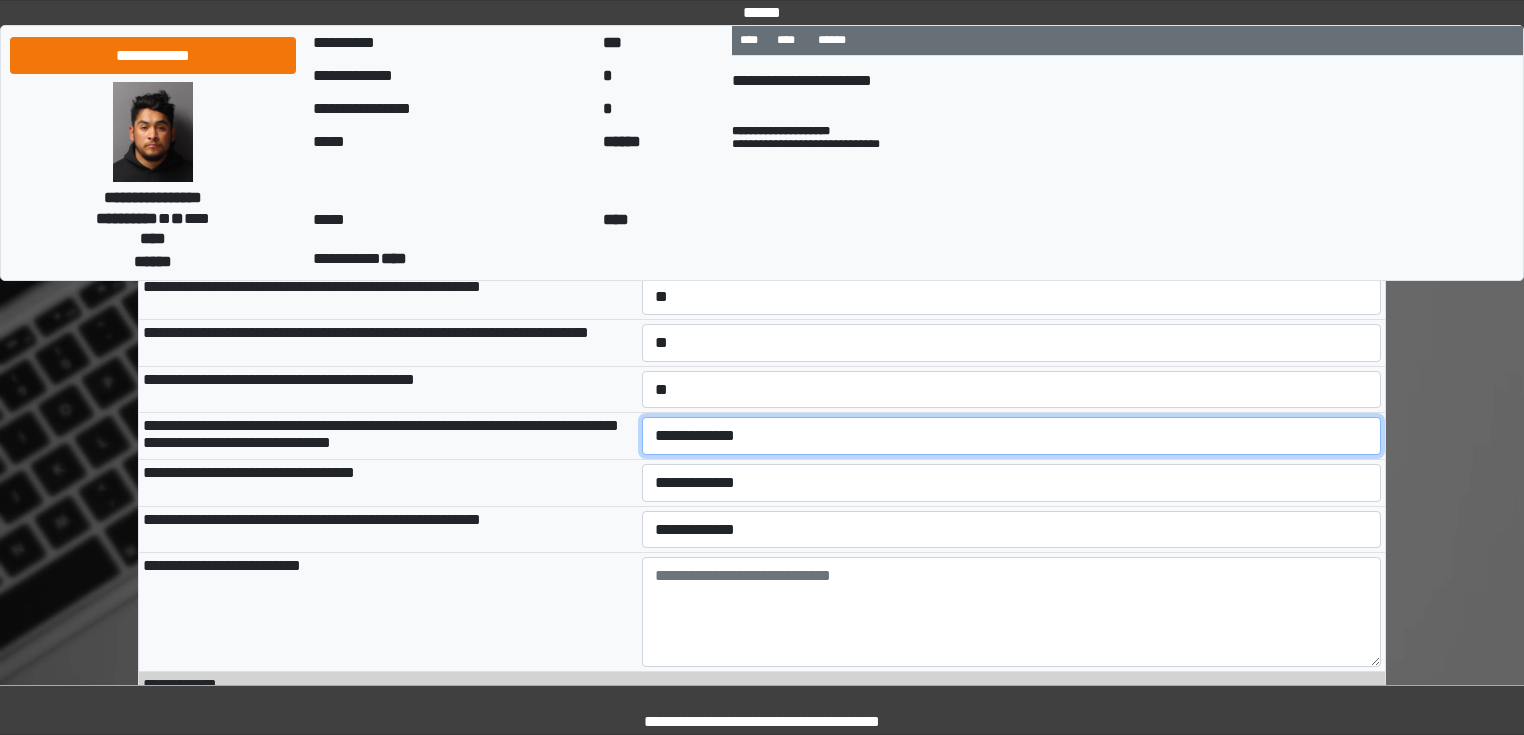 click on "**********" at bounding box center [1012, 436] 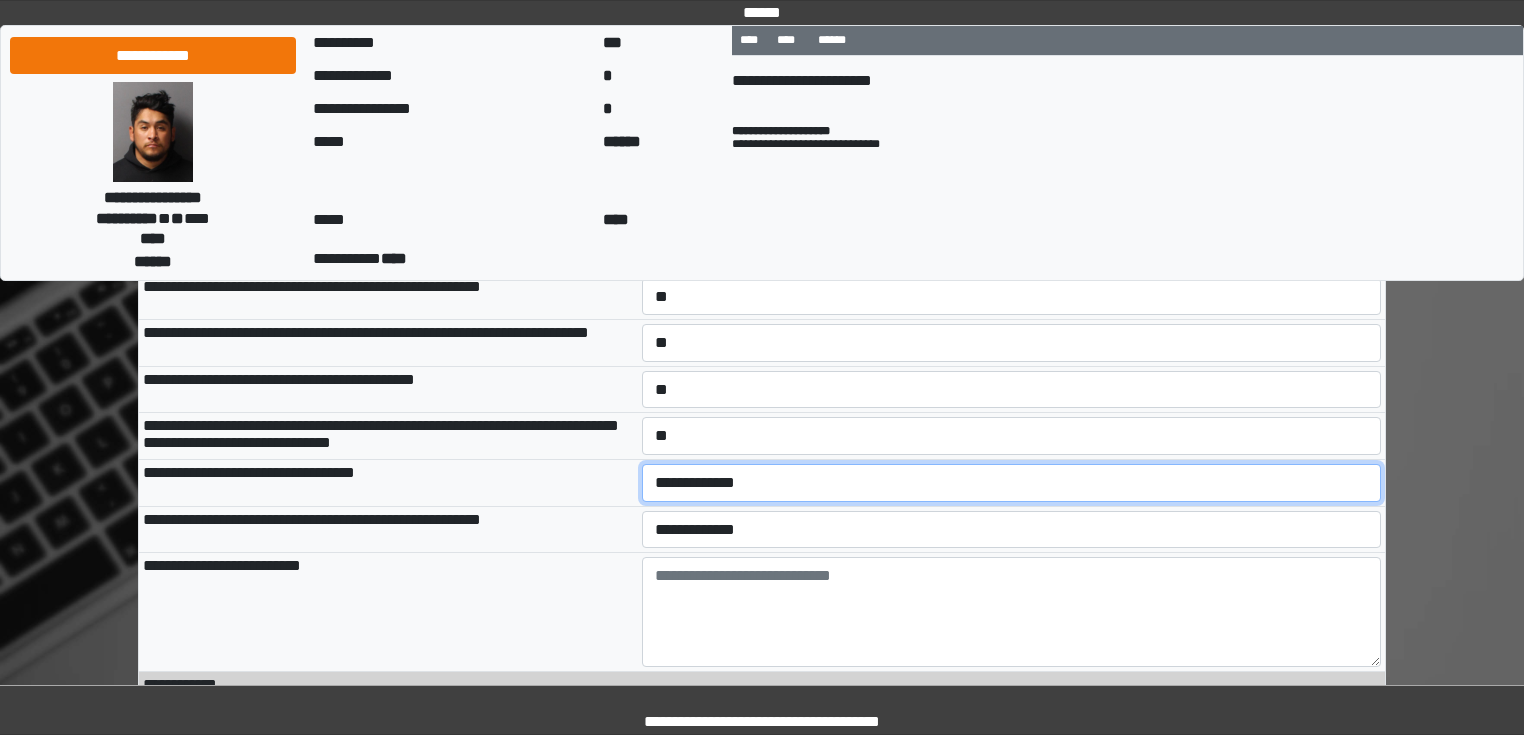 click on "**********" at bounding box center [1012, 483] 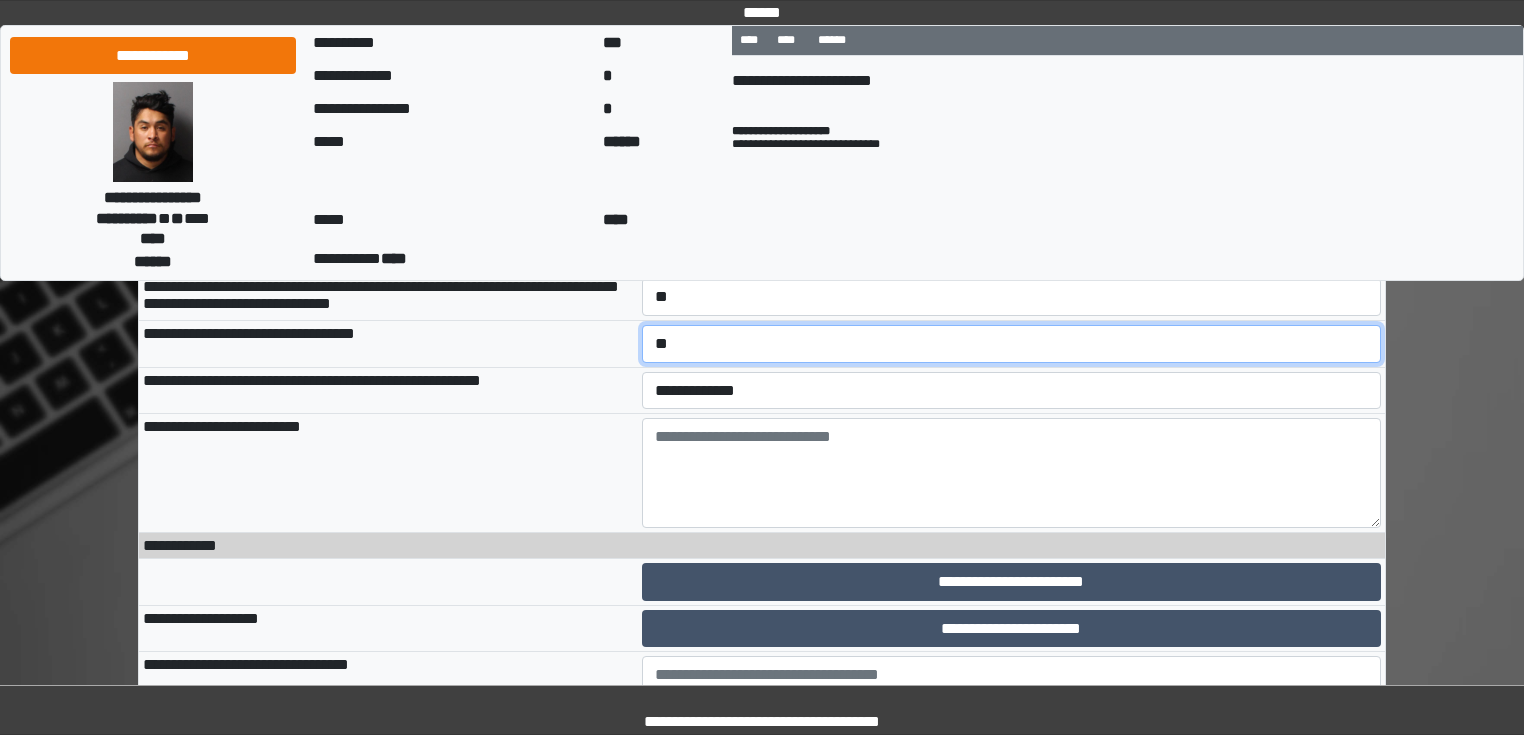 scroll, scrollTop: 2880, scrollLeft: 0, axis: vertical 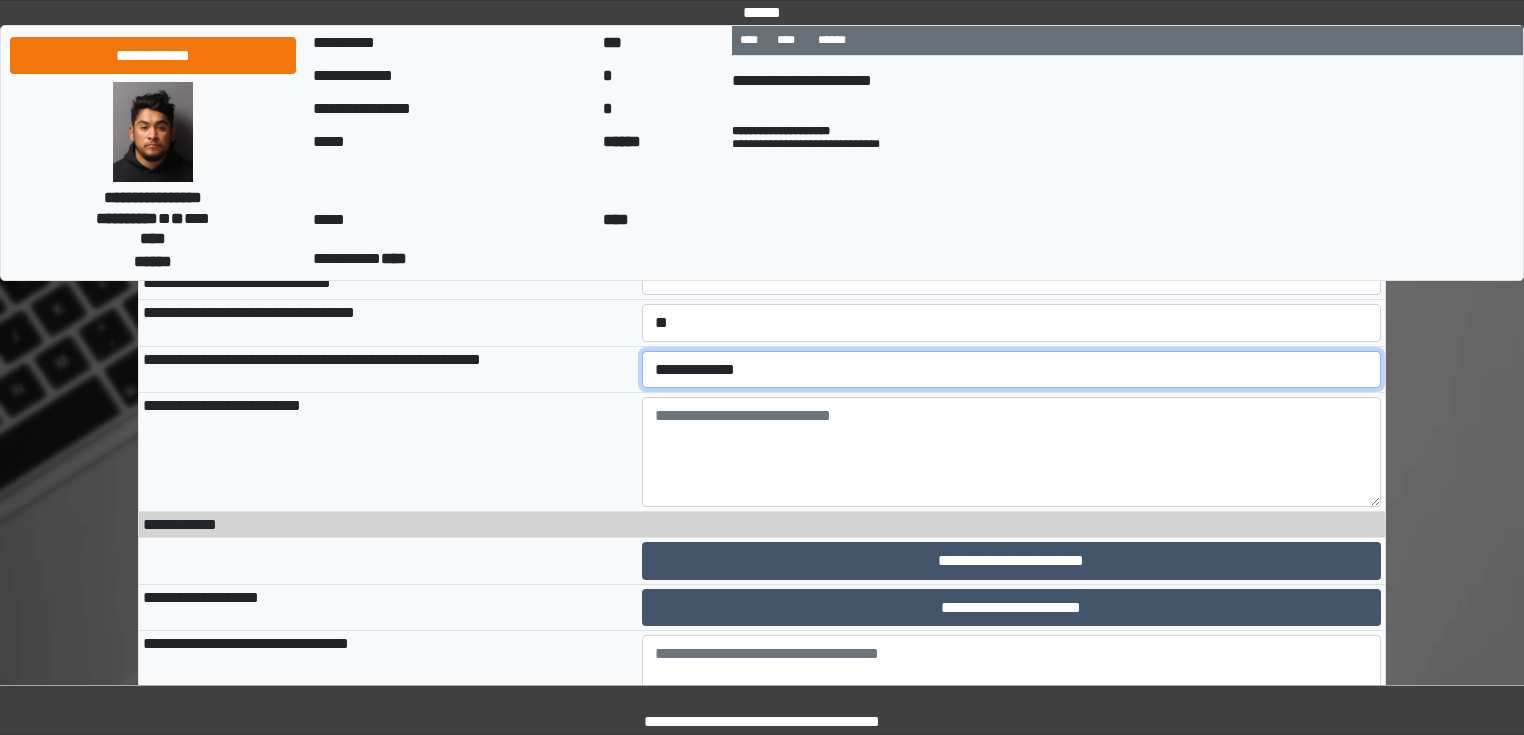 click on "**********" at bounding box center (1012, 370) 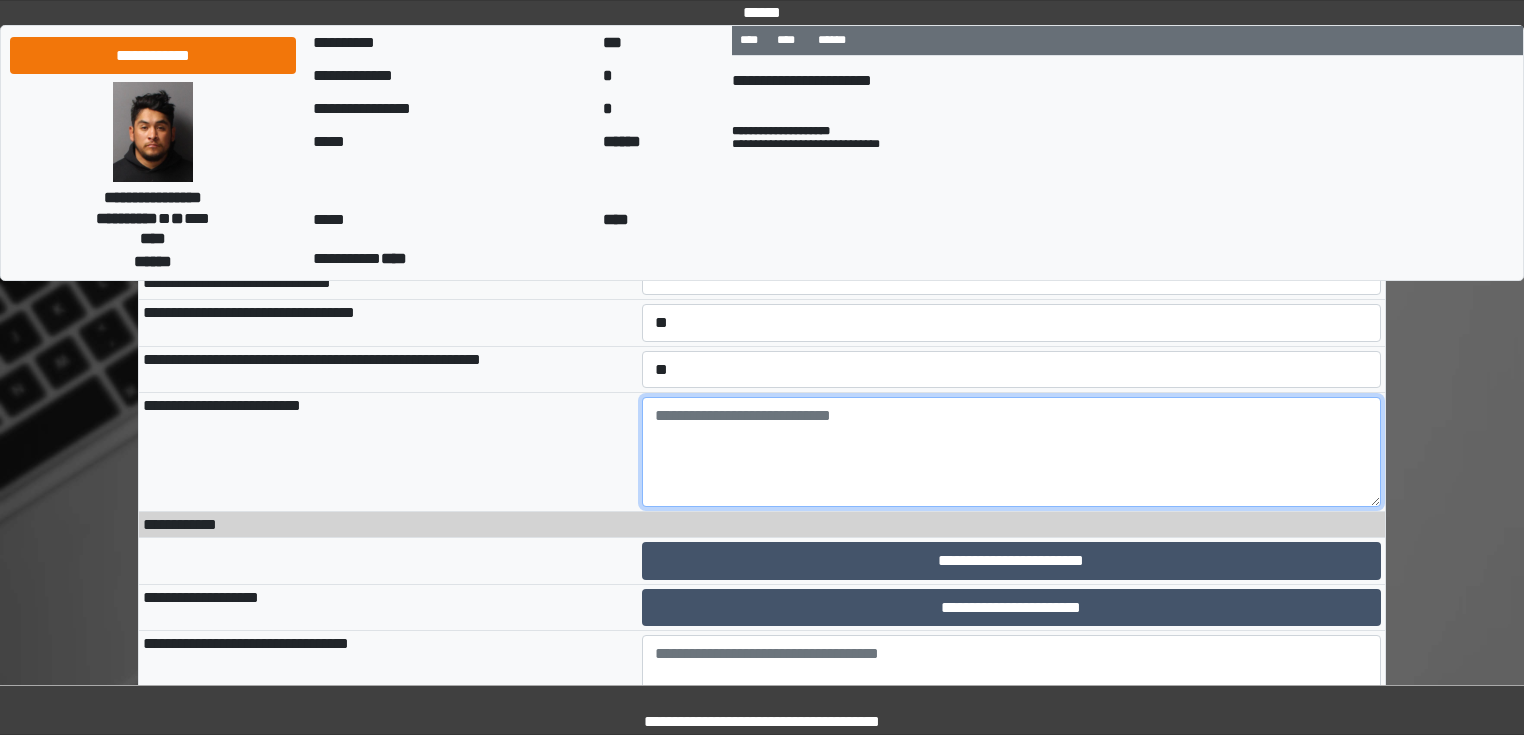 click at bounding box center [1012, 452] 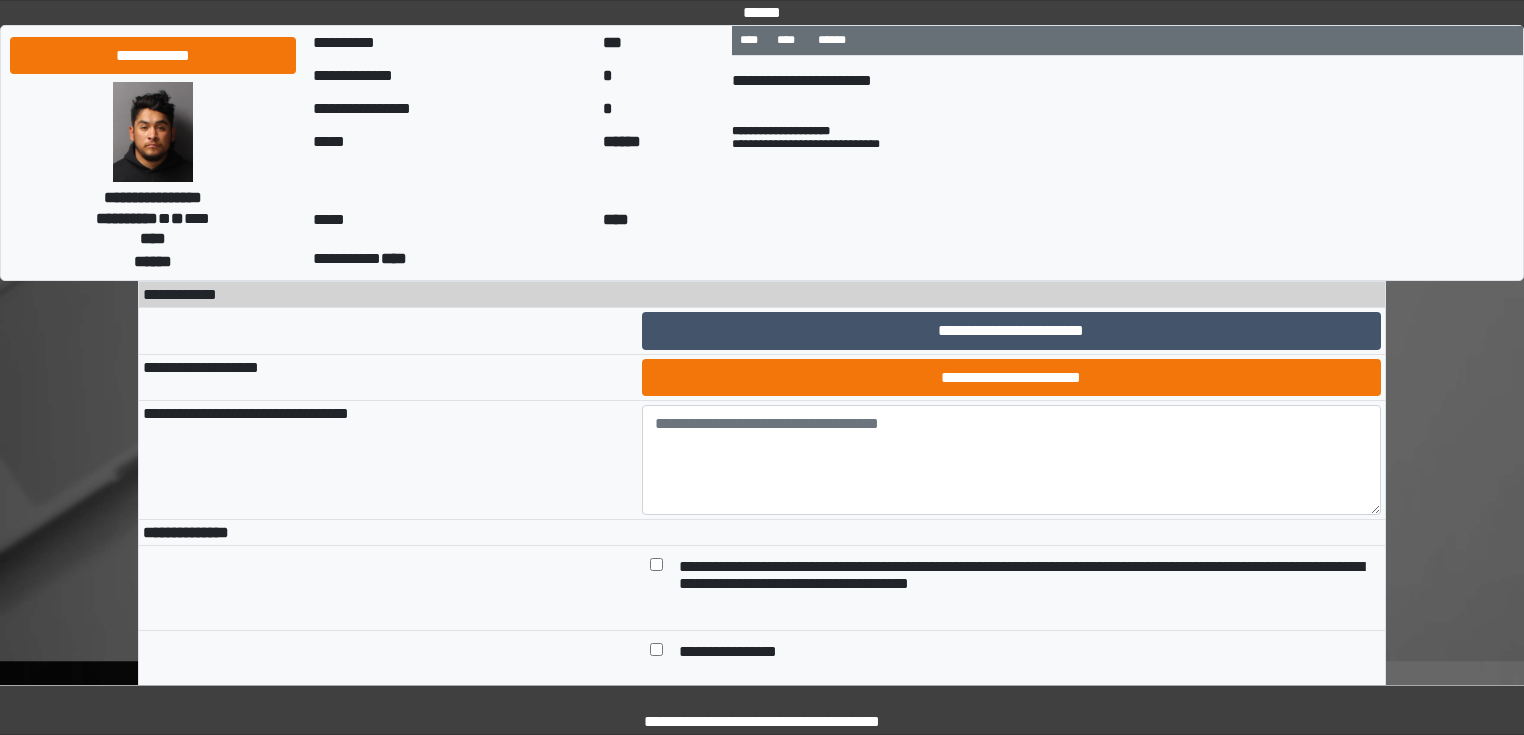 scroll, scrollTop: 3120, scrollLeft: 0, axis: vertical 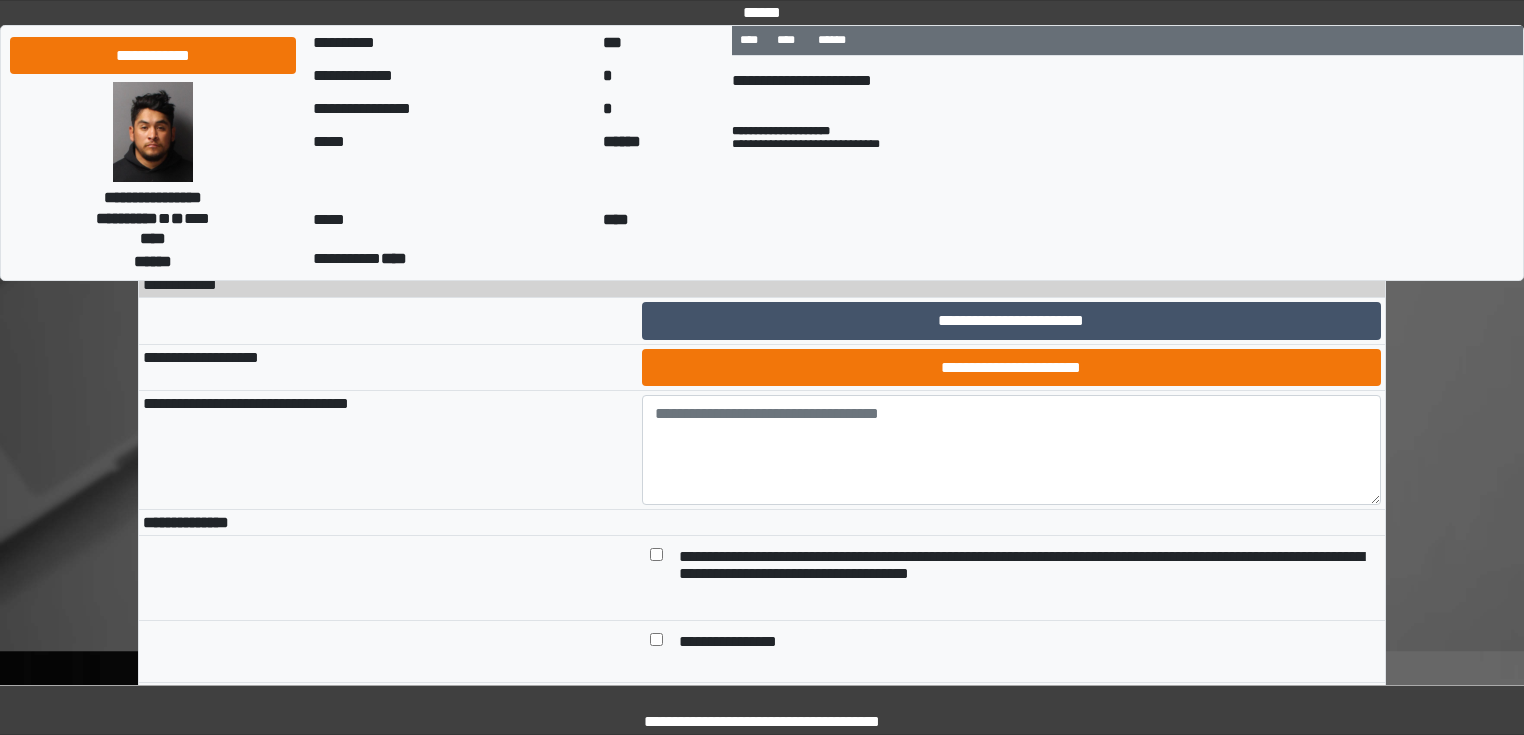 type on "***" 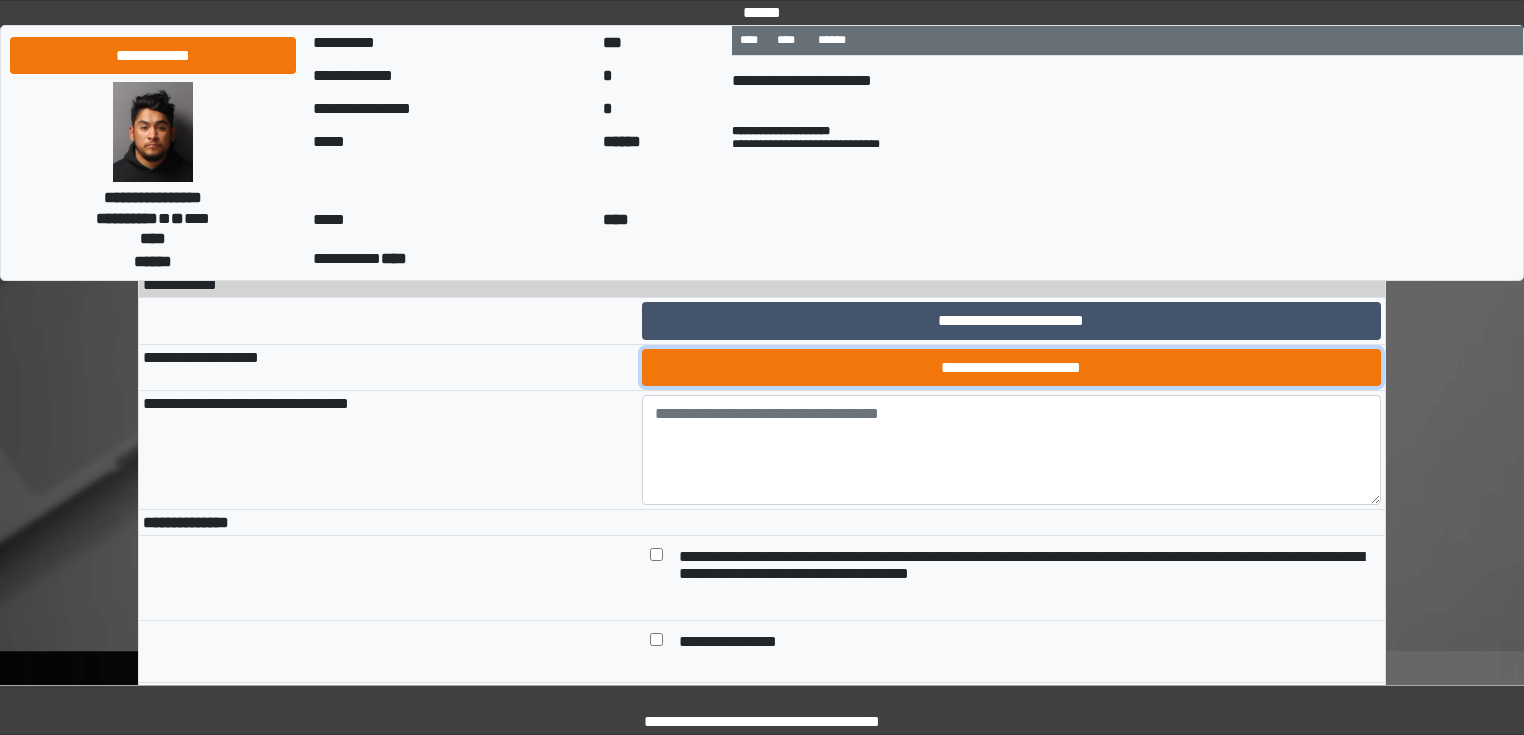 click on "**********" at bounding box center [1012, 368] 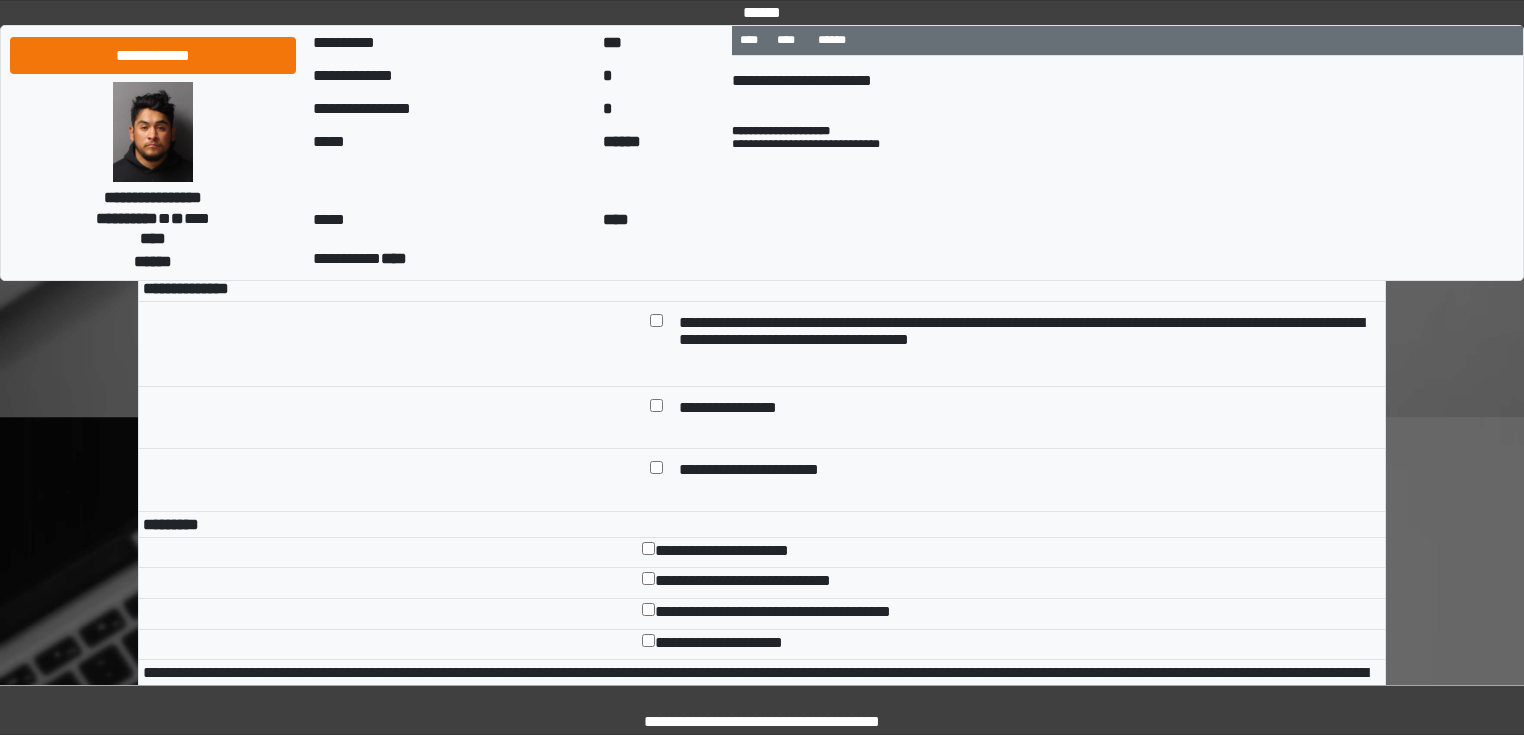 scroll, scrollTop: 3360, scrollLeft: 0, axis: vertical 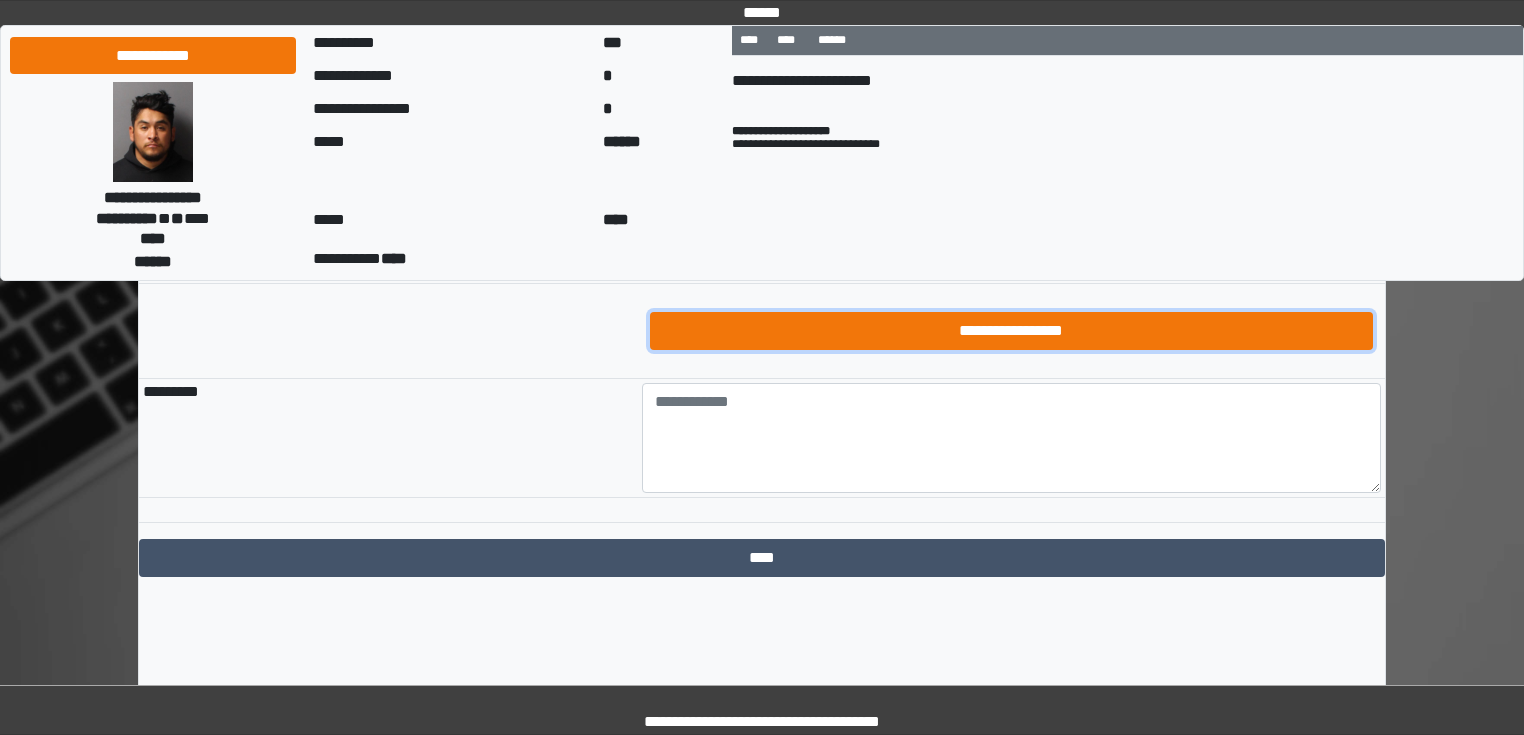 click on "**********" at bounding box center (1012, 331) 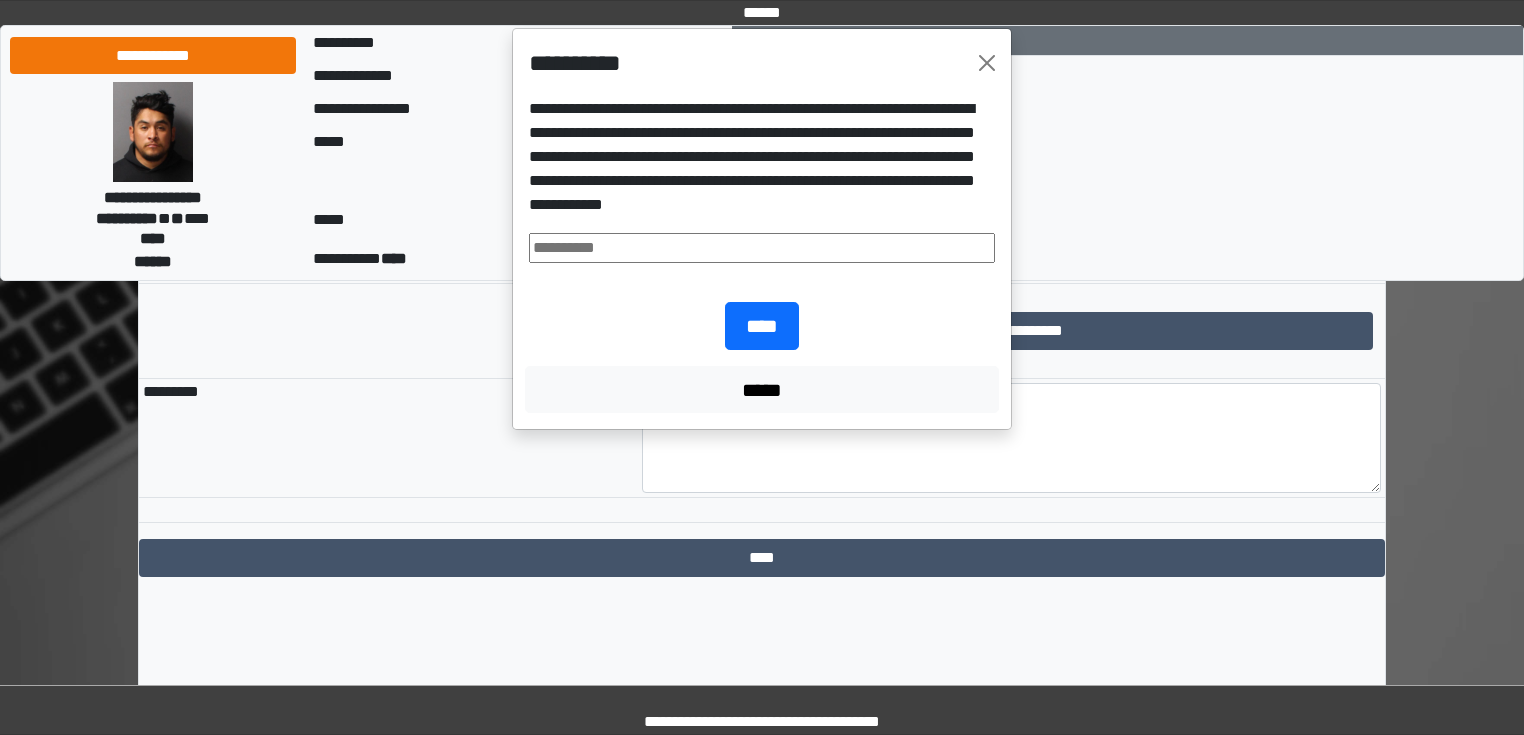 click at bounding box center [762, 248] 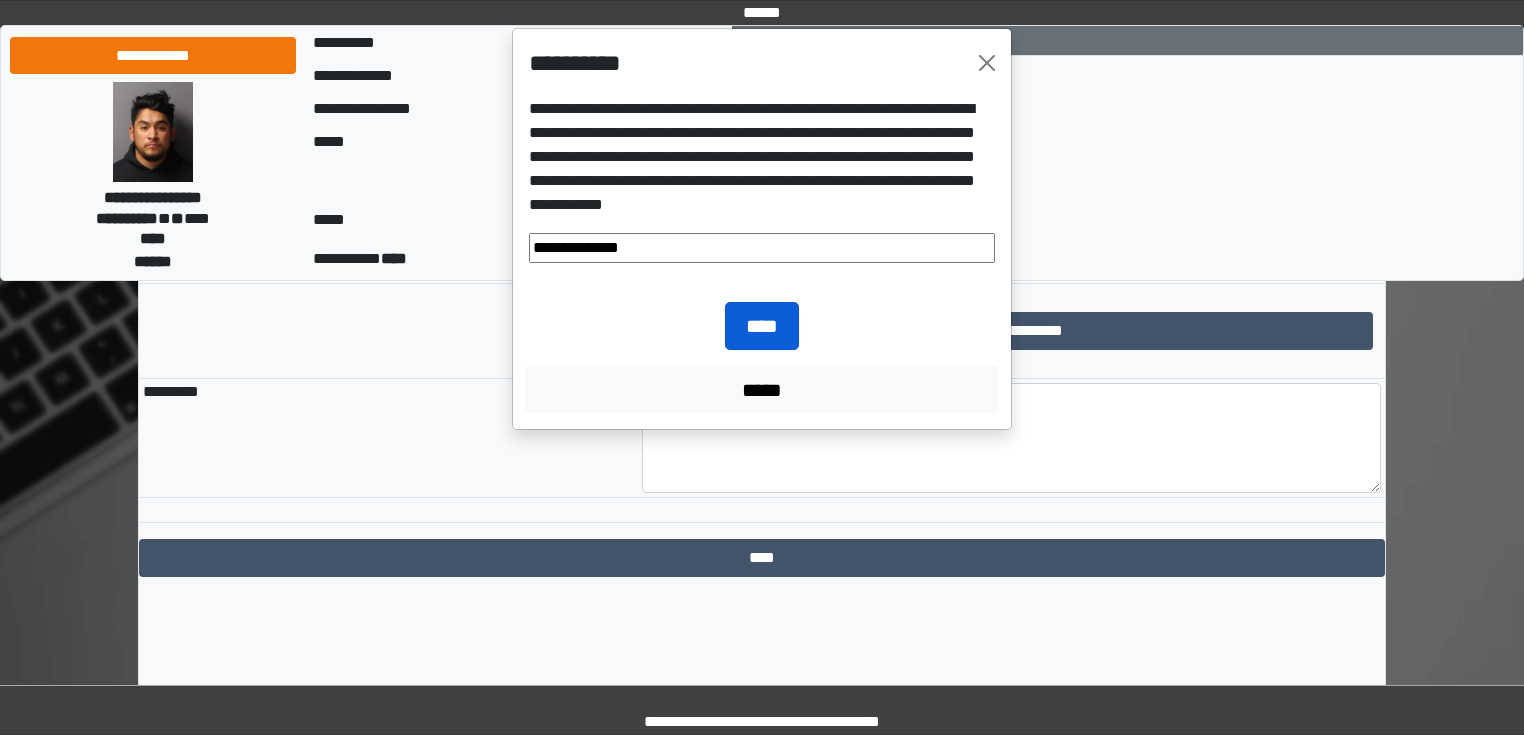type on "**********" 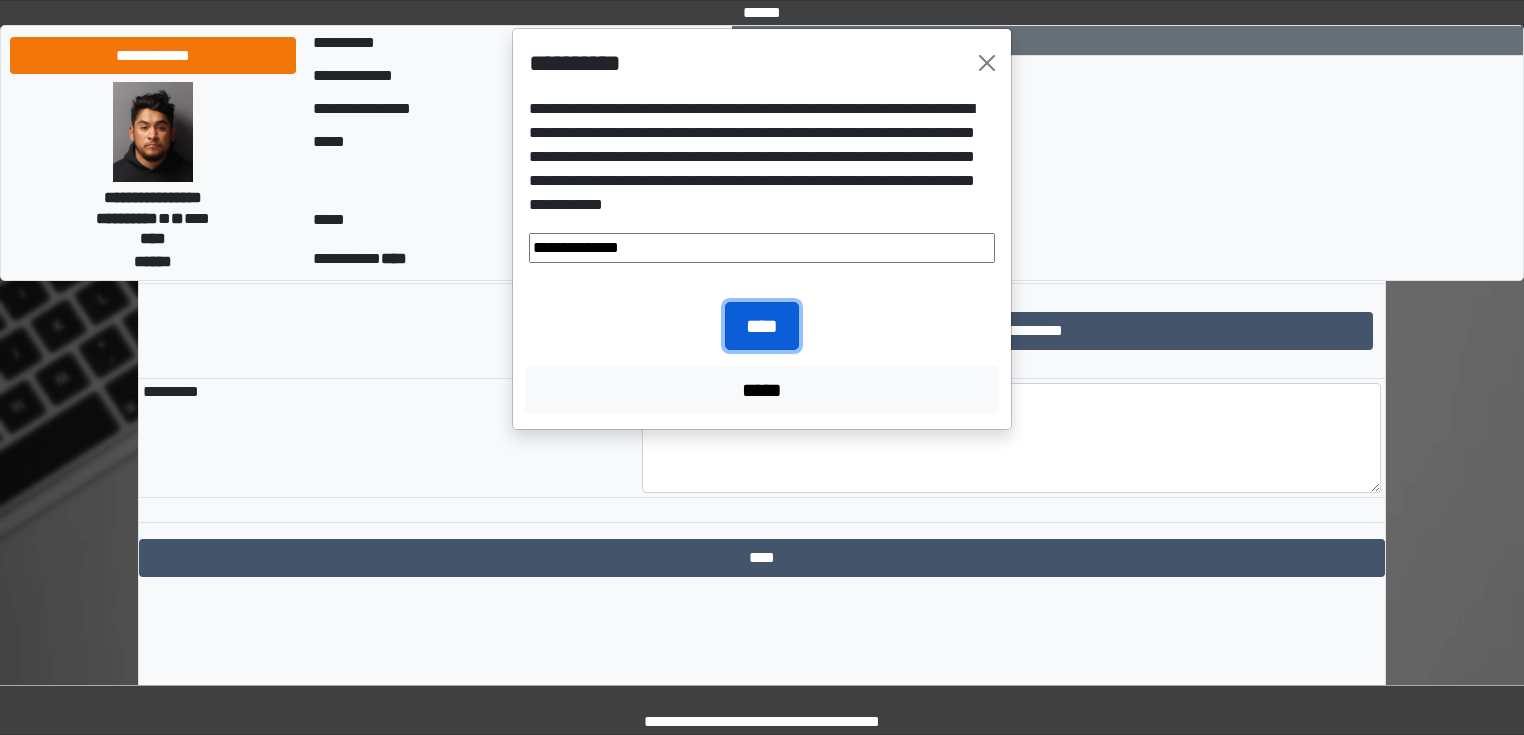 click on "****" at bounding box center [762, 326] 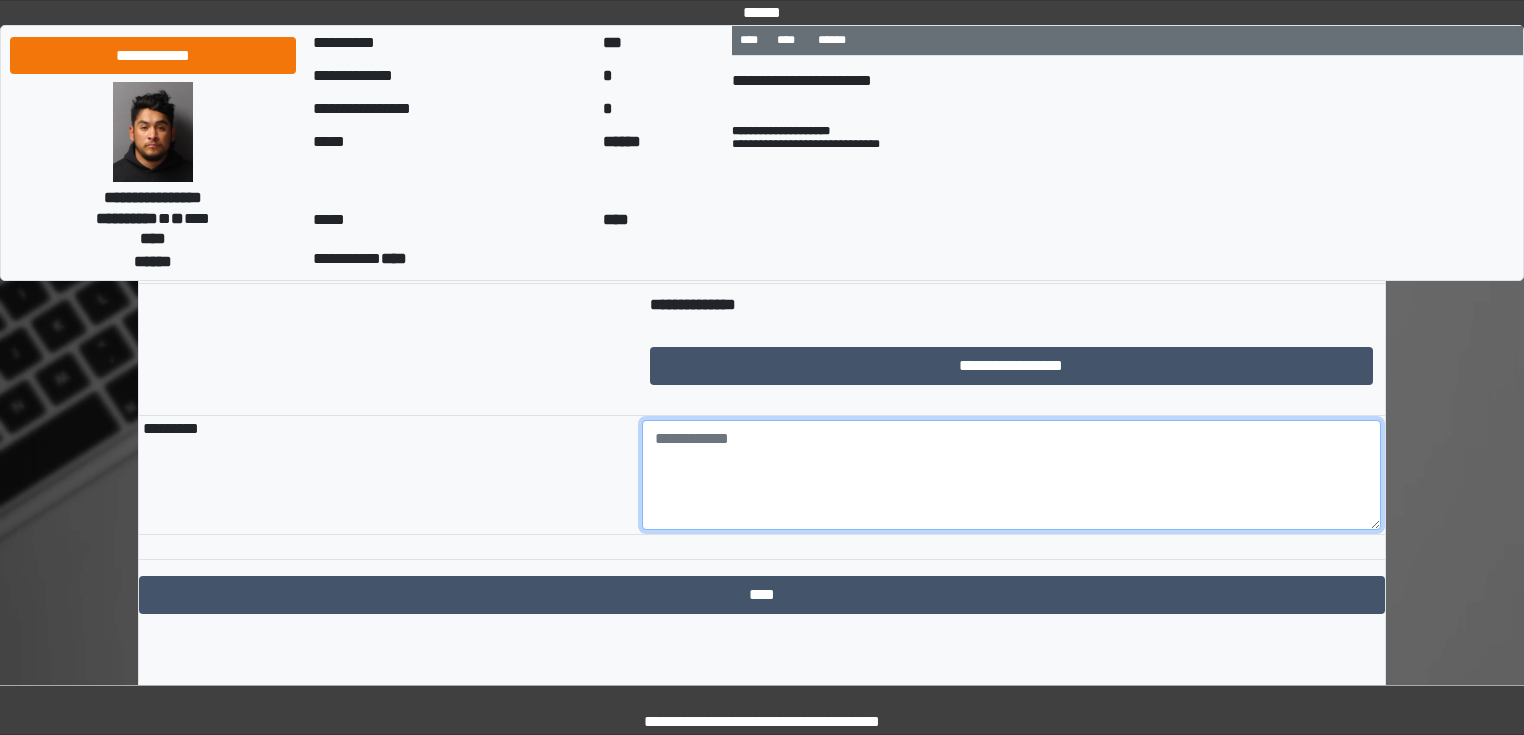 click at bounding box center [1012, 475] 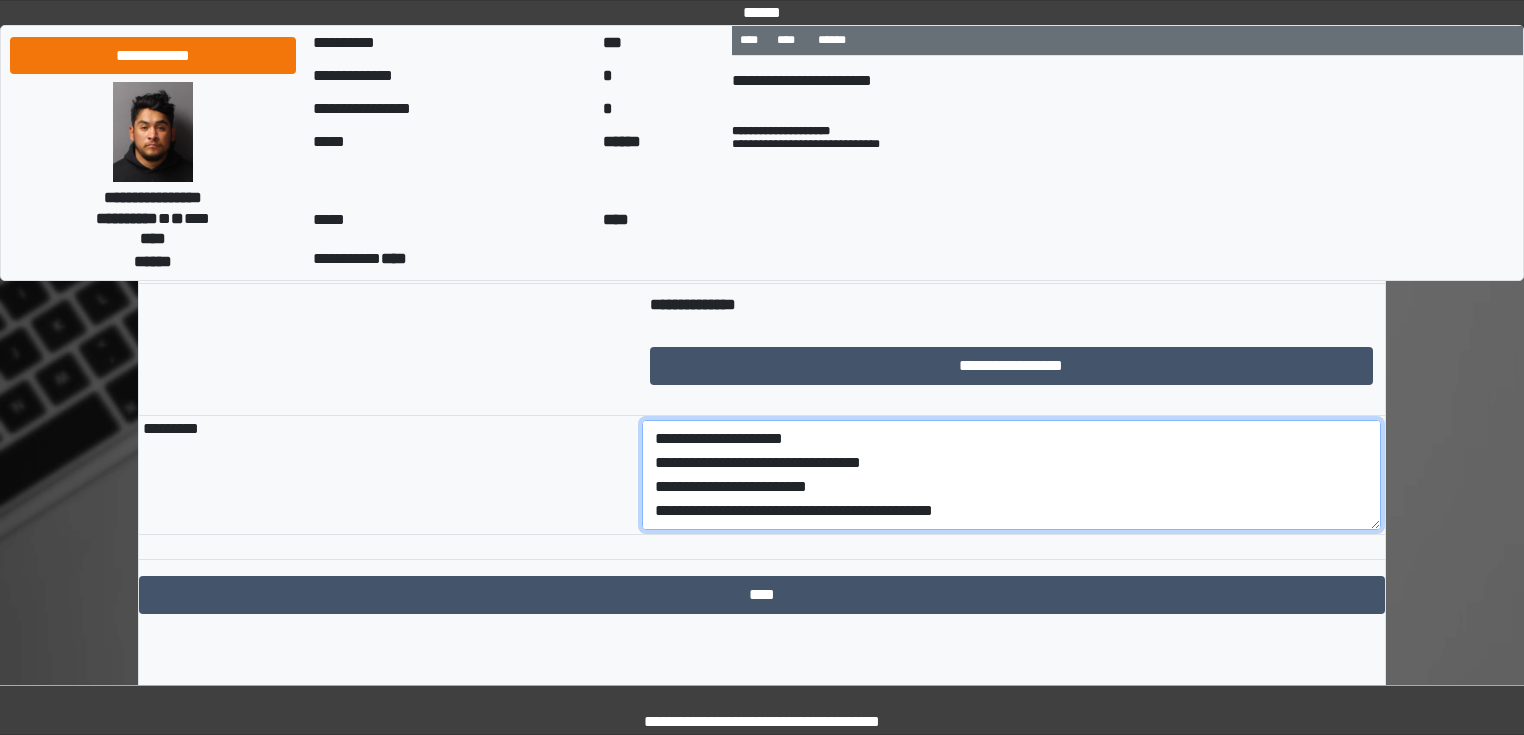 scroll, scrollTop: 120, scrollLeft: 0, axis: vertical 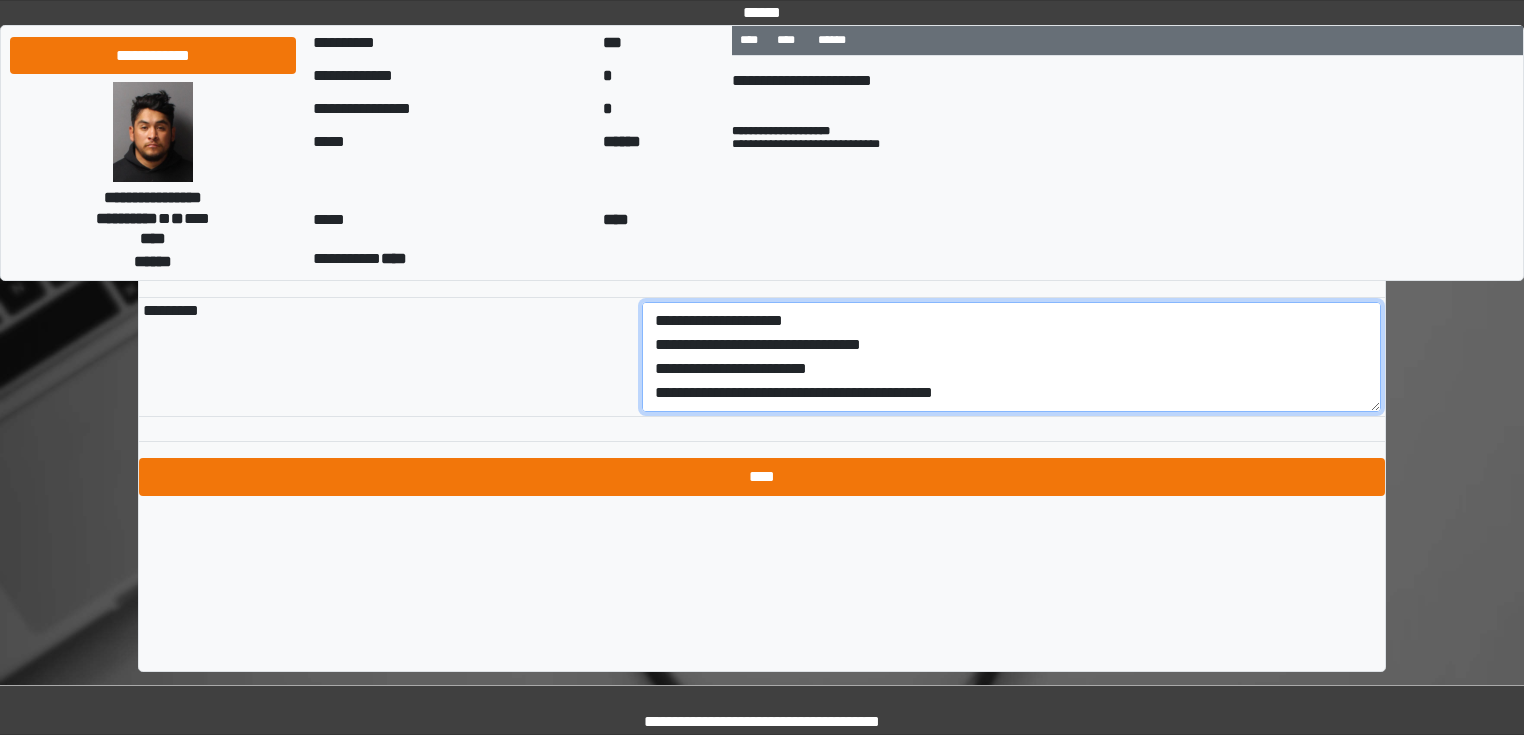 type on "**********" 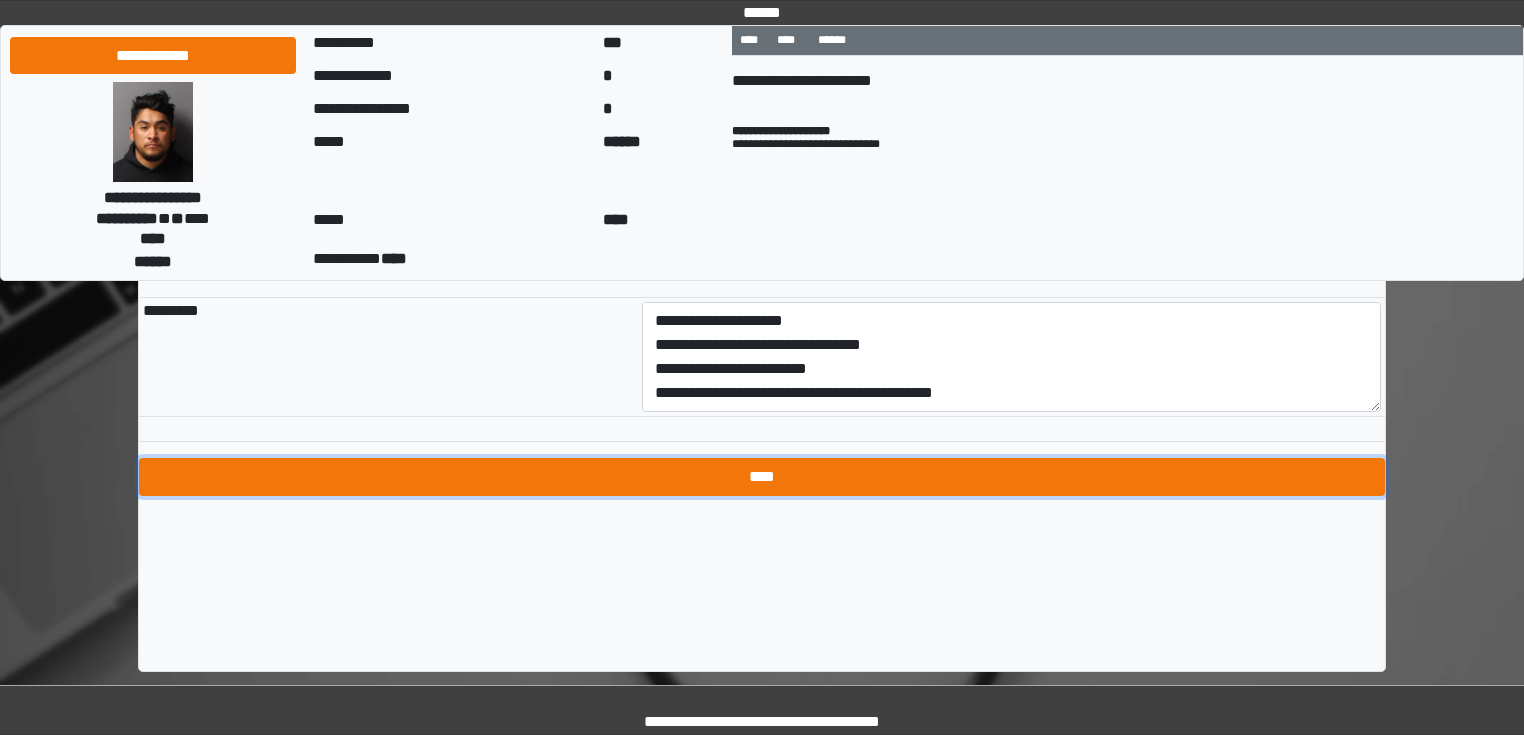 click on "****" at bounding box center (762, 477) 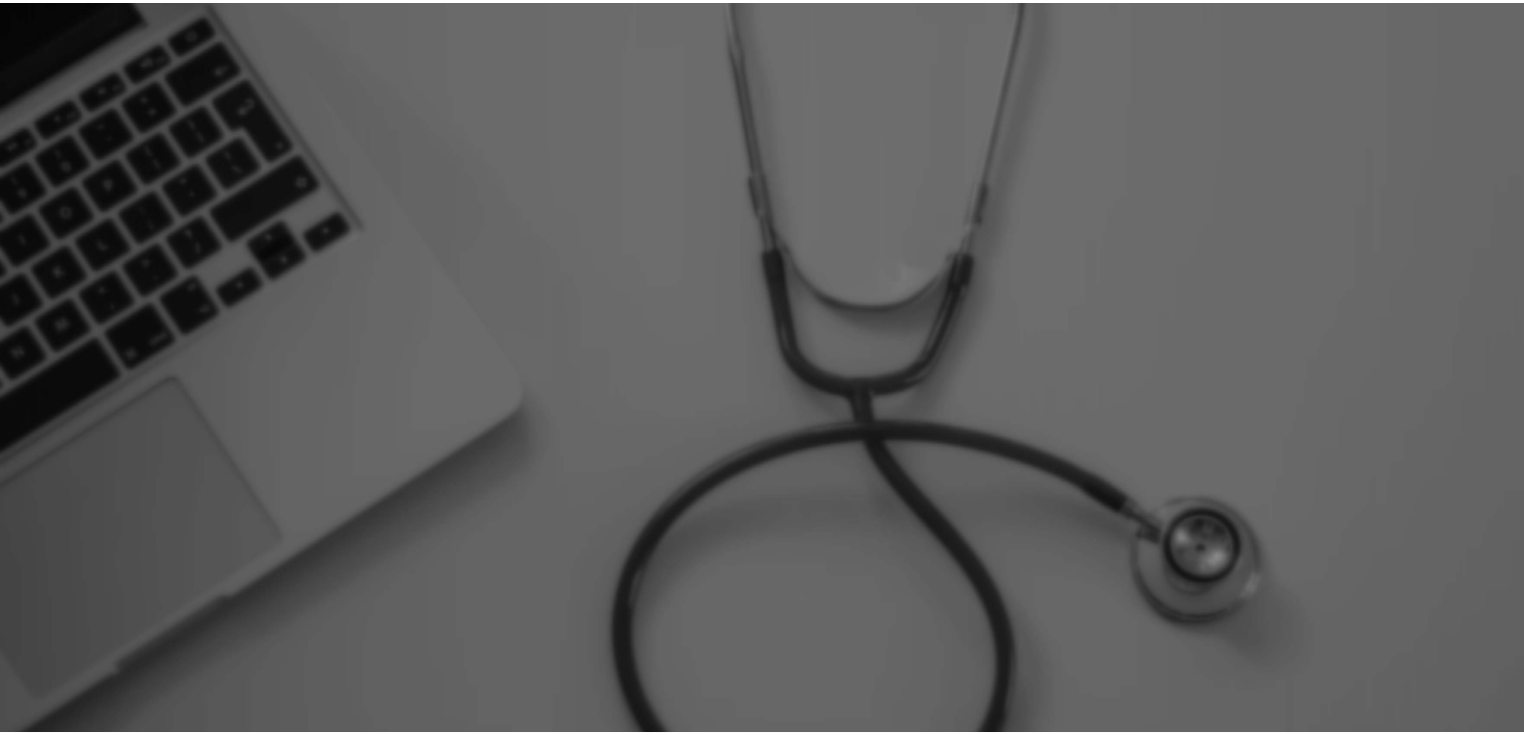 scroll, scrollTop: 0, scrollLeft: 0, axis: both 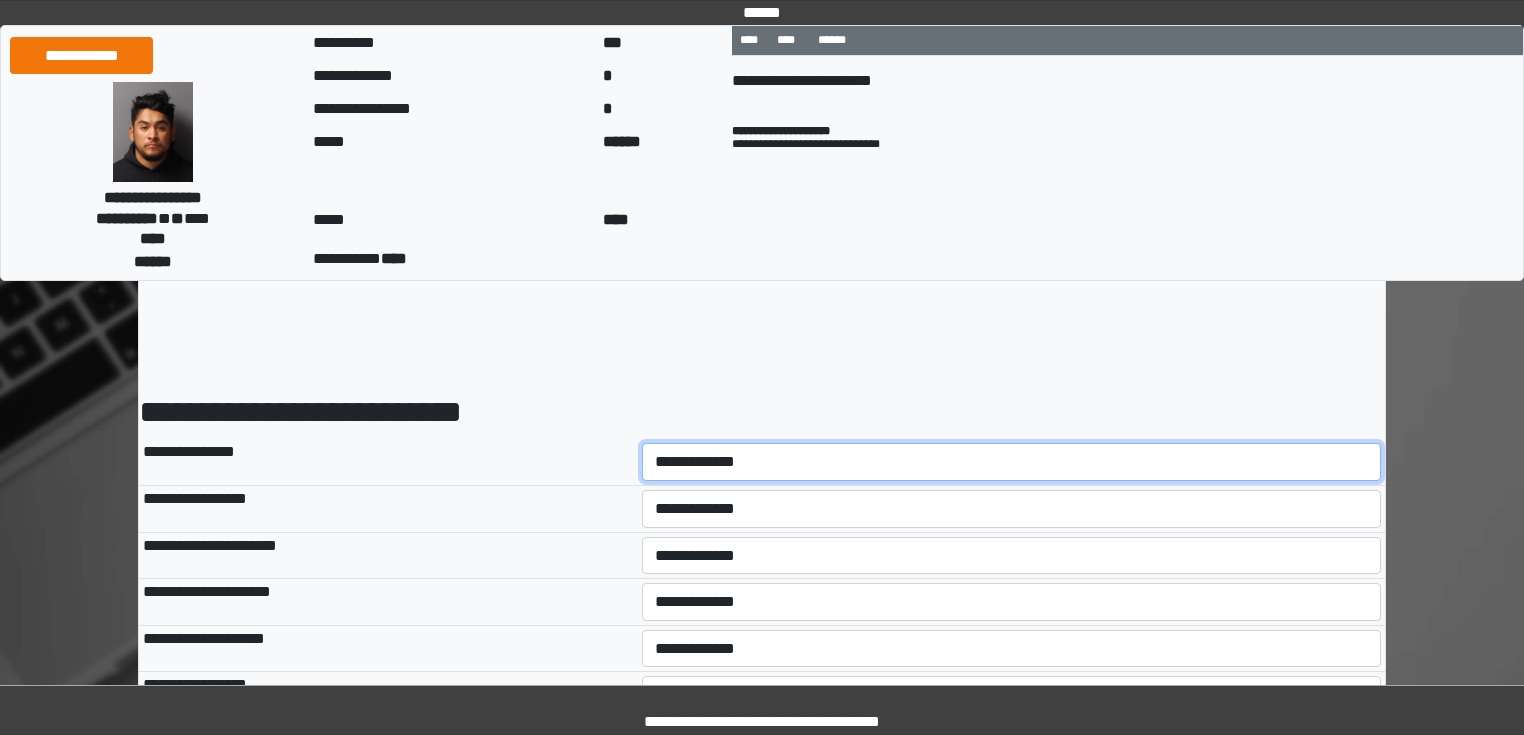 click on "**********" at bounding box center [1012, 462] 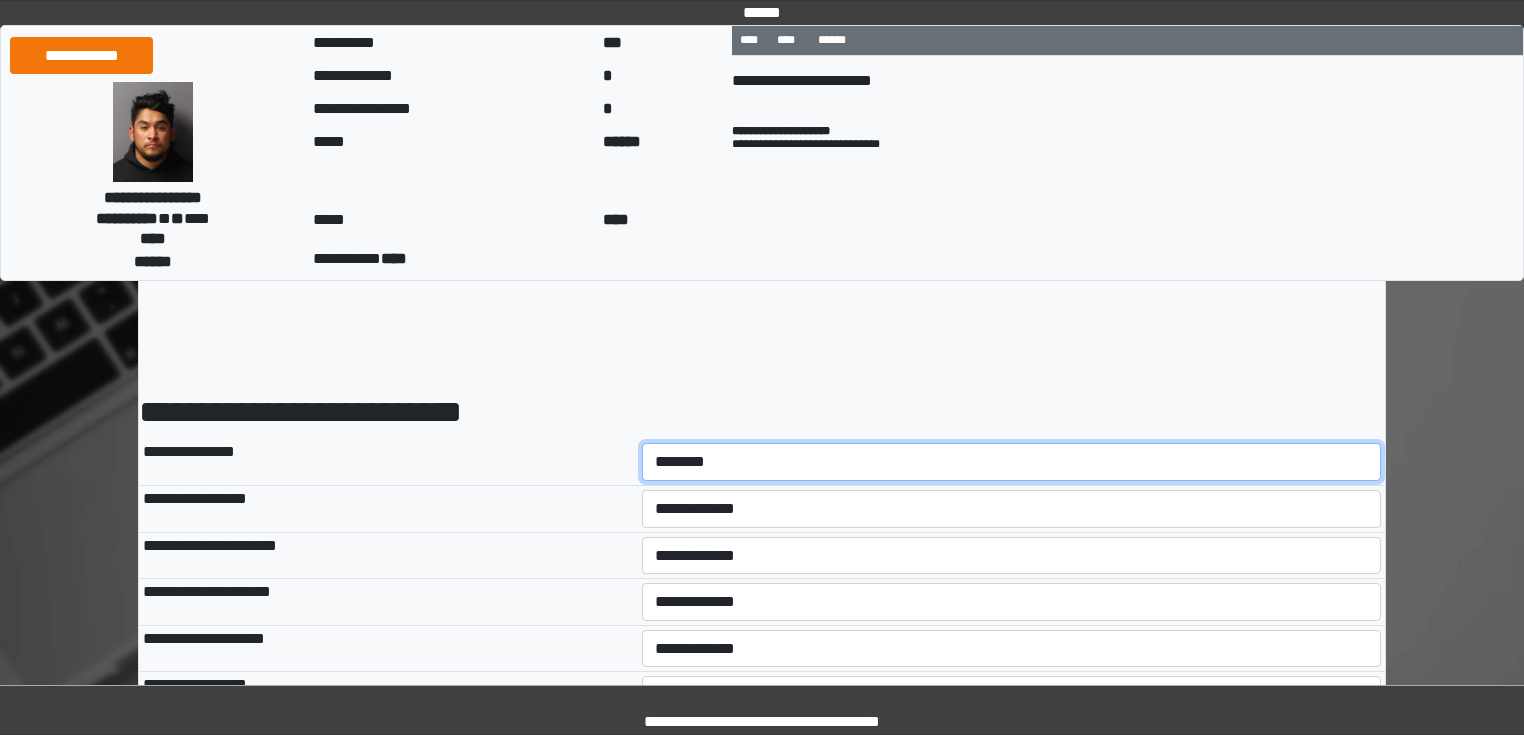 click on "**********" at bounding box center (1012, 462) 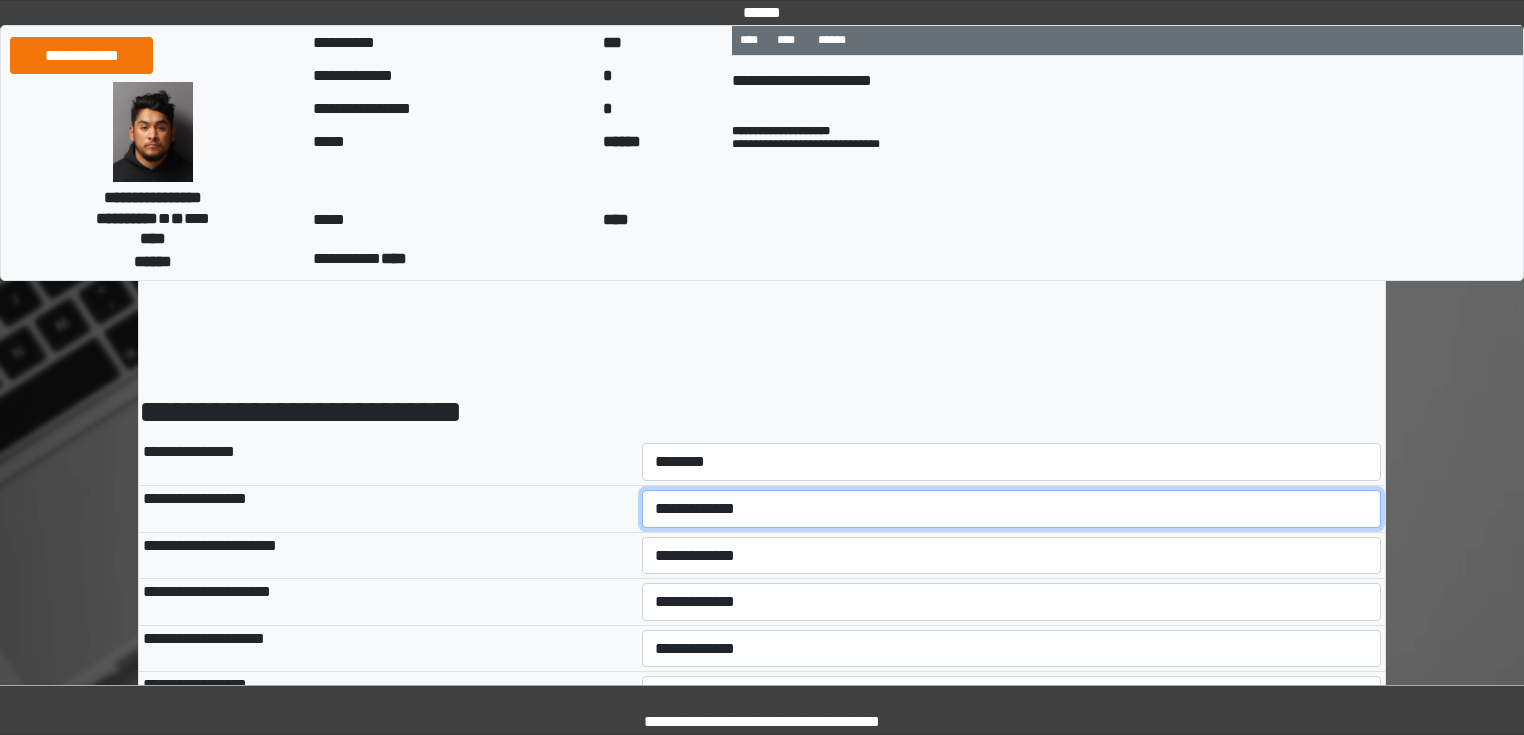 click on "**********" at bounding box center (1012, 509) 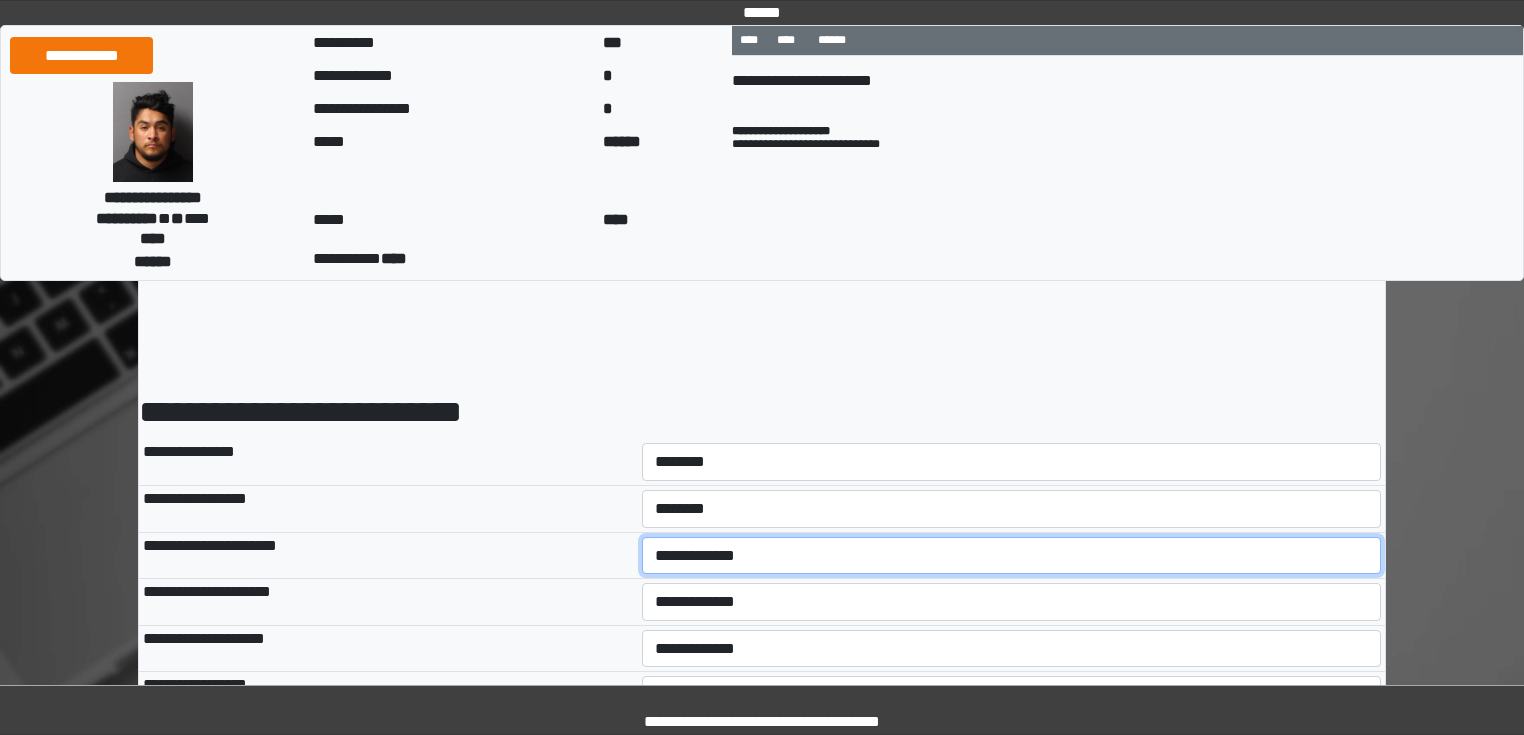 click on "**********" at bounding box center (1012, 556) 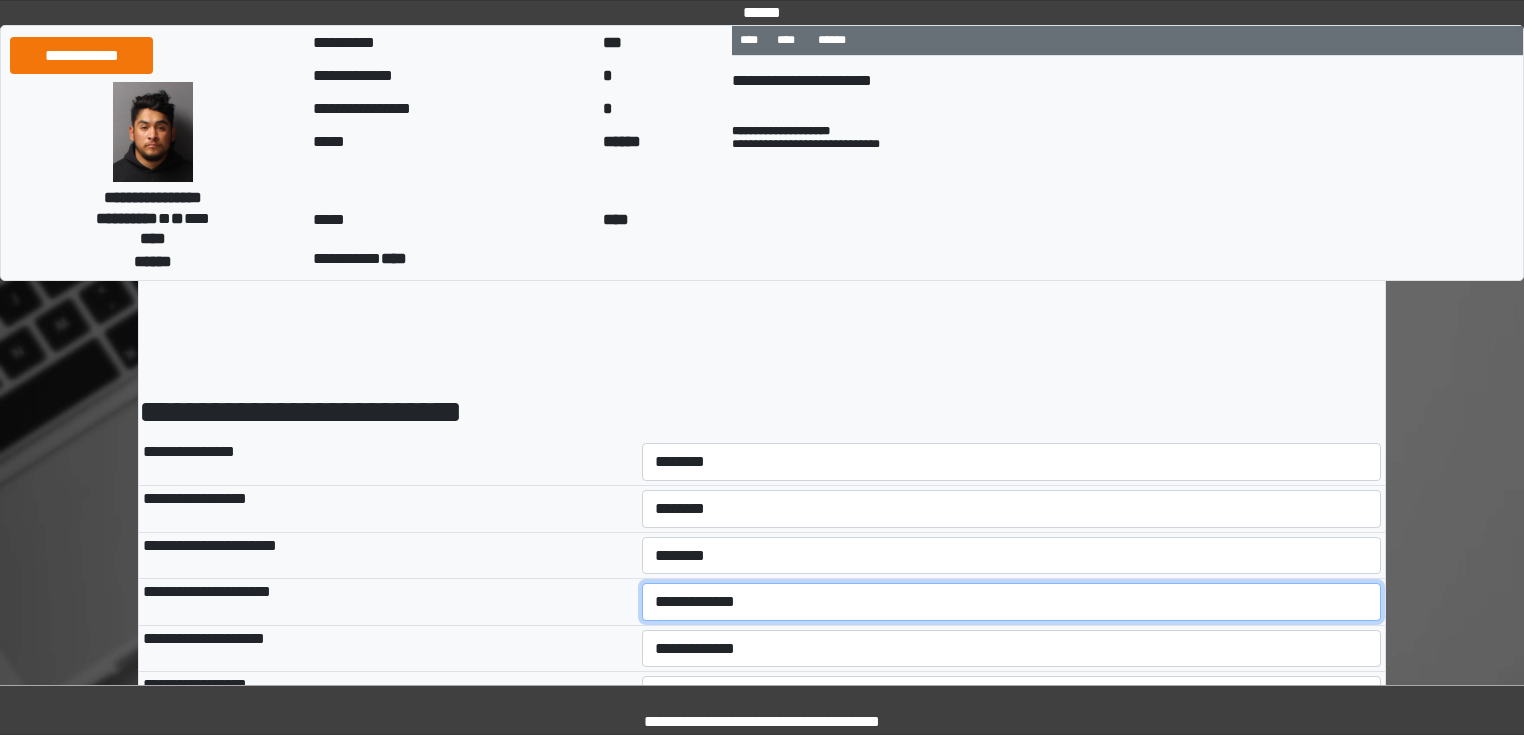 click on "**********" at bounding box center (1012, 602) 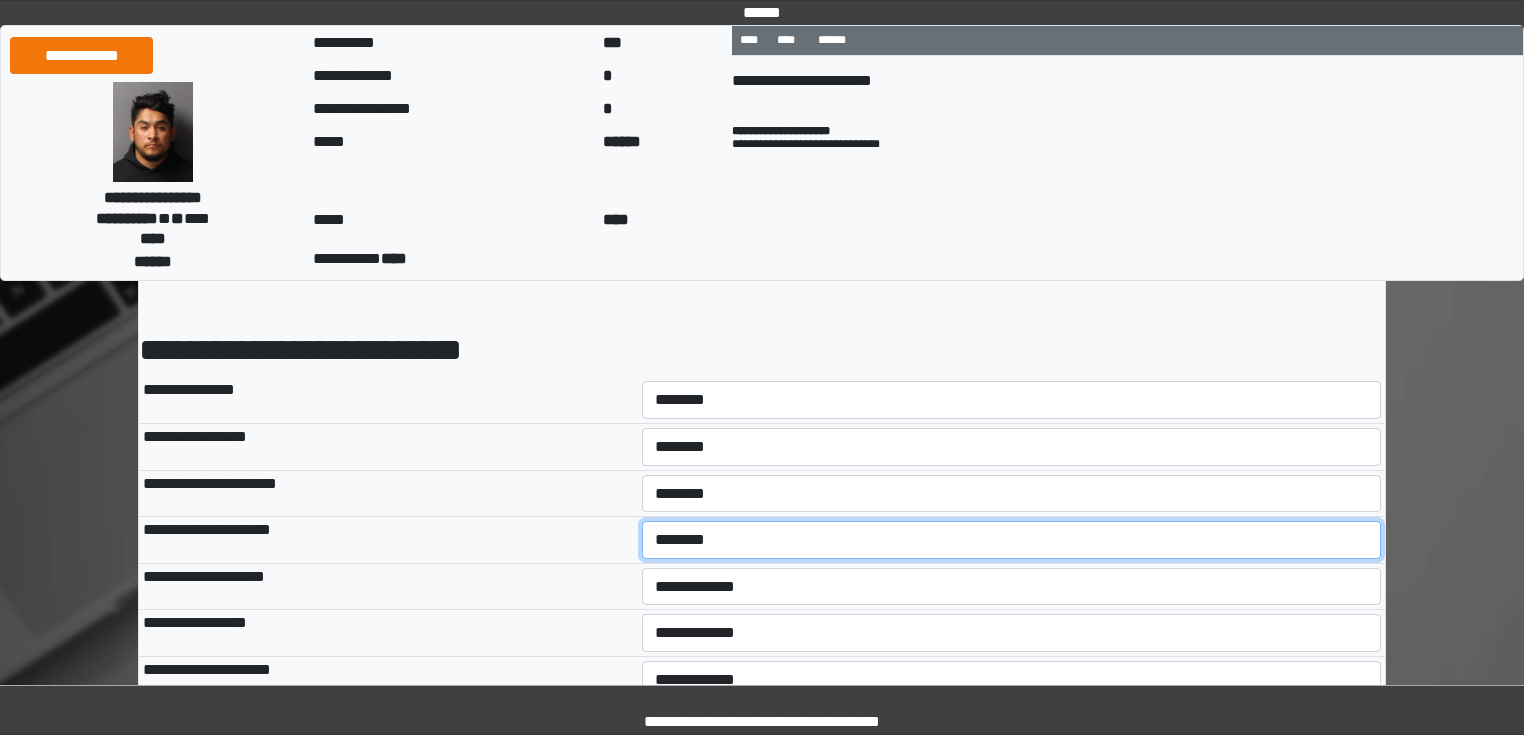 scroll, scrollTop: 160, scrollLeft: 0, axis: vertical 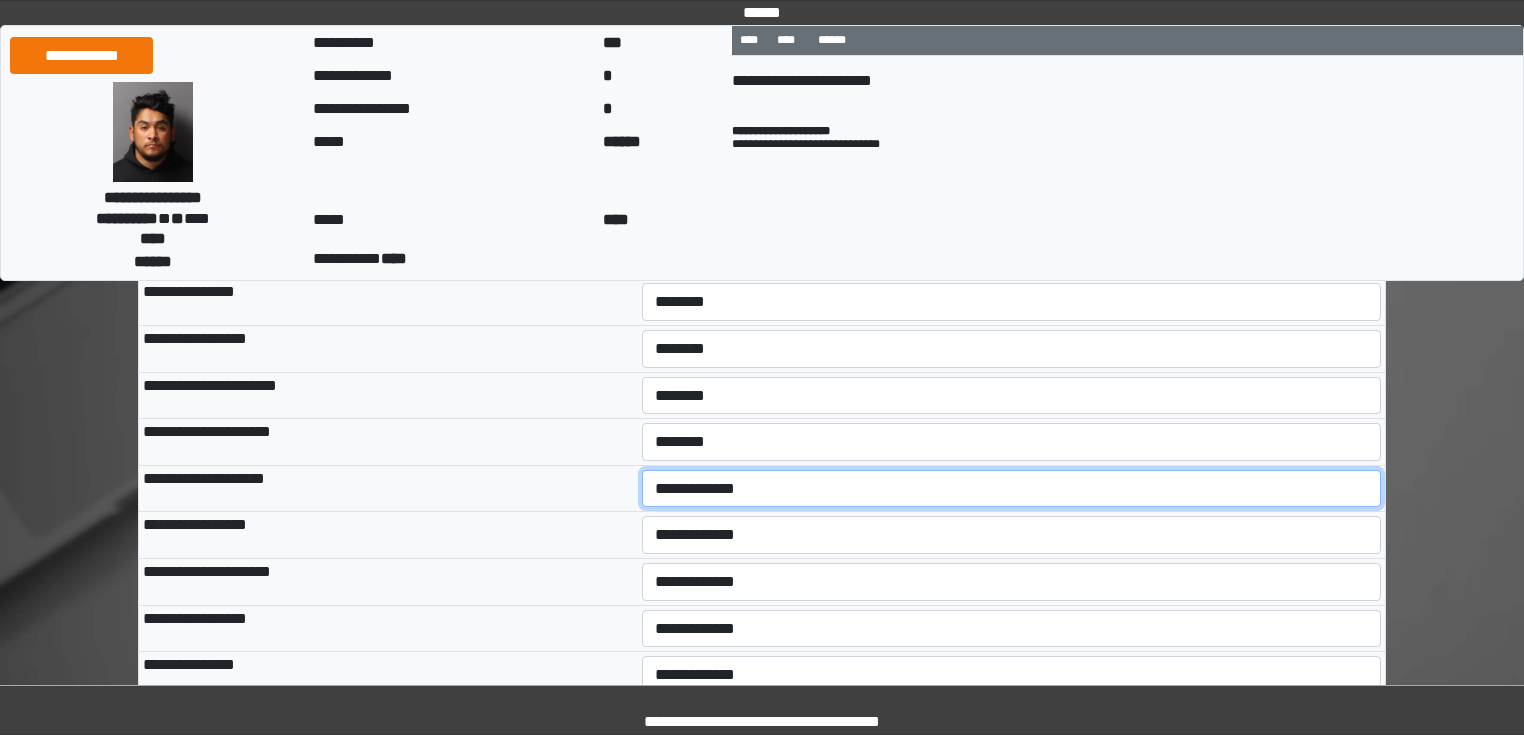 click on "**********" at bounding box center (1012, 489) 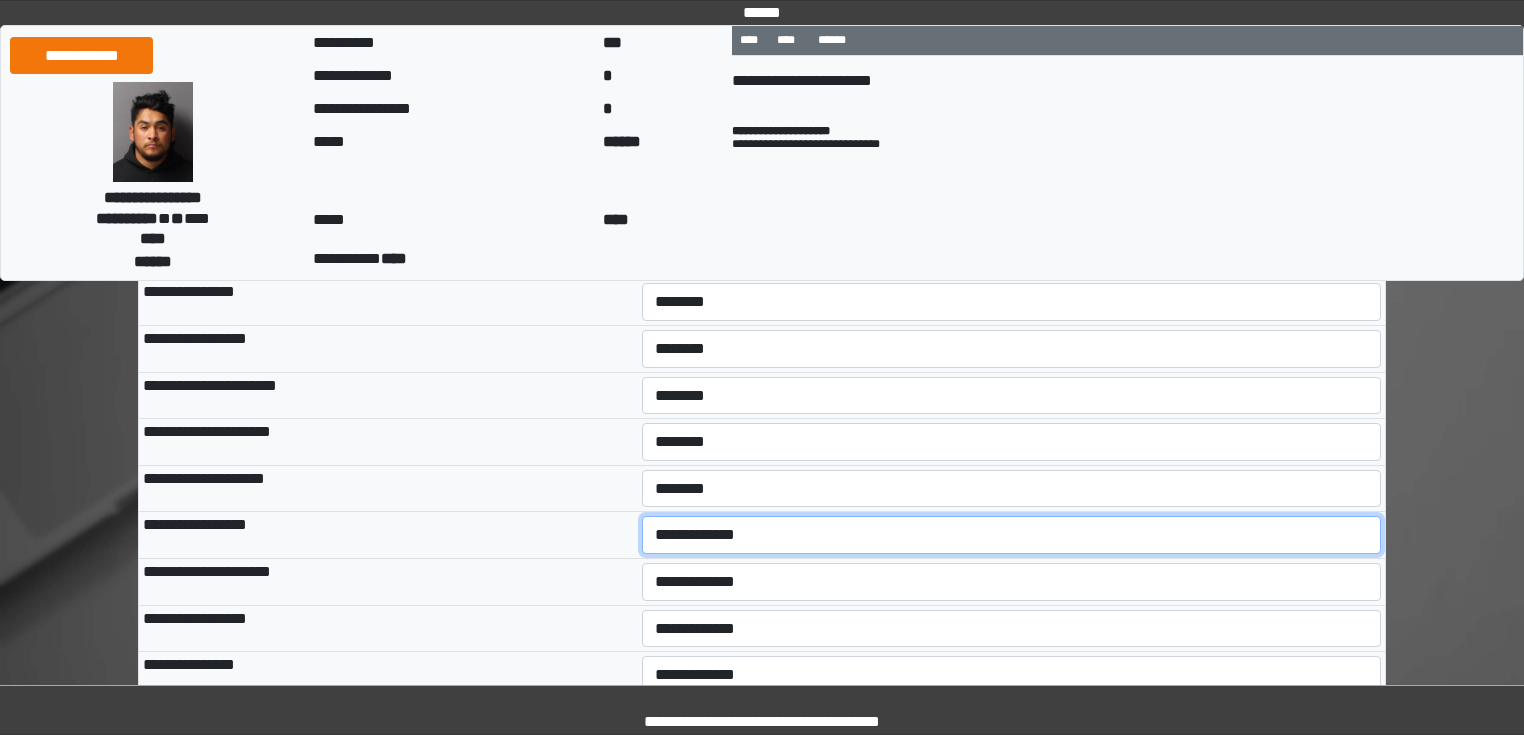 click on "**********" at bounding box center (1012, 535) 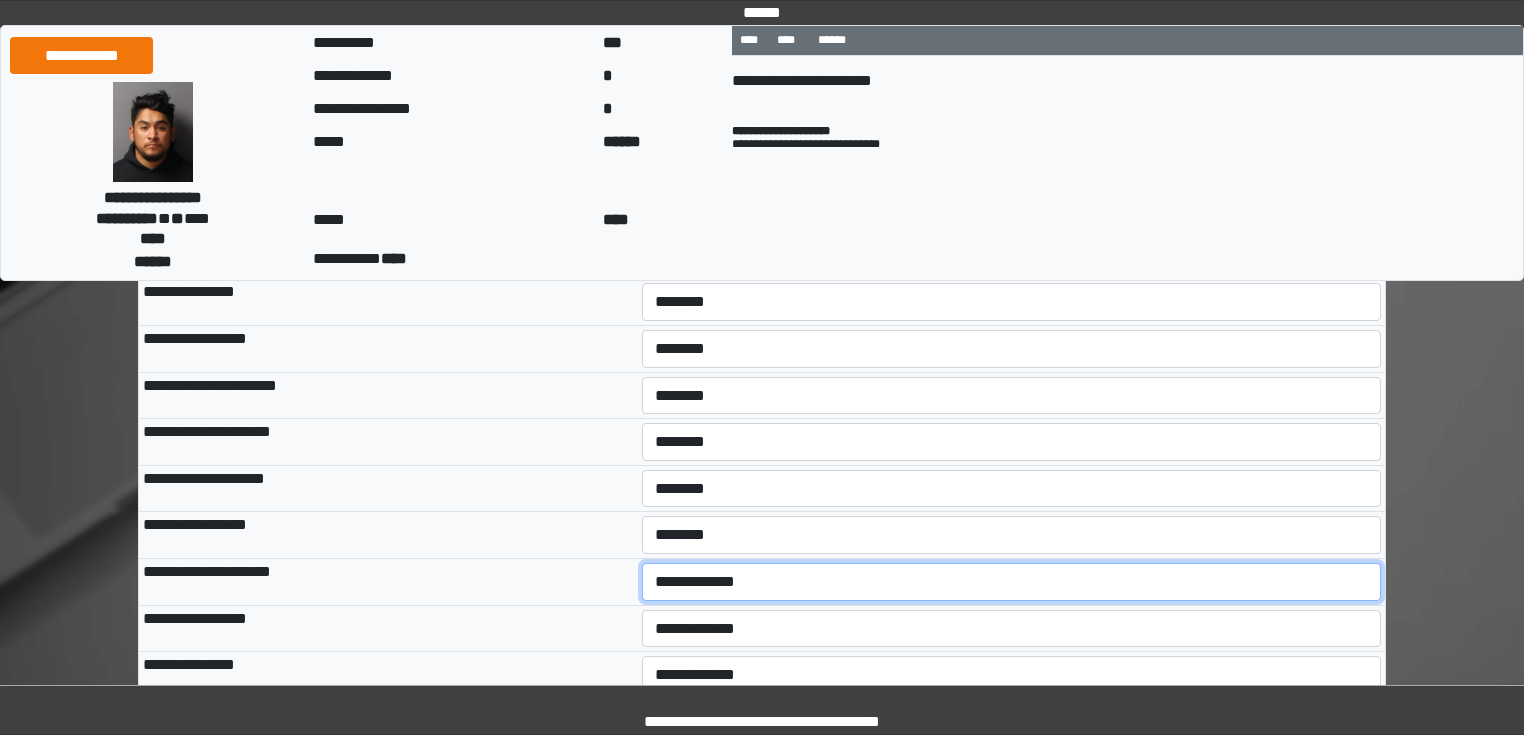 click on "**********" at bounding box center [1012, 582] 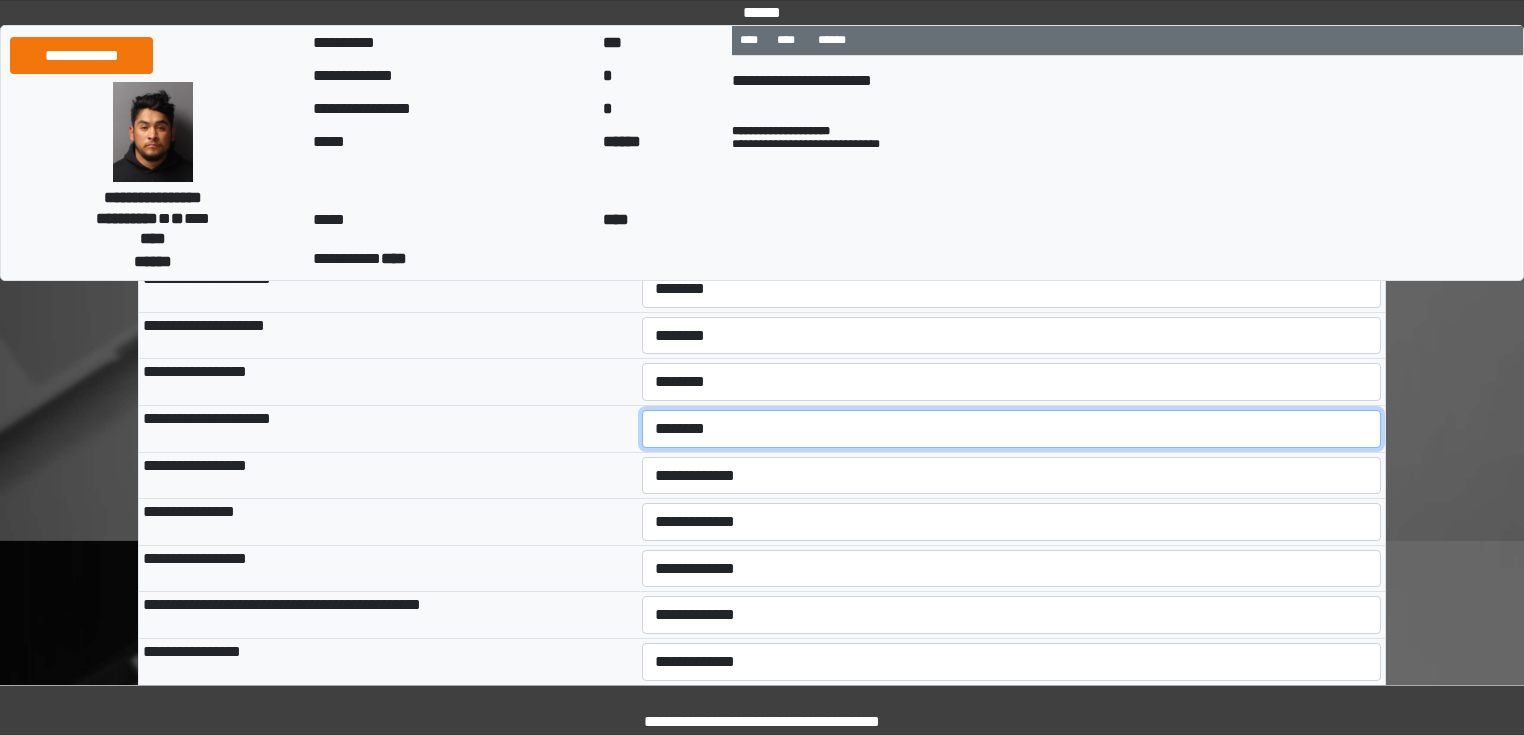 scroll, scrollTop: 320, scrollLeft: 0, axis: vertical 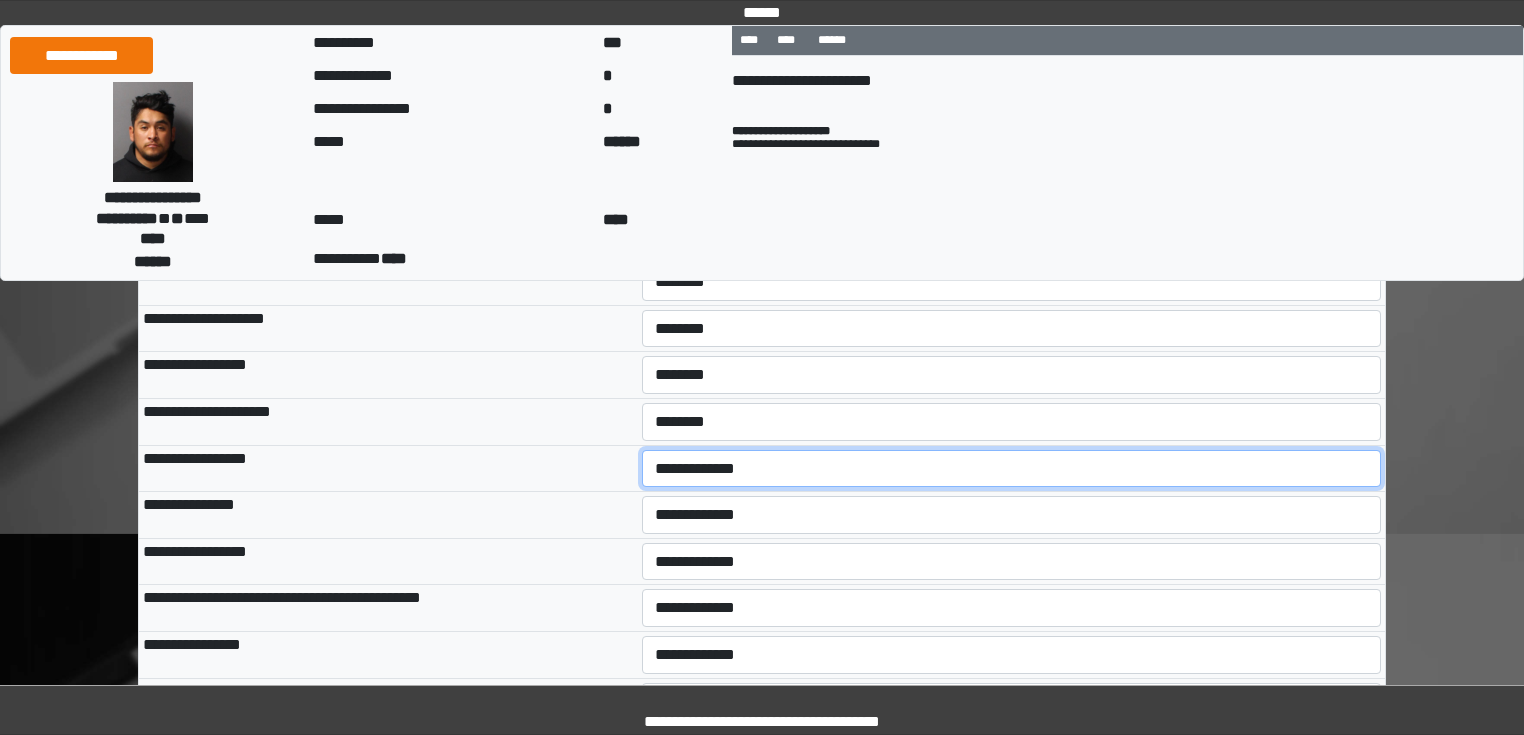 click on "**********" at bounding box center (1012, 469) 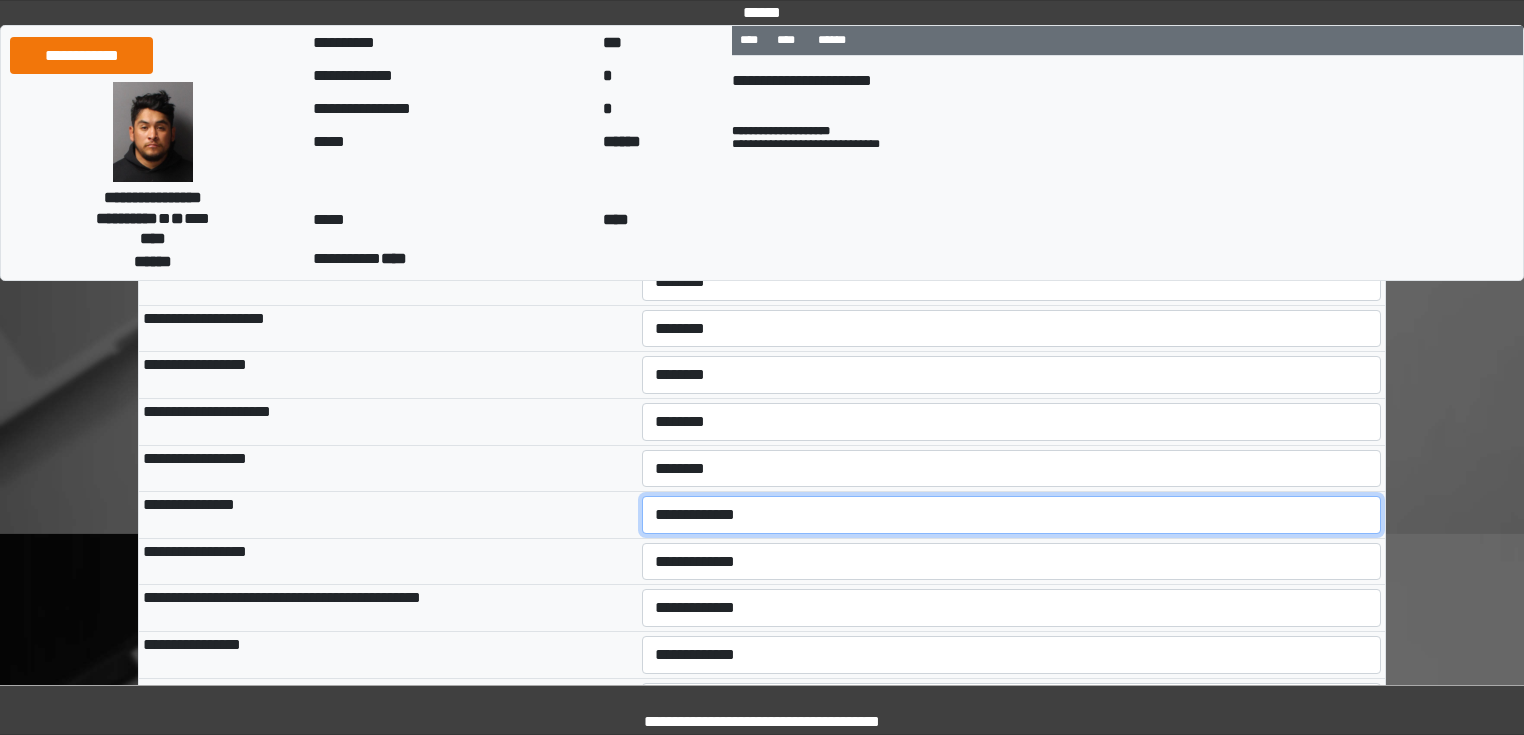 click on "**********" at bounding box center [1012, 515] 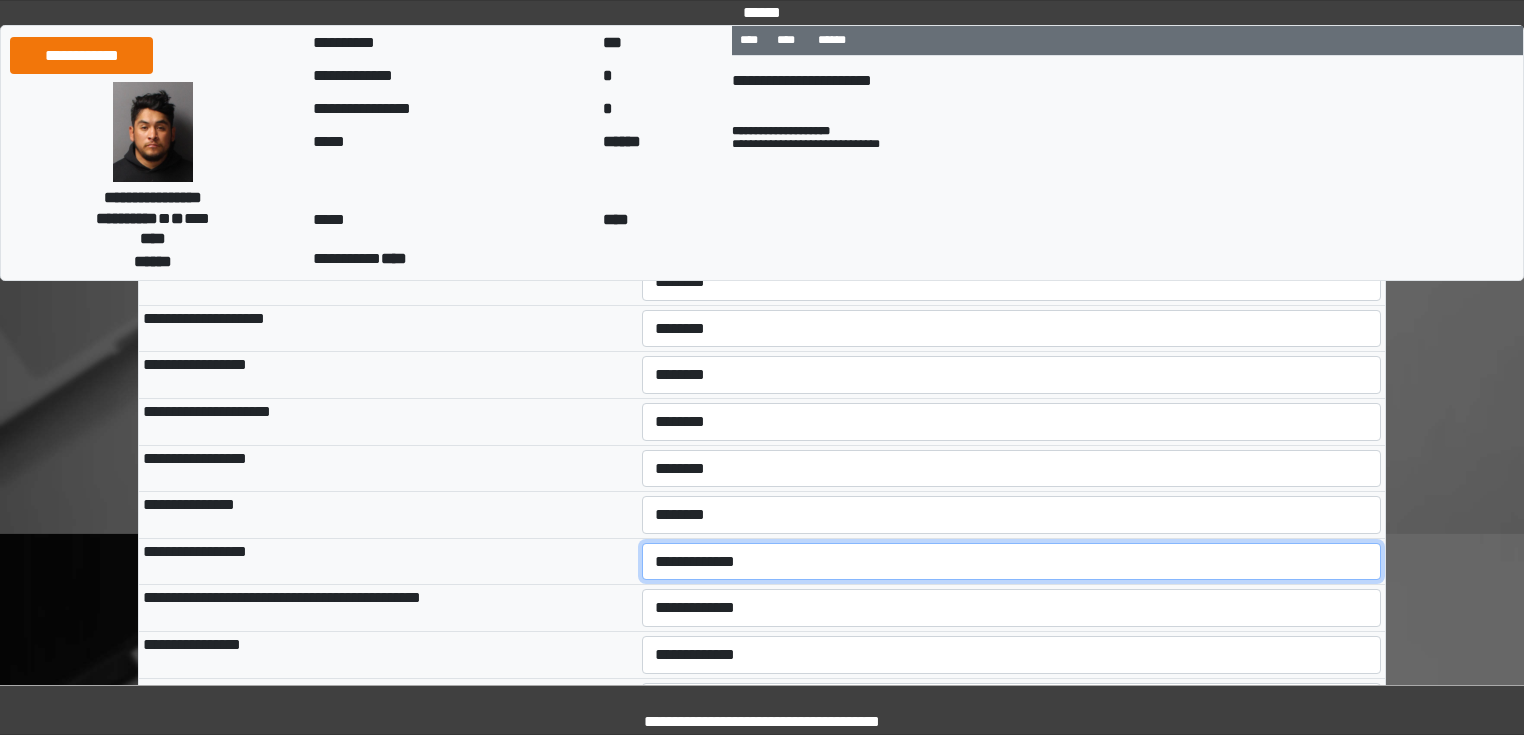 click on "**********" at bounding box center (1012, 562) 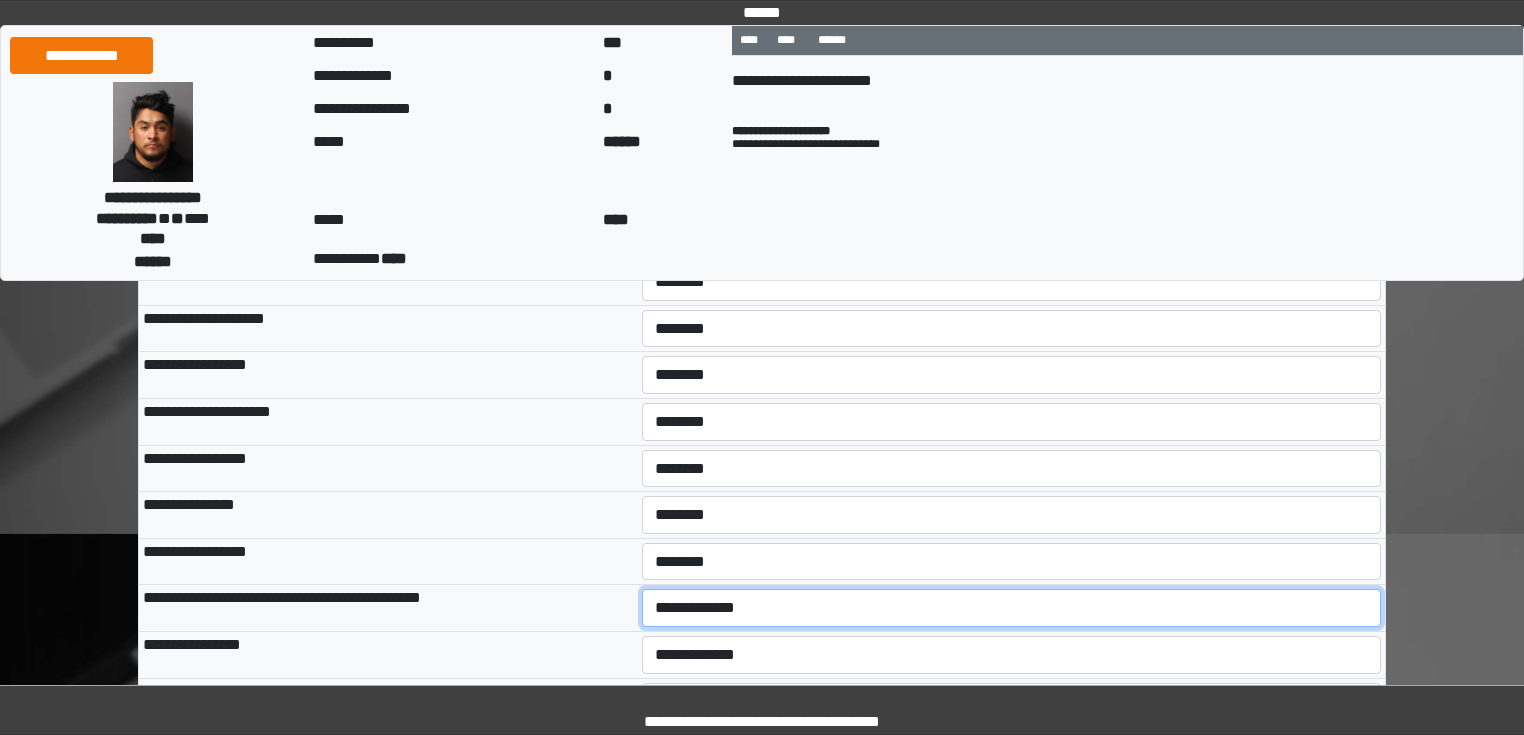 click on "**********" at bounding box center (1012, 608) 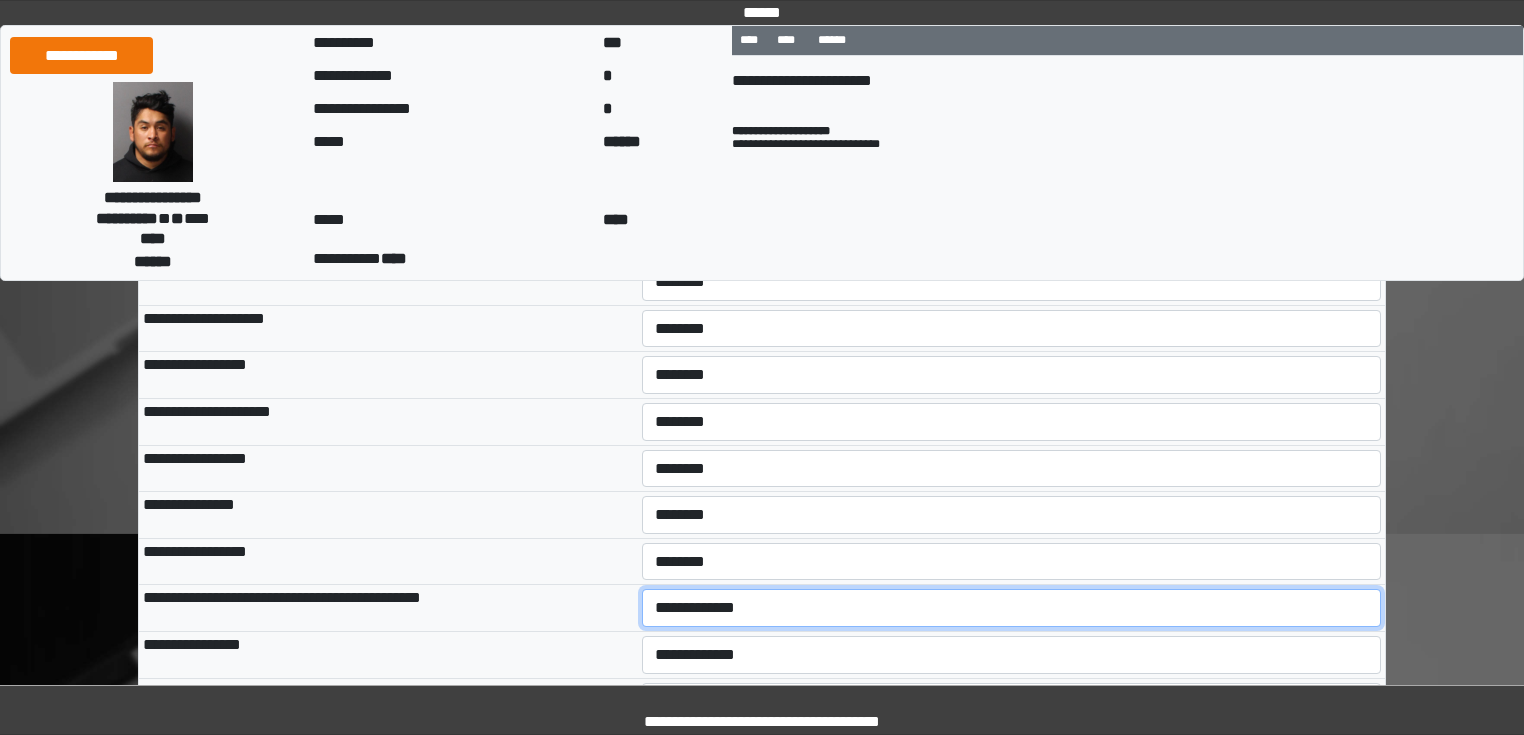 click on "**********" at bounding box center [1012, 608] 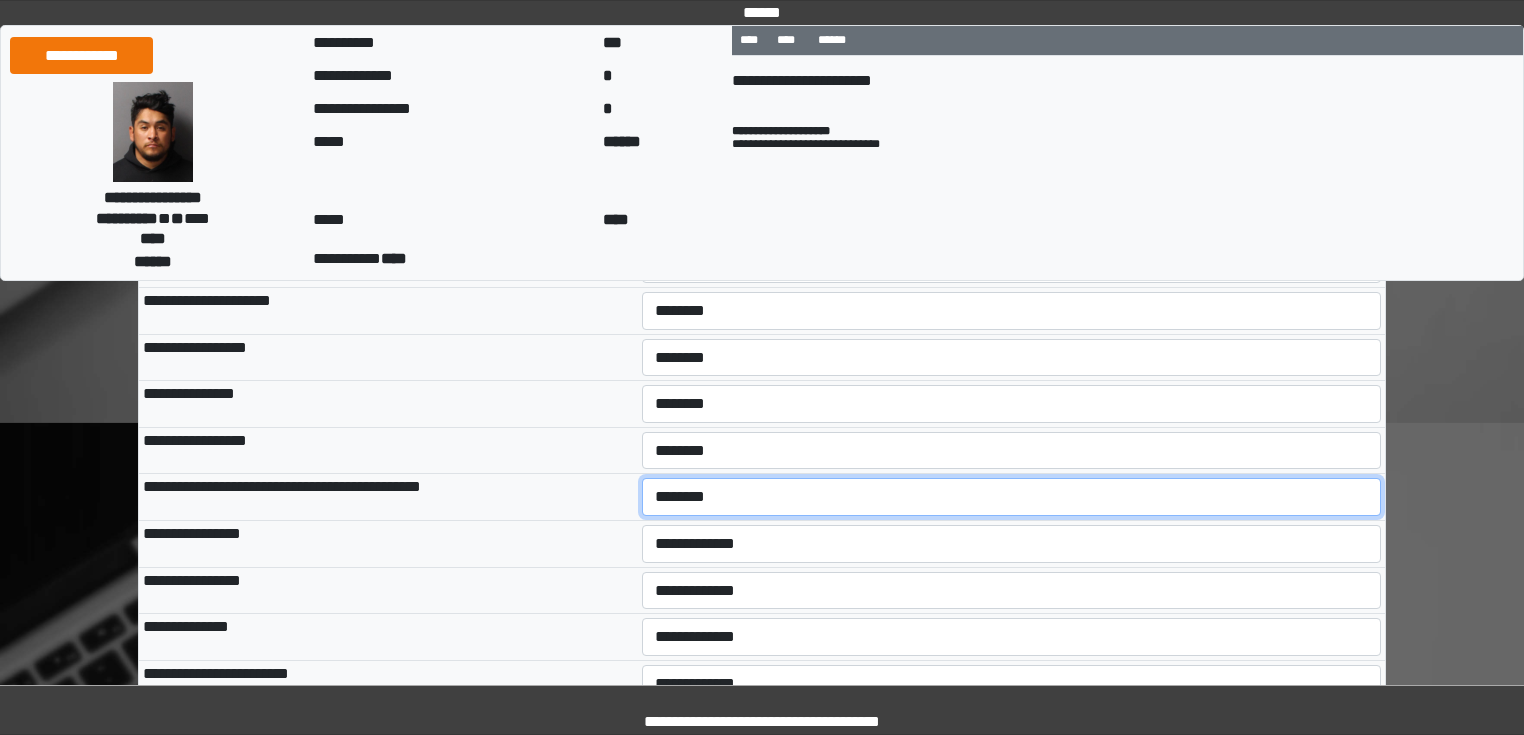 scroll, scrollTop: 480, scrollLeft: 0, axis: vertical 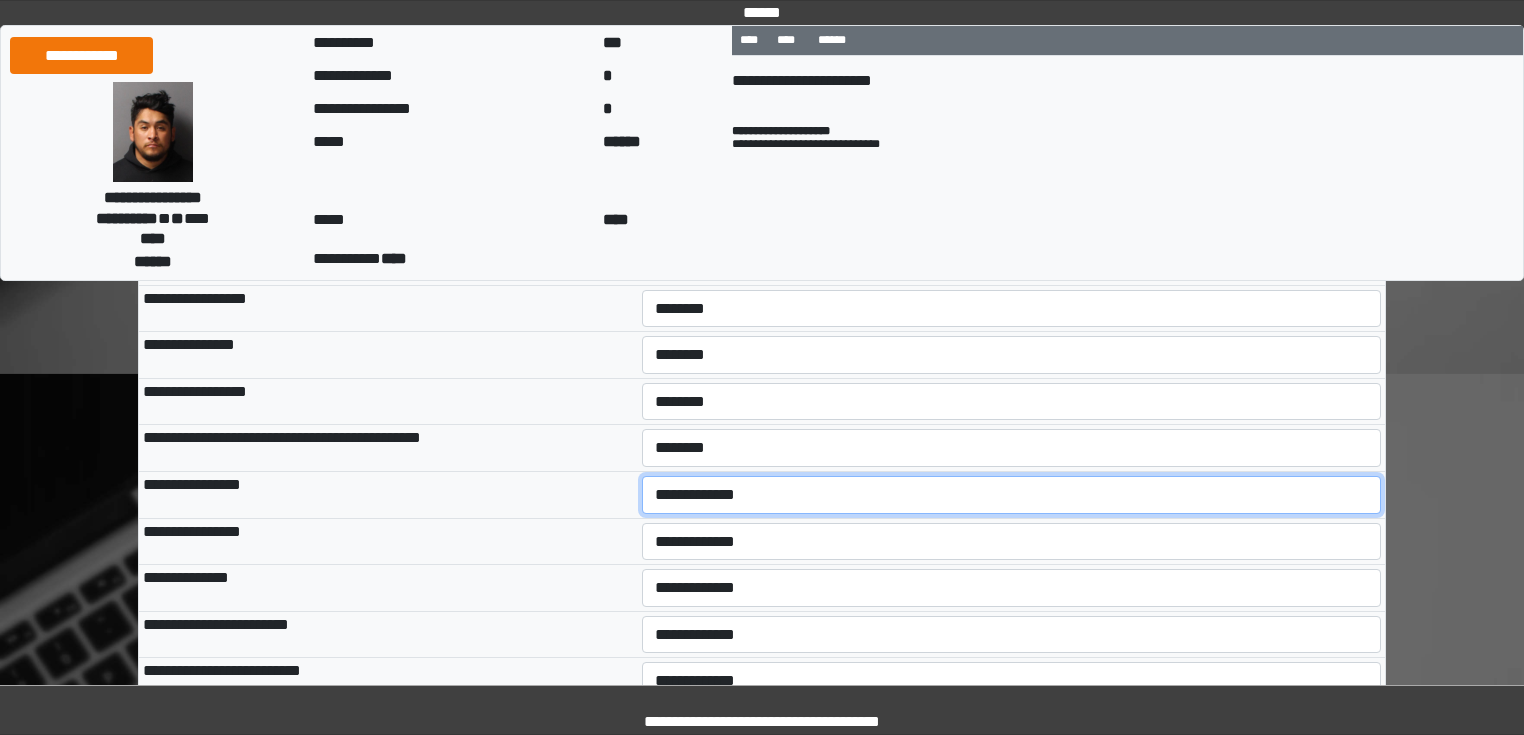 click on "**********" at bounding box center [1012, 495] 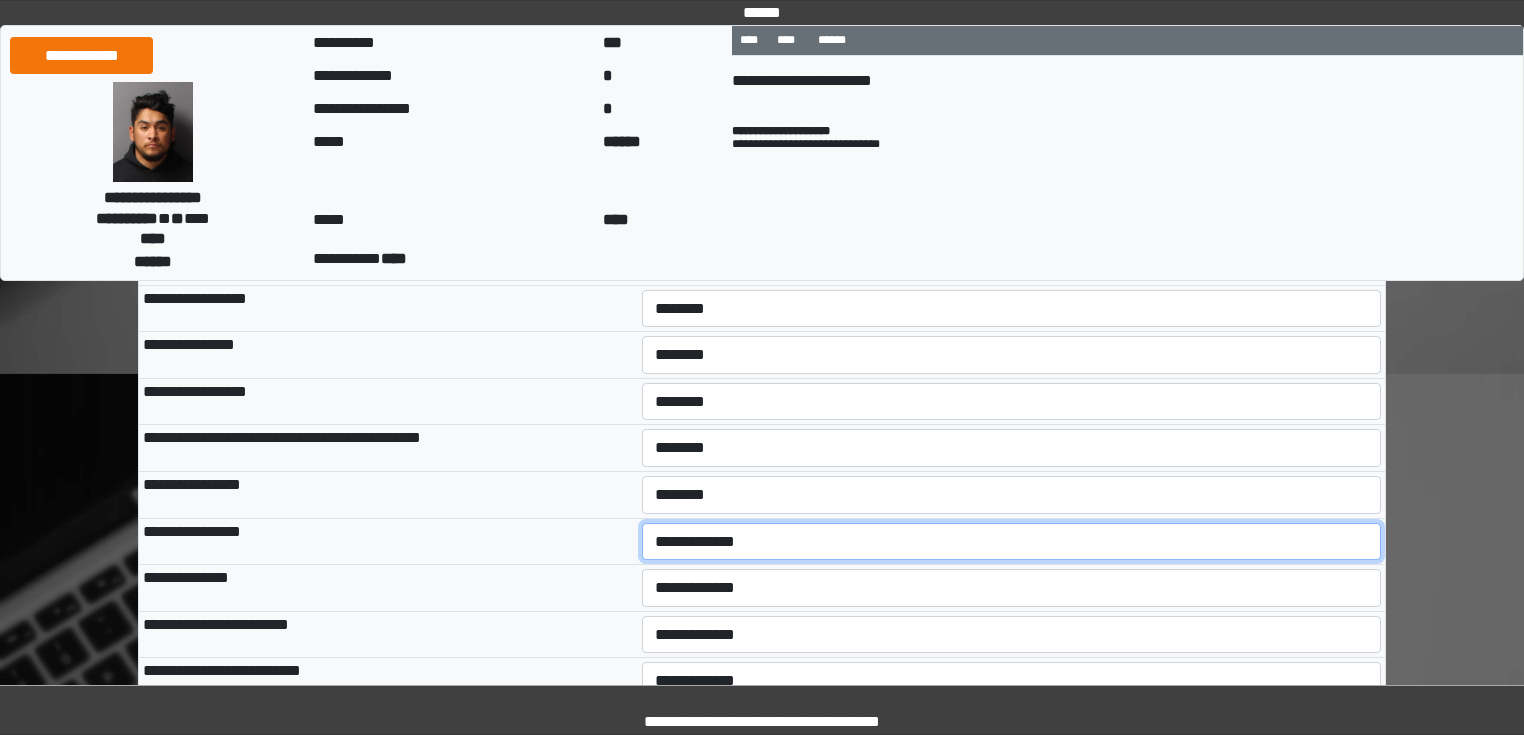 click on "**********" at bounding box center (1012, 542) 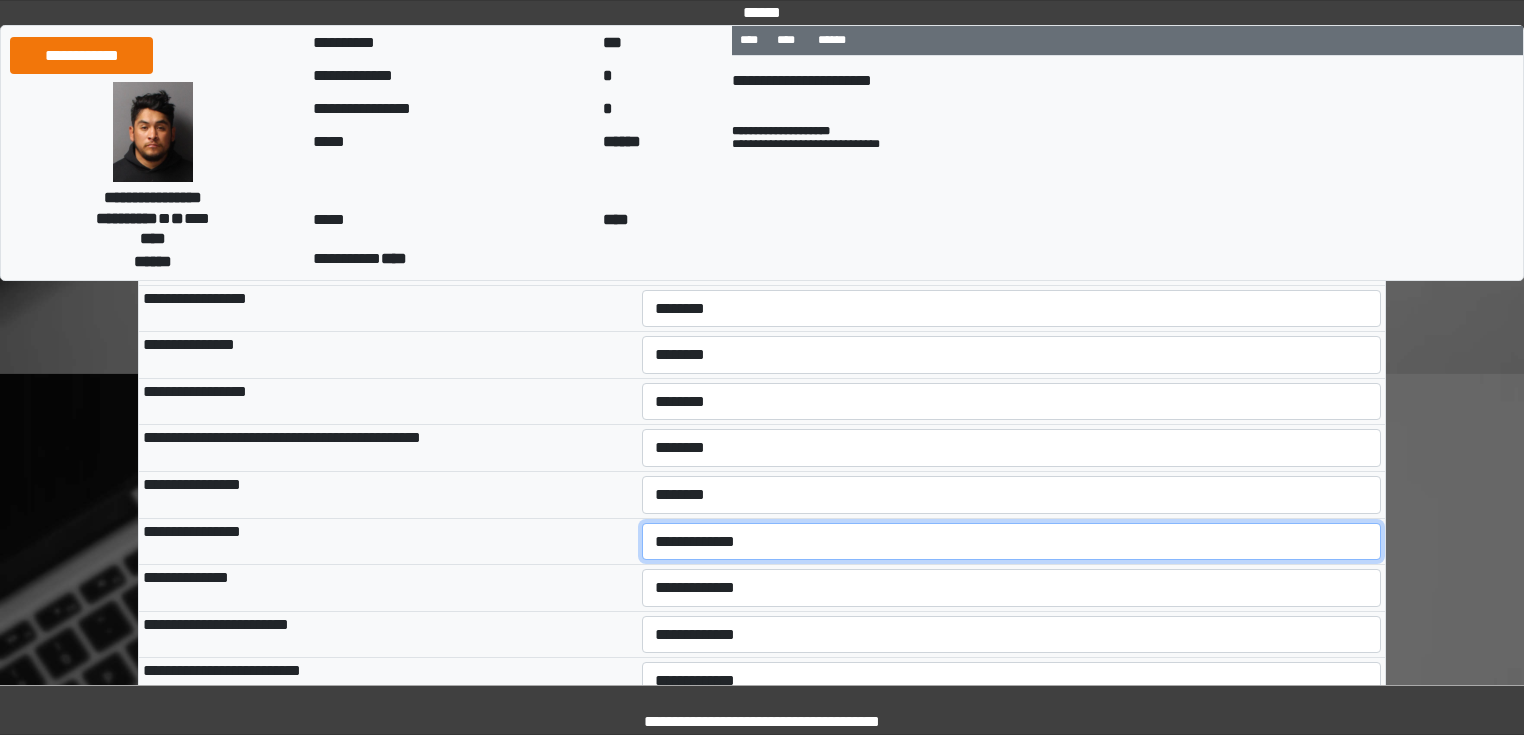 select on "*" 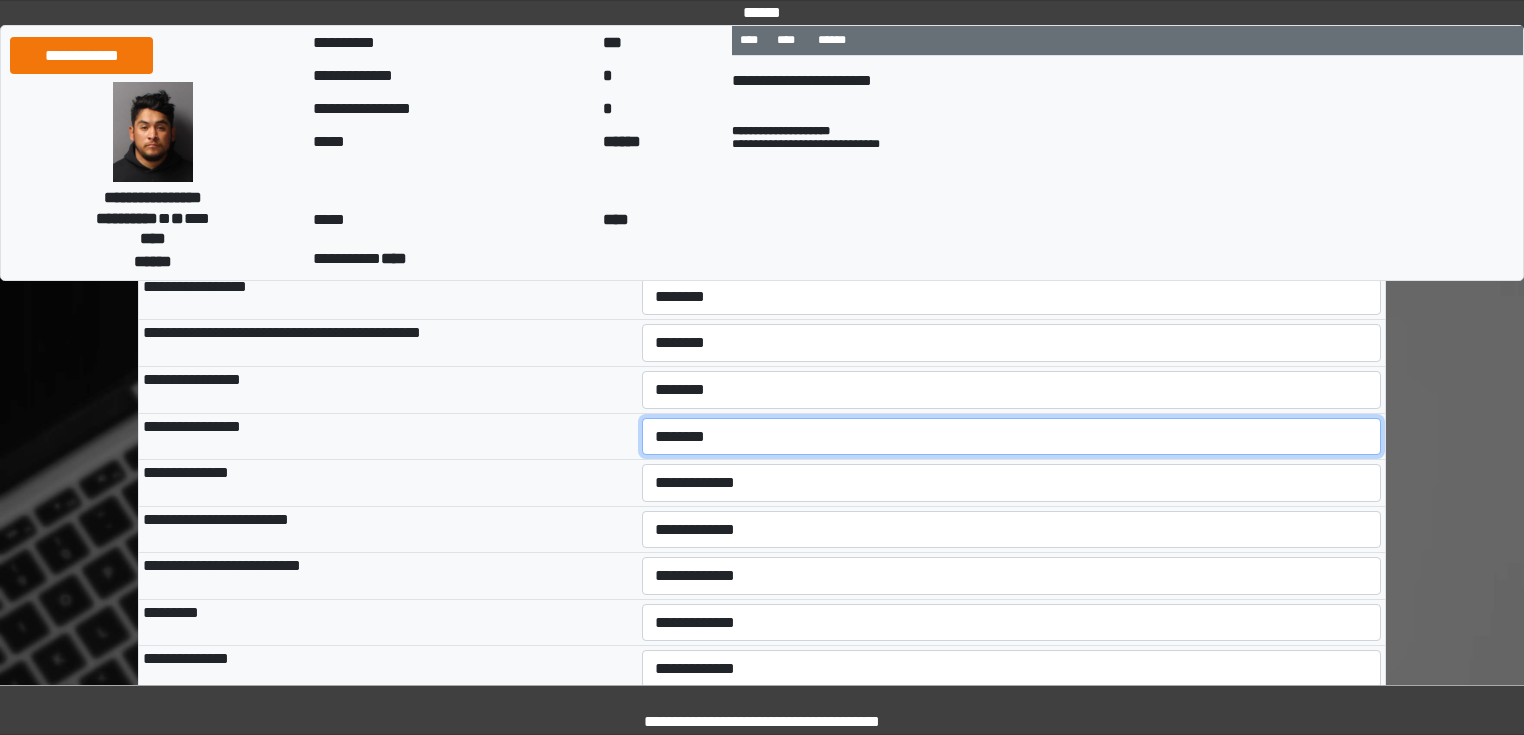 scroll, scrollTop: 640, scrollLeft: 0, axis: vertical 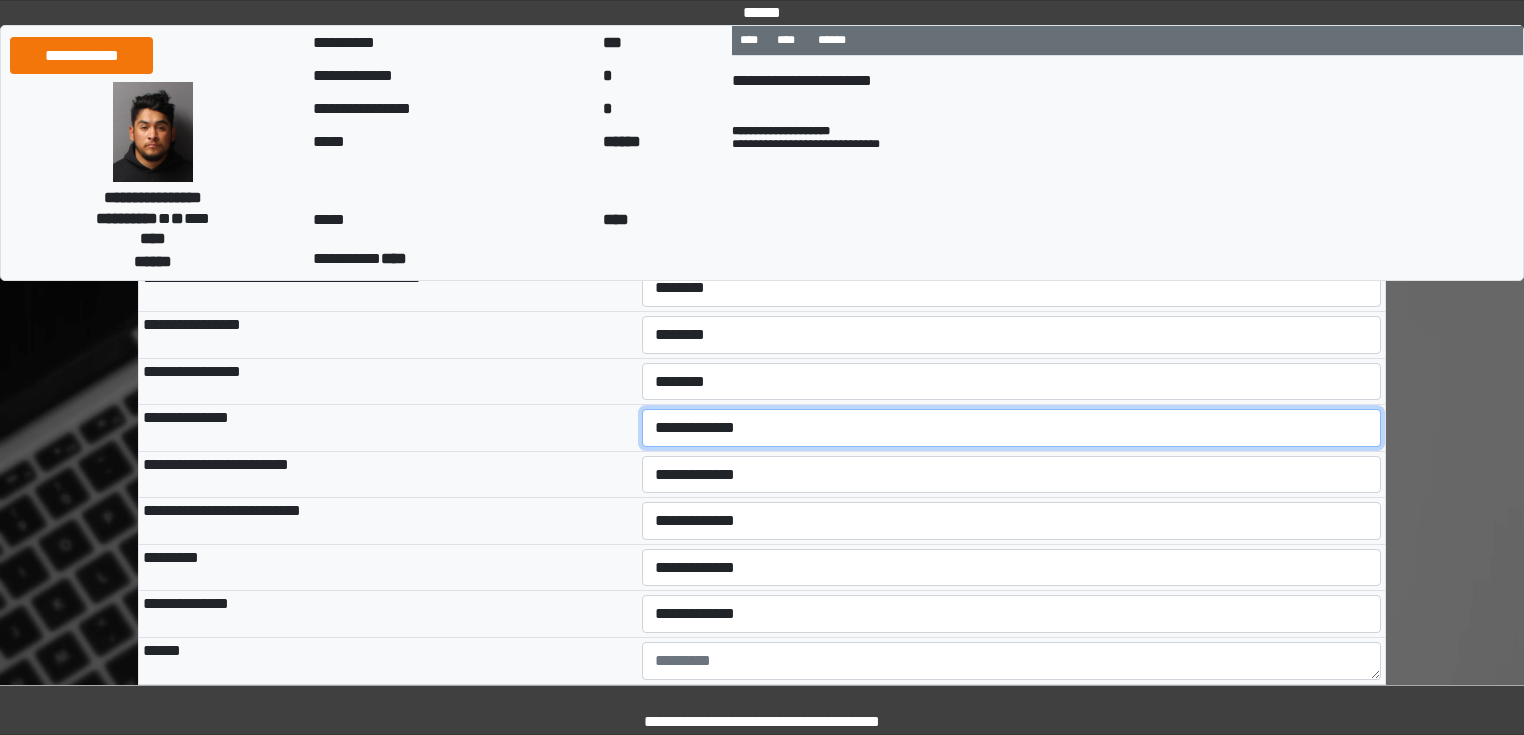 click on "**********" at bounding box center (1012, 428) 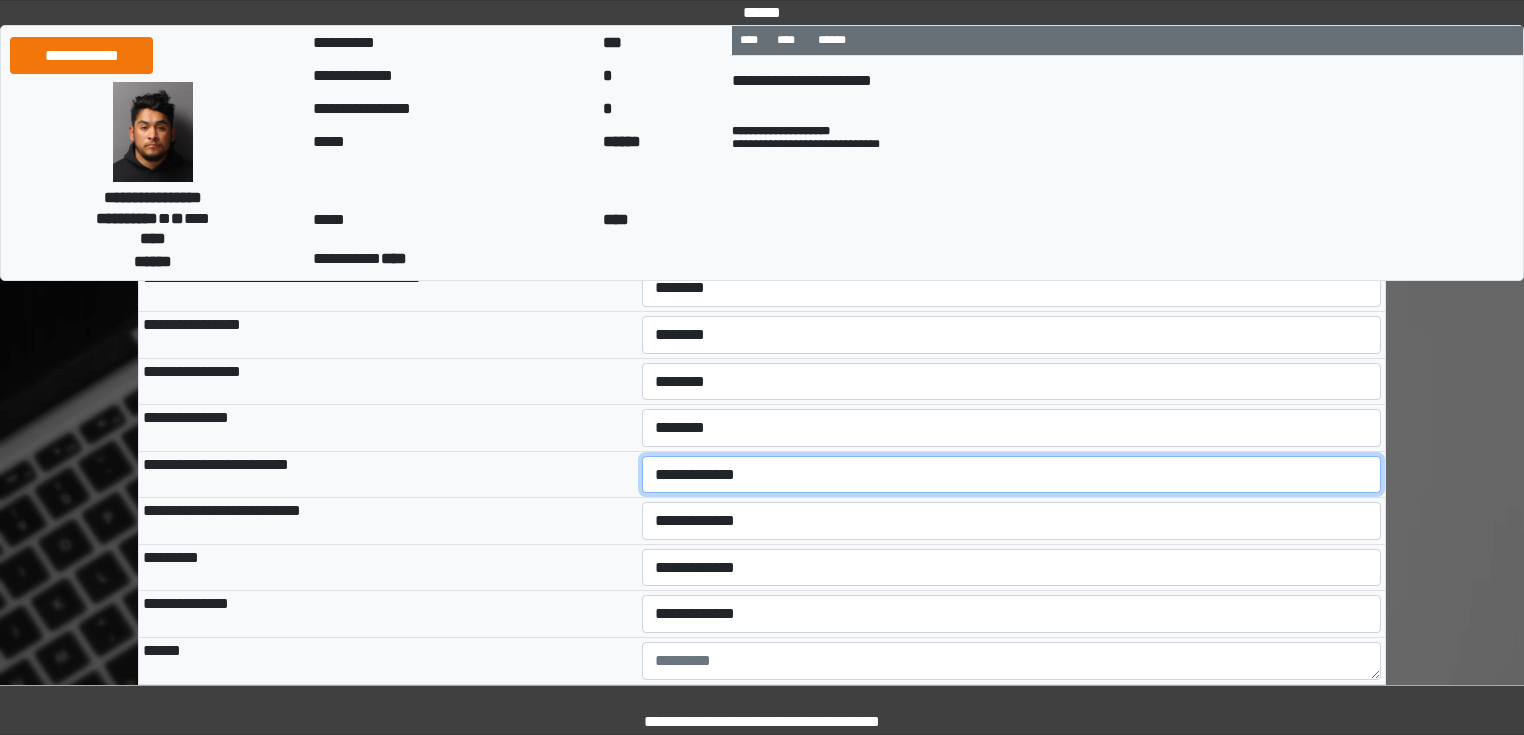 click on "**********" at bounding box center (1012, 475) 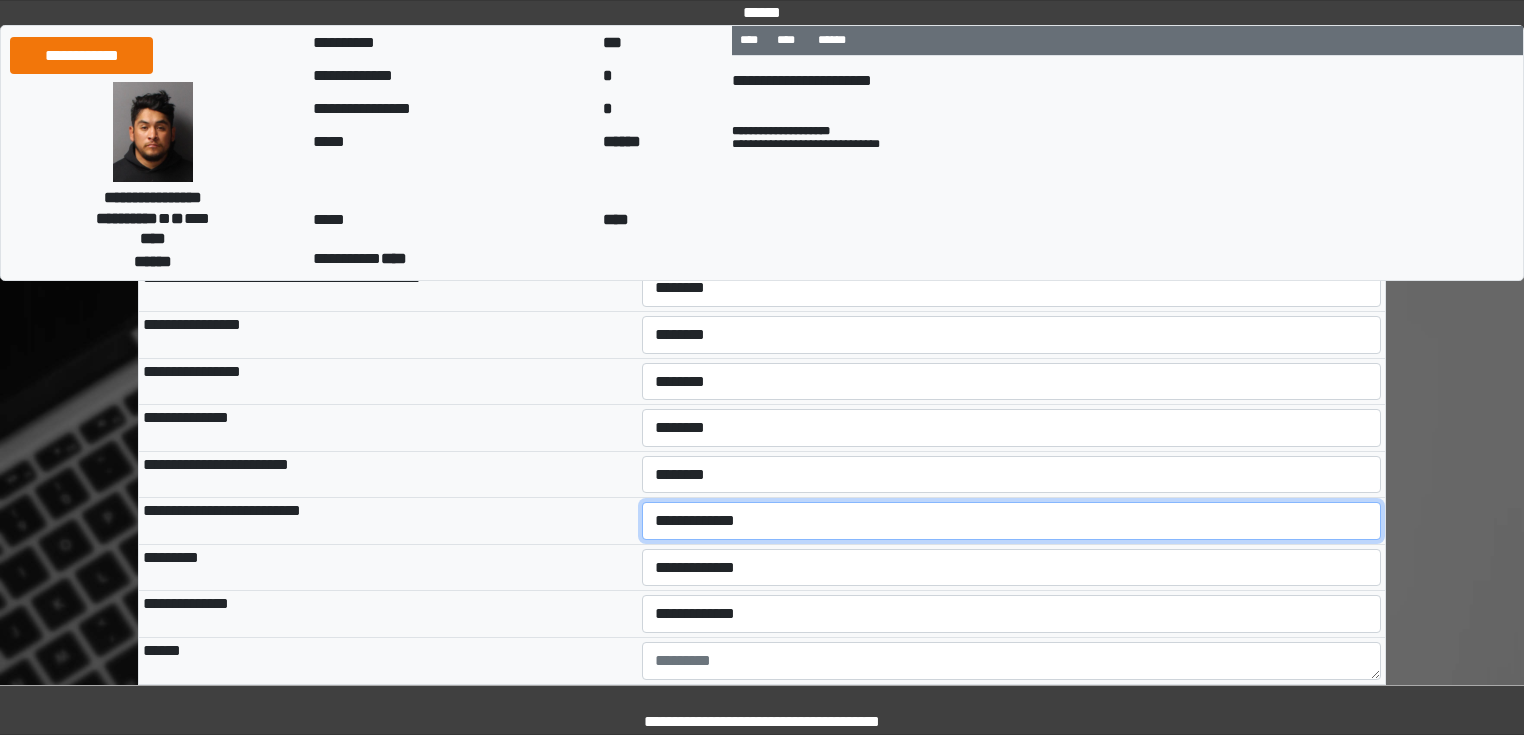 click on "**********" at bounding box center (1012, 521) 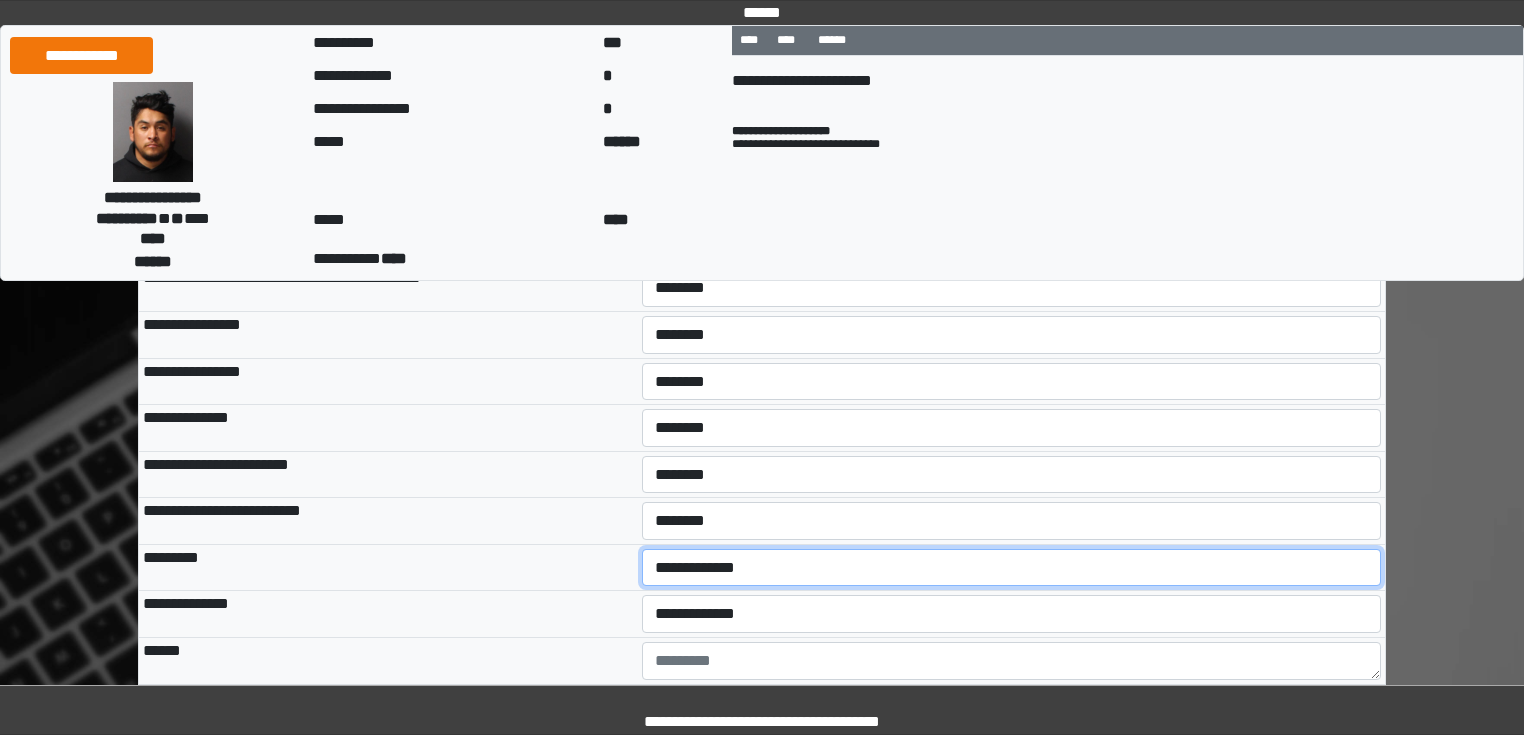 click on "**********" at bounding box center (1012, 568) 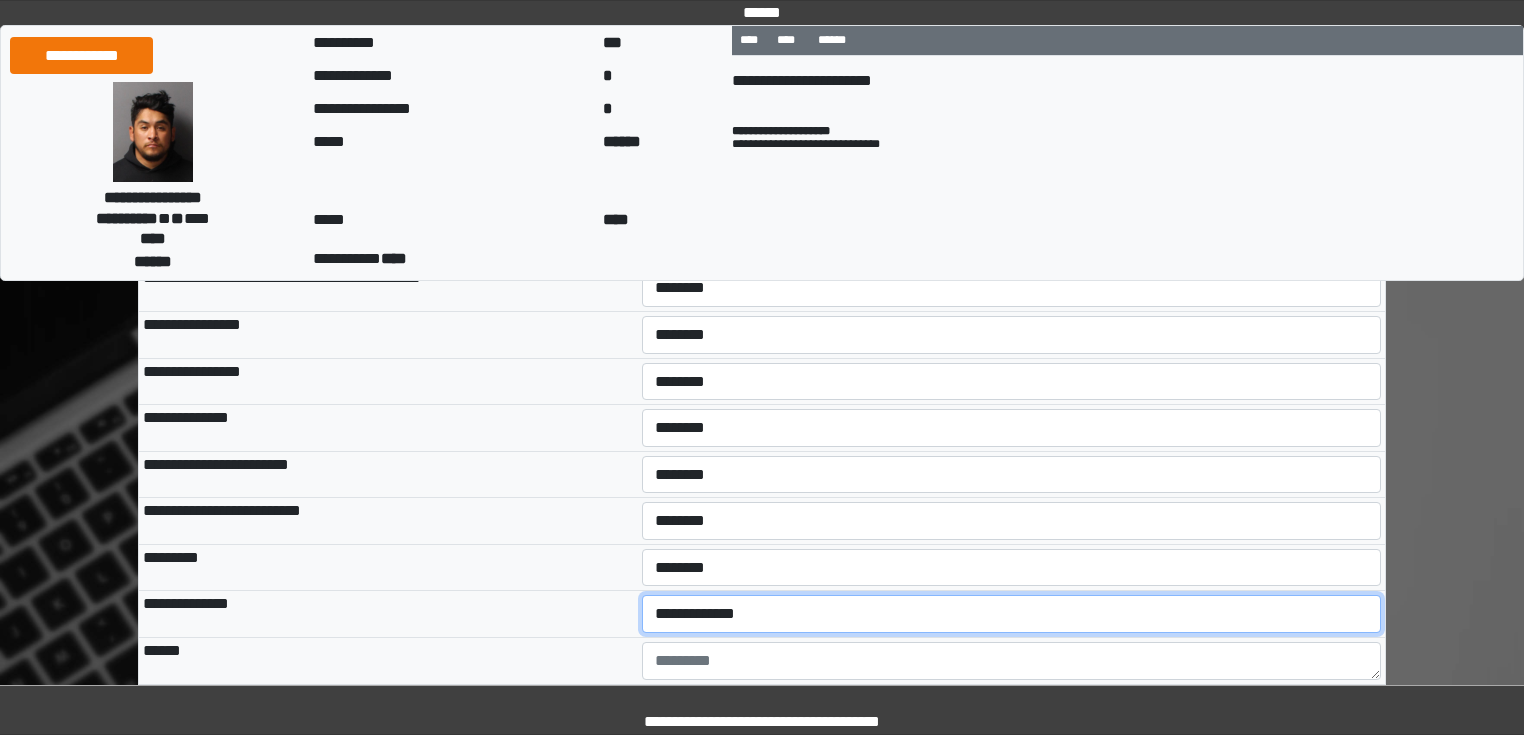 click on "**********" at bounding box center [1012, 614] 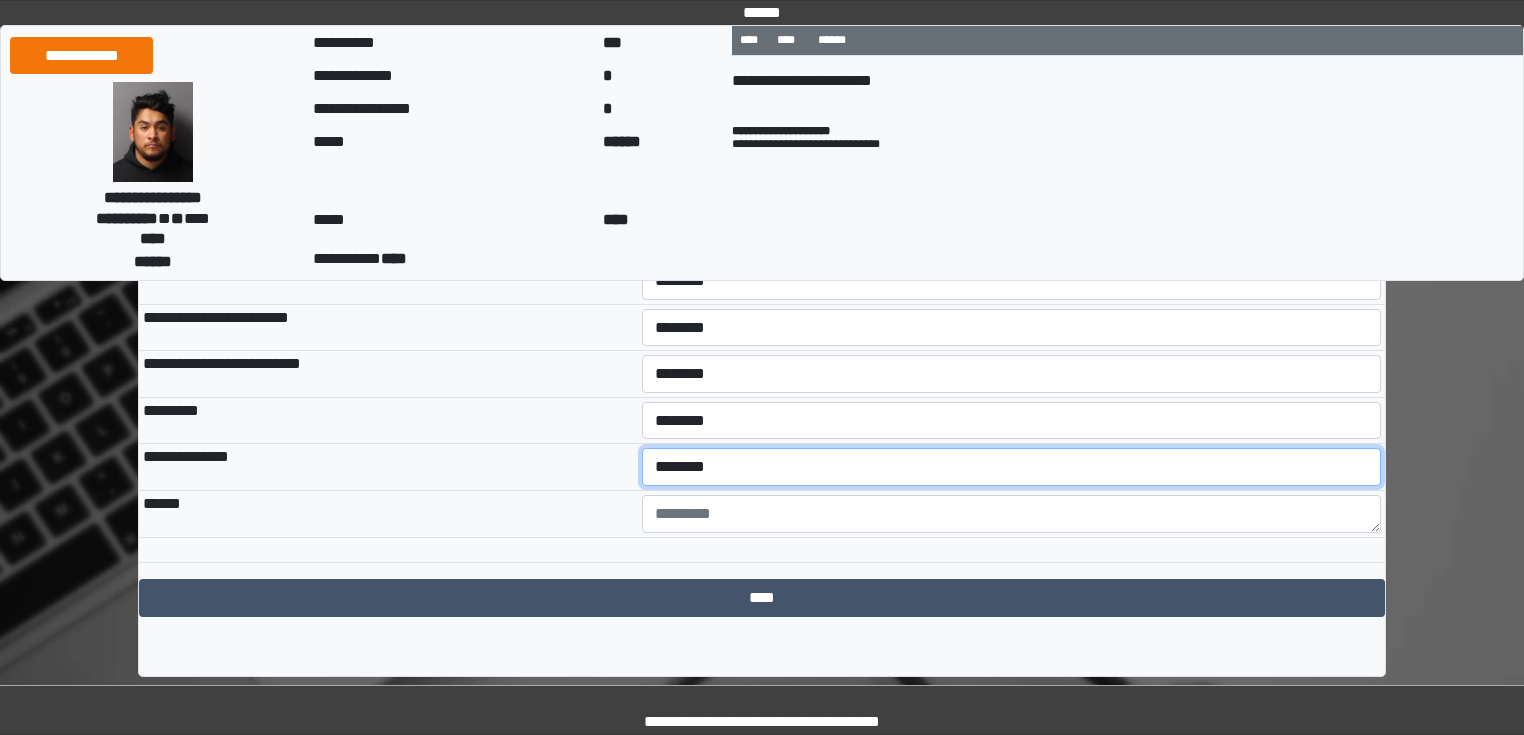 scroll, scrollTop: 793, scrollLeft: 0, axis: vertical 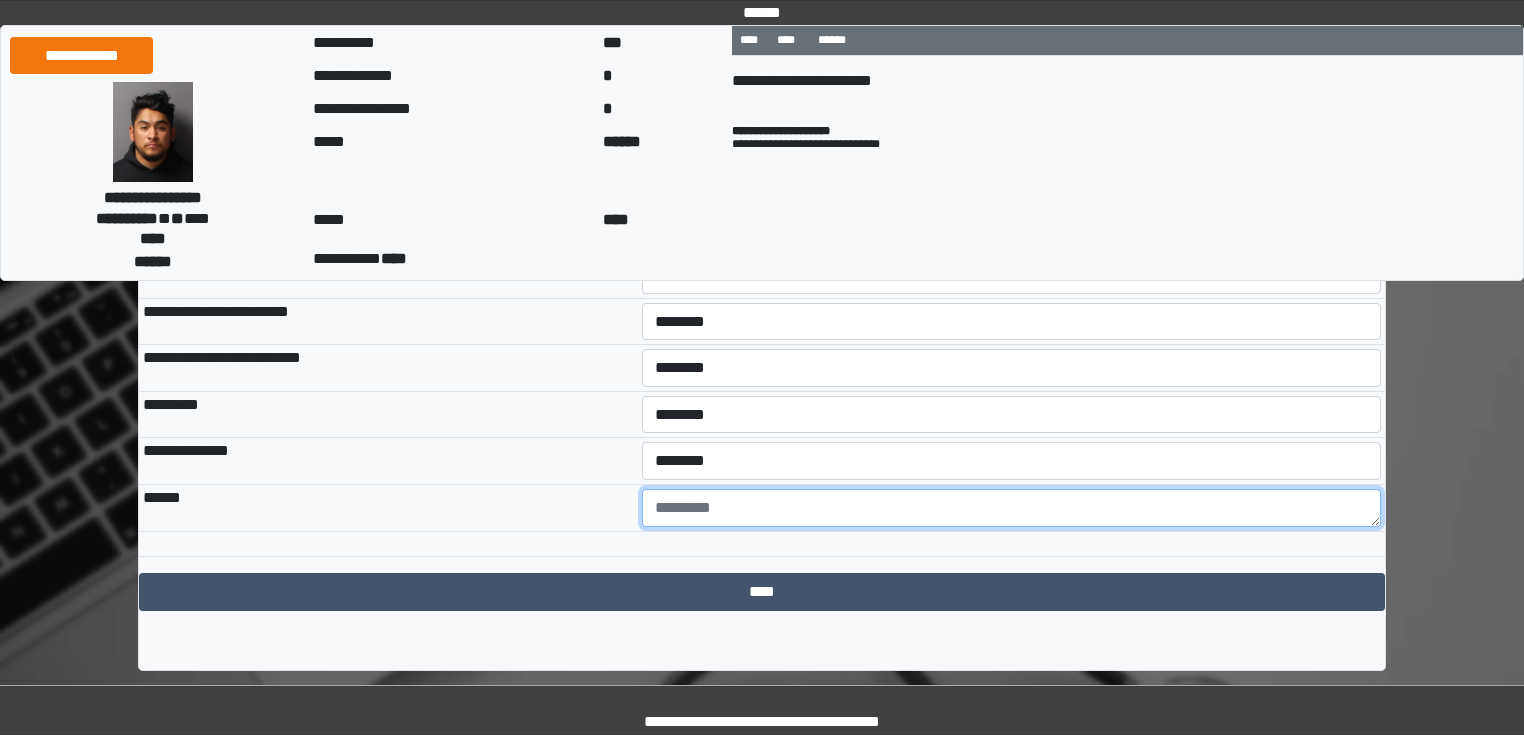 click at bounding box center (1012, 508) 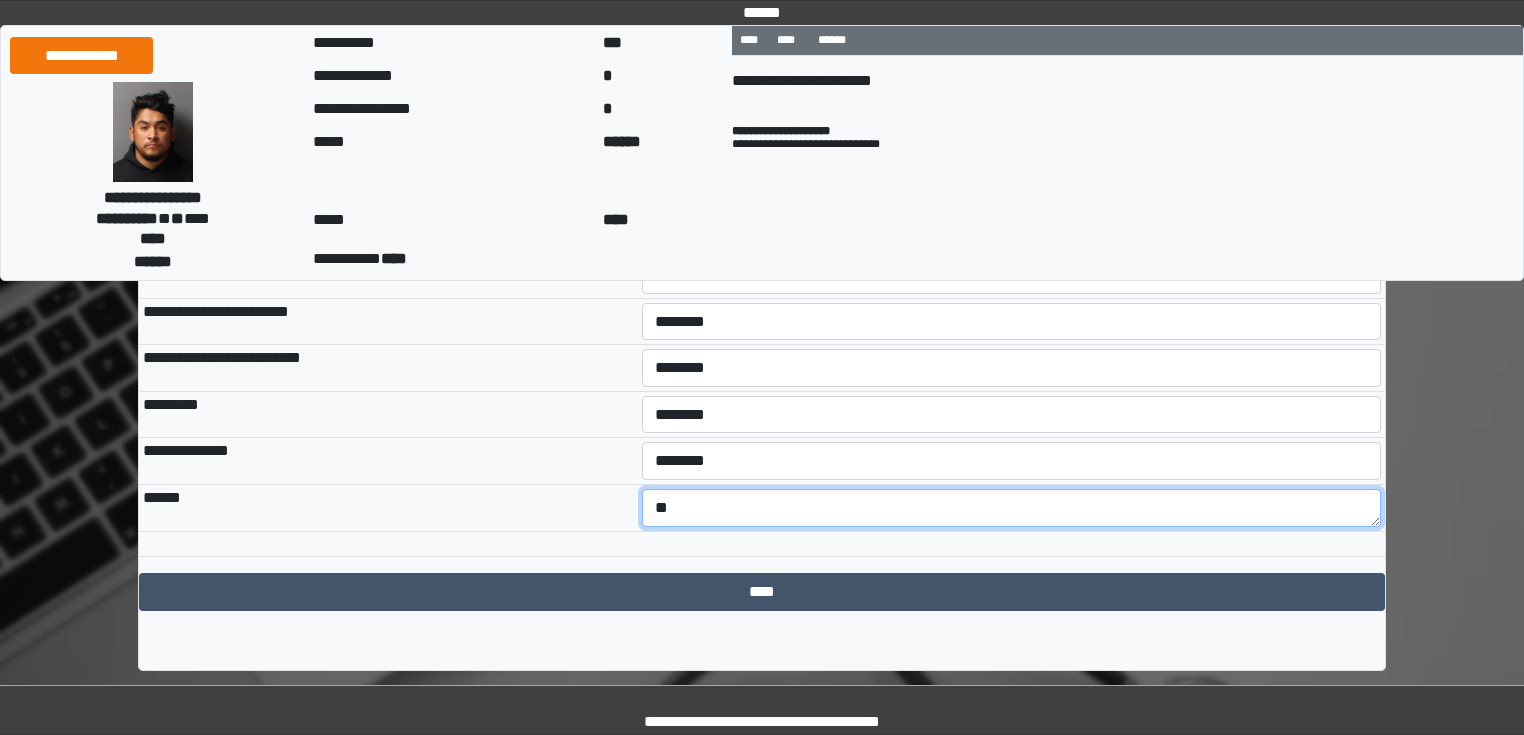 type on "*" 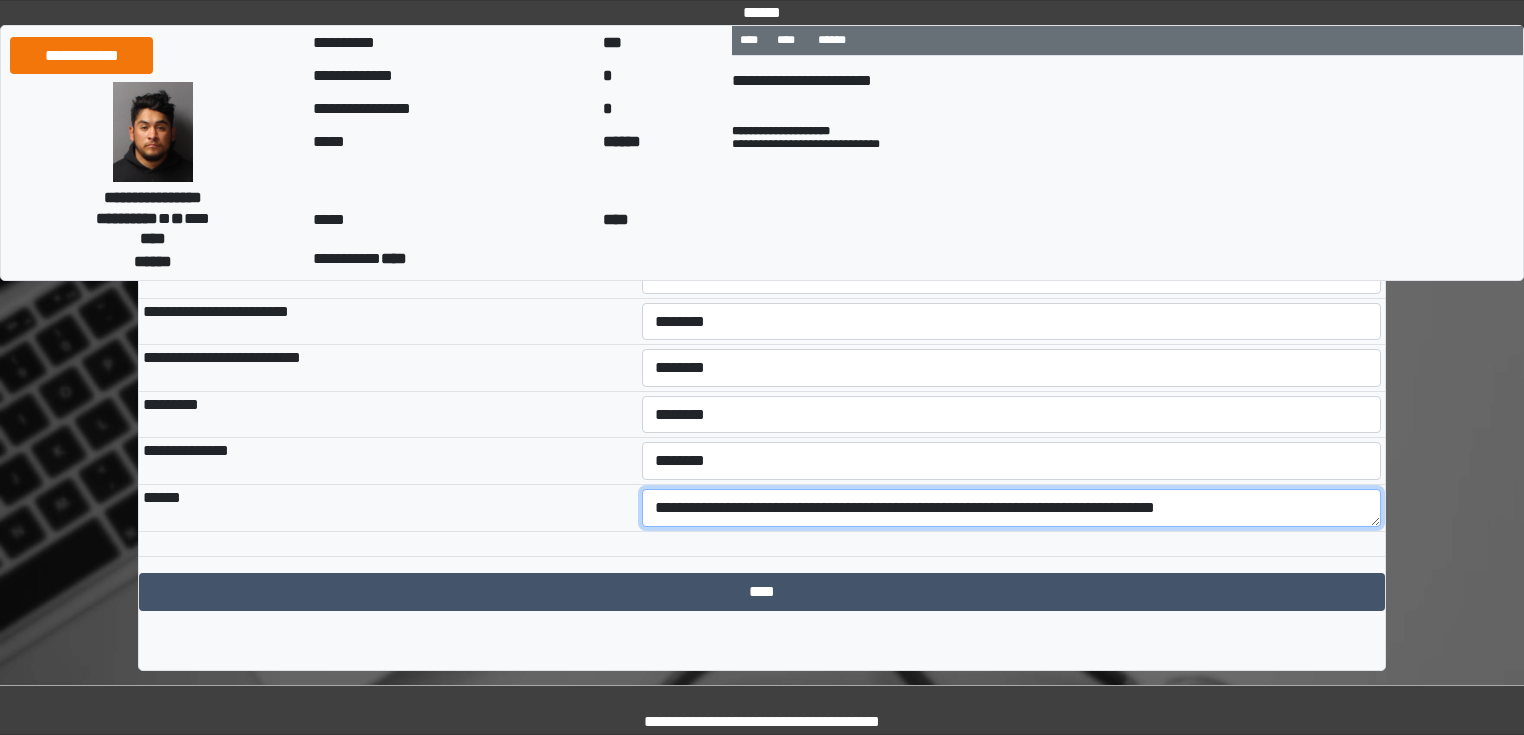 click on "**********" at bounding box center [1012, 508] 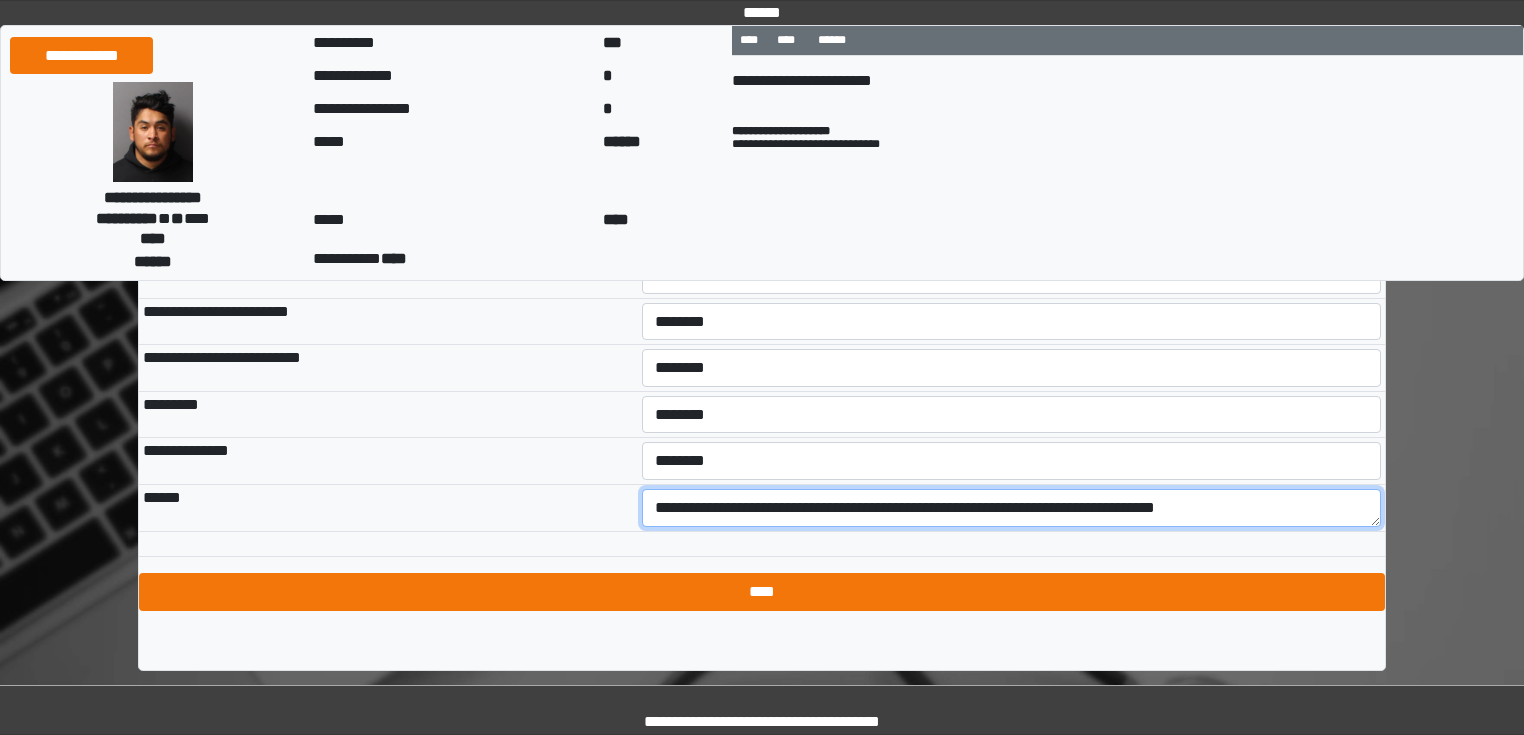 type on "**********" 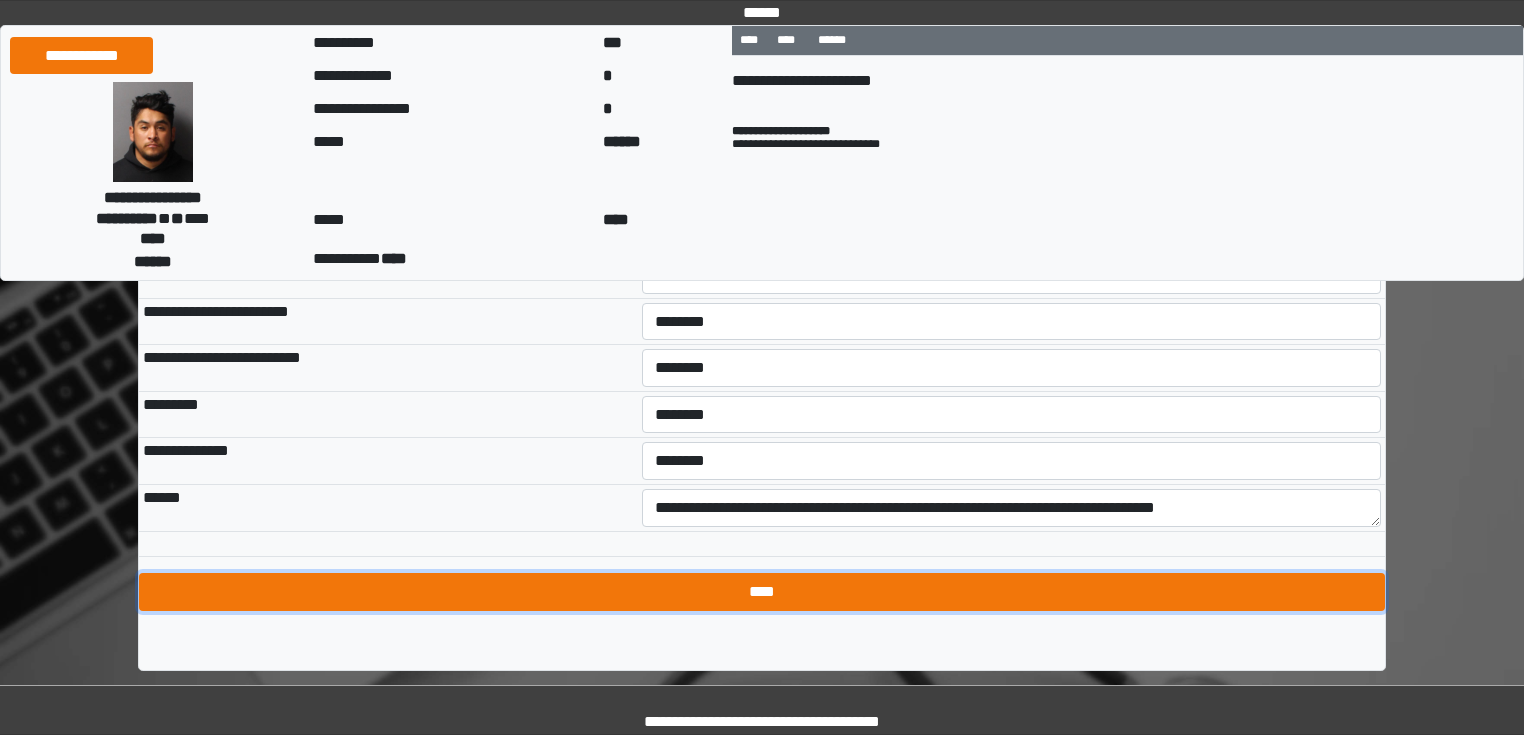 click on "****" at bounding box center (762, 592) 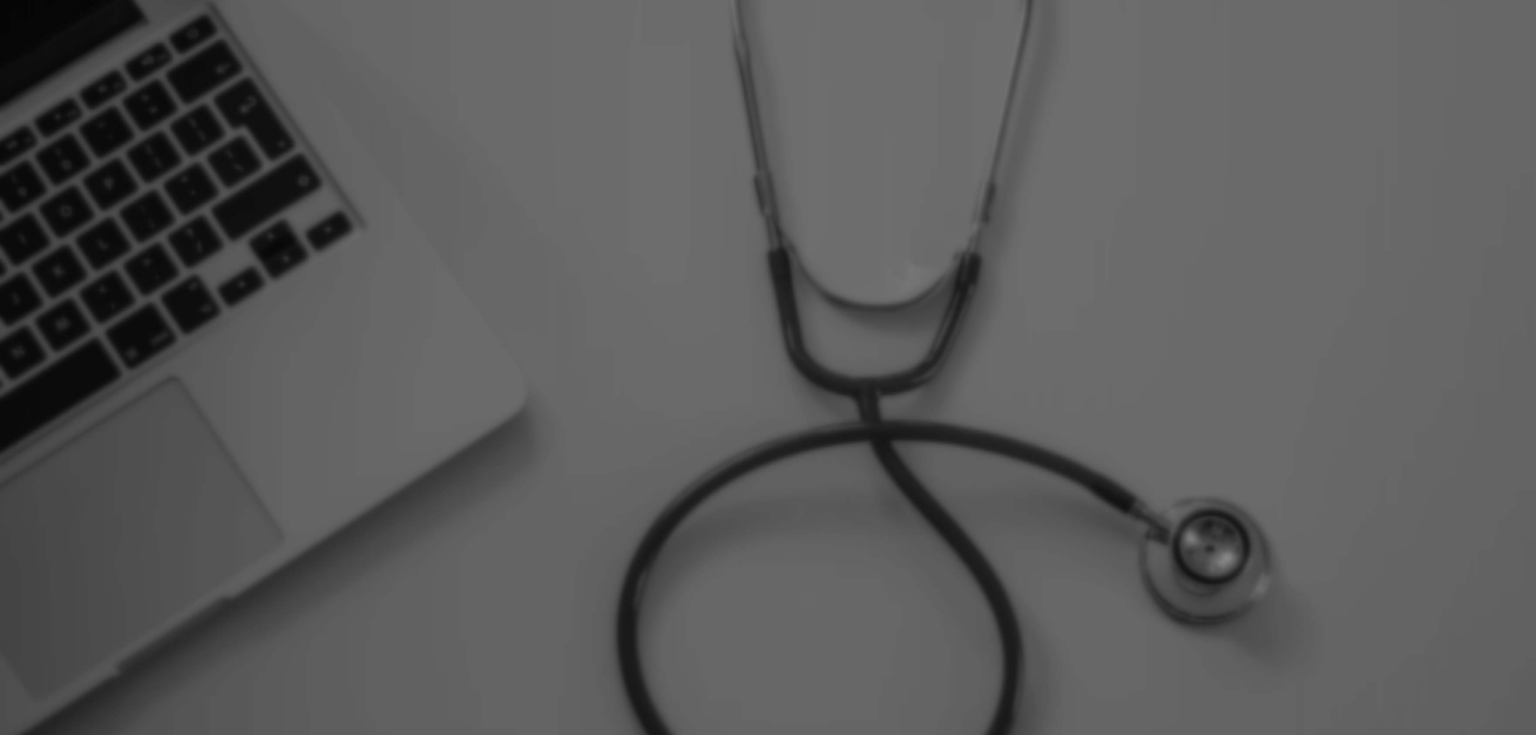 scroll, scrollTop: 0, scrollLeft: 0, axis: both 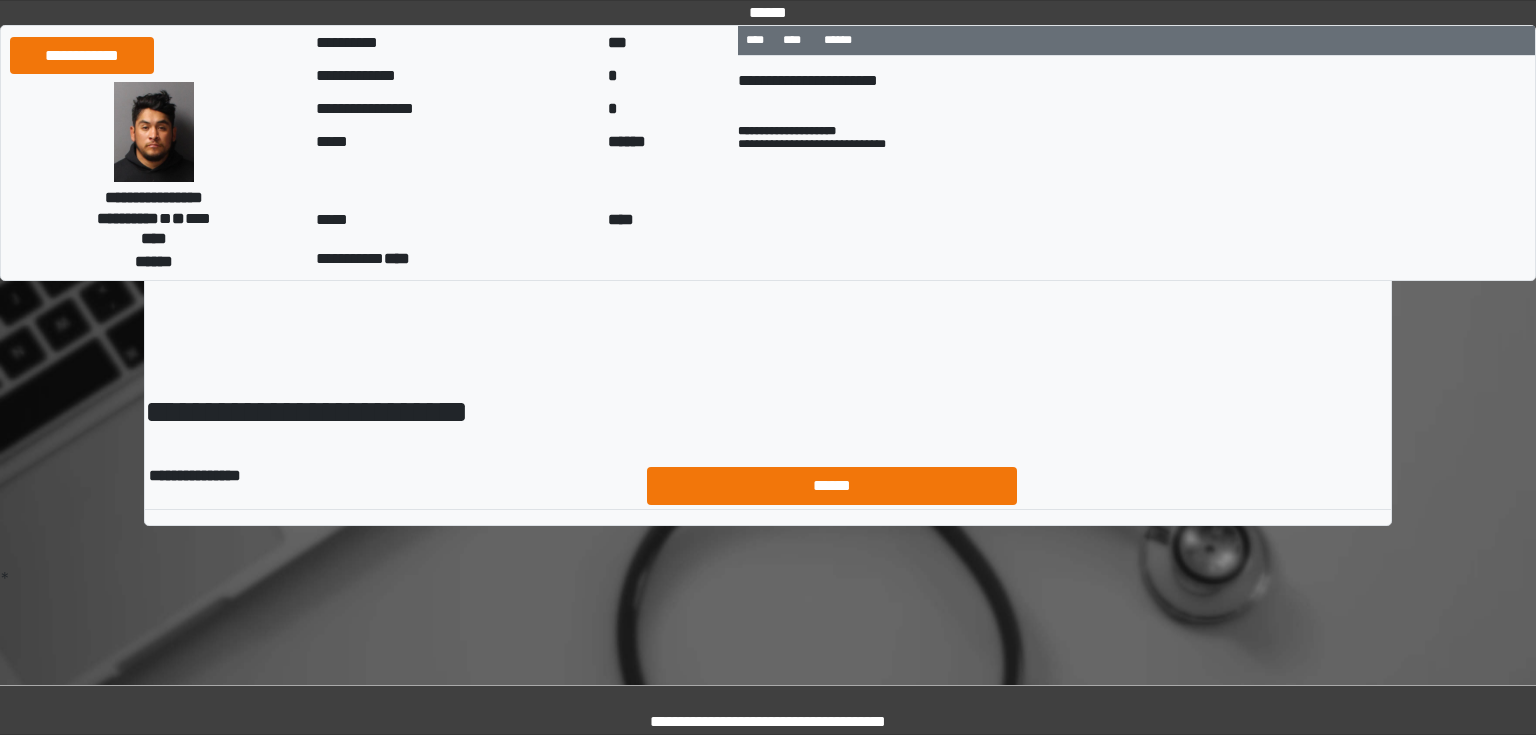 click on "******" at bounding box center (832, 486) 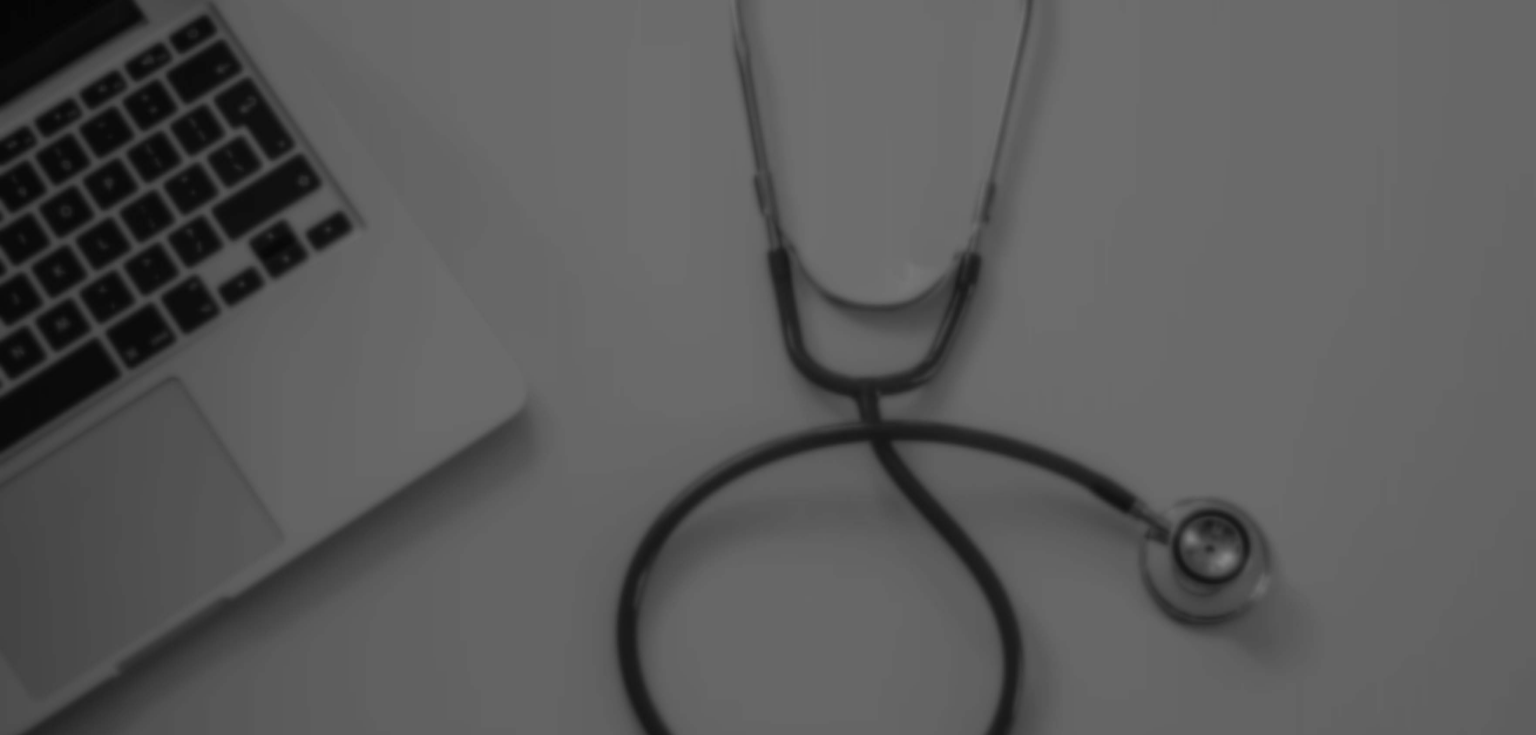 scroll, scrollTop: 0, scrollLeft: 0, axis: both 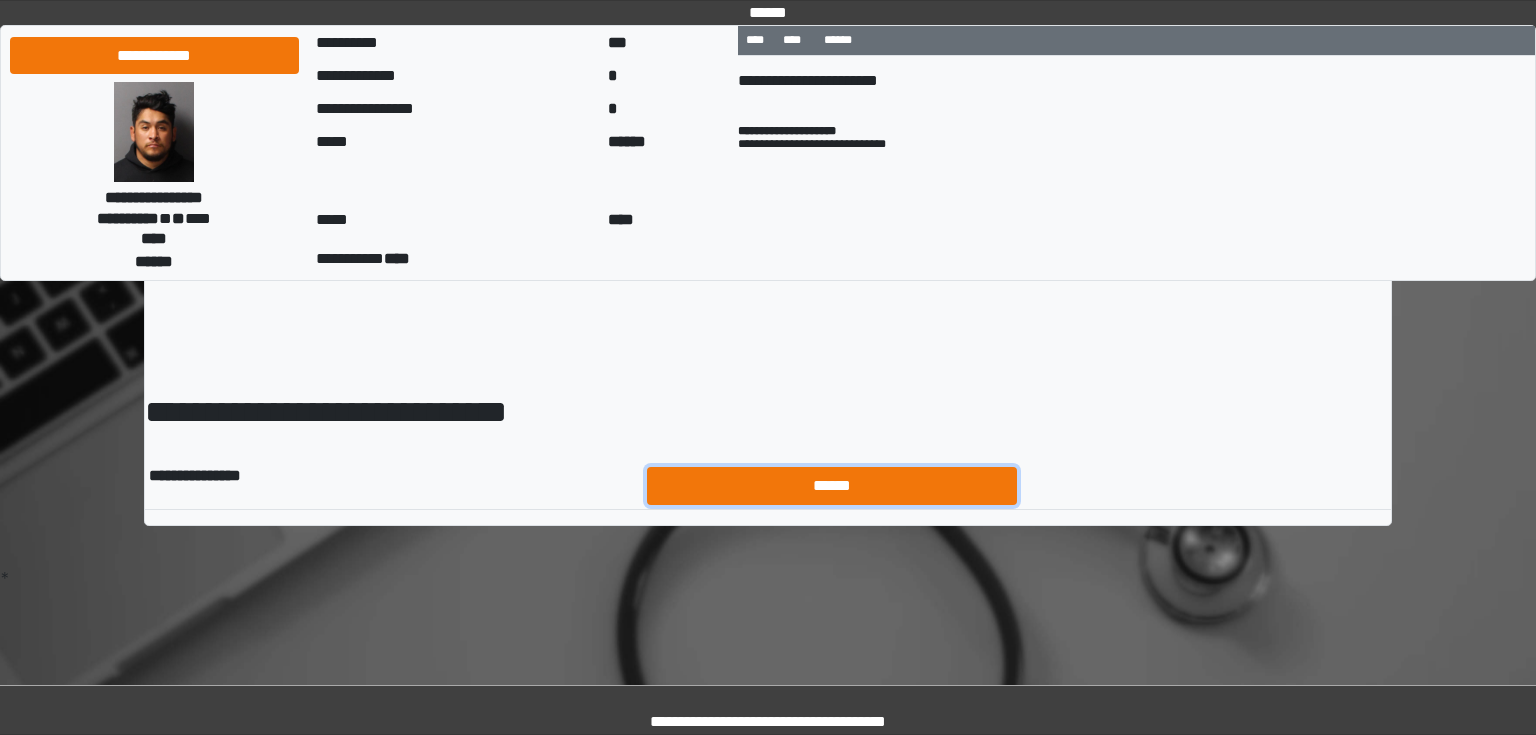 click on "******" at bounding box center [832, 486] 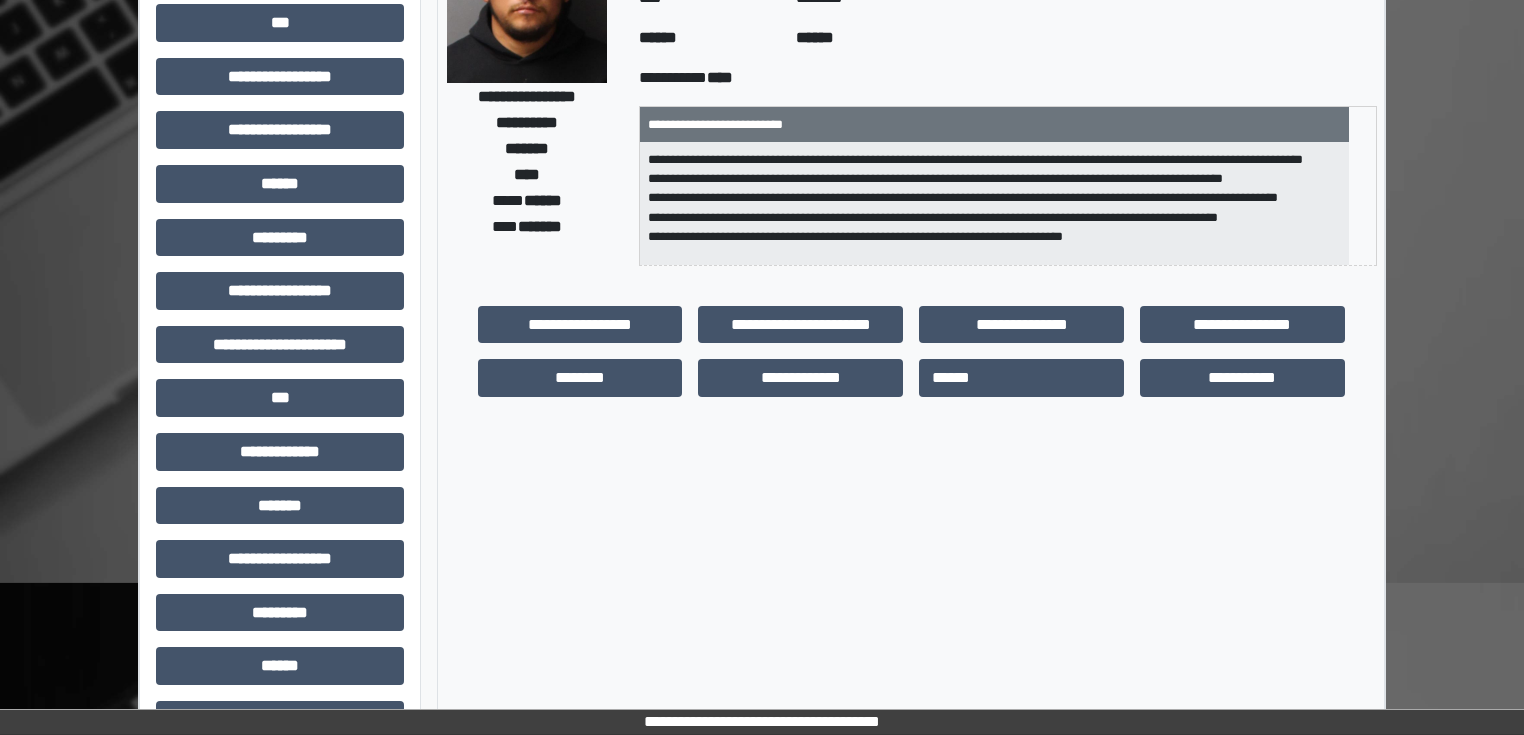 scroll, scrollTop: 320, scrollLeft: 0, axis: vertical 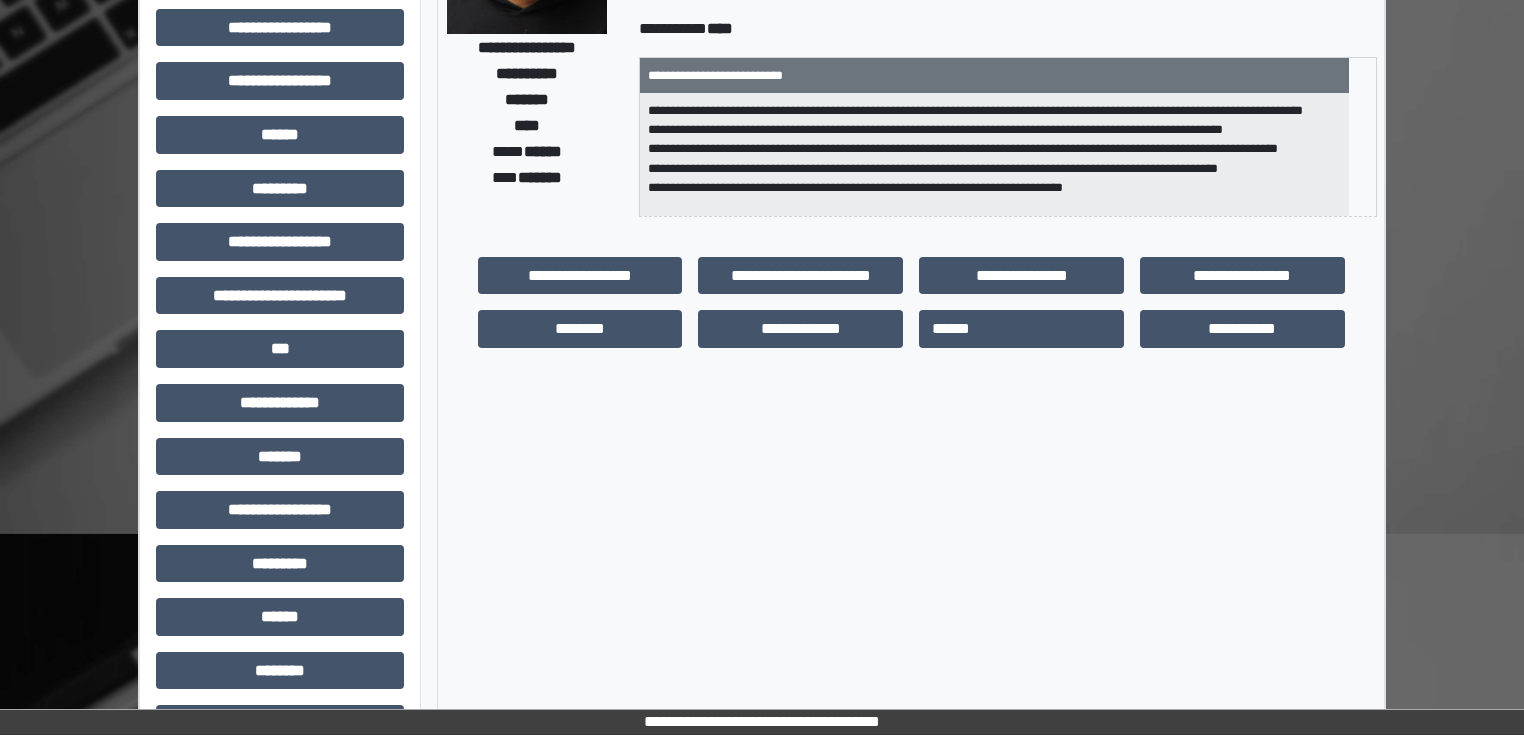 drag, startPoint x: 553, startPoint y: 500, endPoint x: 465, endPoint y: 492, distance: 88.362885 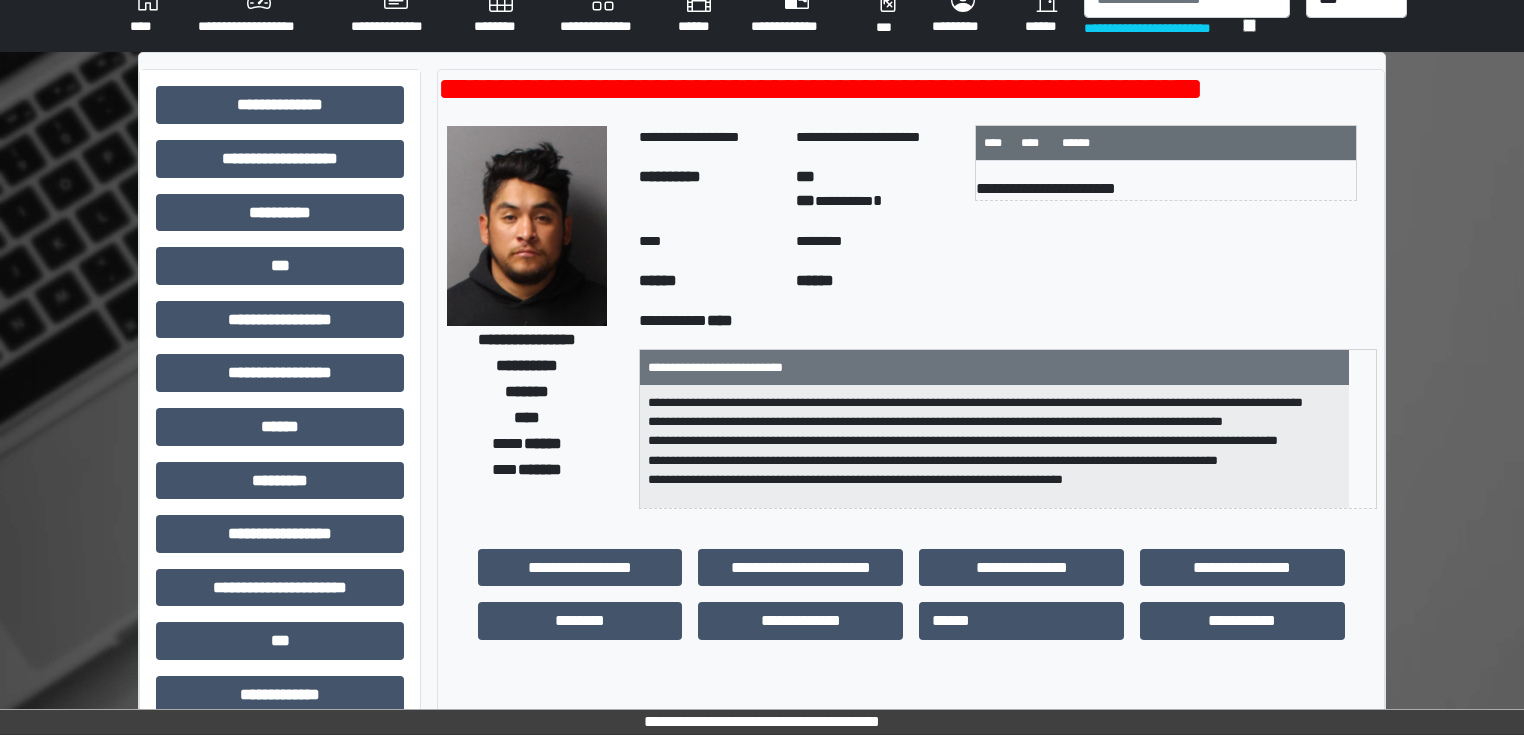 scroll, scrollTop: 0, scrollLeft: 0, axis: both 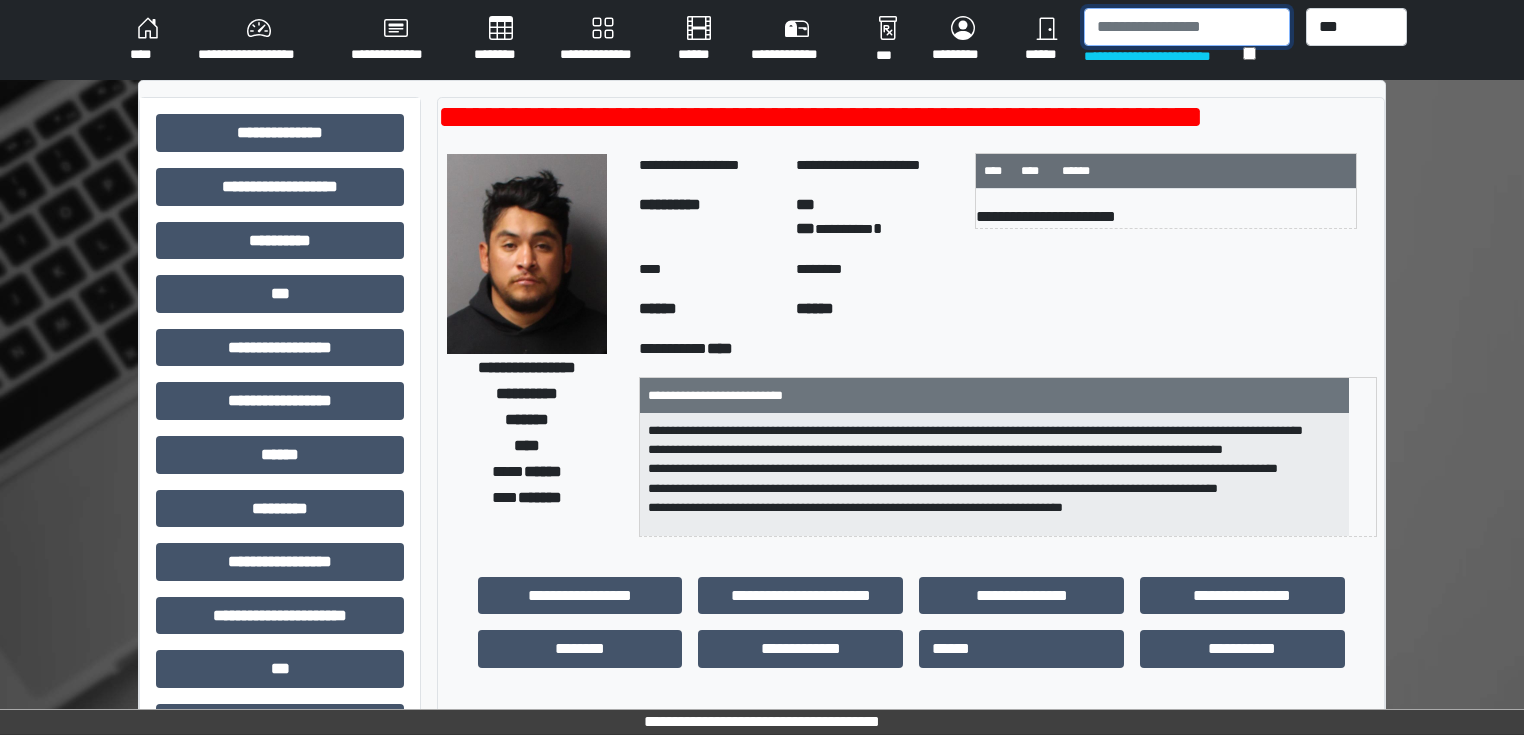 click at bounding box center (1187, 27) 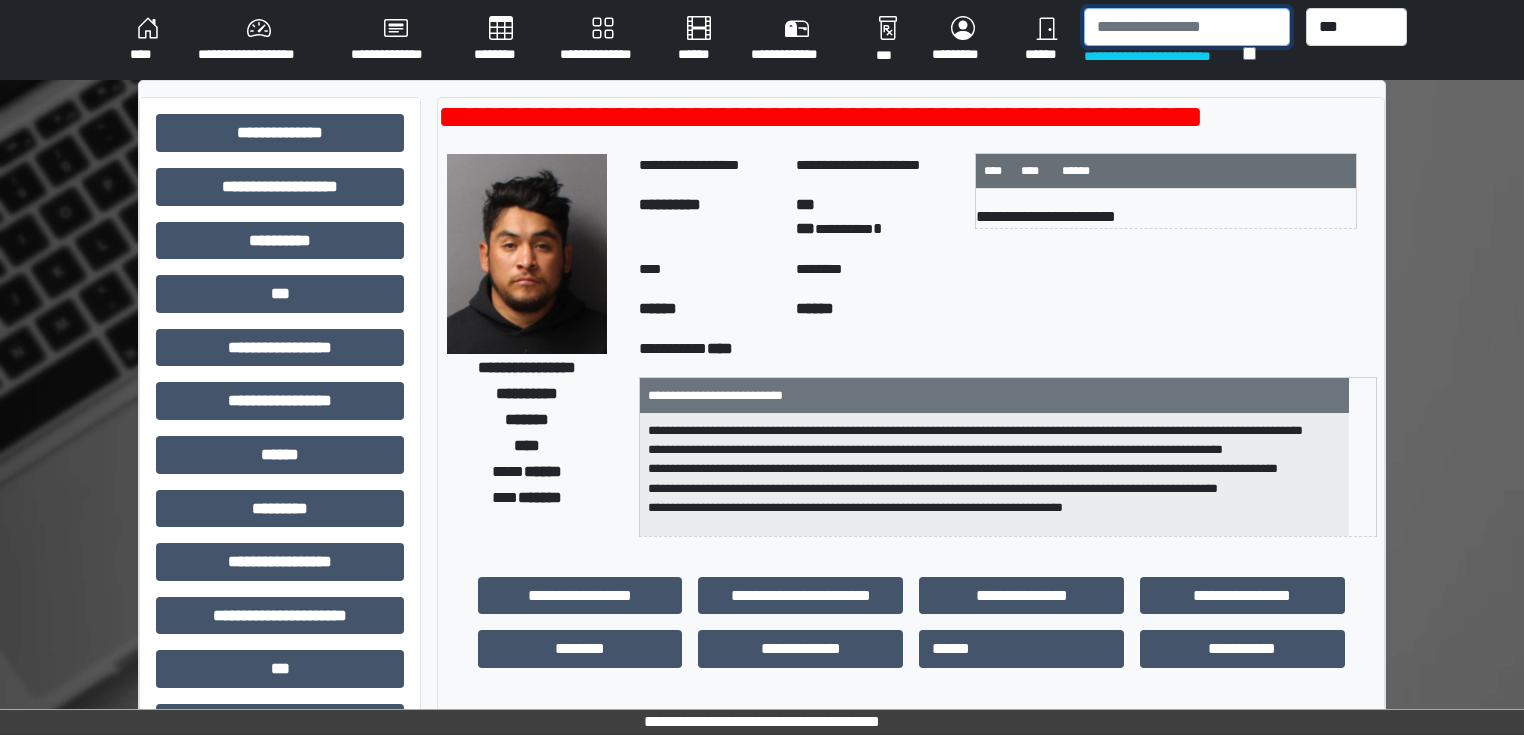 click at bounding box center (1187, 27) 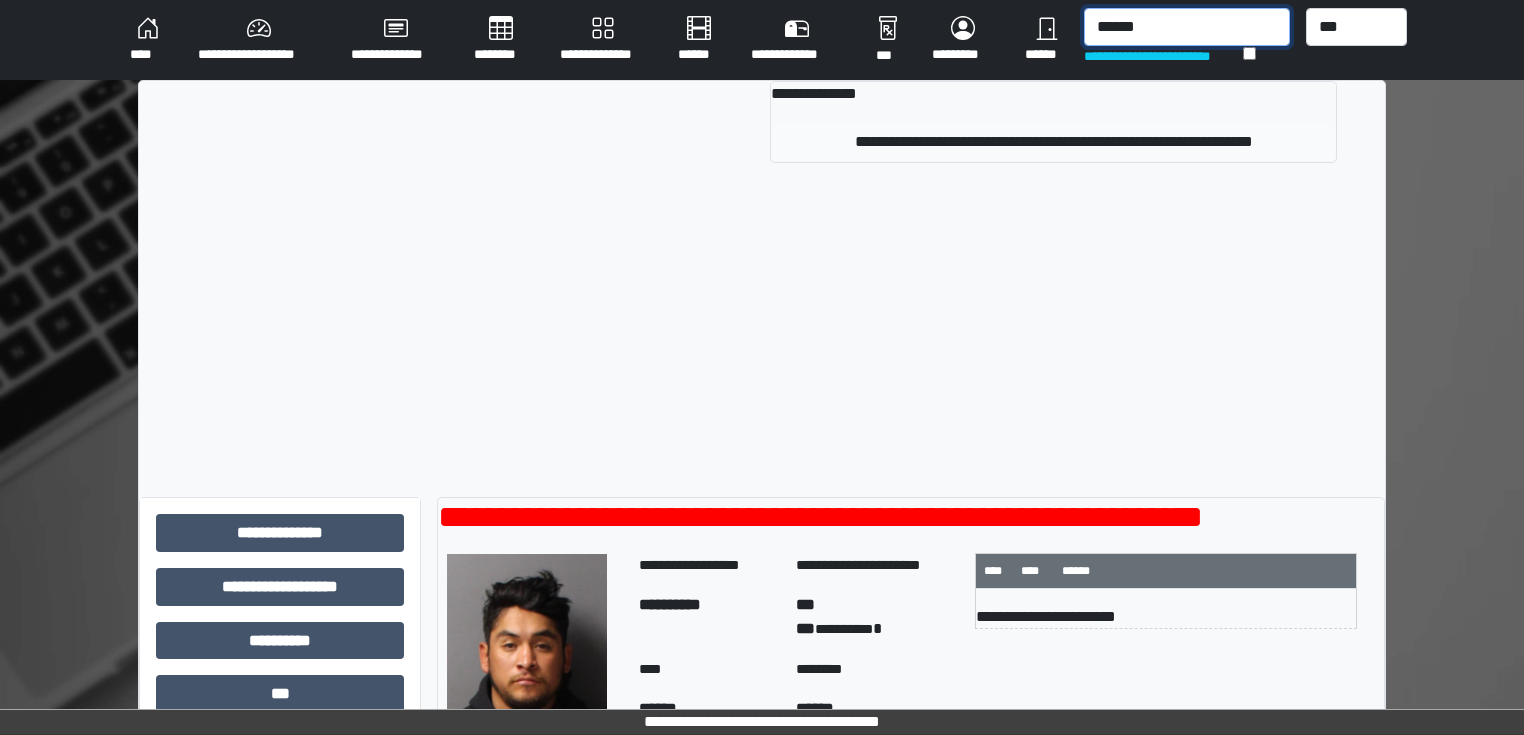 type on "******" 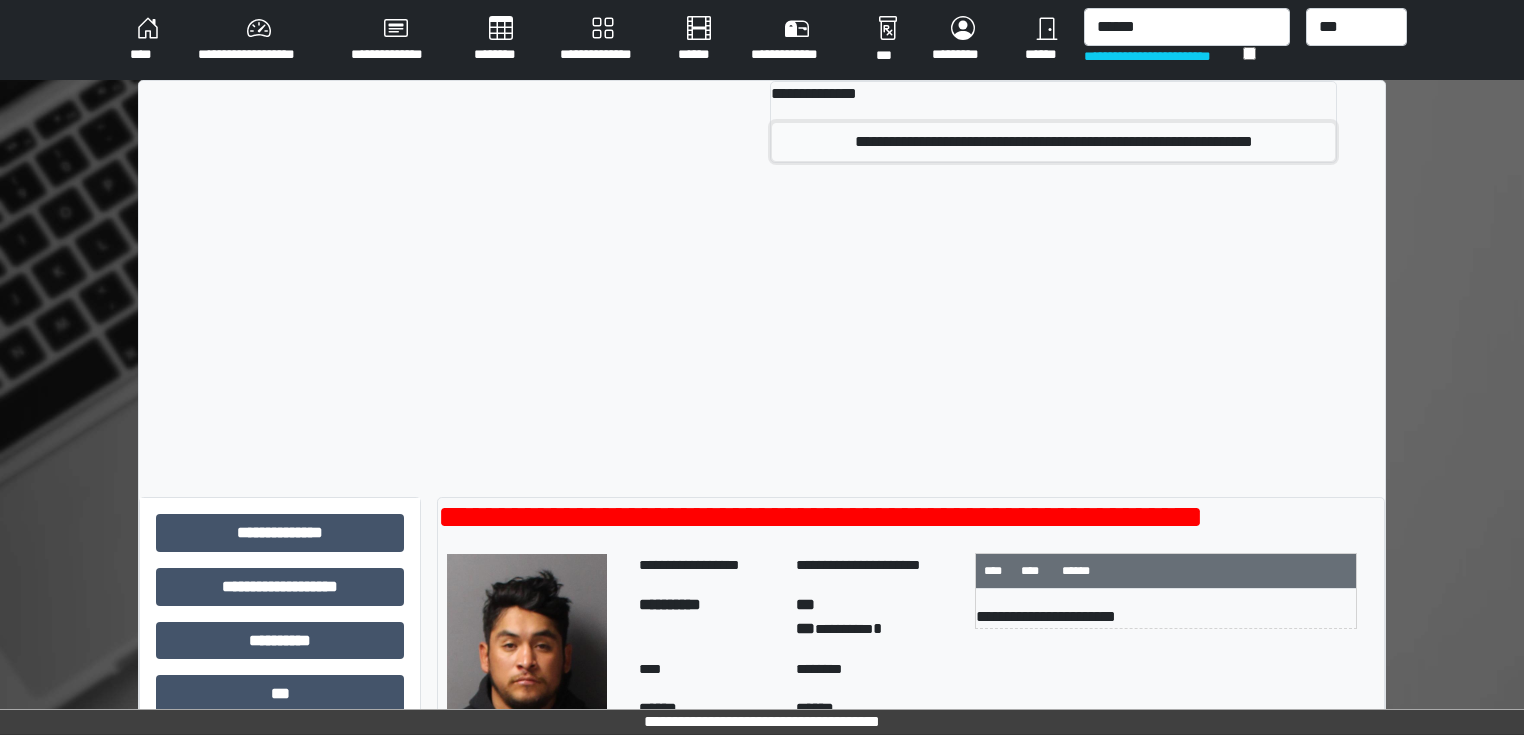 click on "**********" at bounding box center [1053, 142] 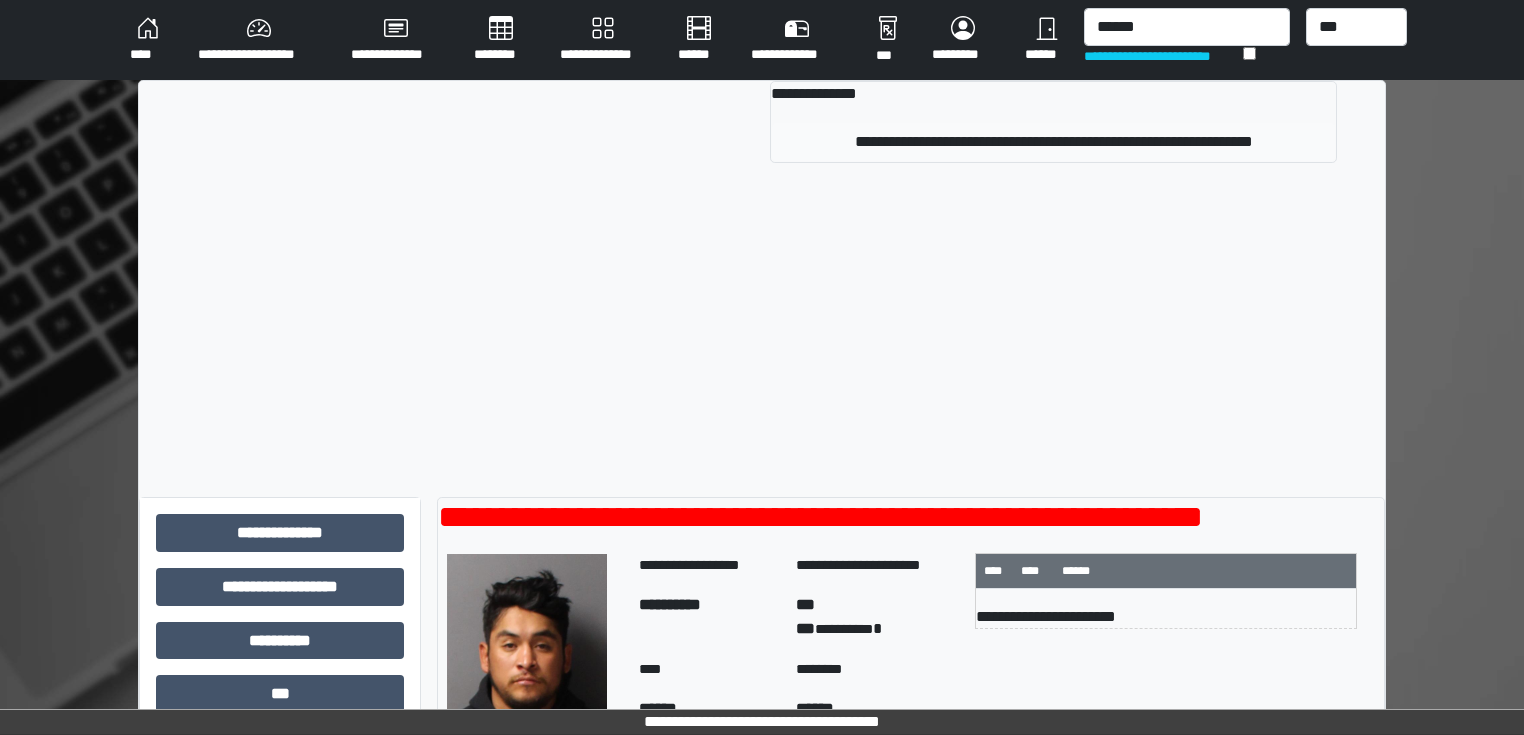 type 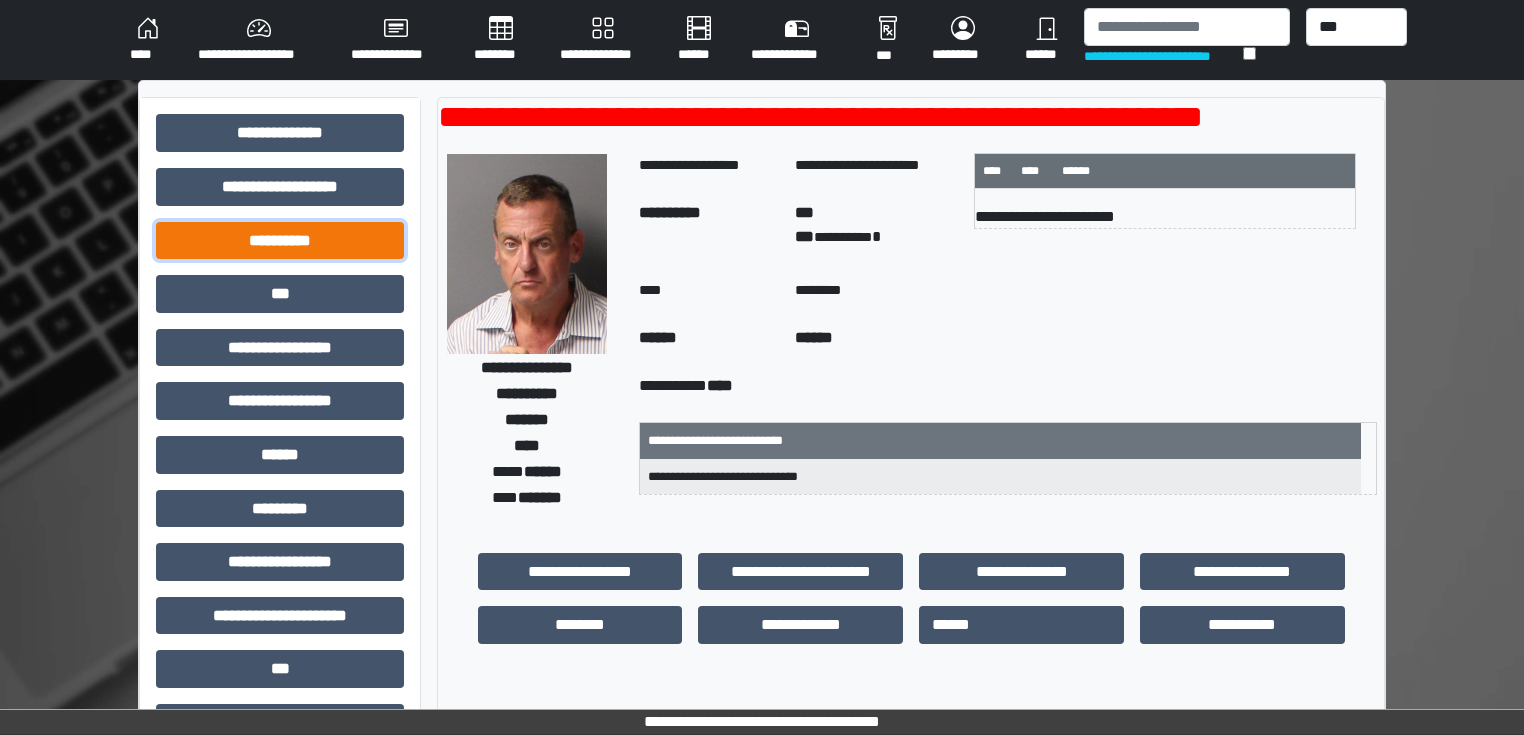 click on "**********" at bounding box center [280, 241] 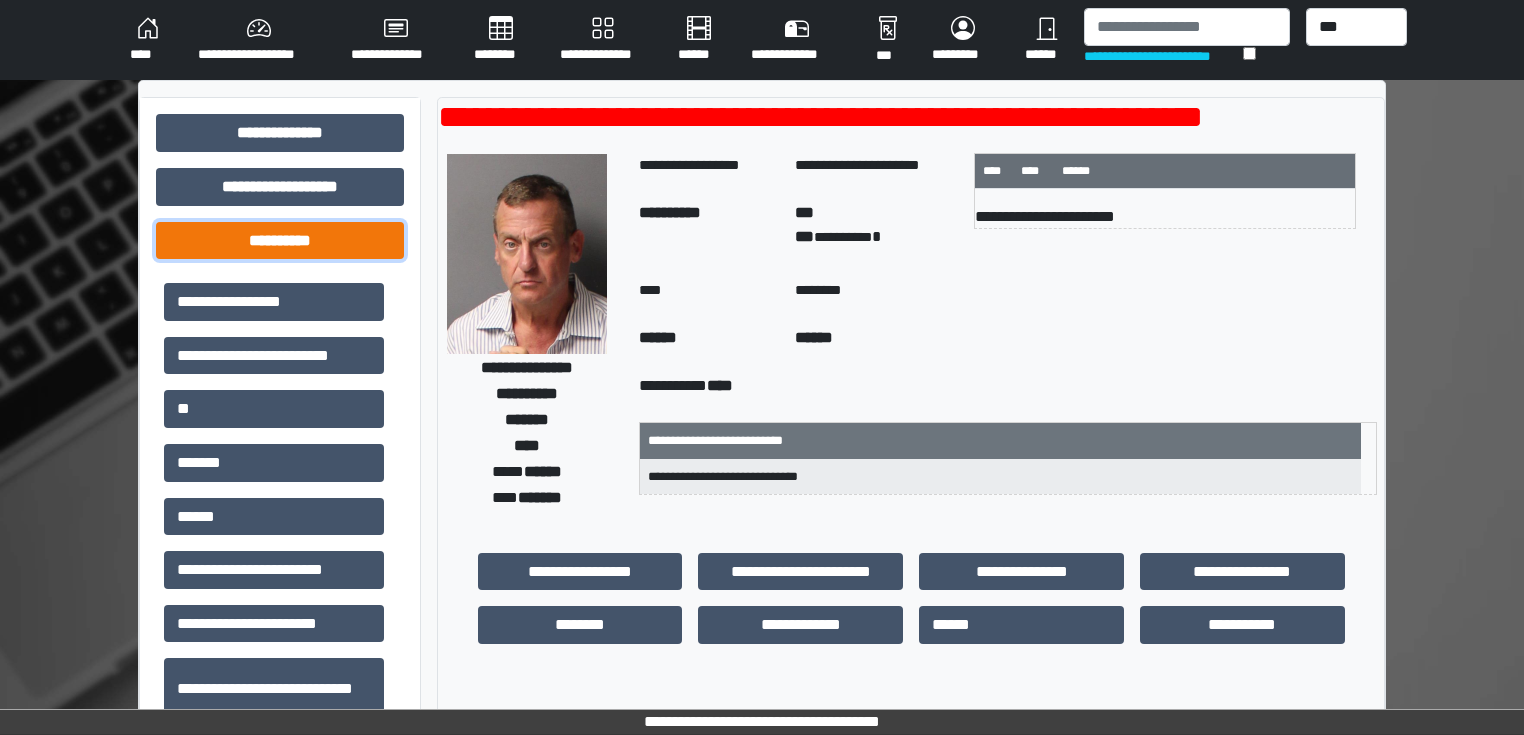 click on "**********" at bounding box center [280, 241] 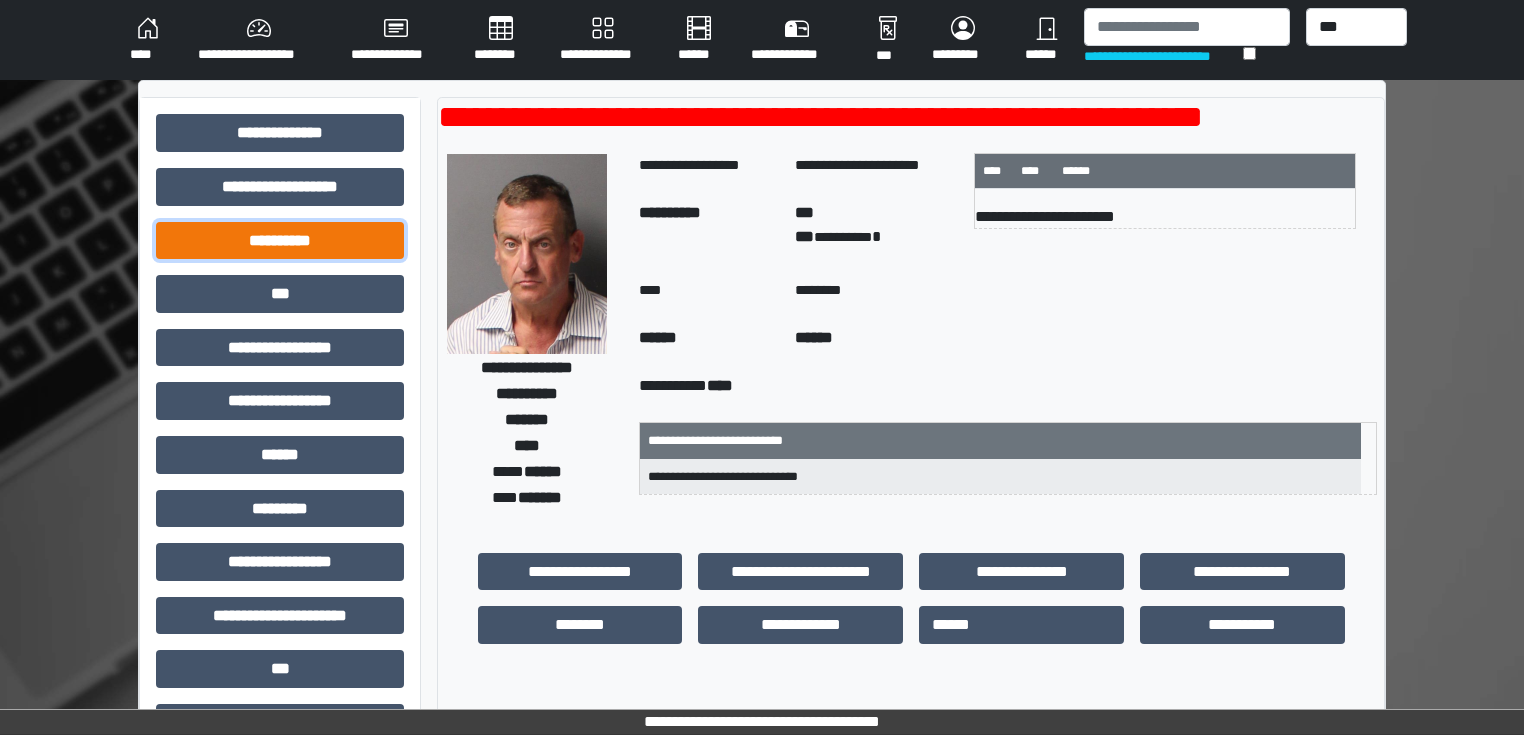 click on "**********" at bounding box center [280, 241] 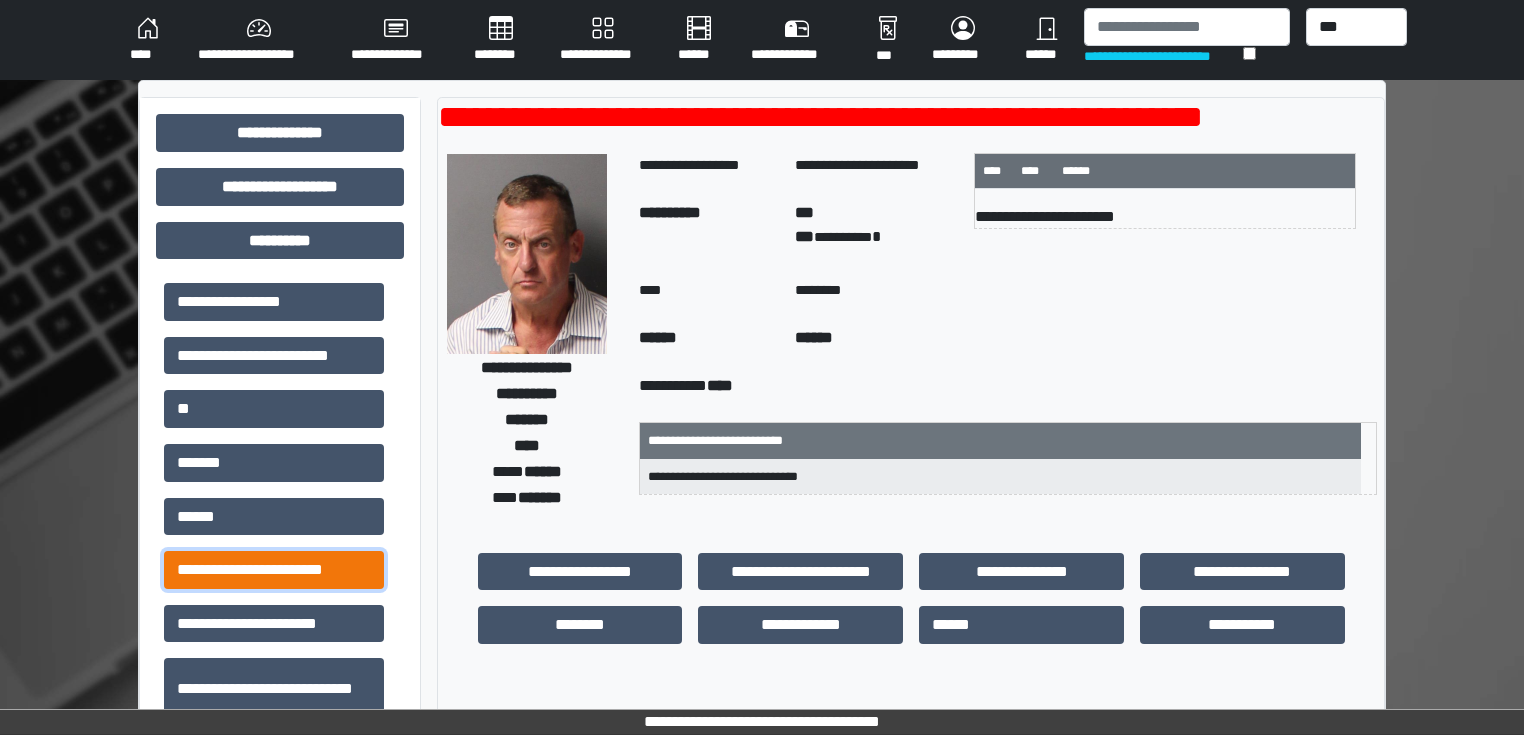click on "**********" at bounding box center [274, 570] 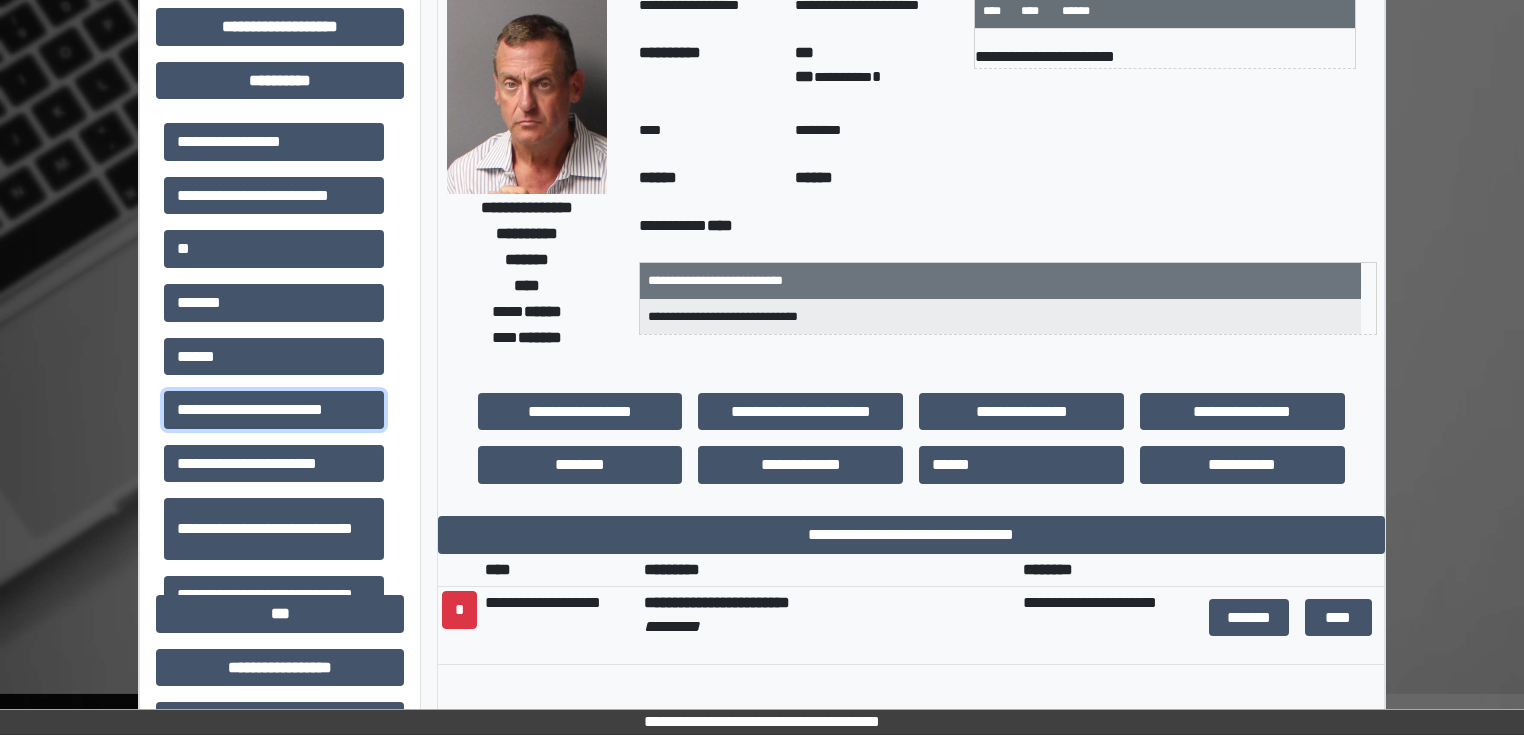 scroll, scrollTop: 240, scrollLeft: 0, axis: vertical 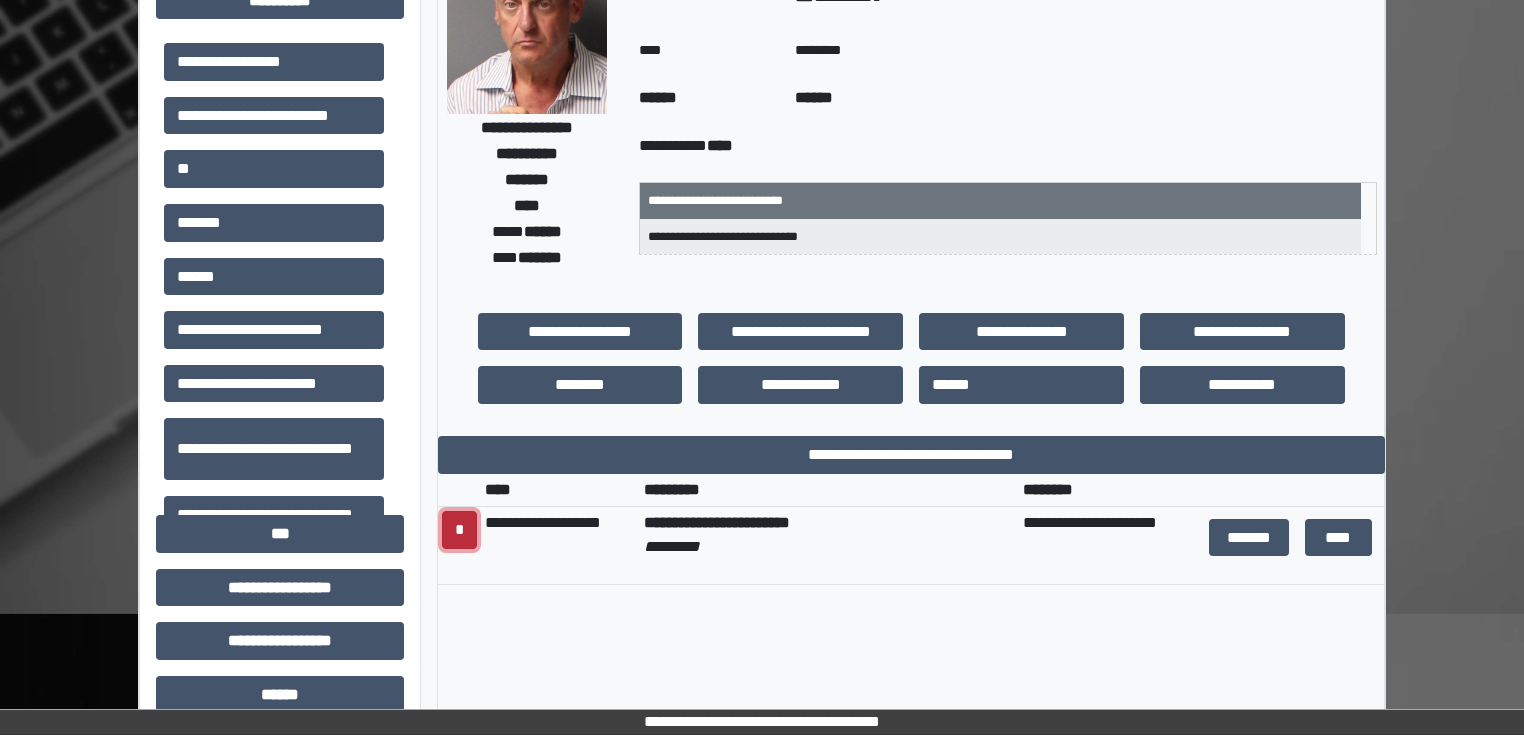 click on "*" at bounding box center [459, 530] 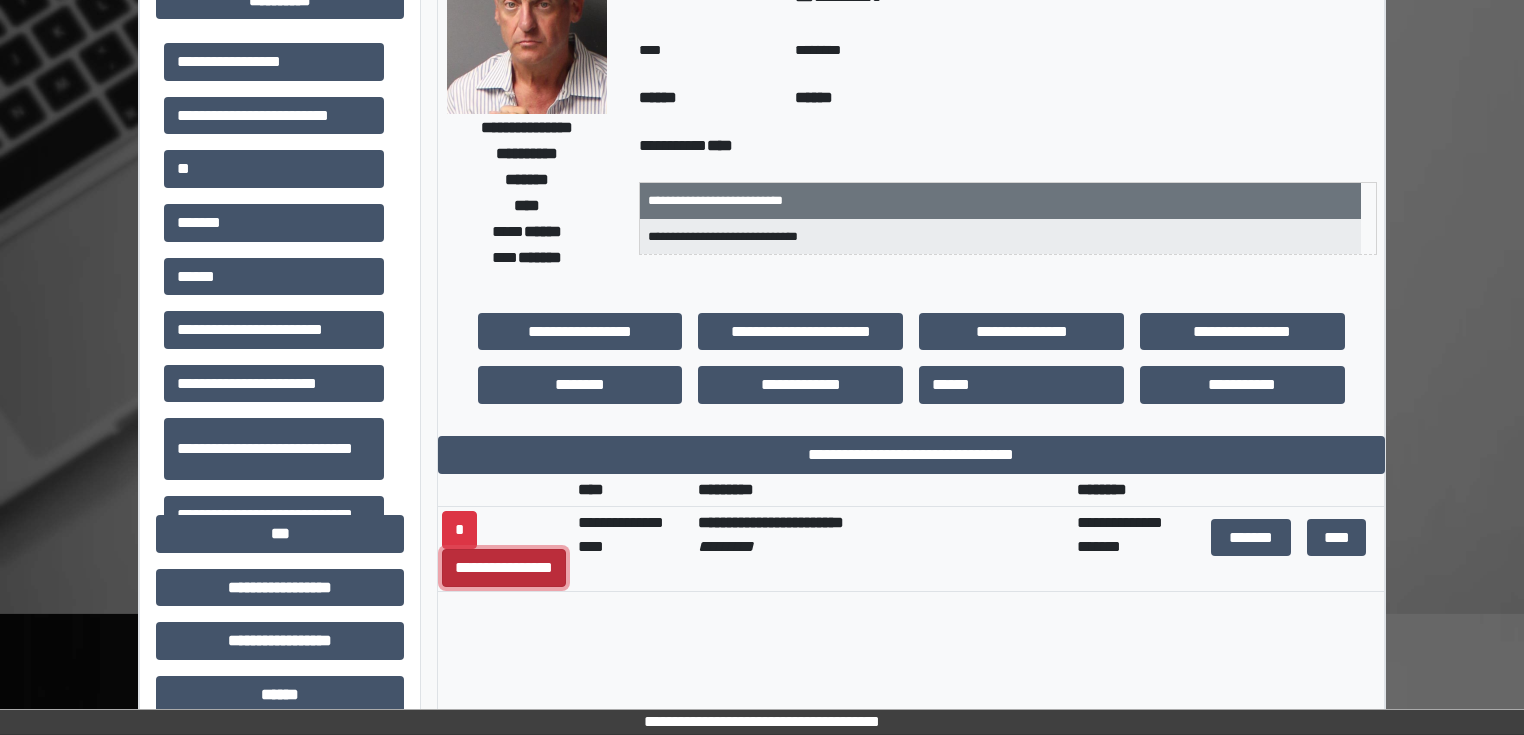 click on "**********" at bounding box center (504, 568) 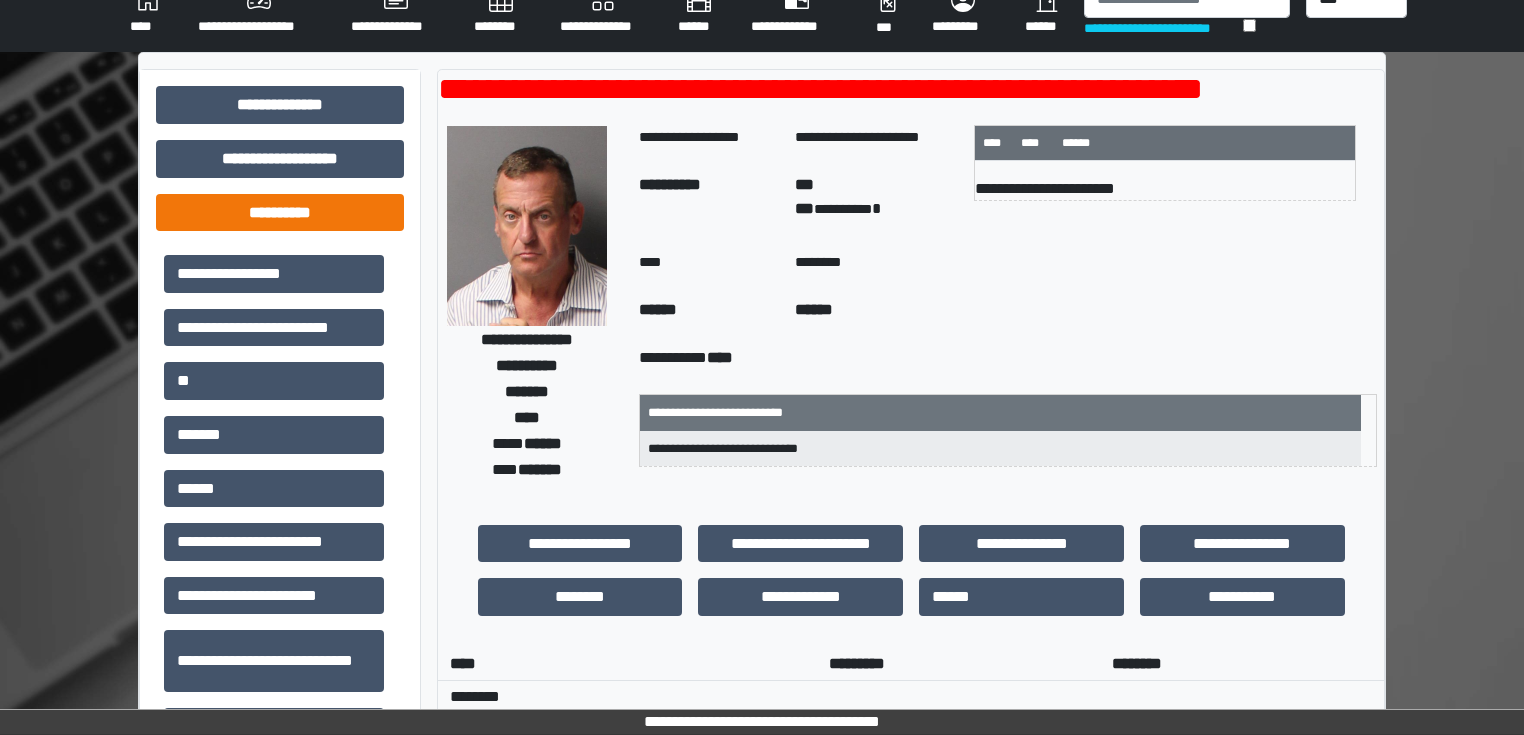 scroll, scrollTop: 0, scrollLeft: 0, axis: both 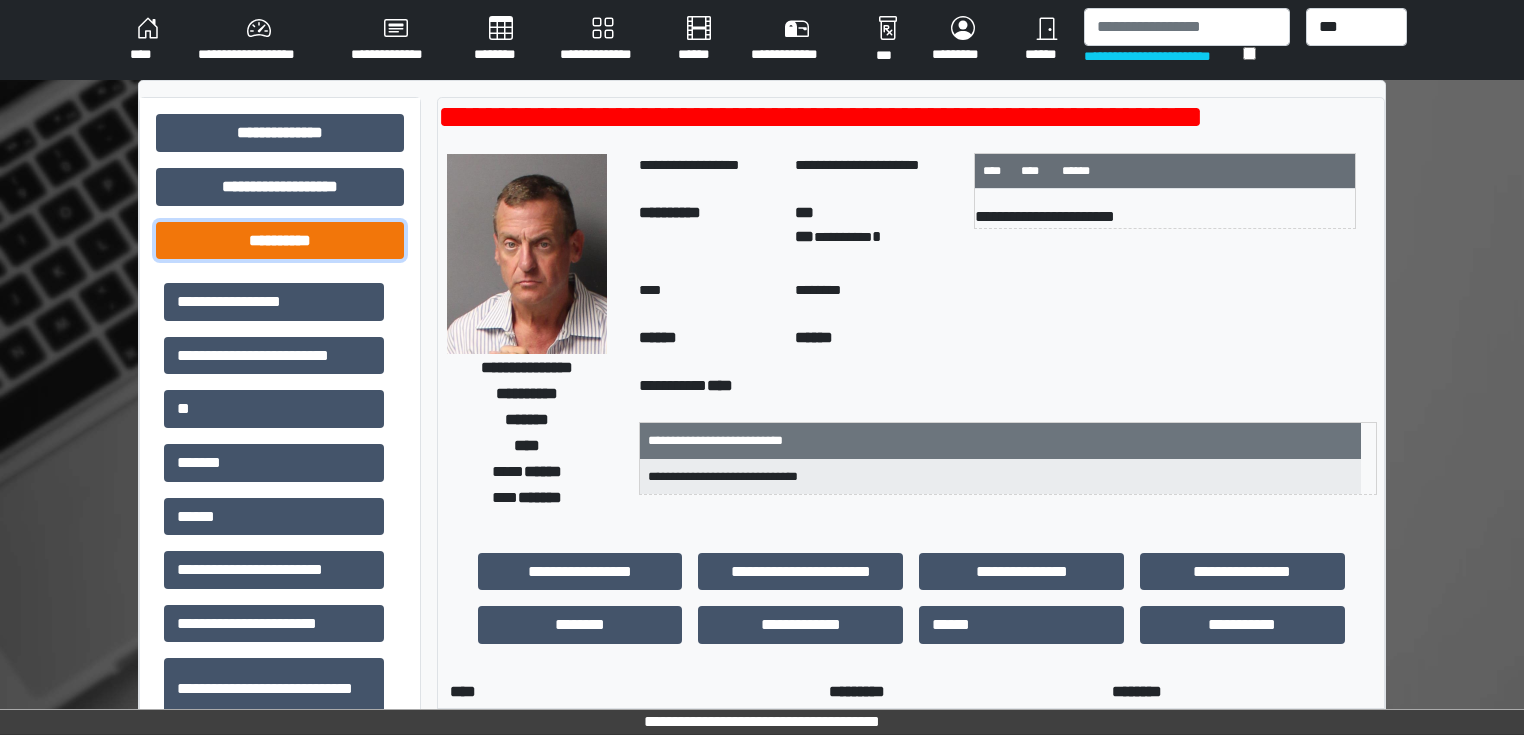 click on "**********" at bounding box center (280, 241) 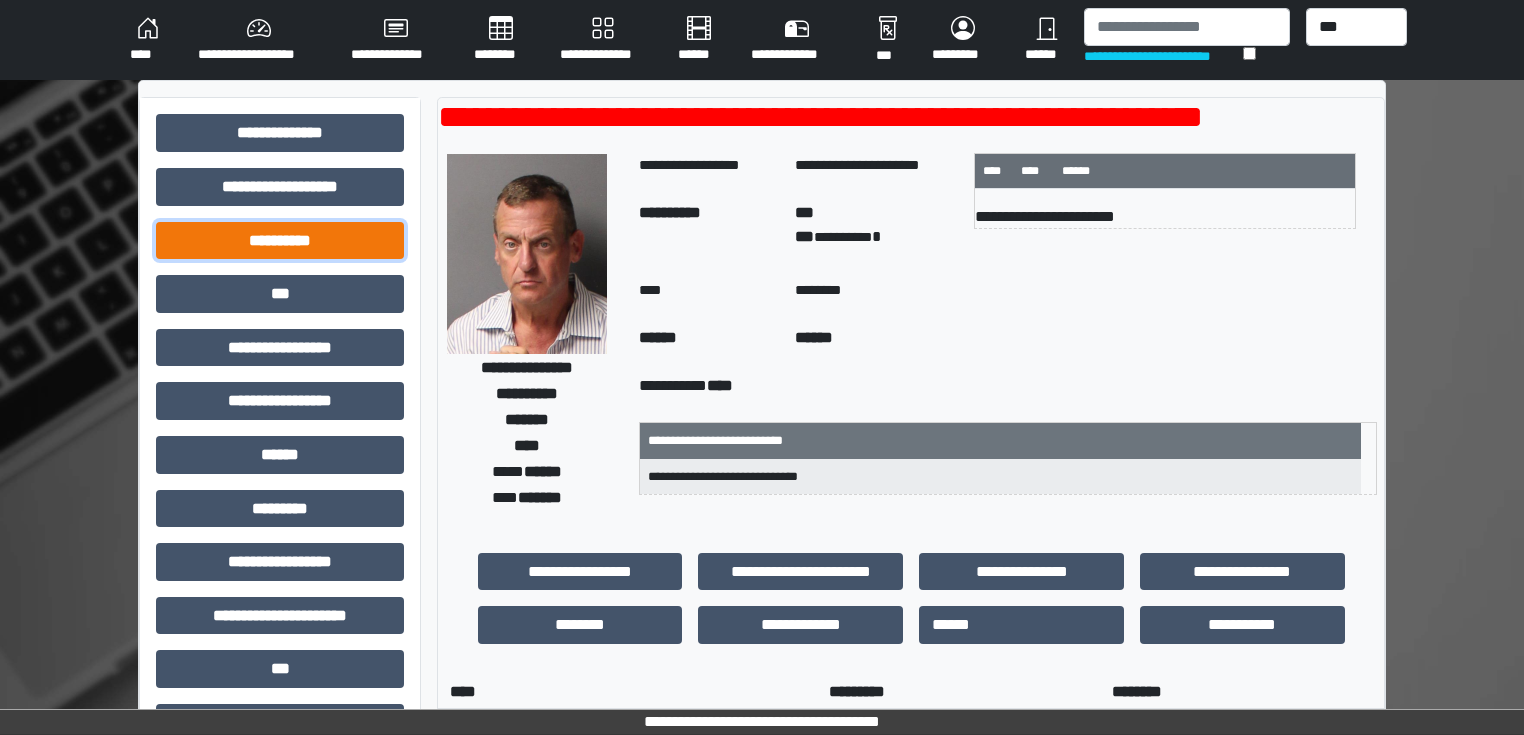 click on "**********" at bounding box center [280, 241] 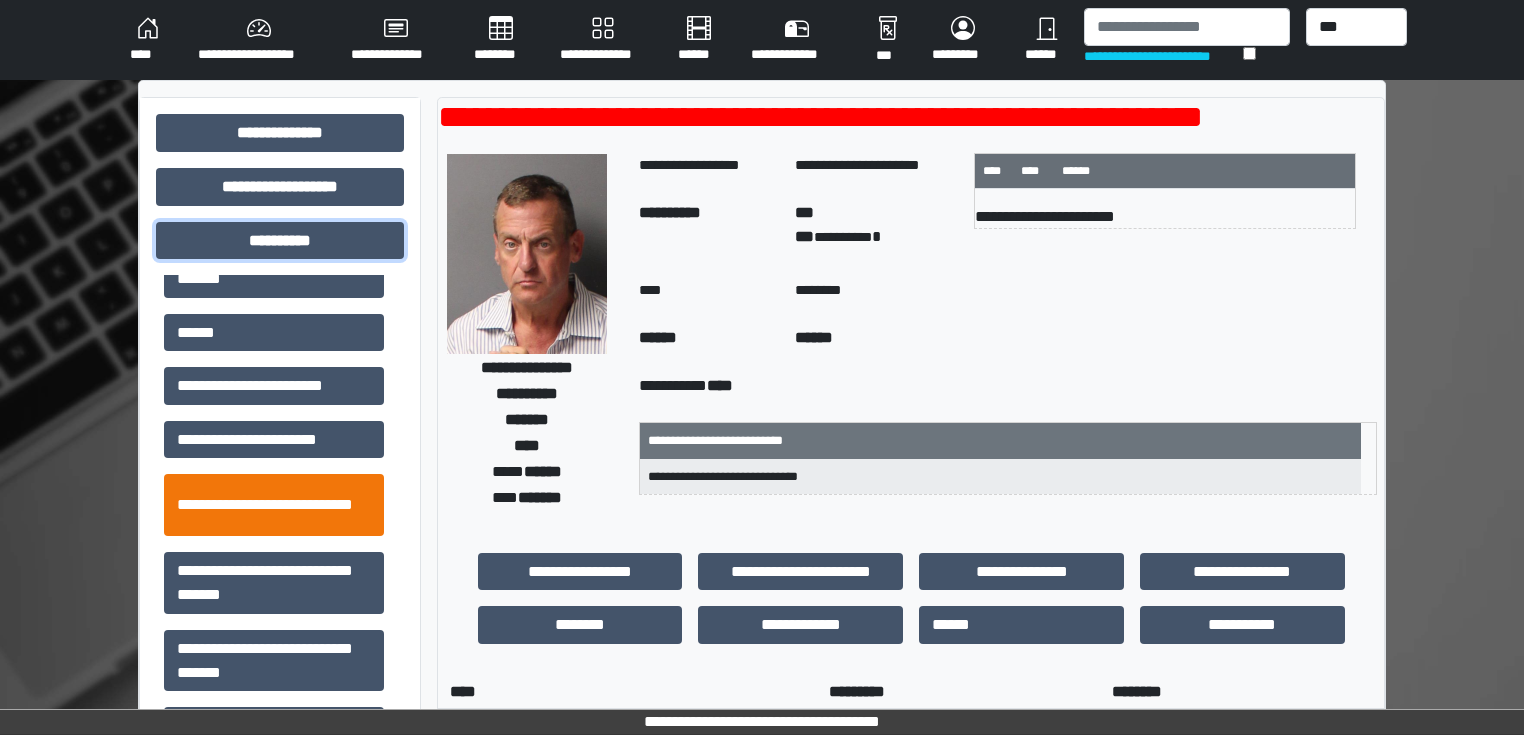scroll, scrollTop: 197, scrollLeft: 0, axis: vertical 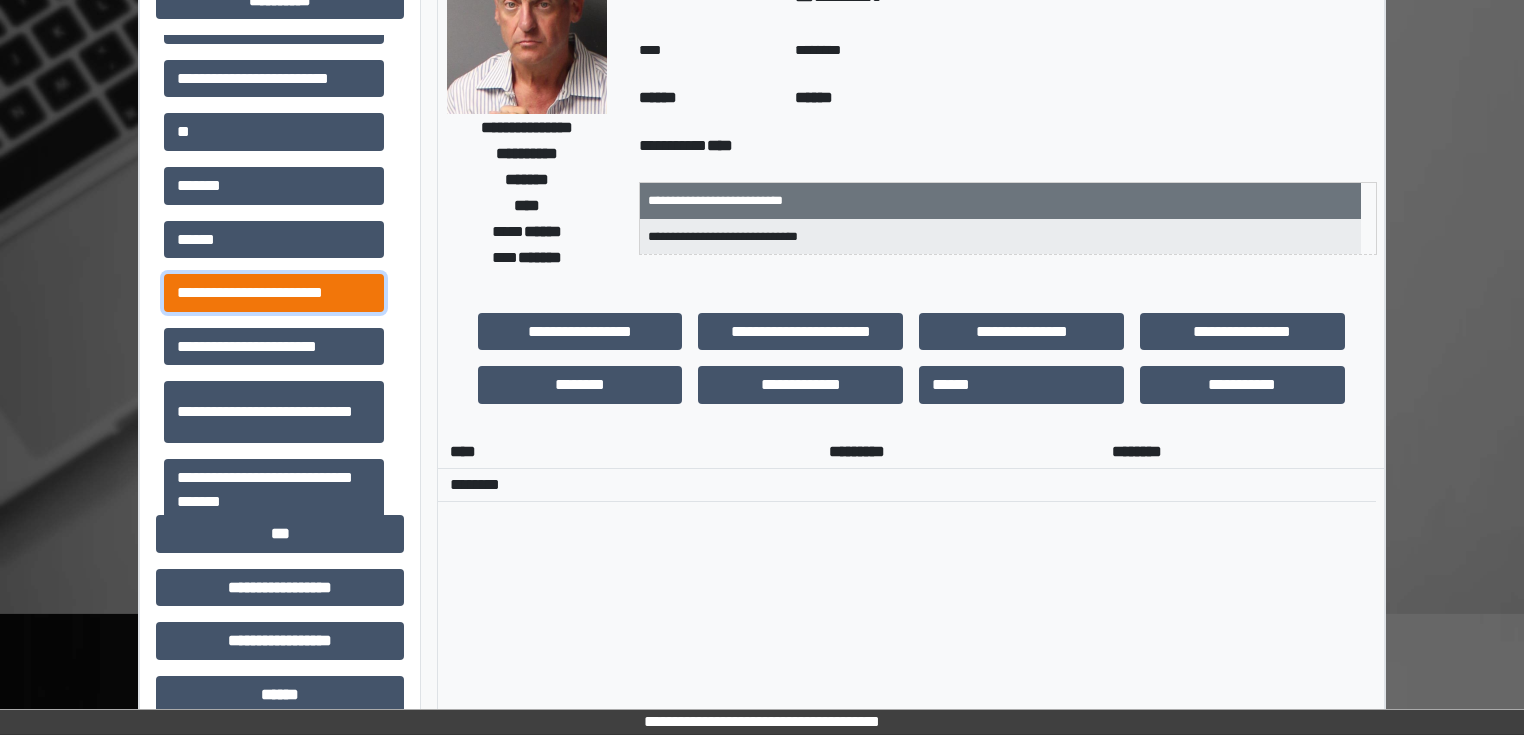 click on "**********" at bounding box center [274, 293] 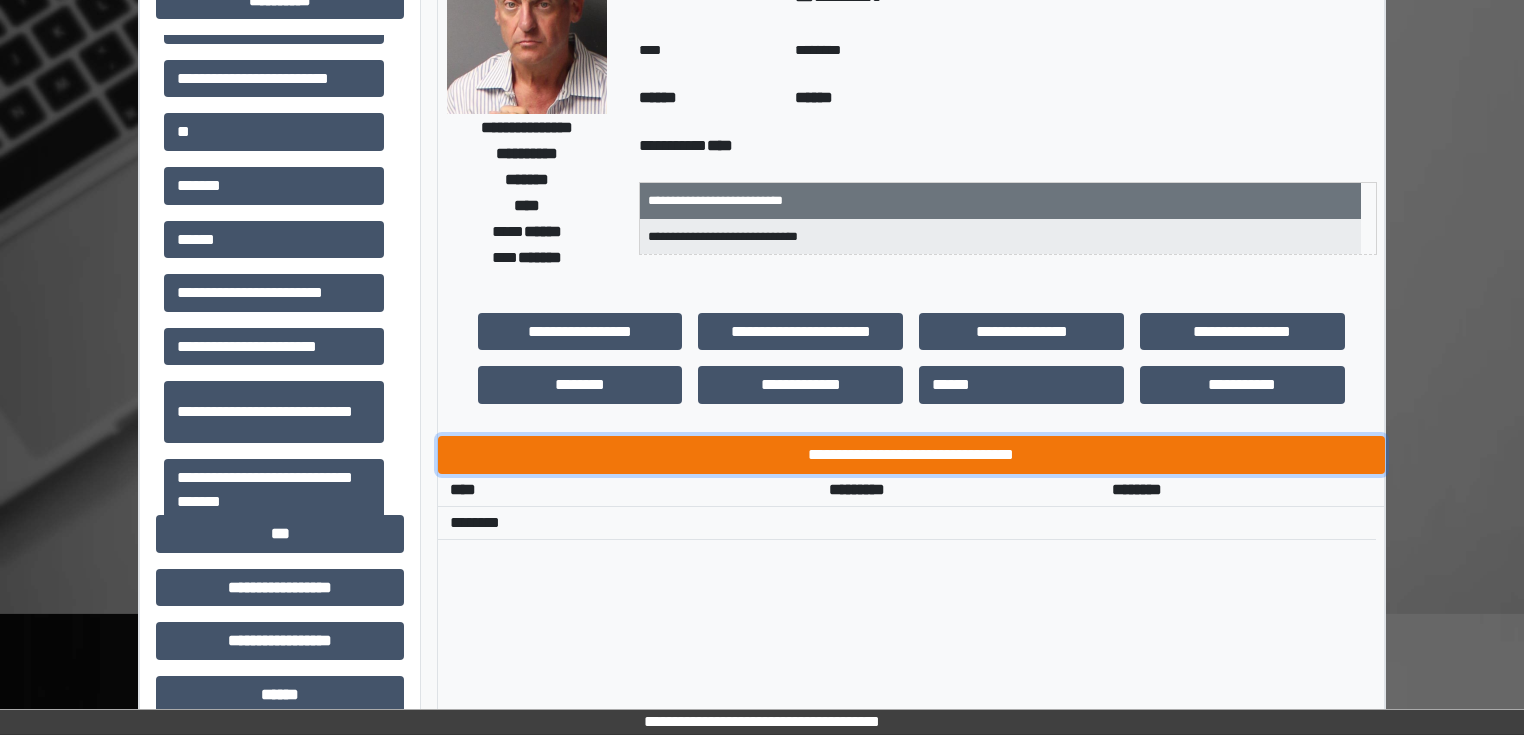 click on "**********" at bounding box center [911, 455] 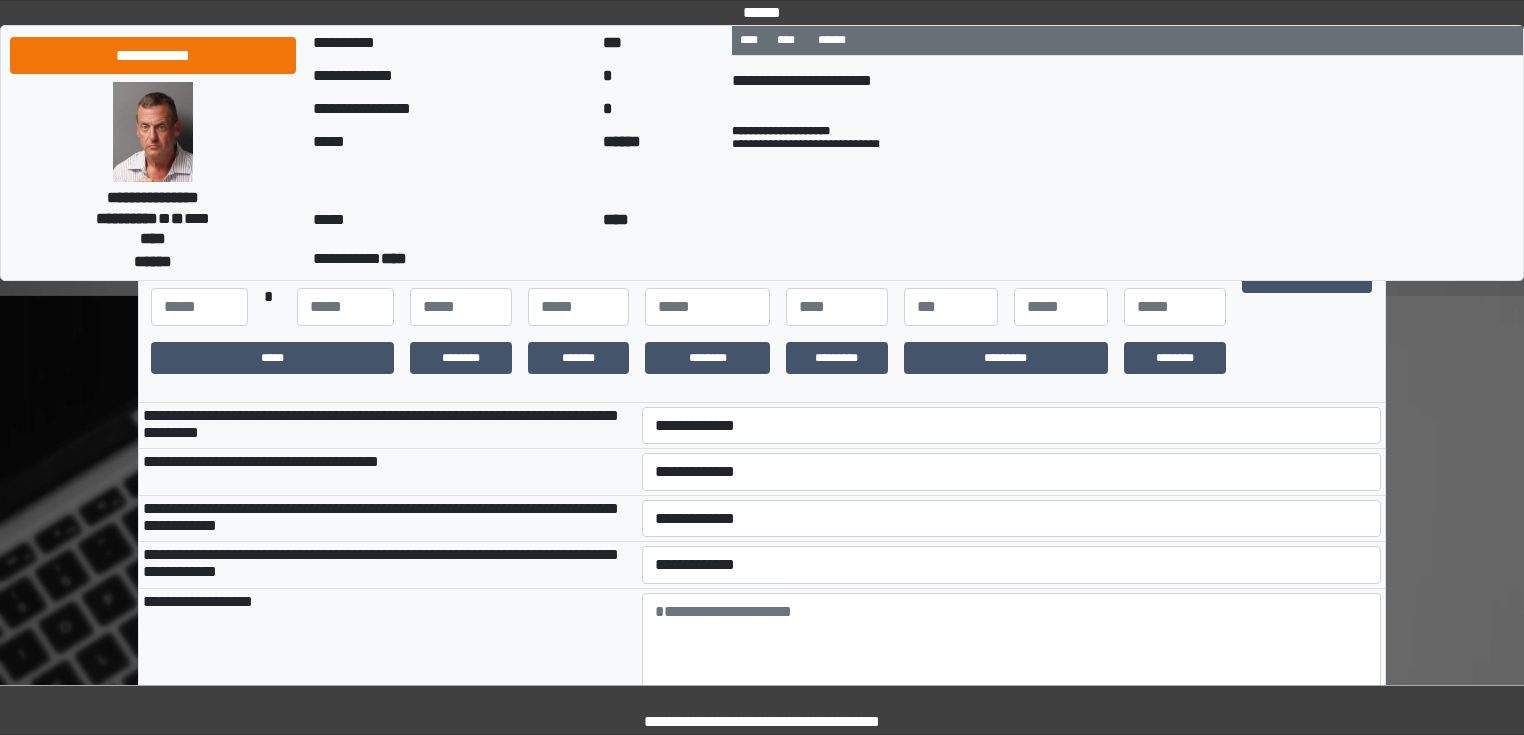 scroll, scrollTop: 560, scrollLeft: 0, axis: vertical 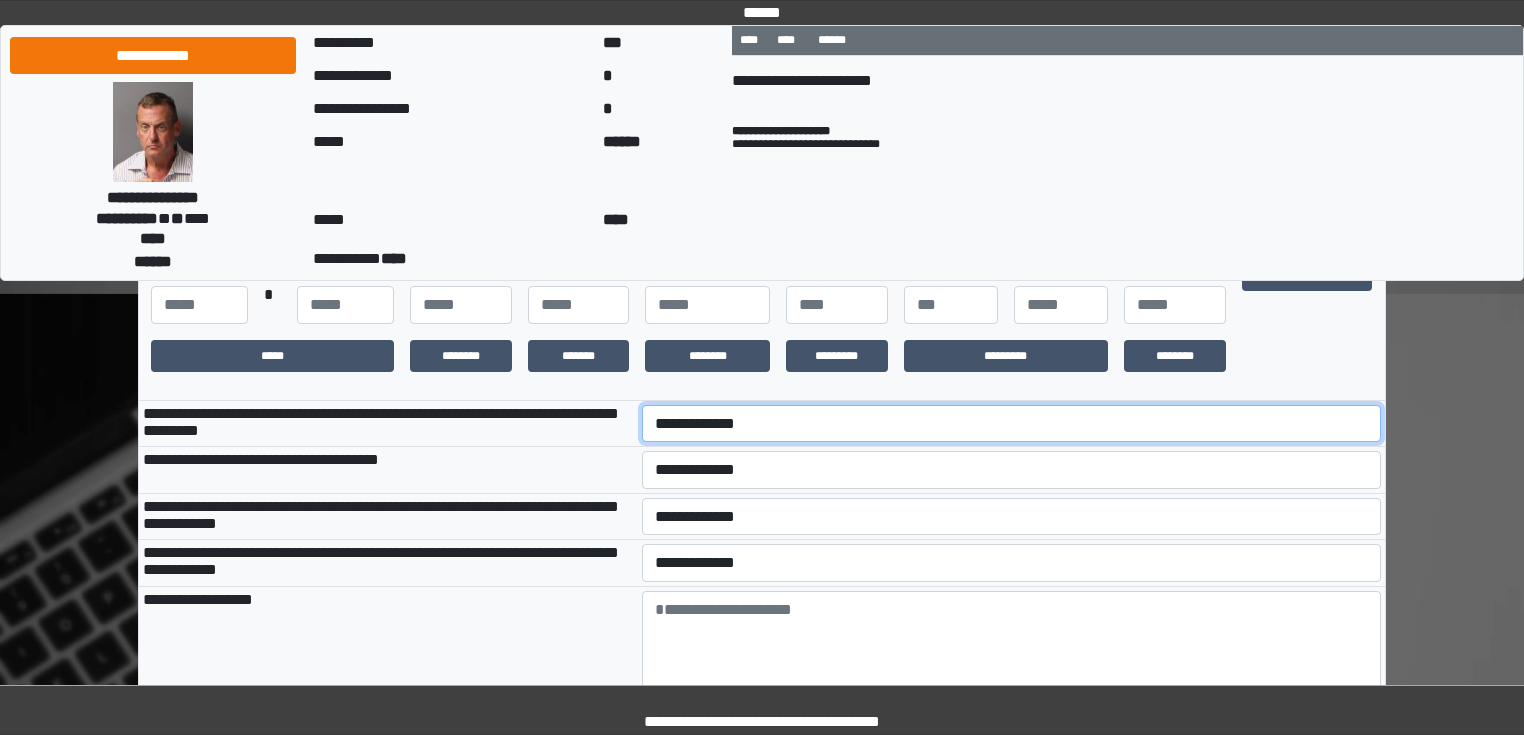 click on "**********" at bounding box center [1012, 424] 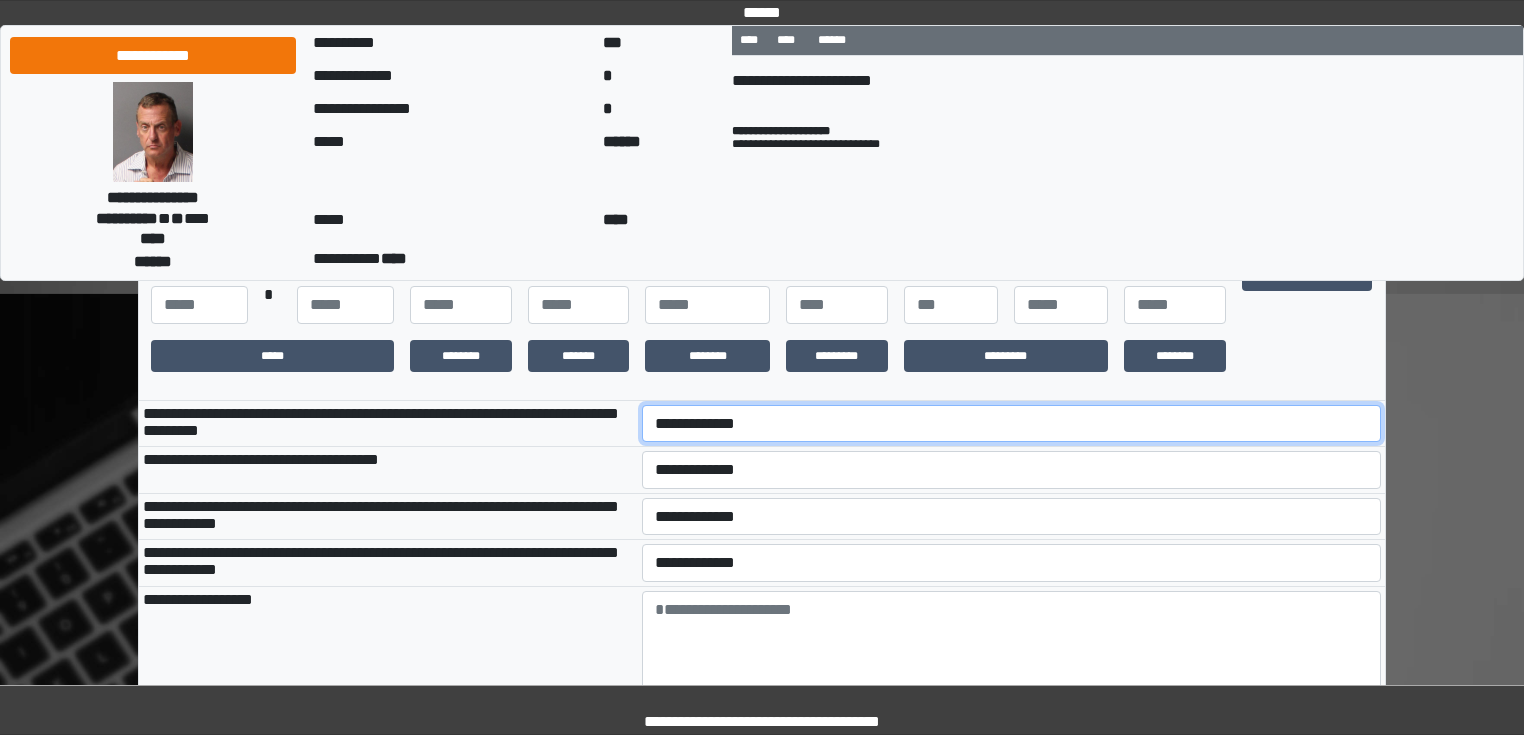 select on "*" 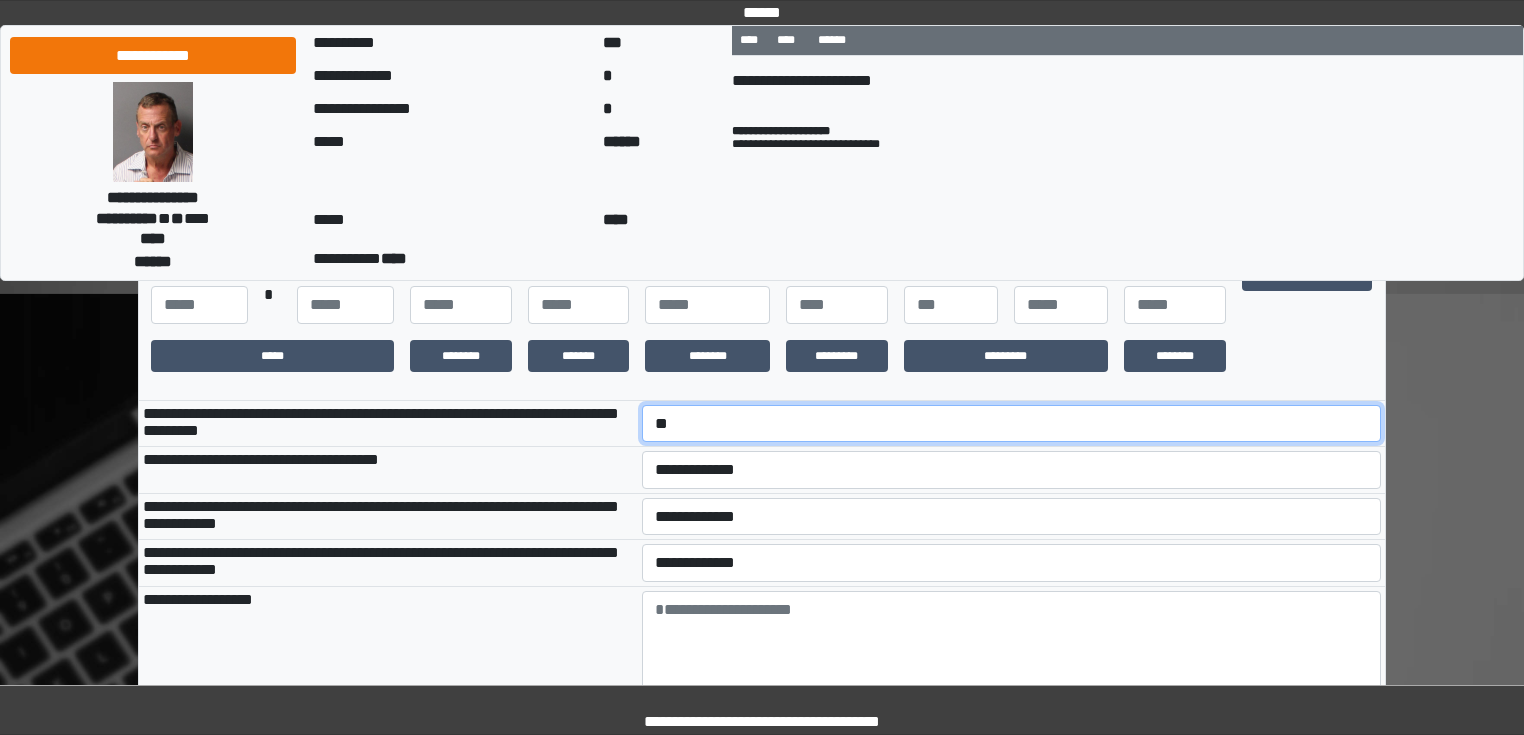 click on "**********" at bounding box center [1012, 424] 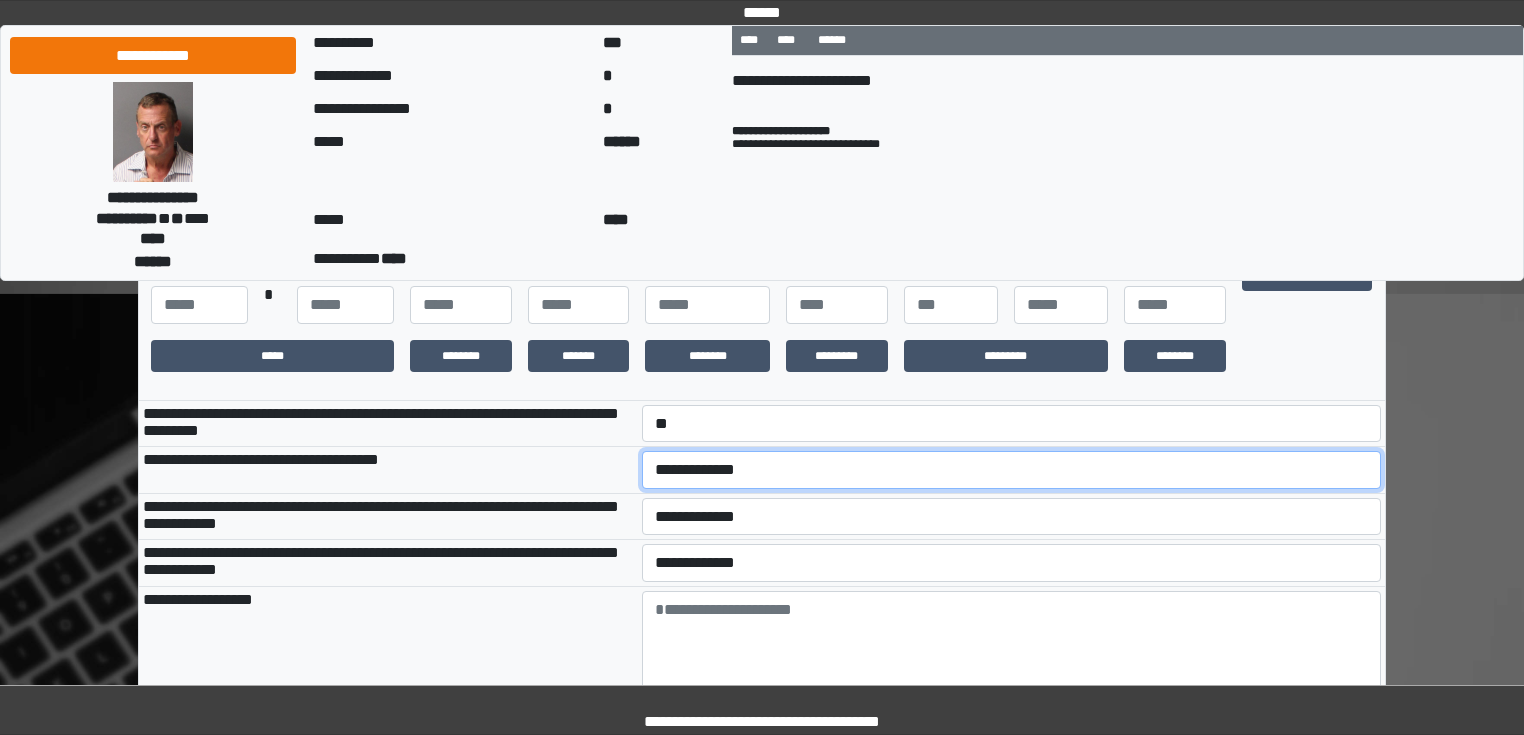 click on "**********" at bounding box center [1012, 470] 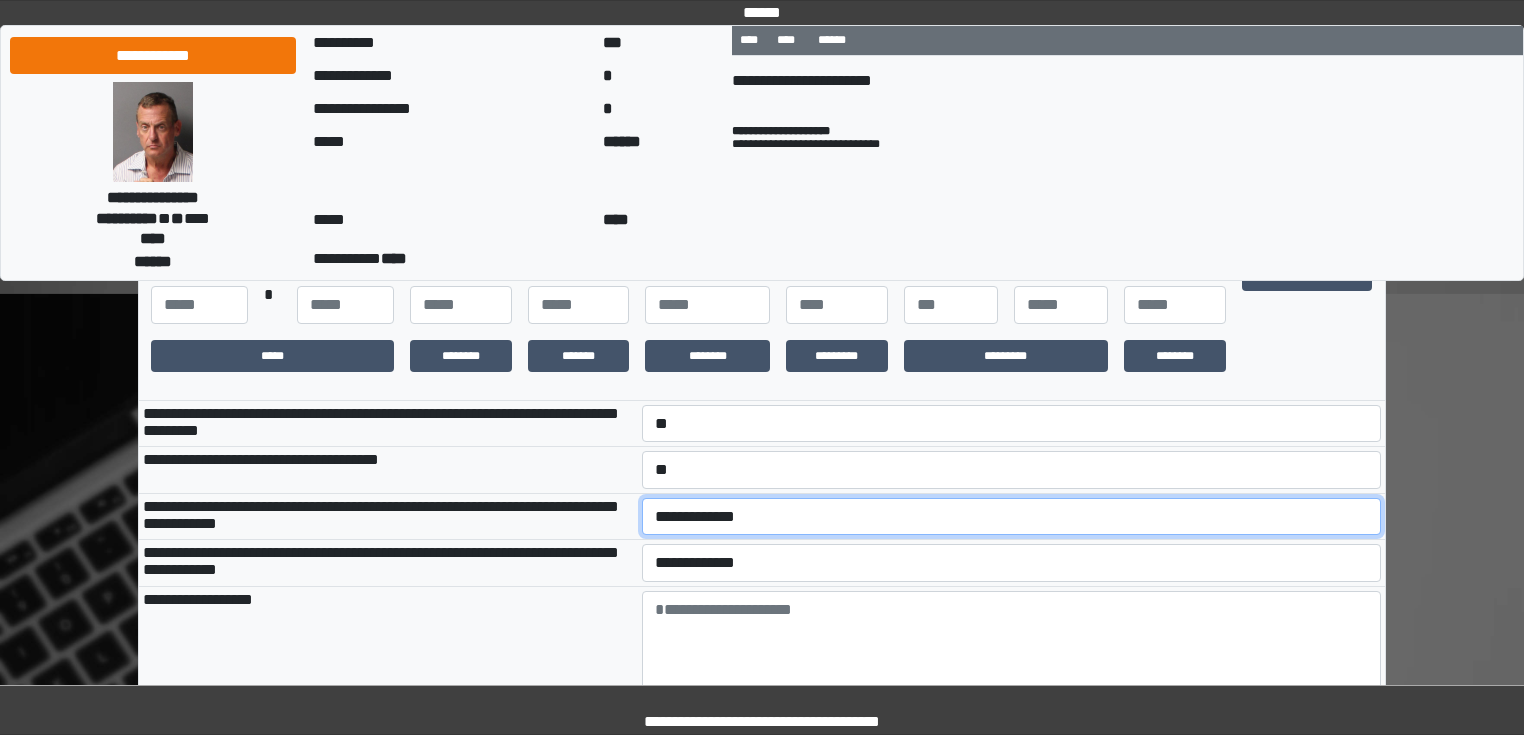 click on "**********" at bounding box center [1012, 517] 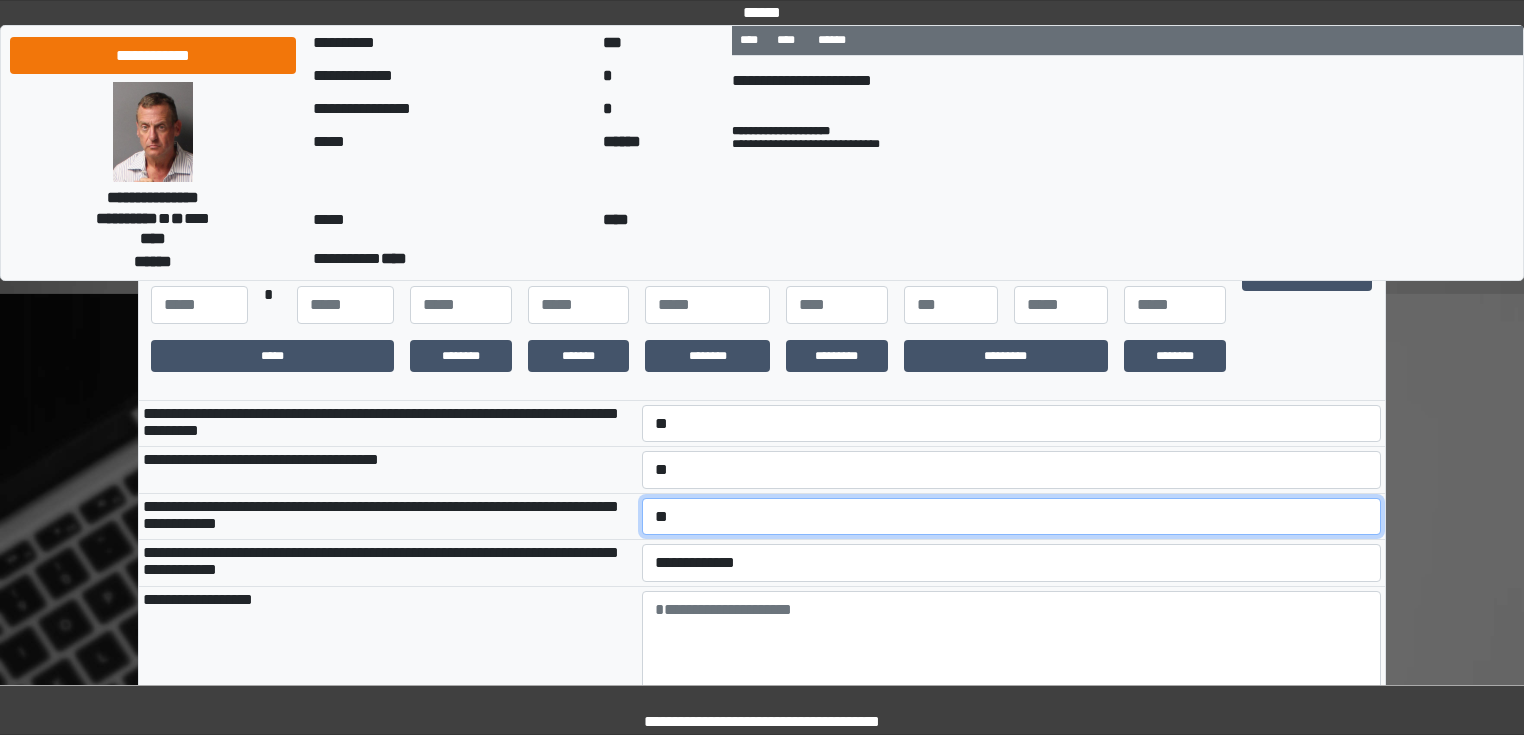 click on "**********" at bounding box center (1012, 517) 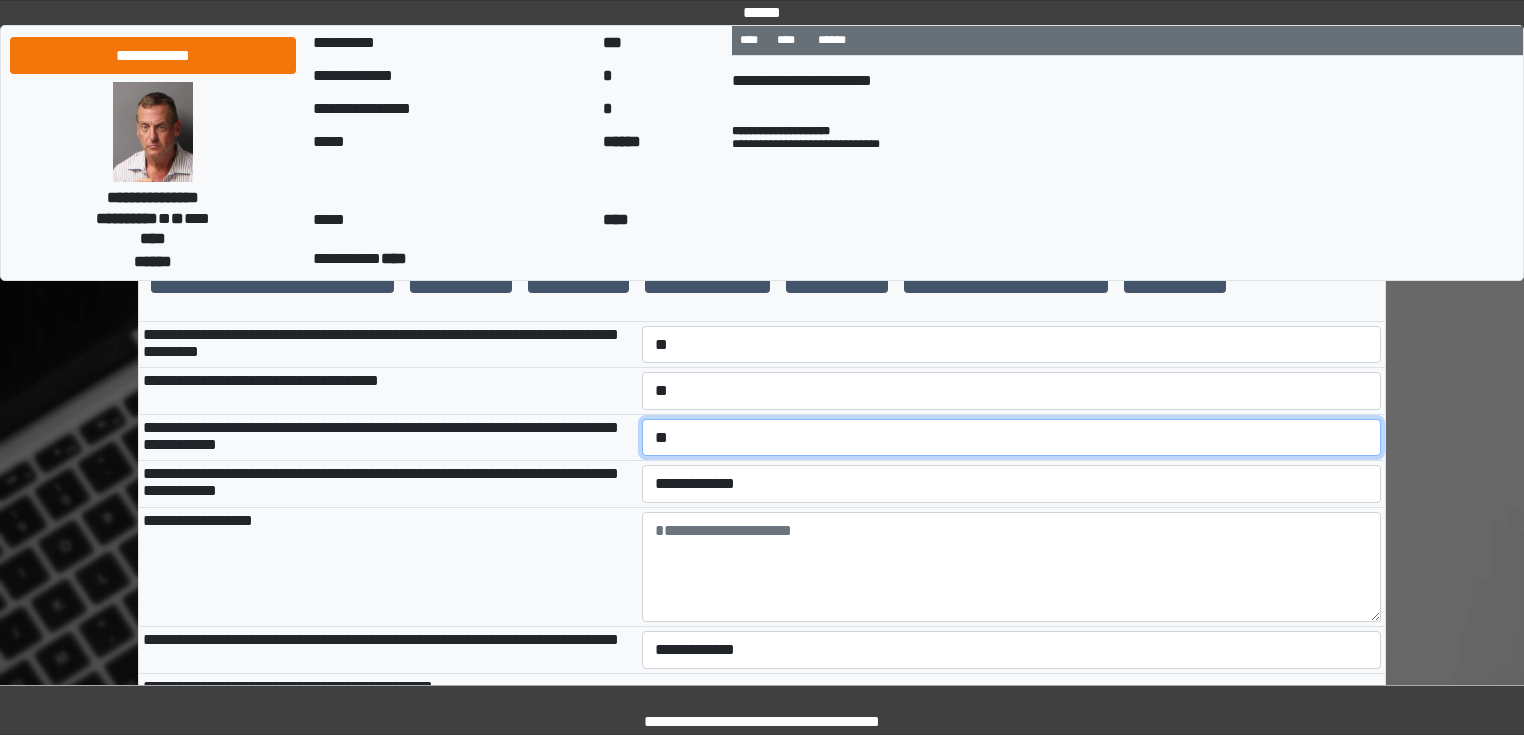 scroll, scrollTop: 640, scrollLeft: 0, axis: vertical 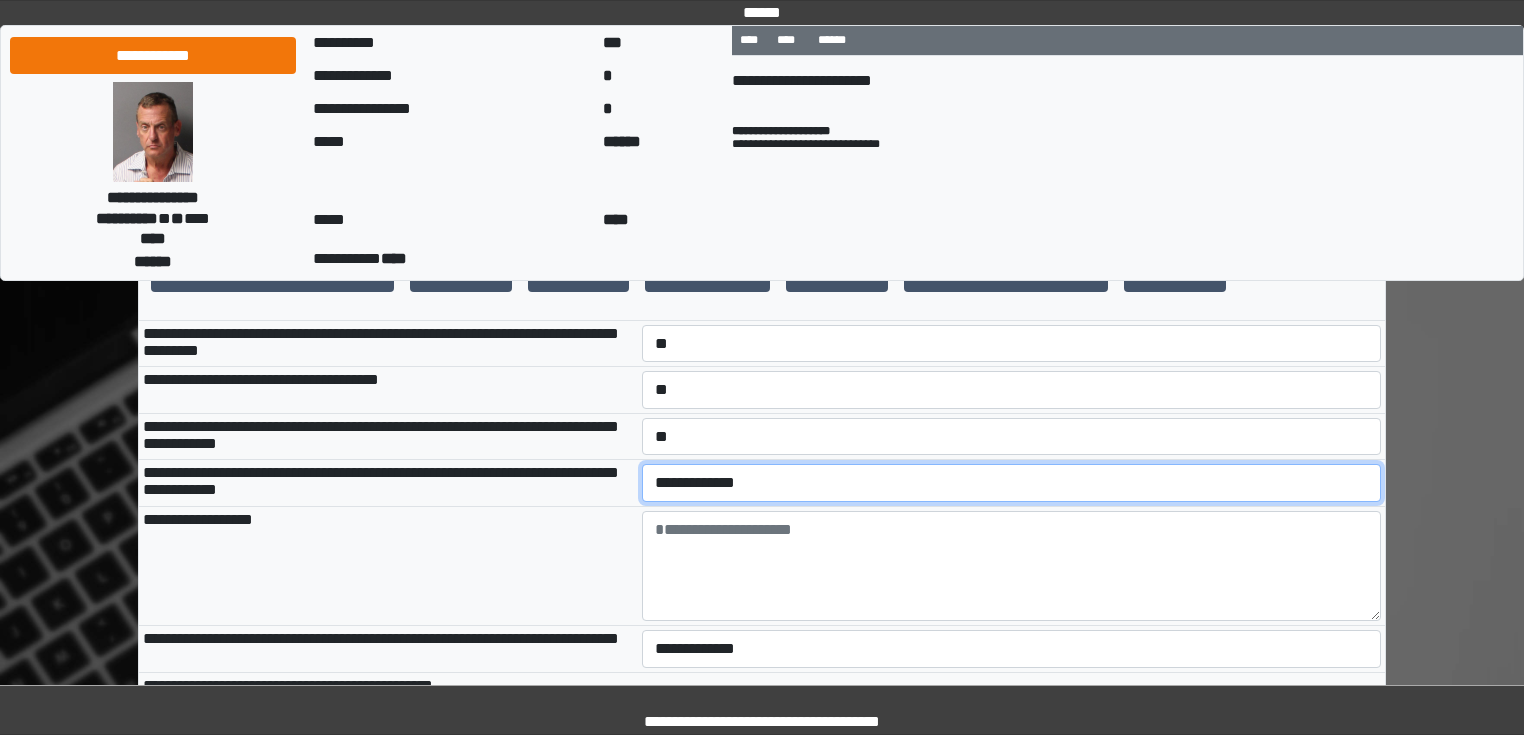 click on "**********" at bounding box center [1012, 483] 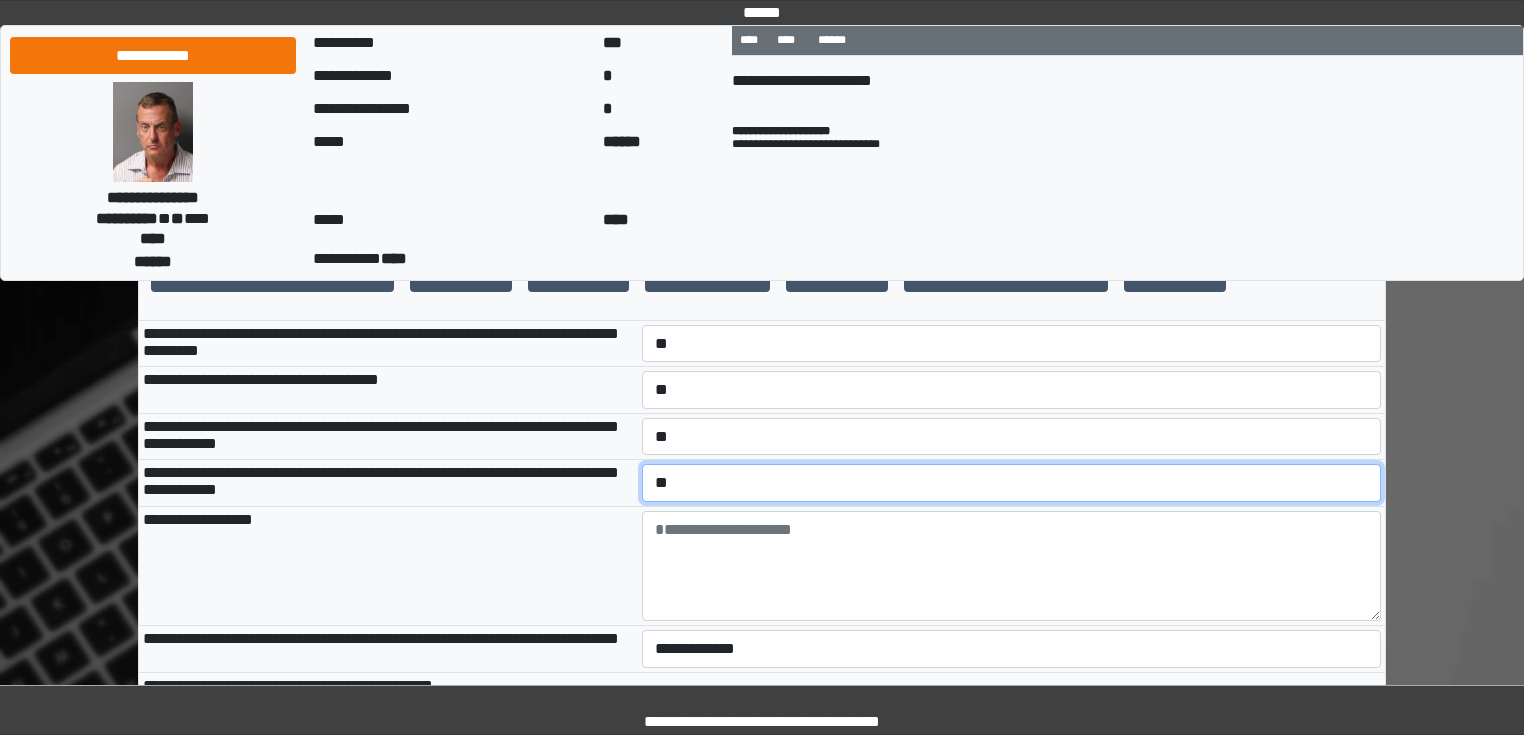 click on "**********" at bounding box center [1012, 483] 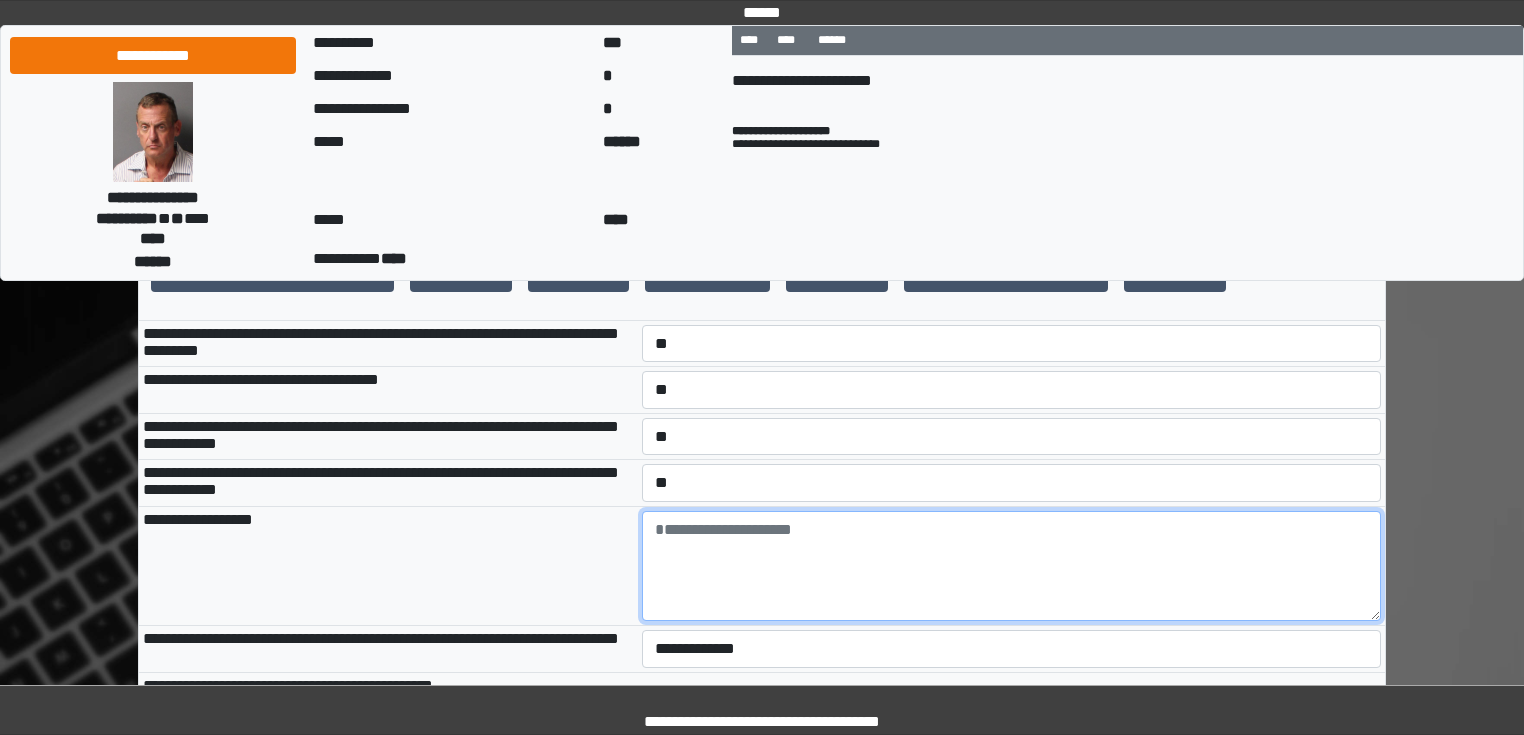 click at bounding box center [1012, 566] 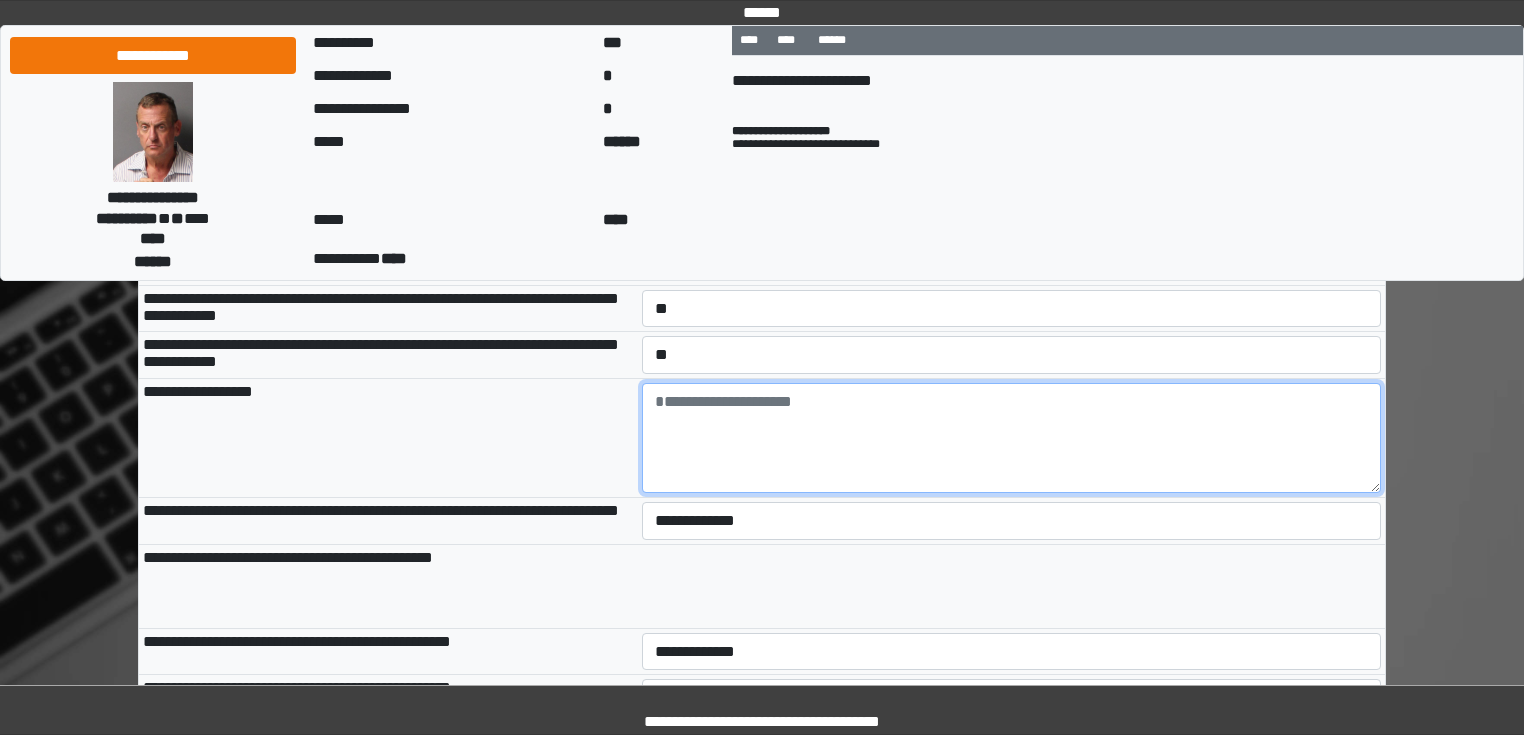 scroll, scrollTop: 800, scrollLeft: 0, axis: vertical 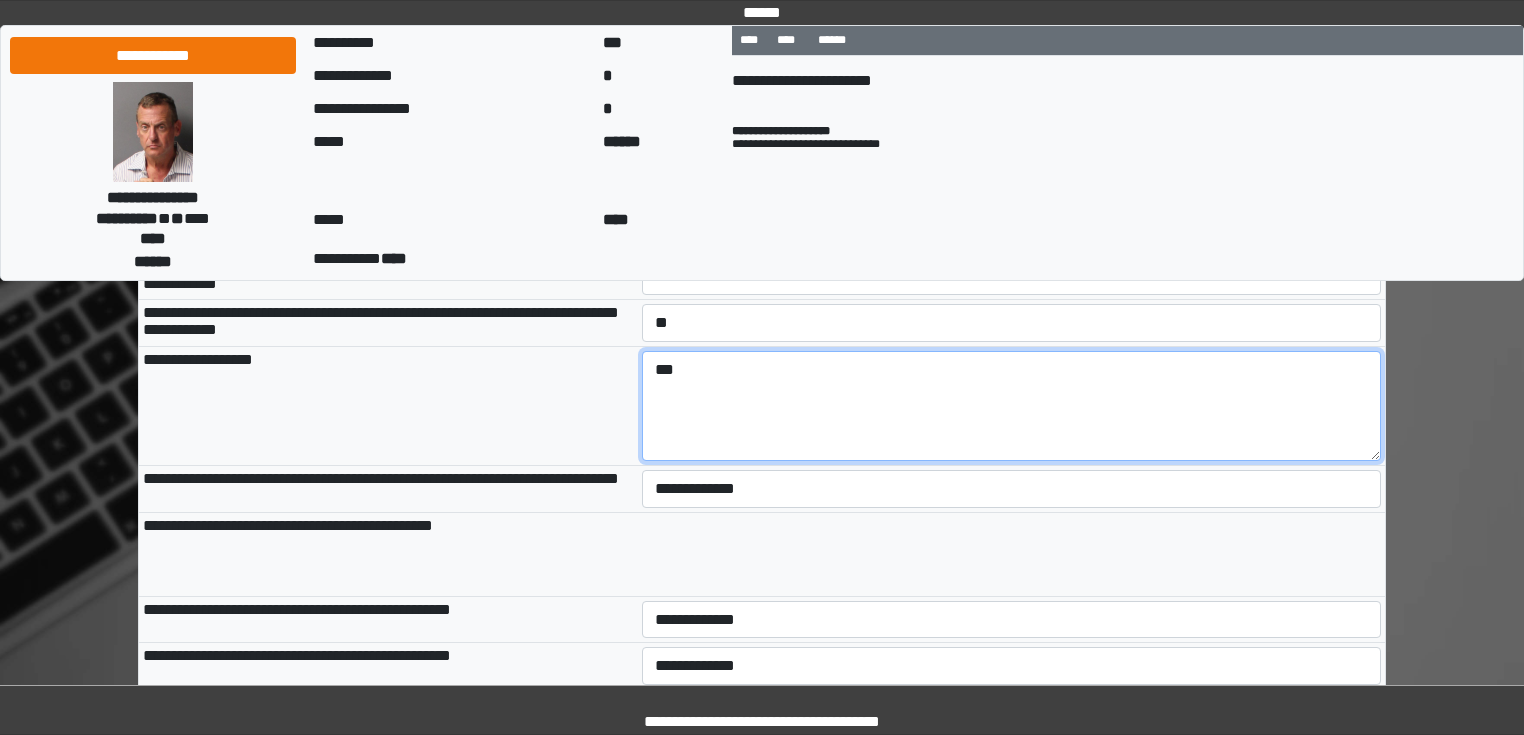 type on "***" 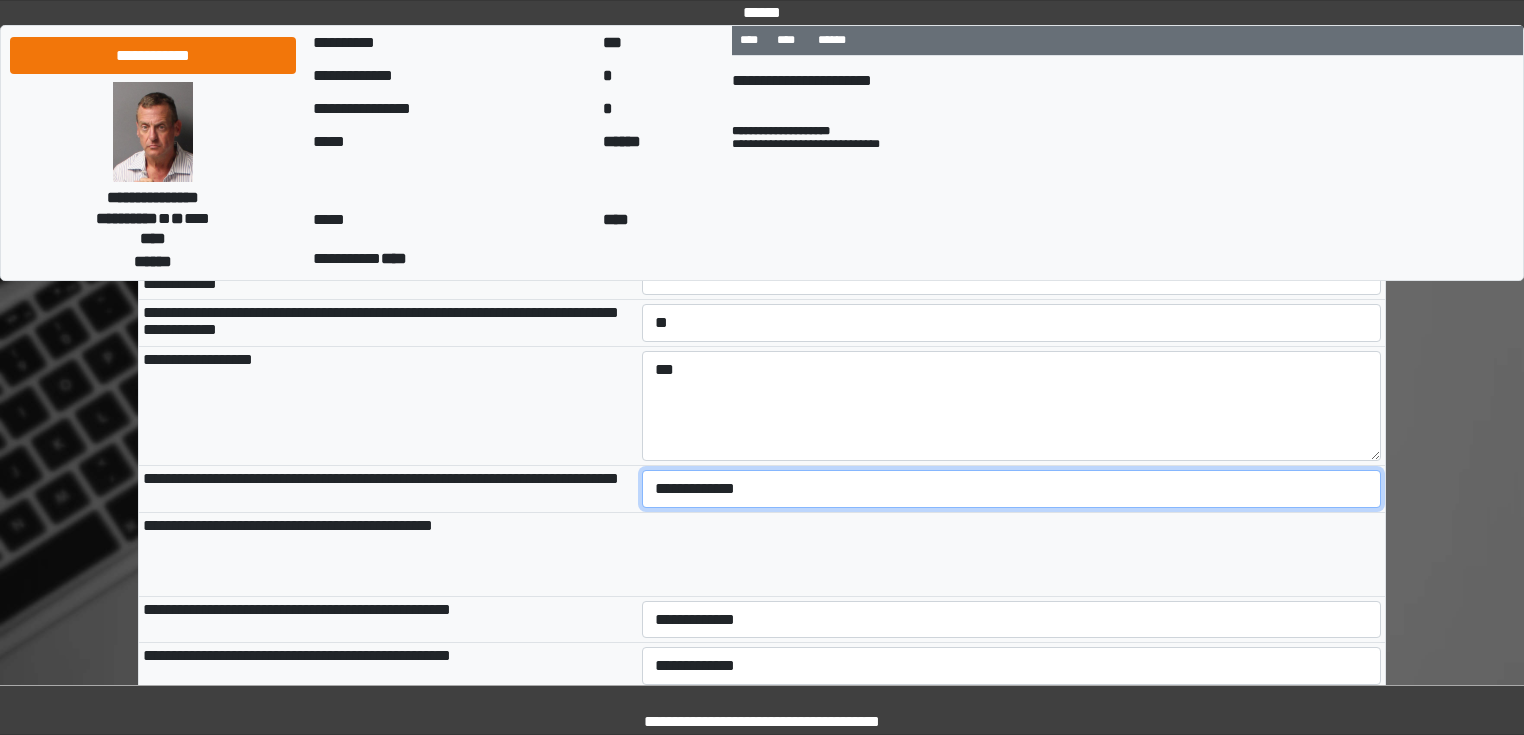 click on "**********" at bounding box center [1012, 489] 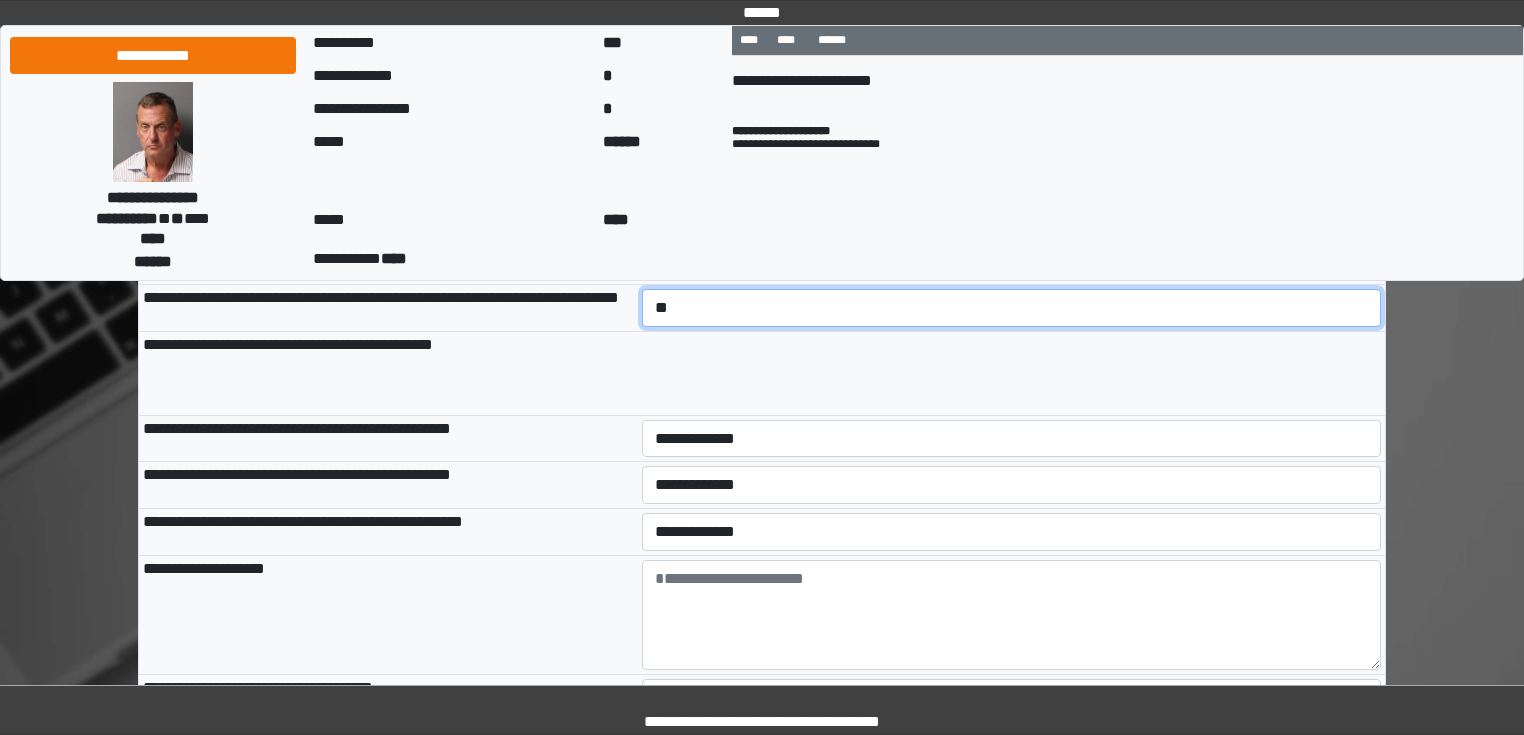 scroll, scrollTop: 1040, scrollLeft: 0, axis: vertical 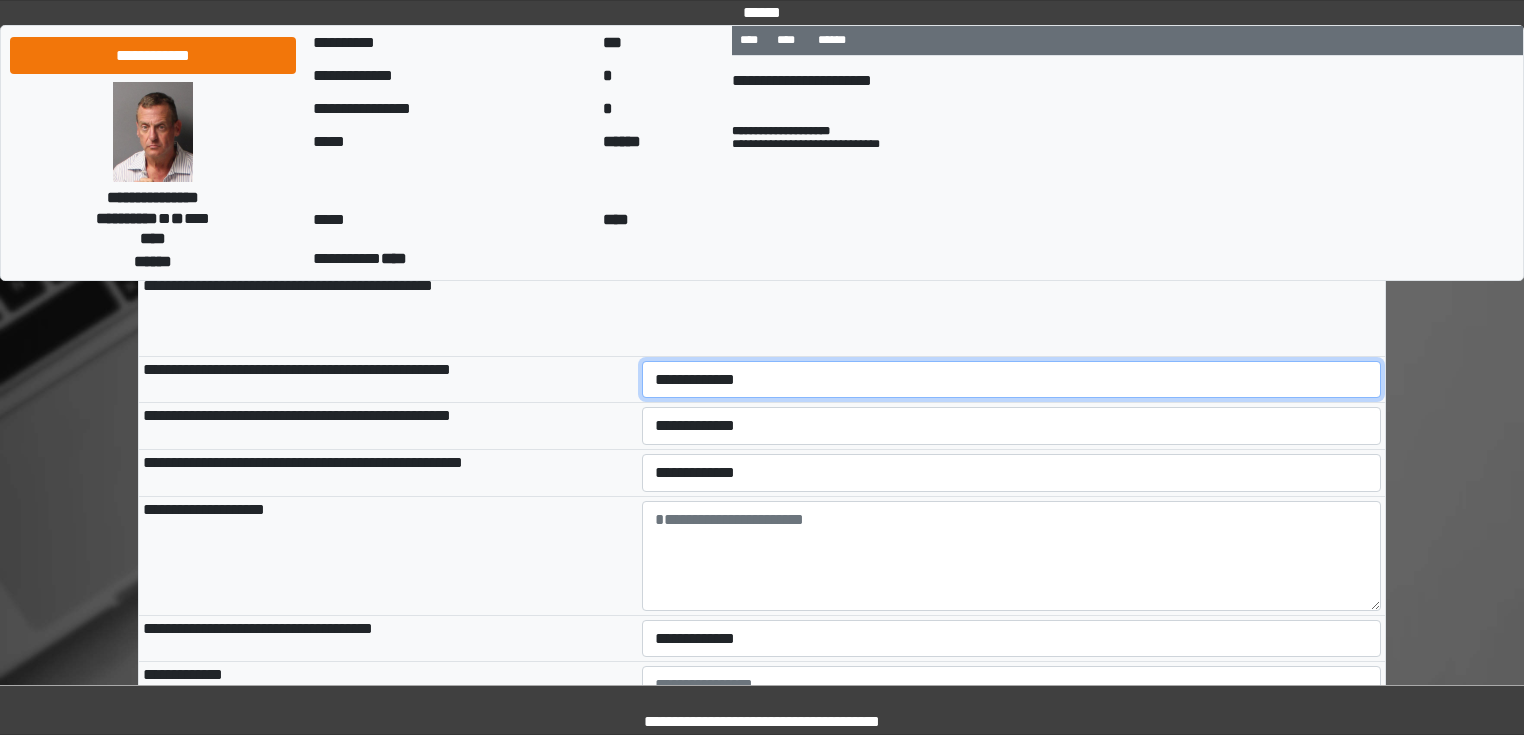 click on "**********" at bounding box center [1012, 380] 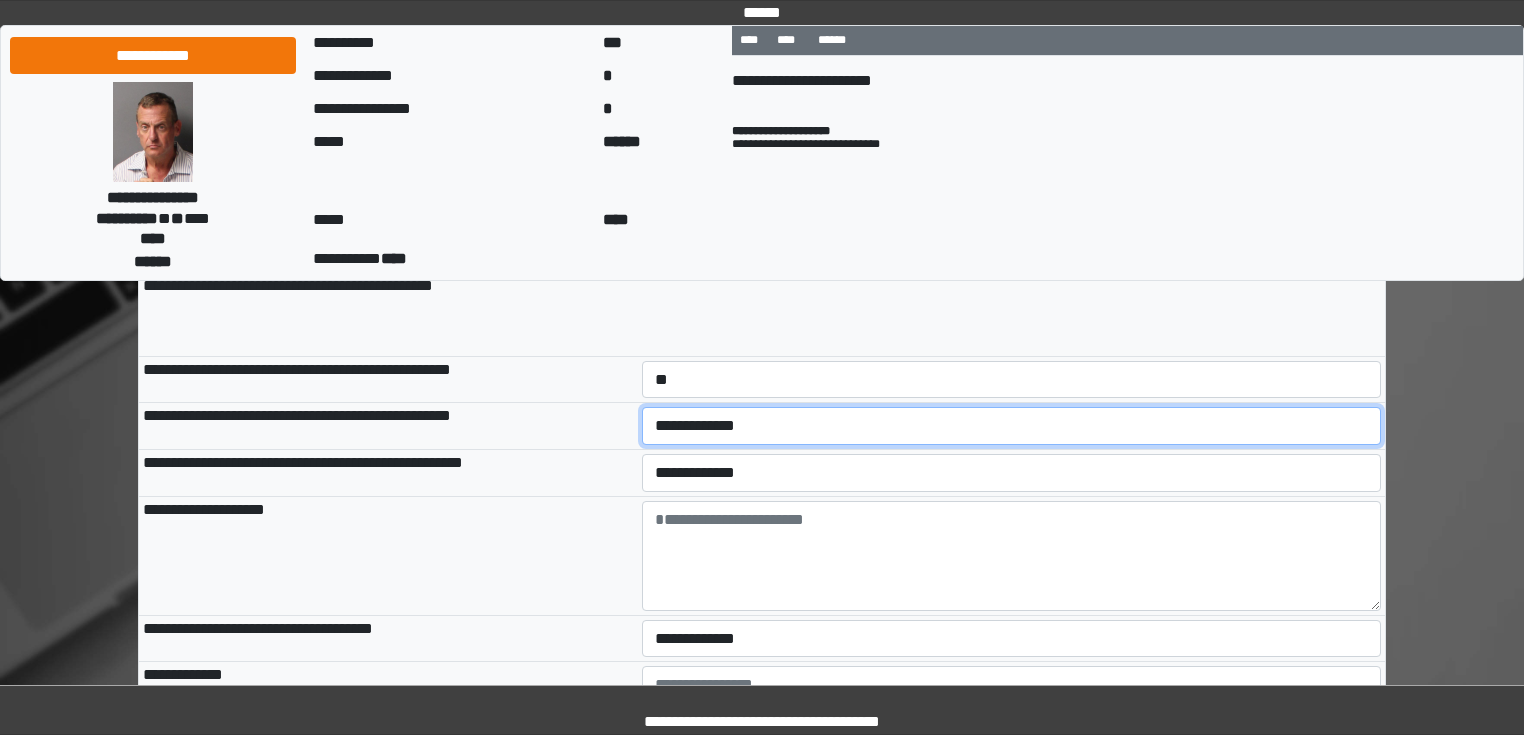 click on "**********" at bounding box center [1012, 426] 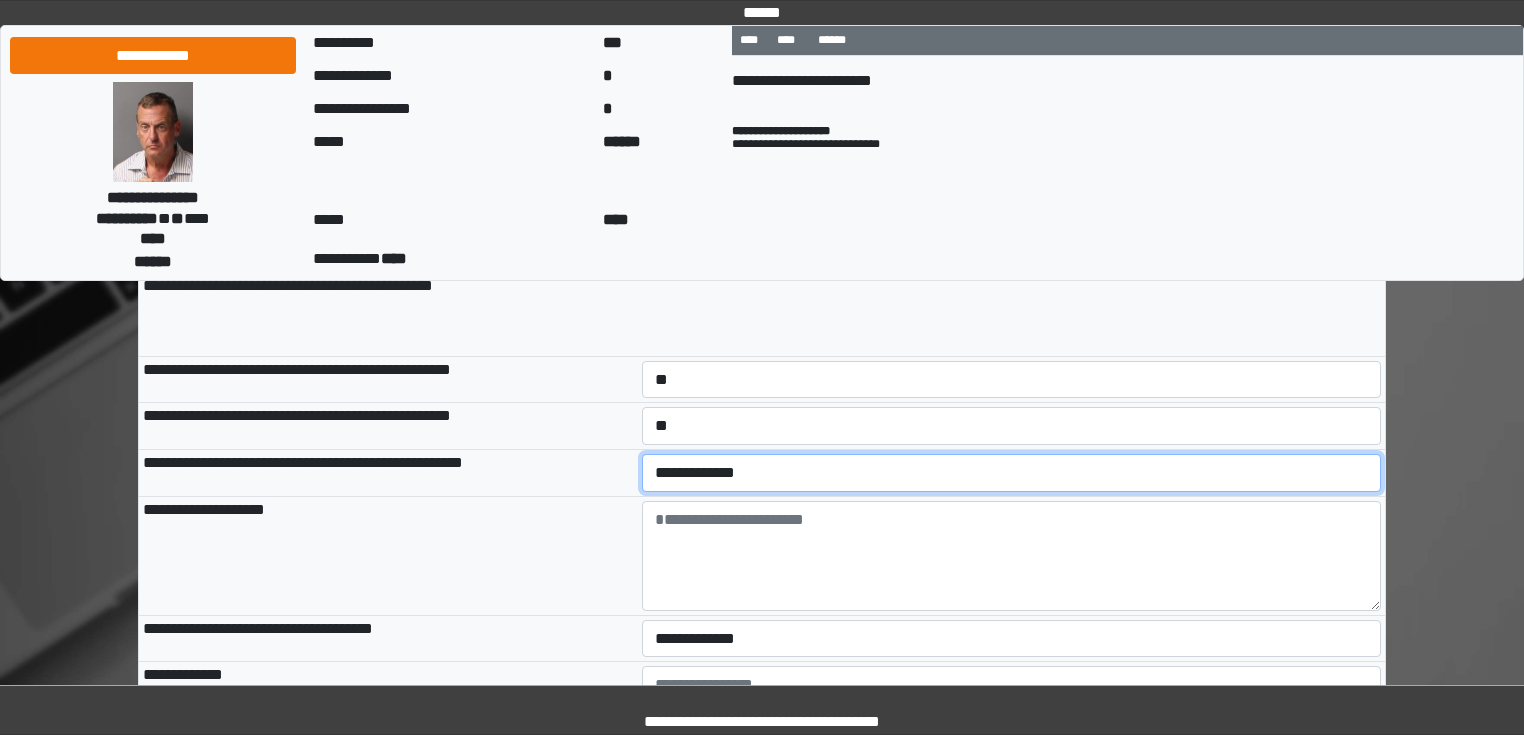 click on "**********" at bounding box center [1012, 473] 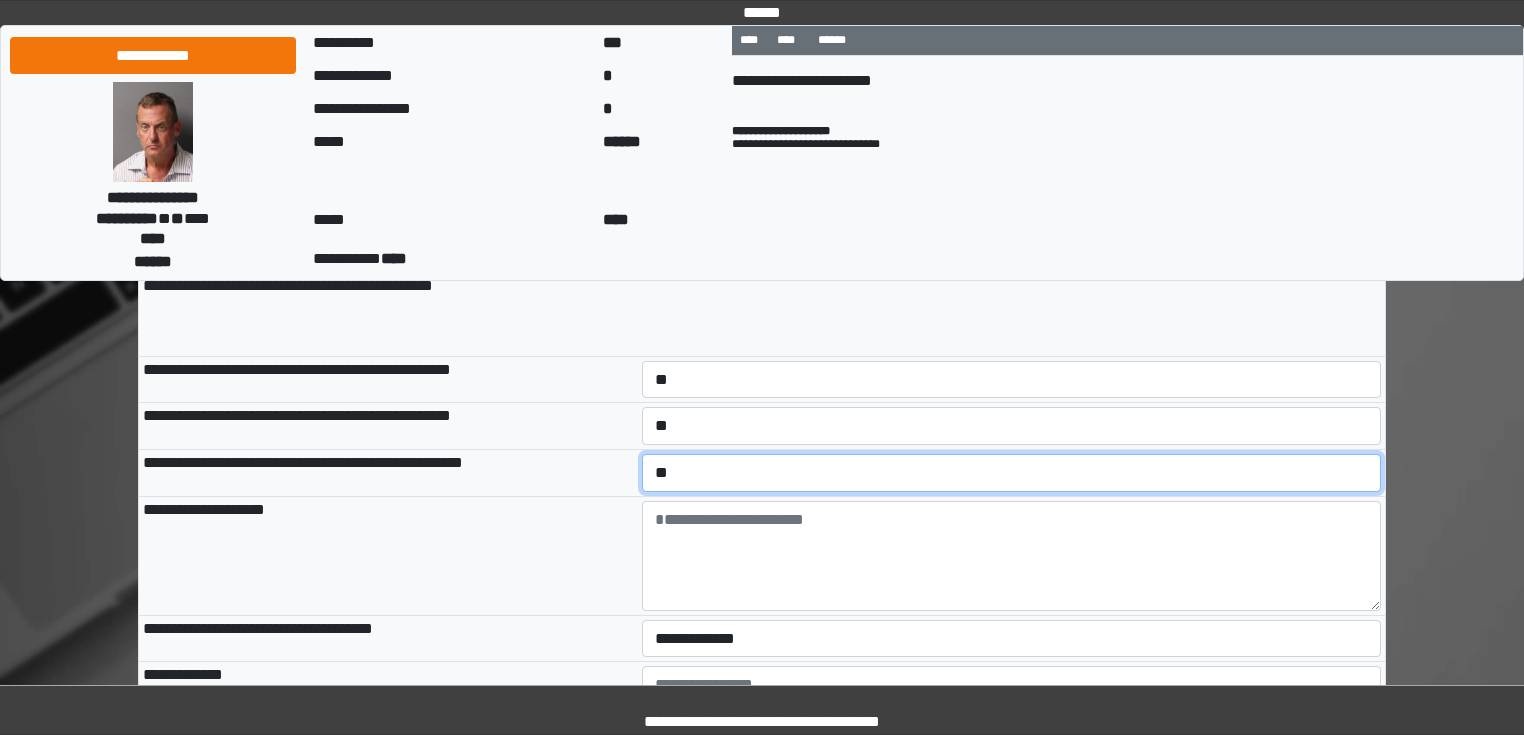 click on "**********" at bounding box center [1012, 473] 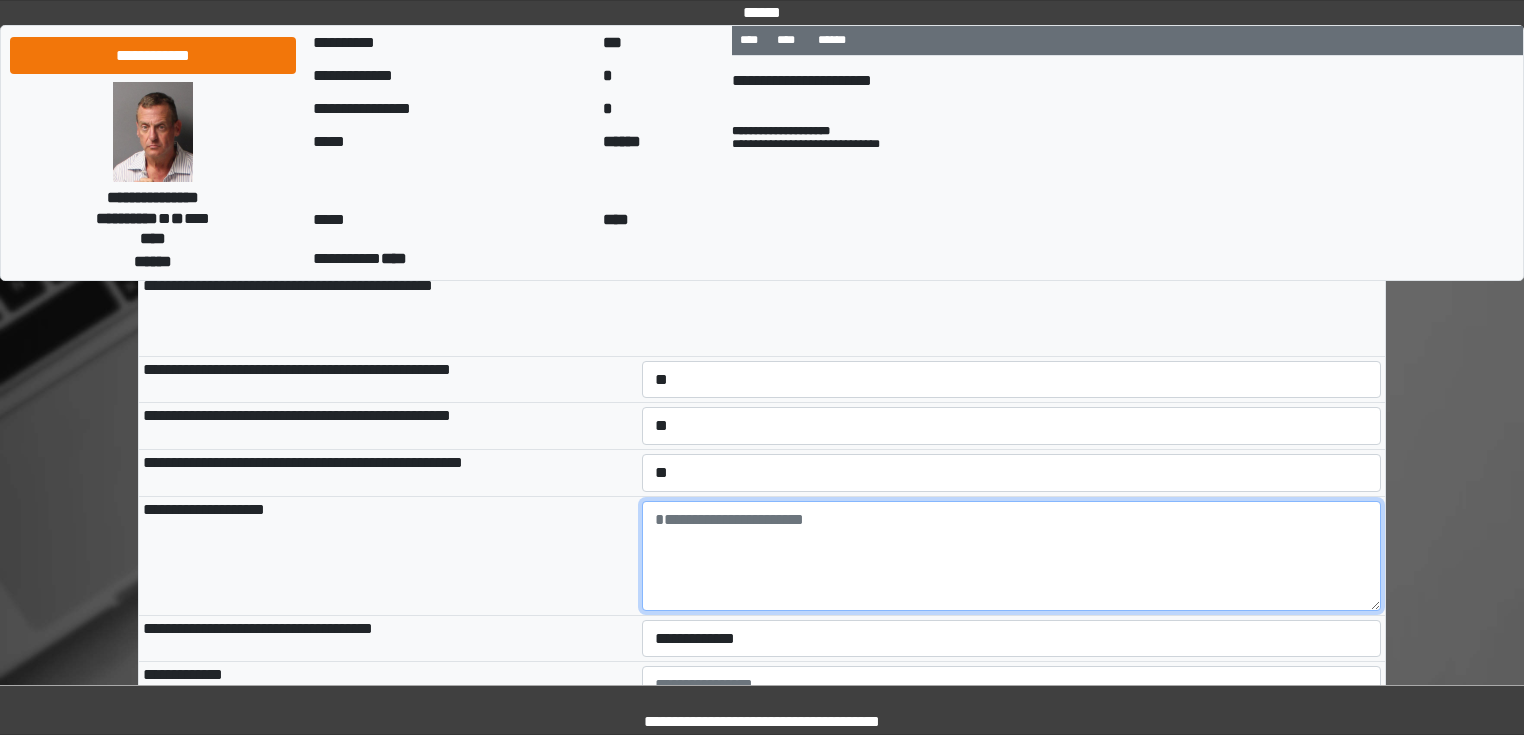click at bounding box center (1012, 556) 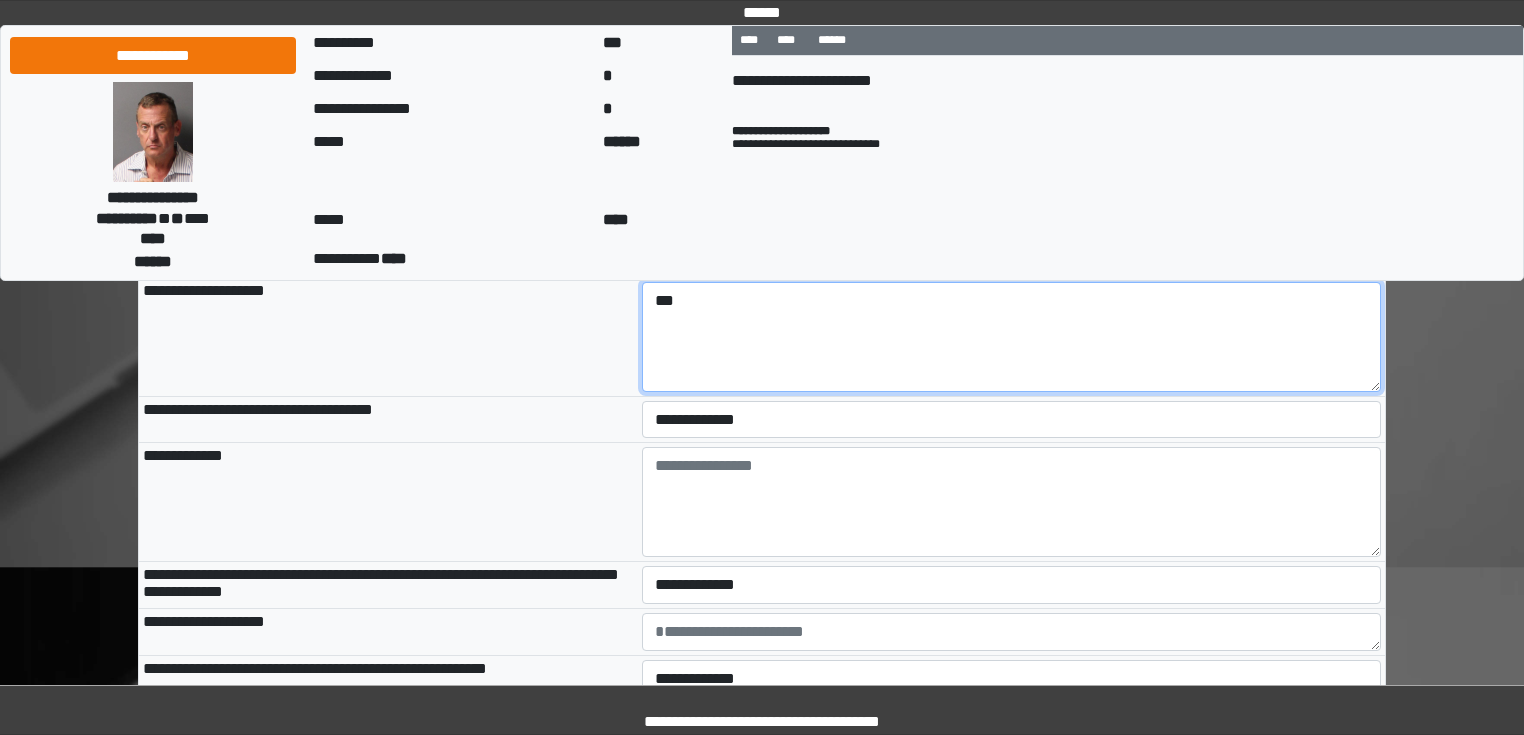 scroll, scrollTop: 1280, scrollLeft: 0, axis: vertical 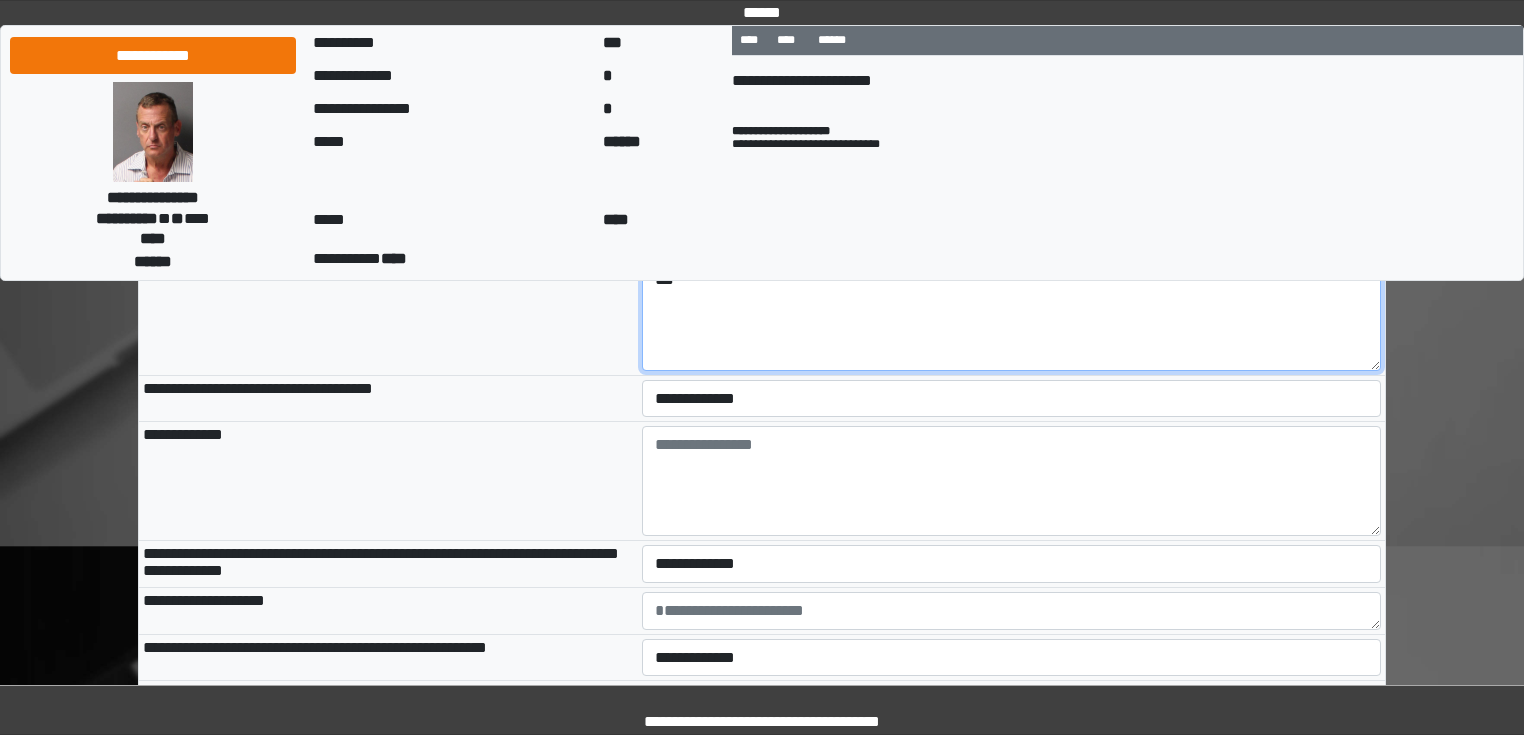 type on "***" 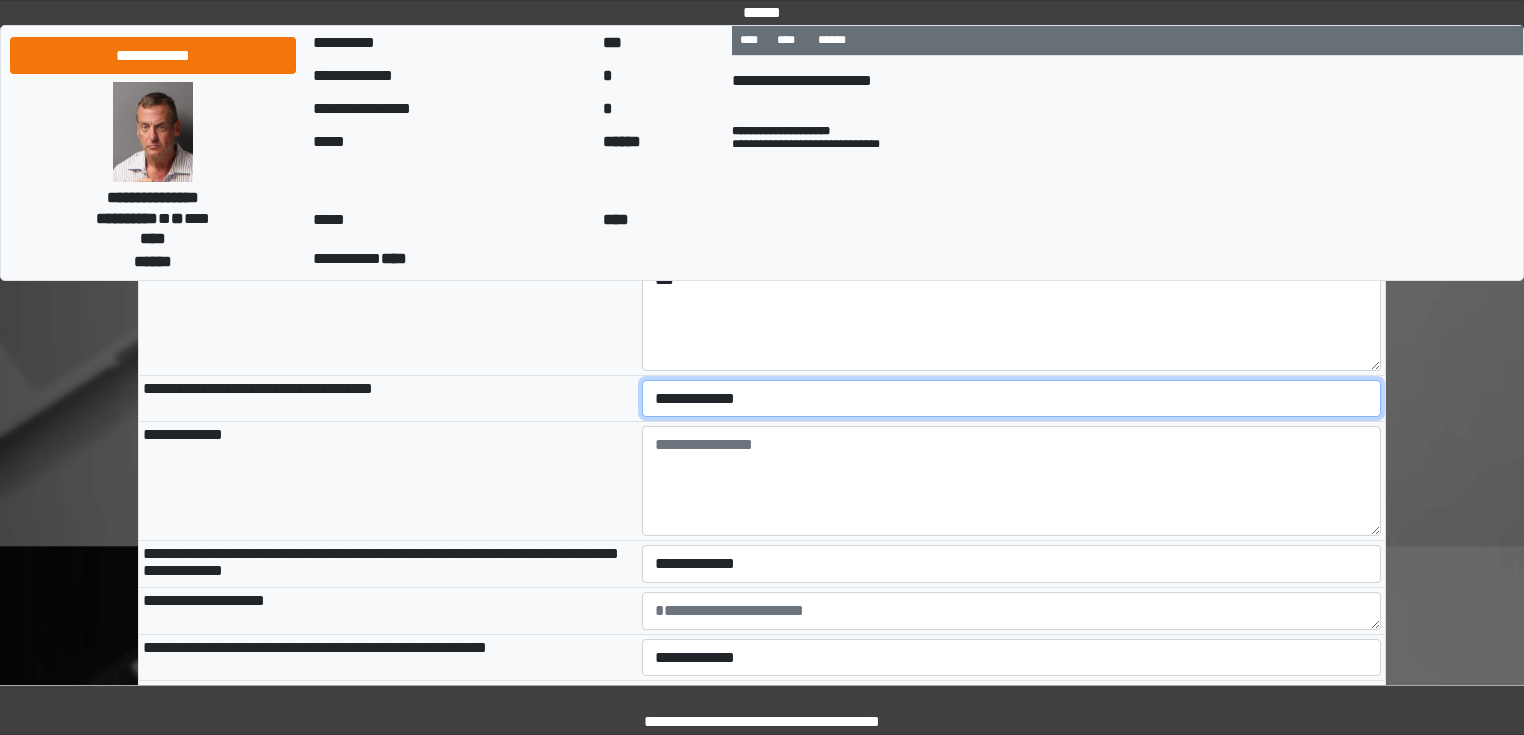 click on "**********" at bounding box center [1012, 399] 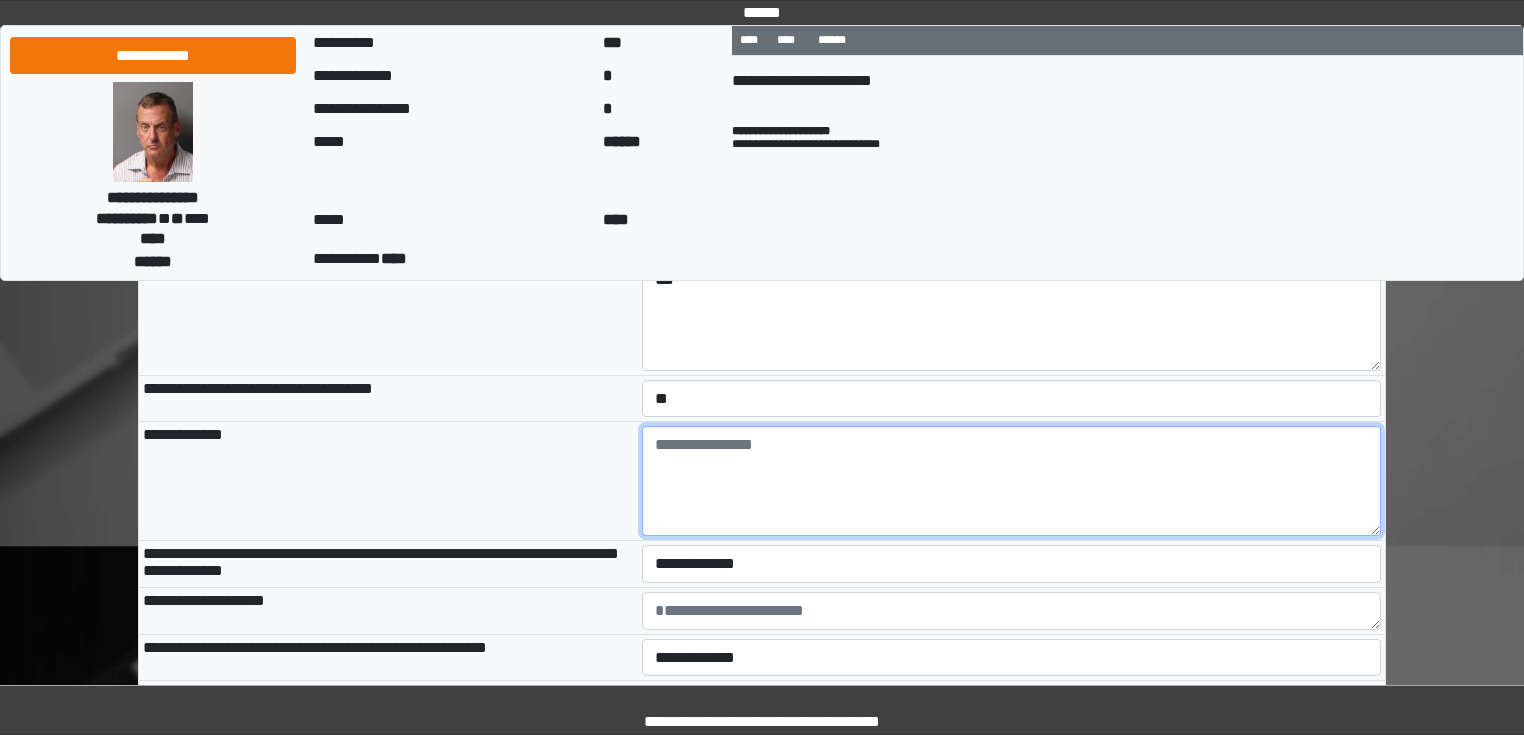 click at bounding box center (1012, 481) 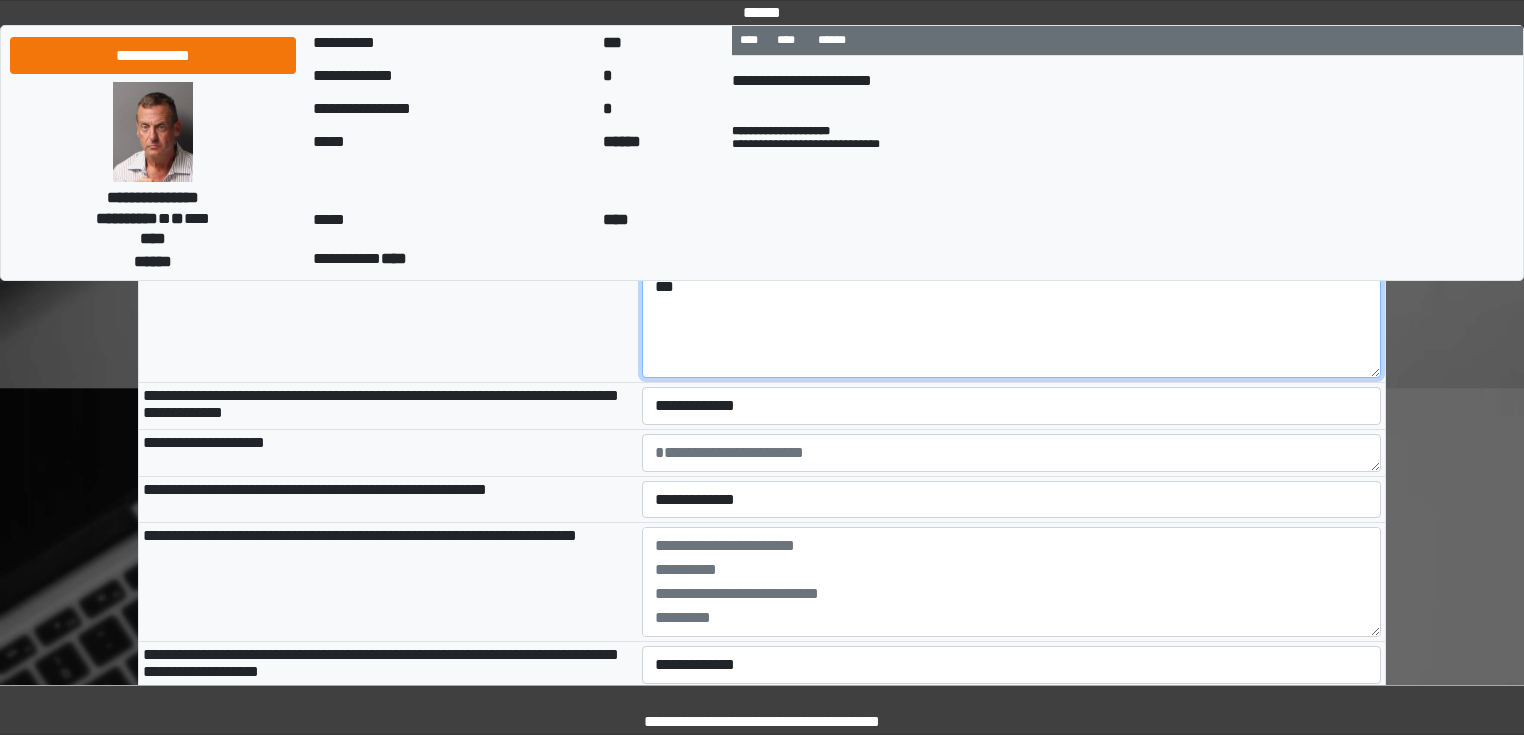 scroll, scrollTop: 1440, scrollLeft: 0, axis: vertical 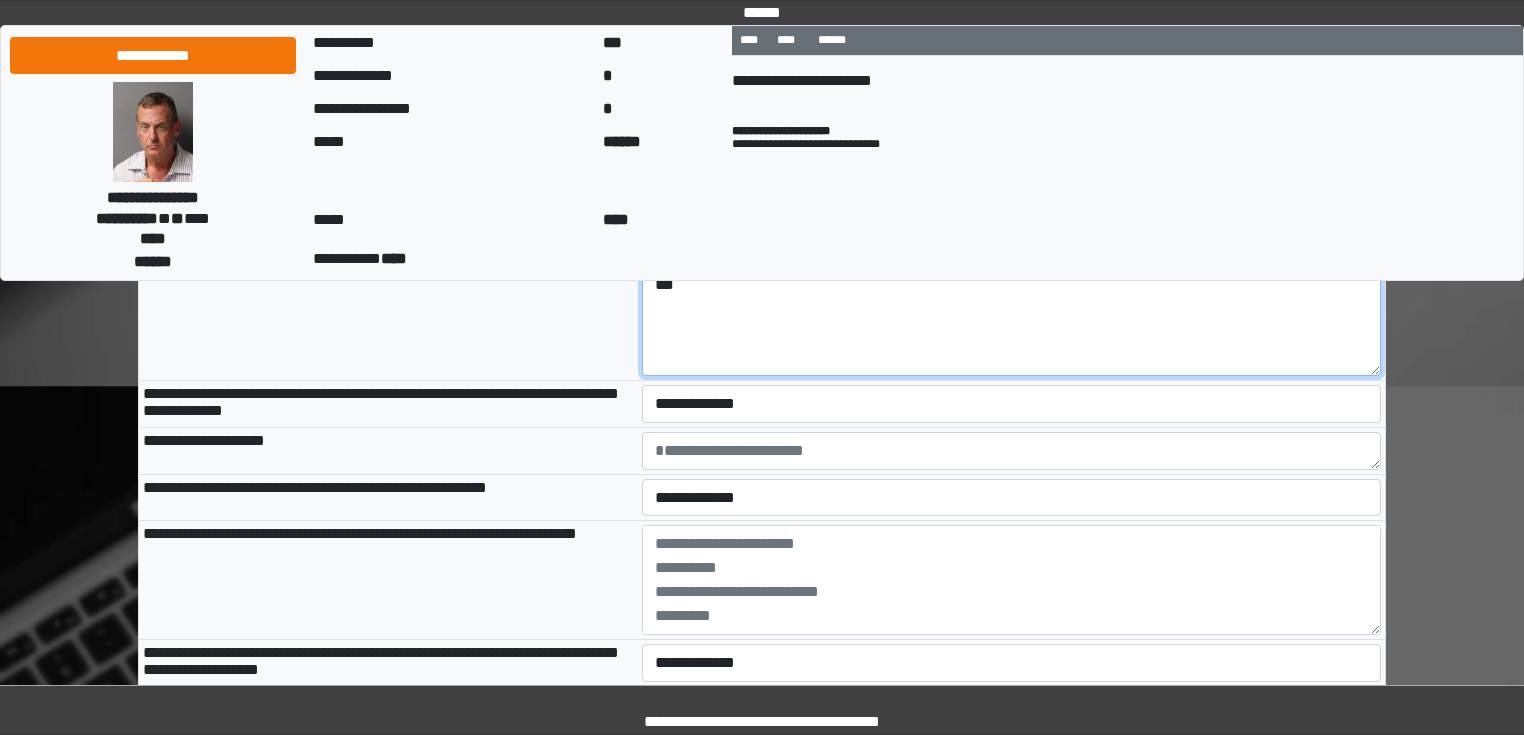 type on "***" 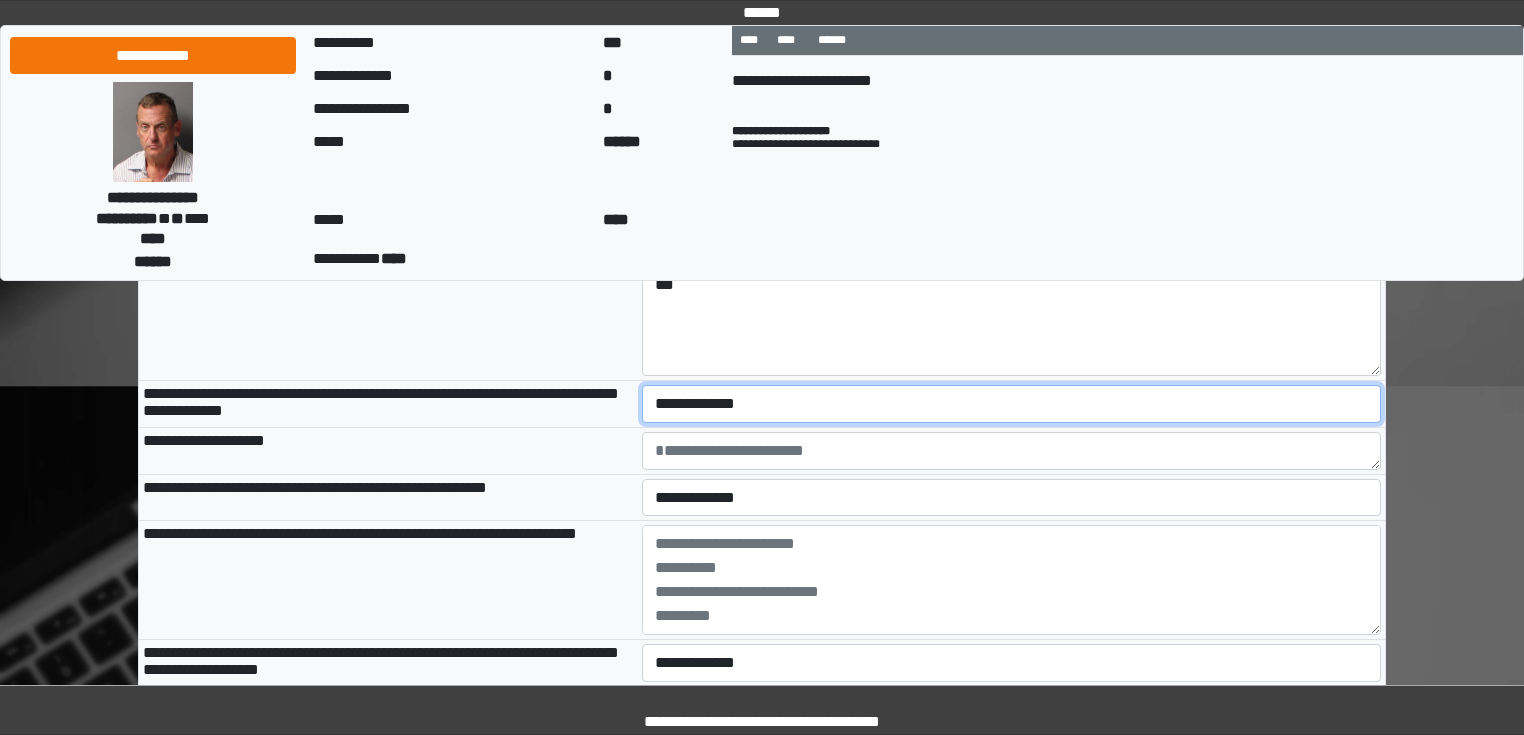 click on "**********" at bounding box center [1012, 404] 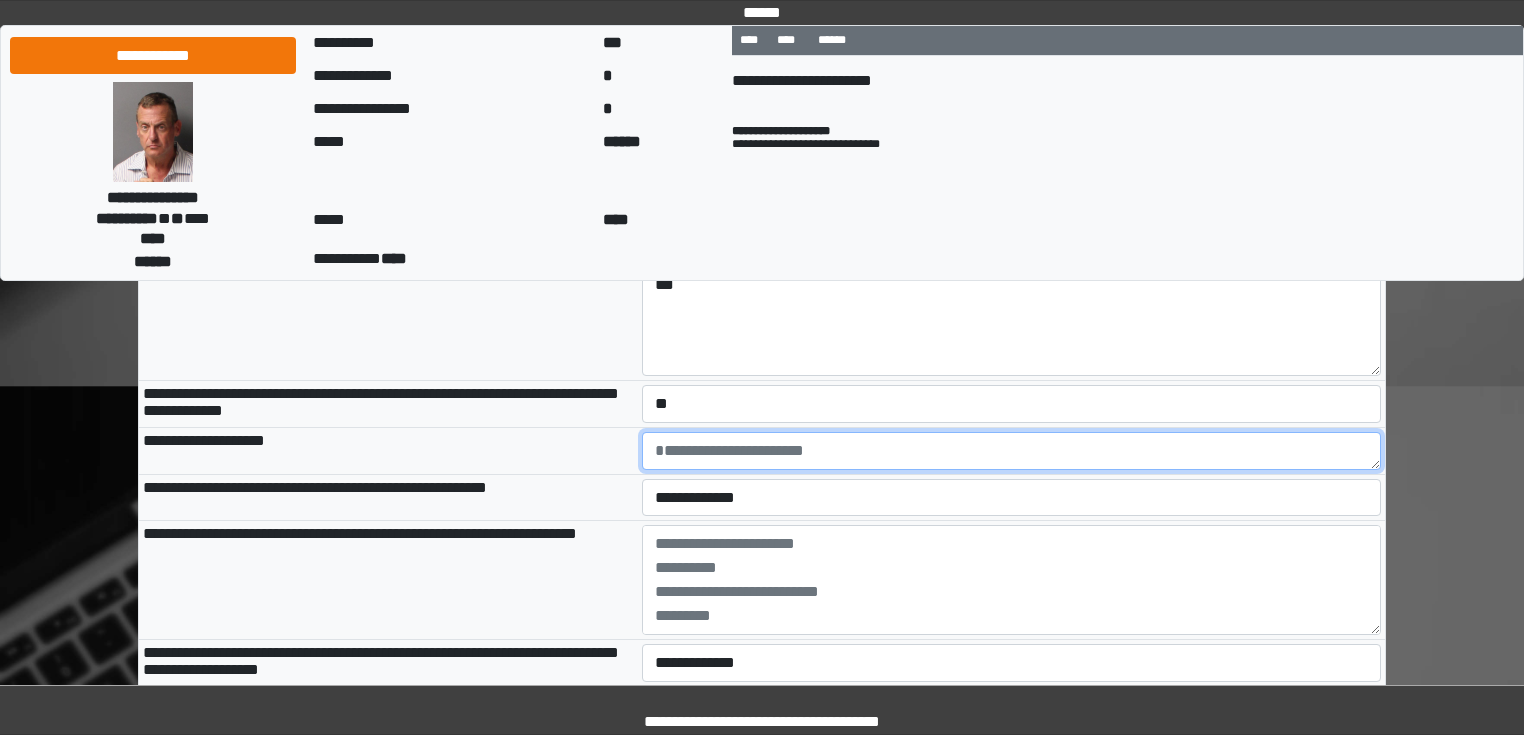 click at bounding box center [1012, 451] 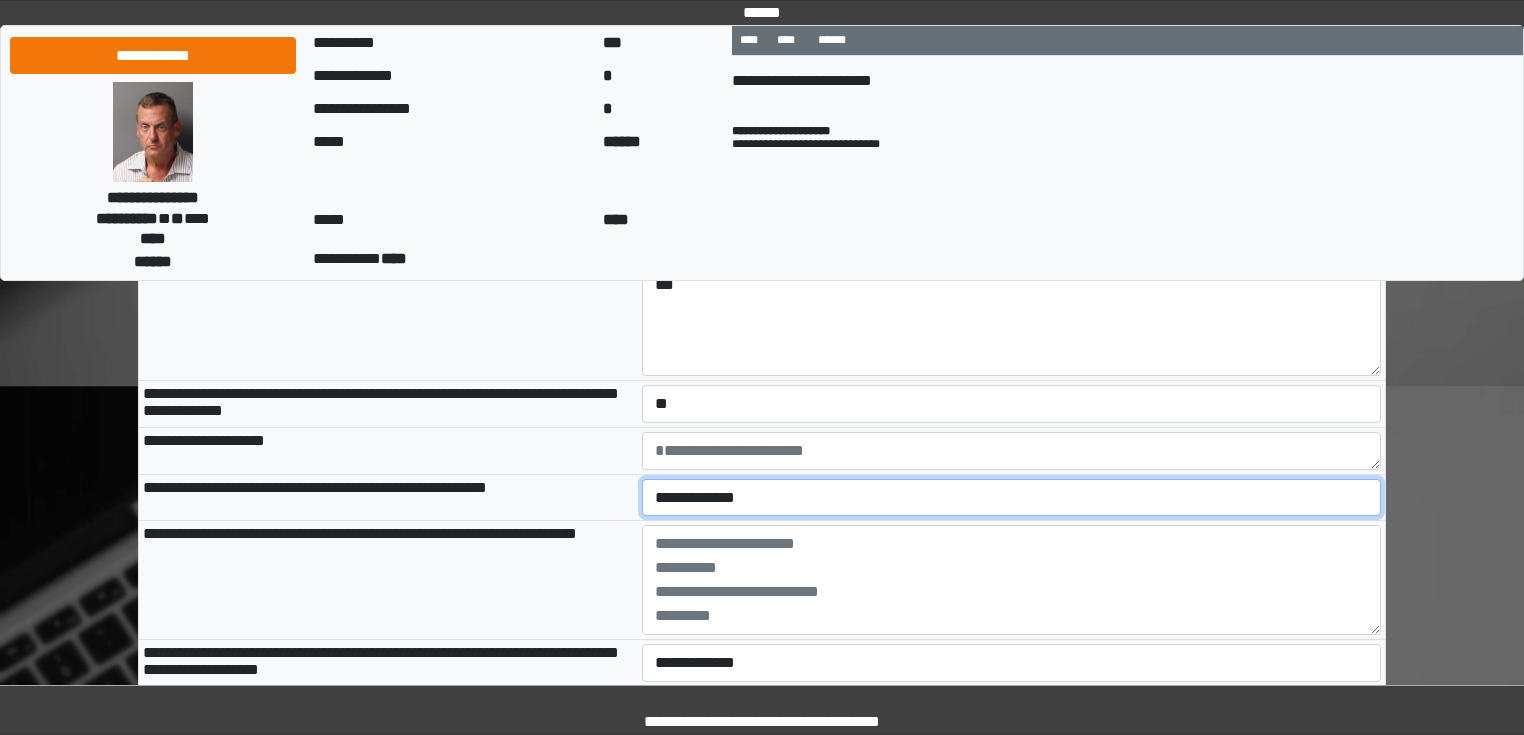 click on "**********" at bounding box center [1012, 498] 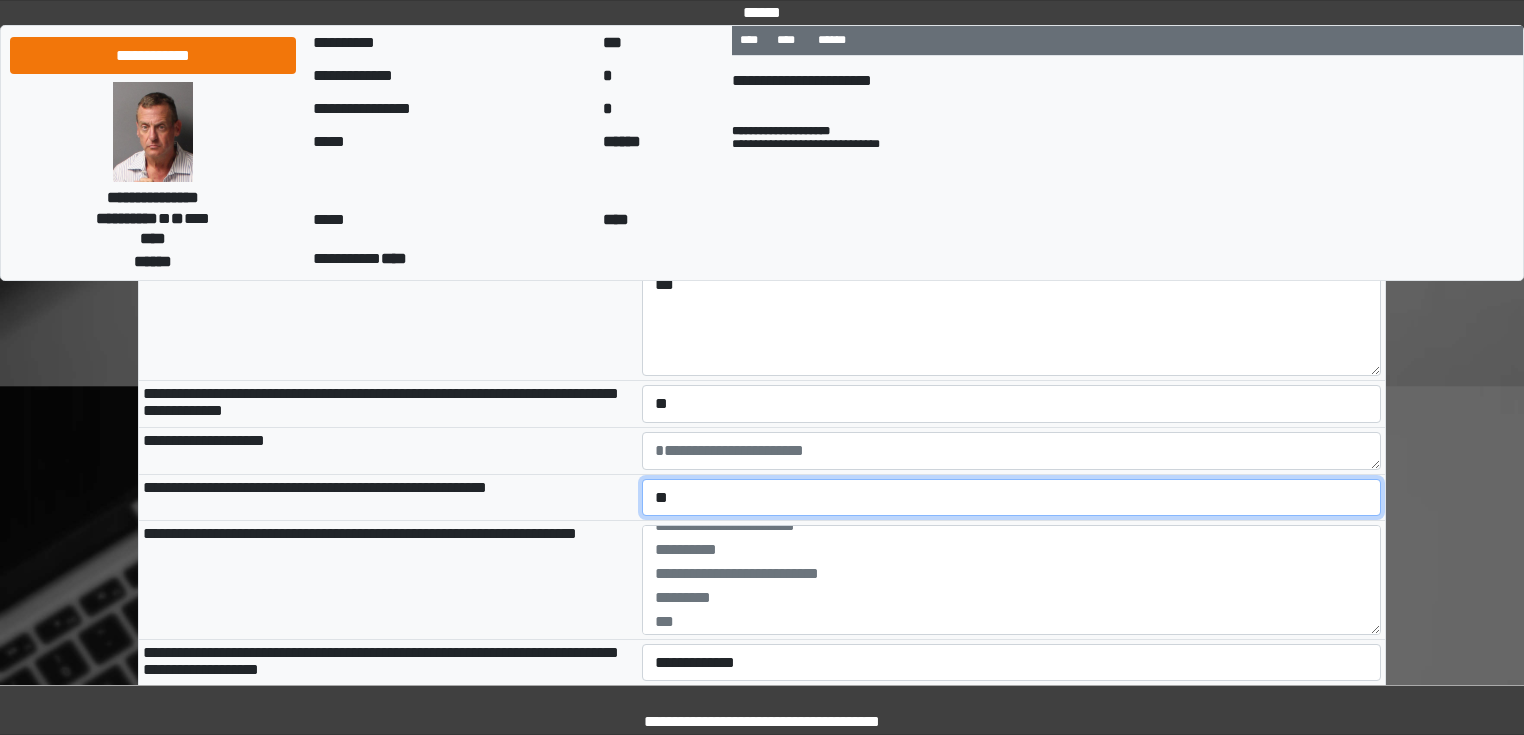scroll, scrollTop: 24, scrollLeft: 0, axis: vertical 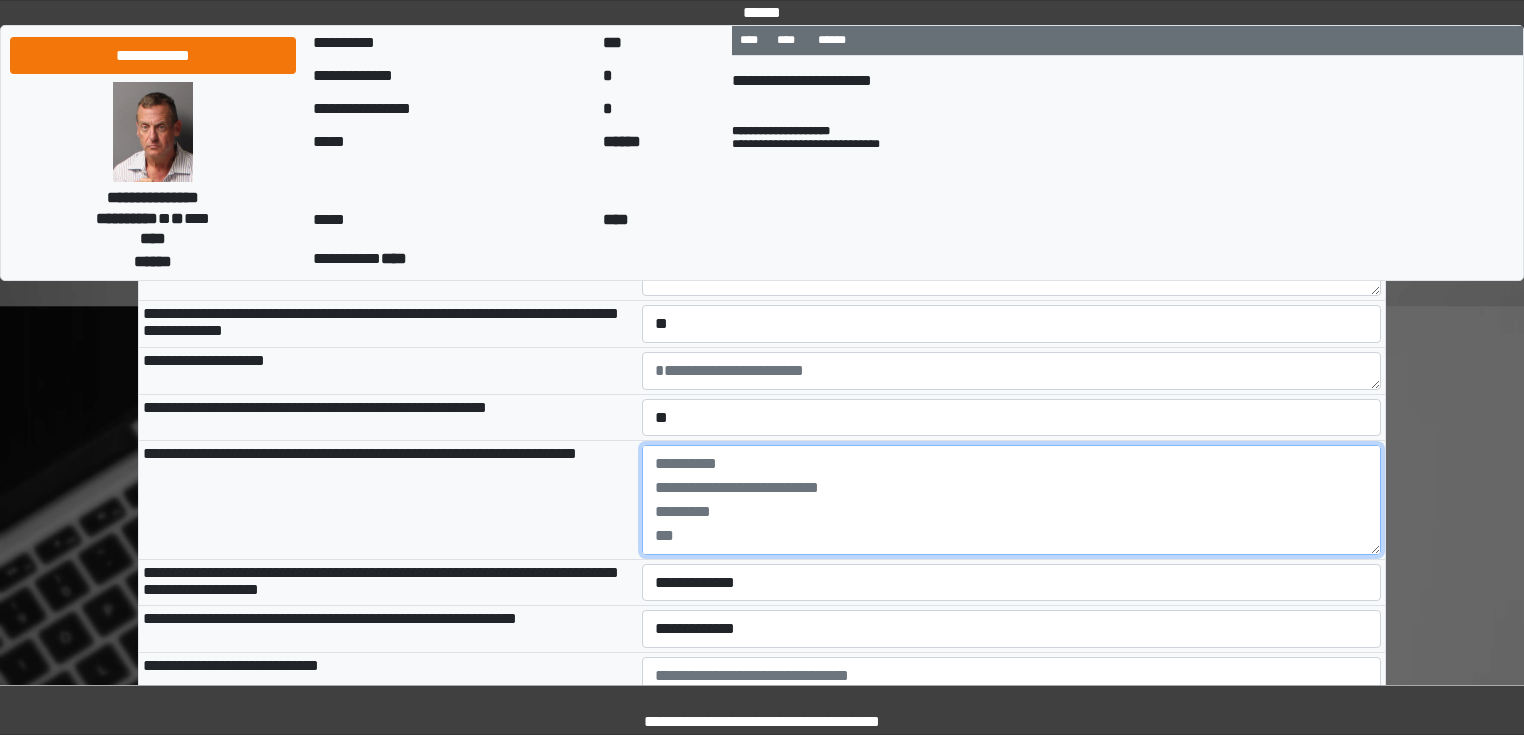 click at bounding box center [1012, 500] 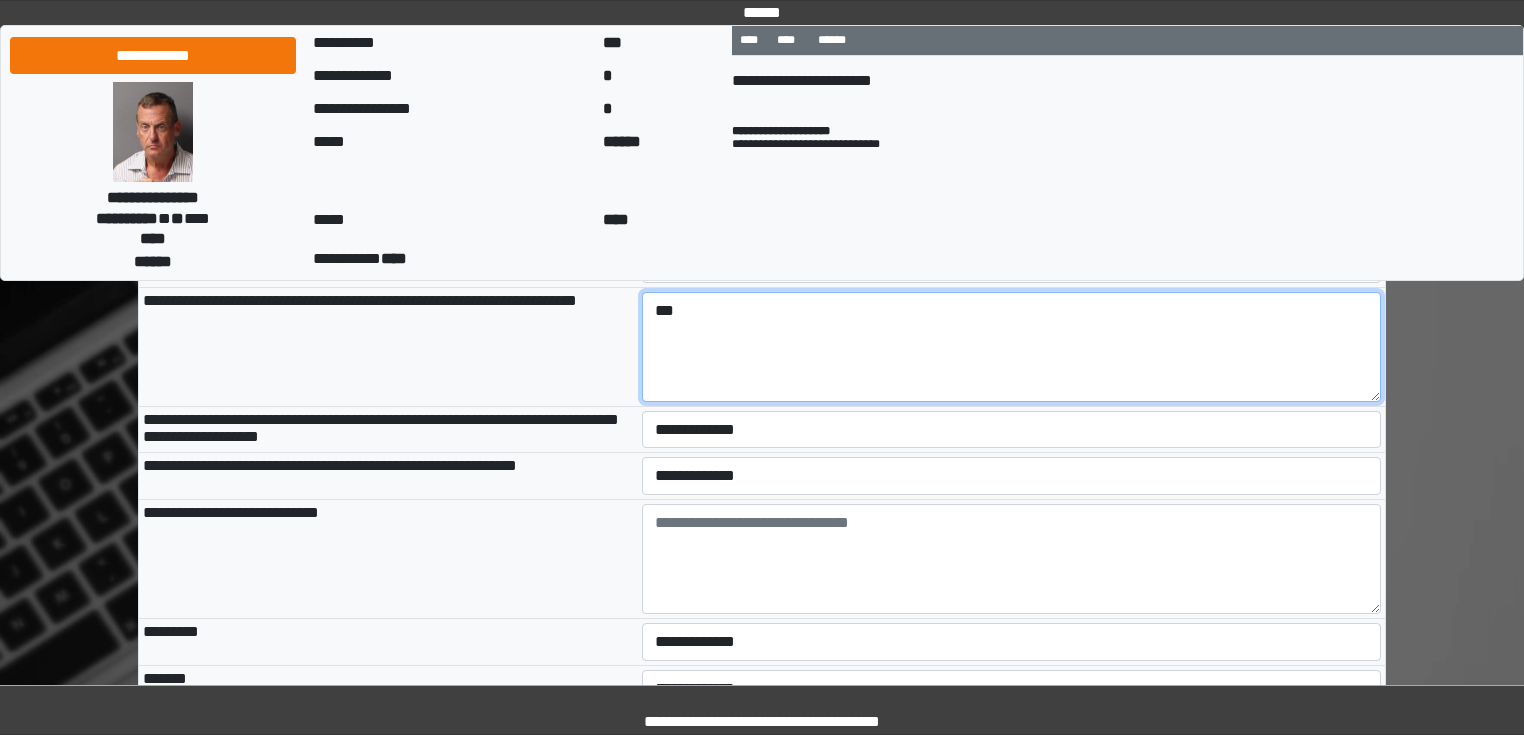 scroll, scrollTop: 1680, scrollLeft: 0, axis: vertical 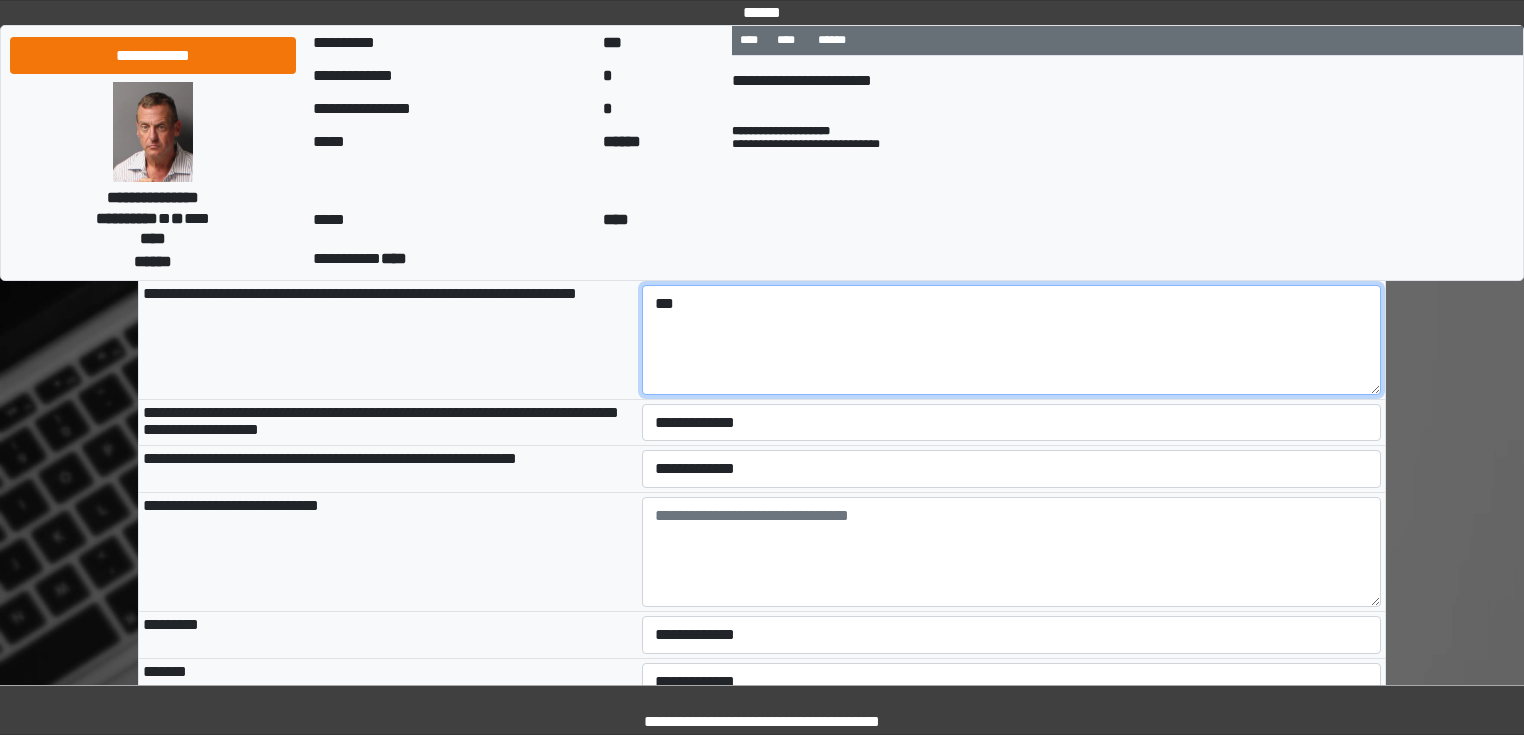 type on "***" 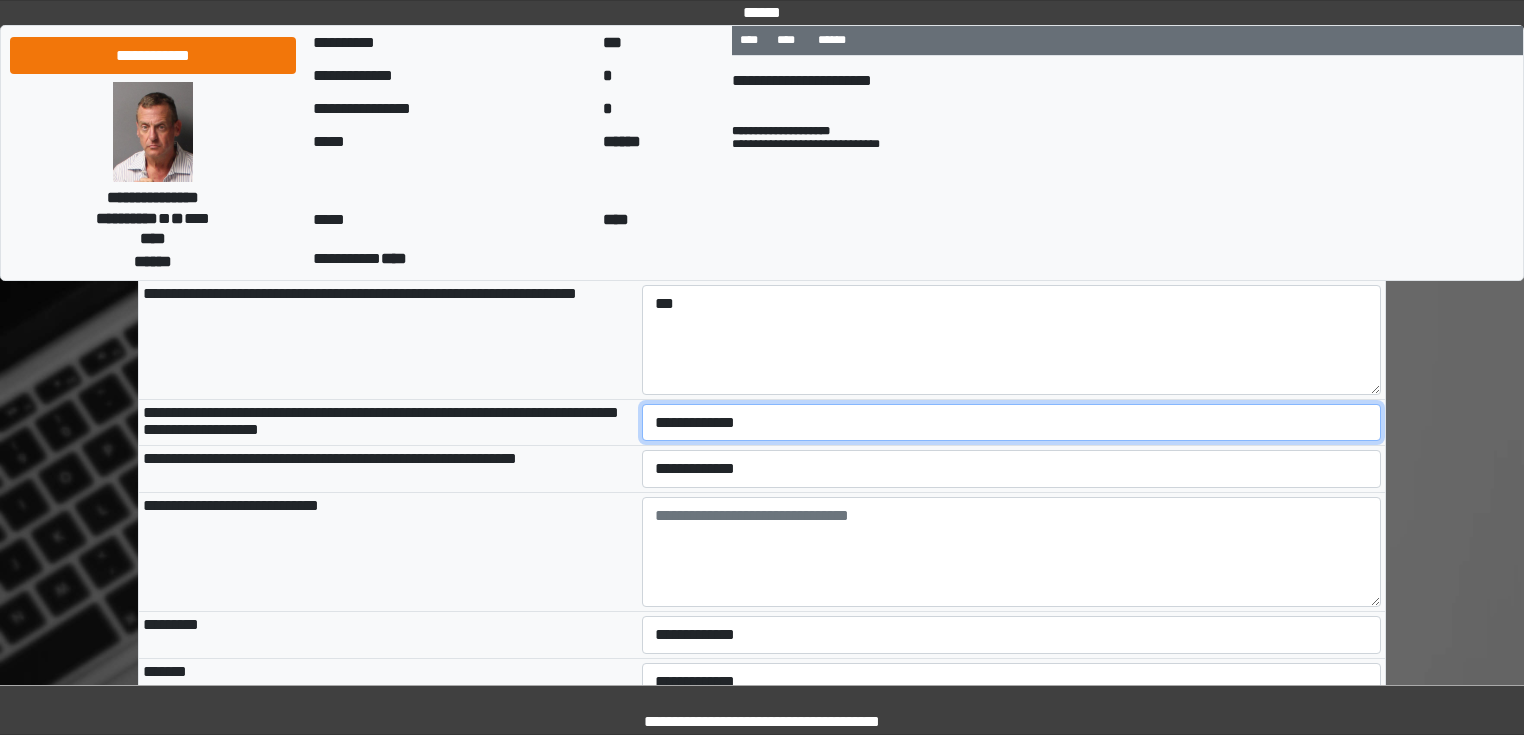 click on "**********" at bounding box center [1012, 423] 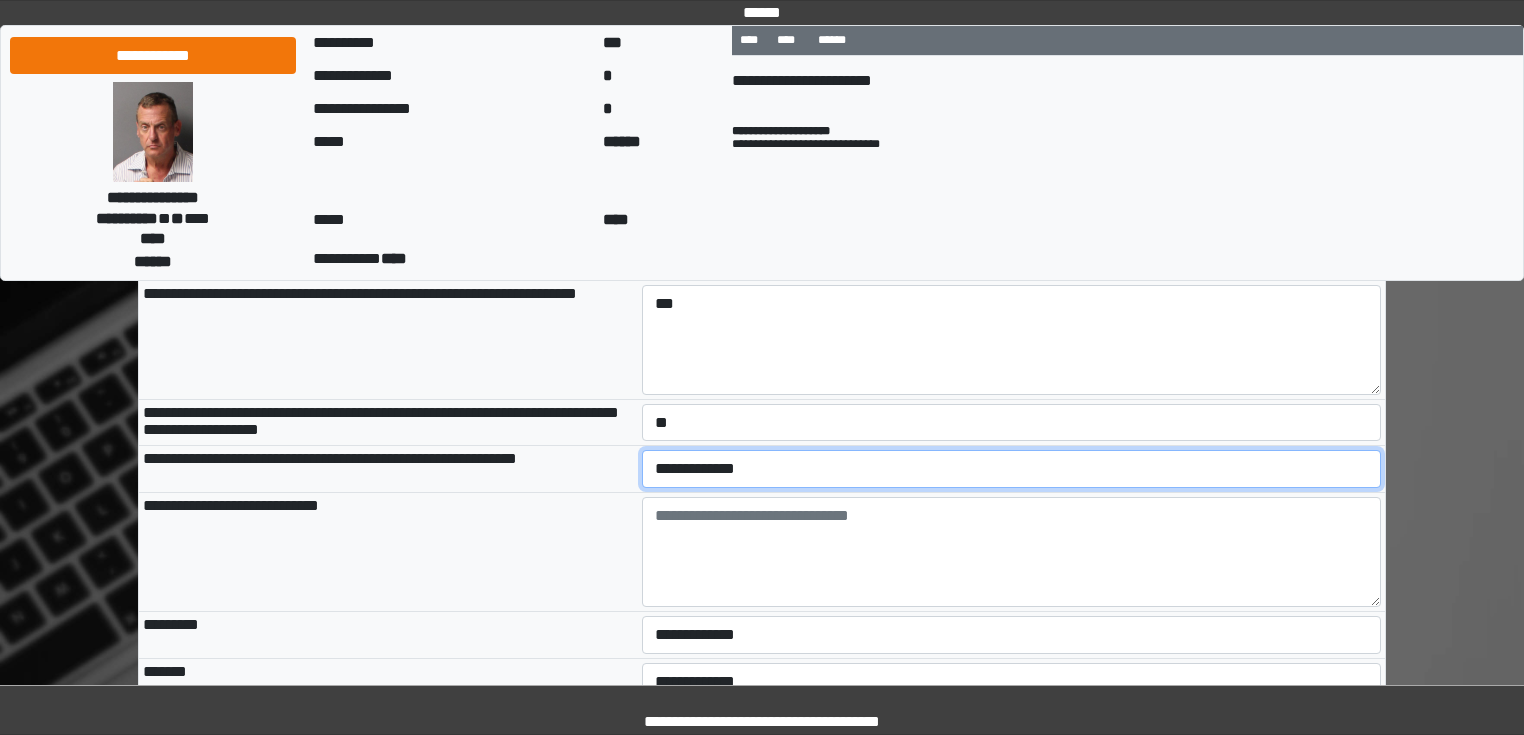 click on "**********" at bounding box center [1012, 469] 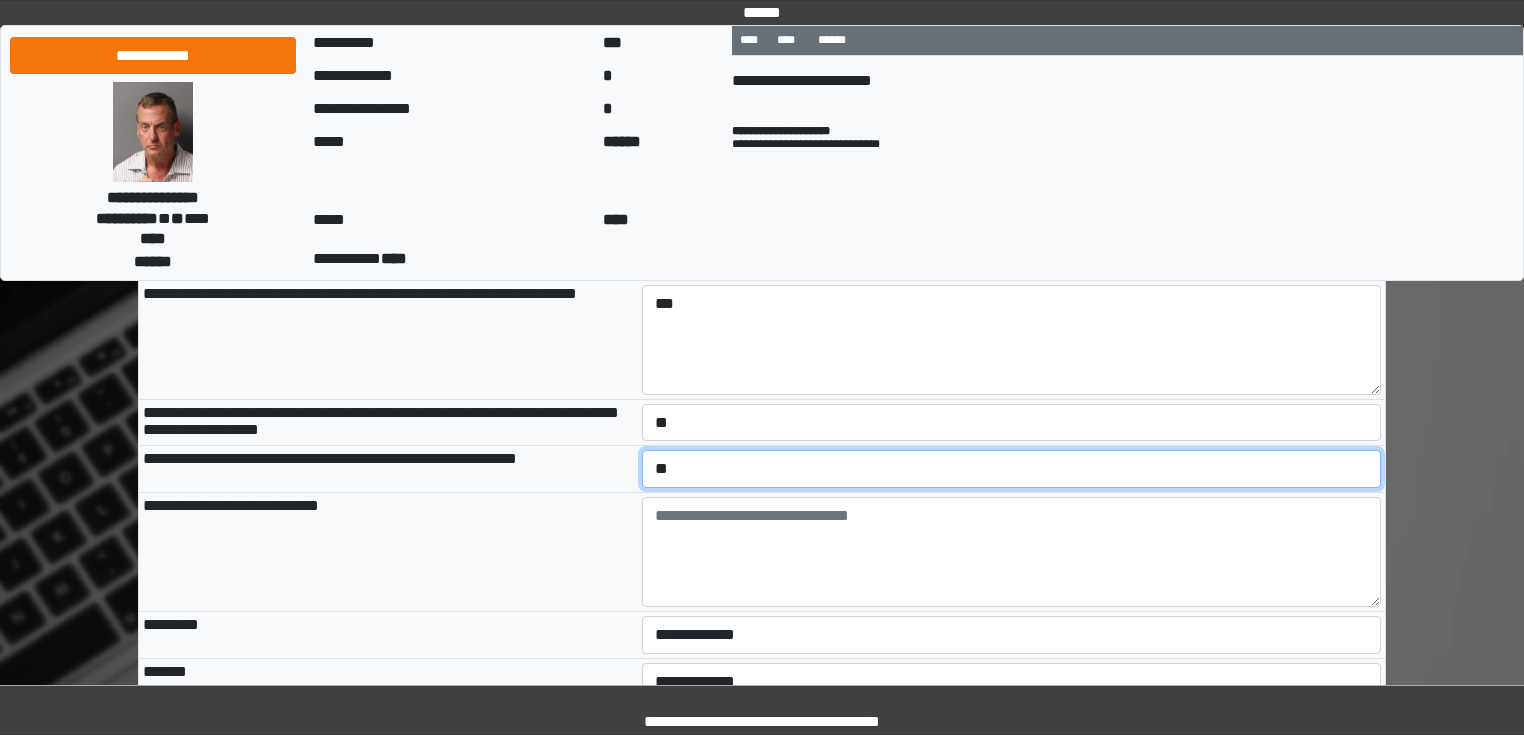 click on "**********" at bounding box center (1012, 469) 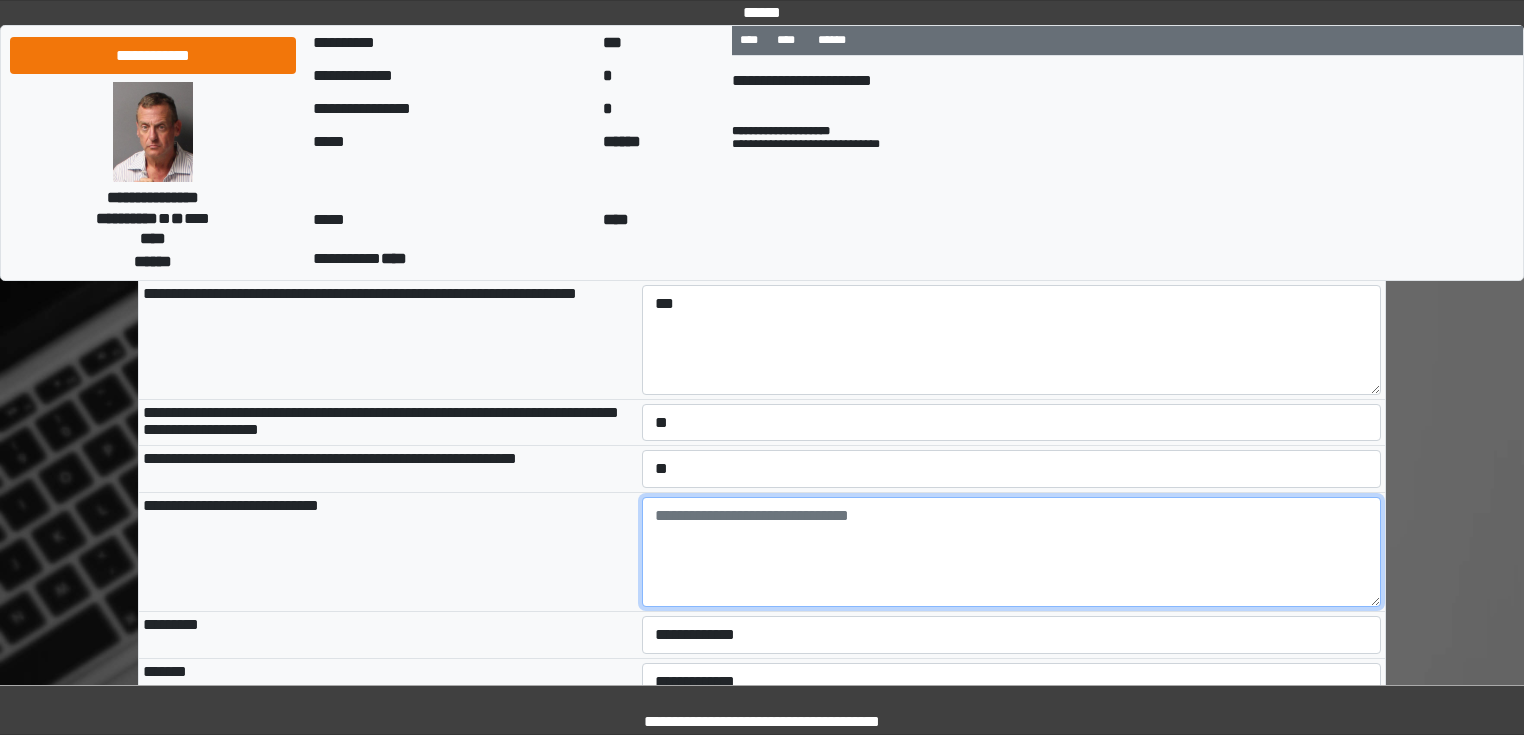click at bounding box center [1012, 552] 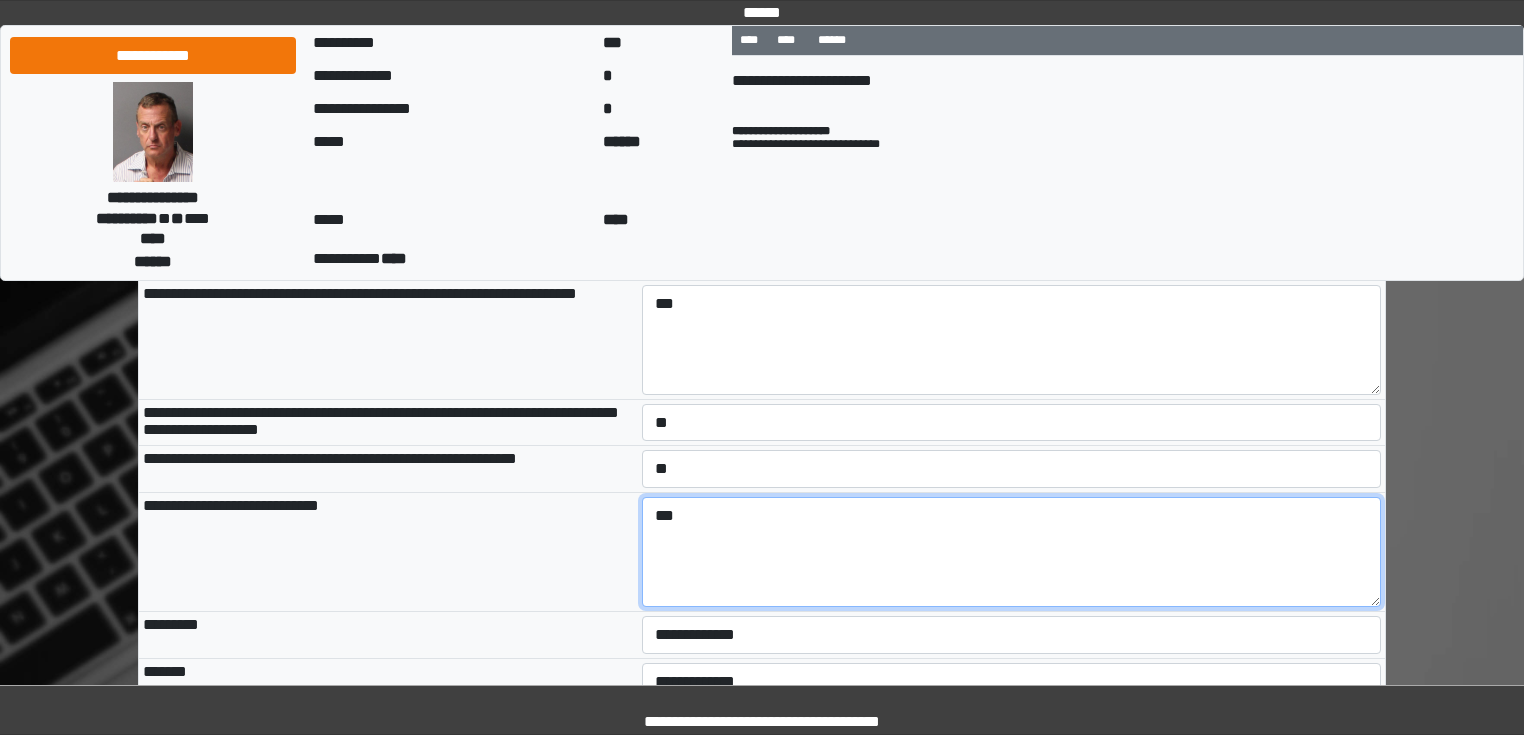 click on "***" at bounding box center [1012, 552] 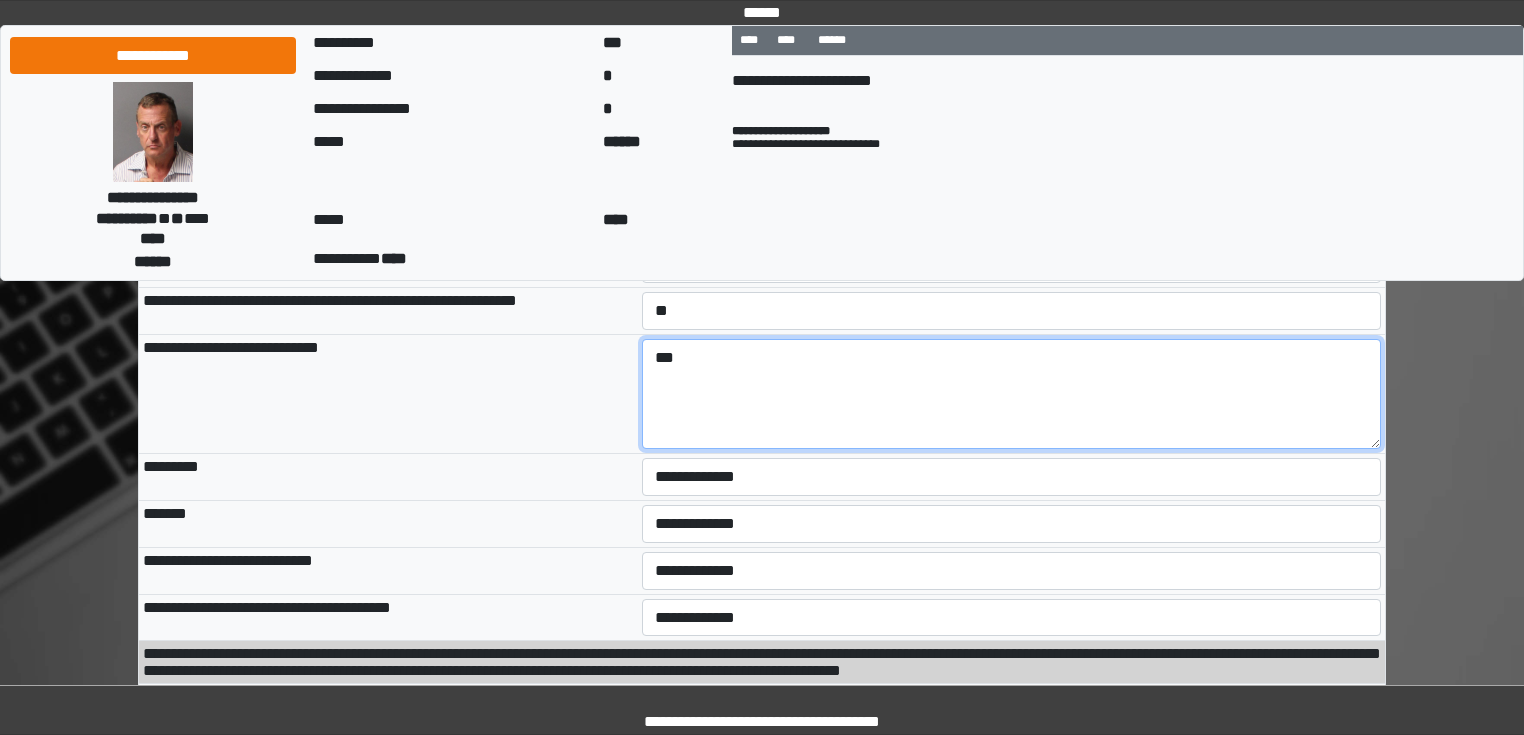 scroll, scrollTop: 1840, scrollLeft: 0, axis: vertical 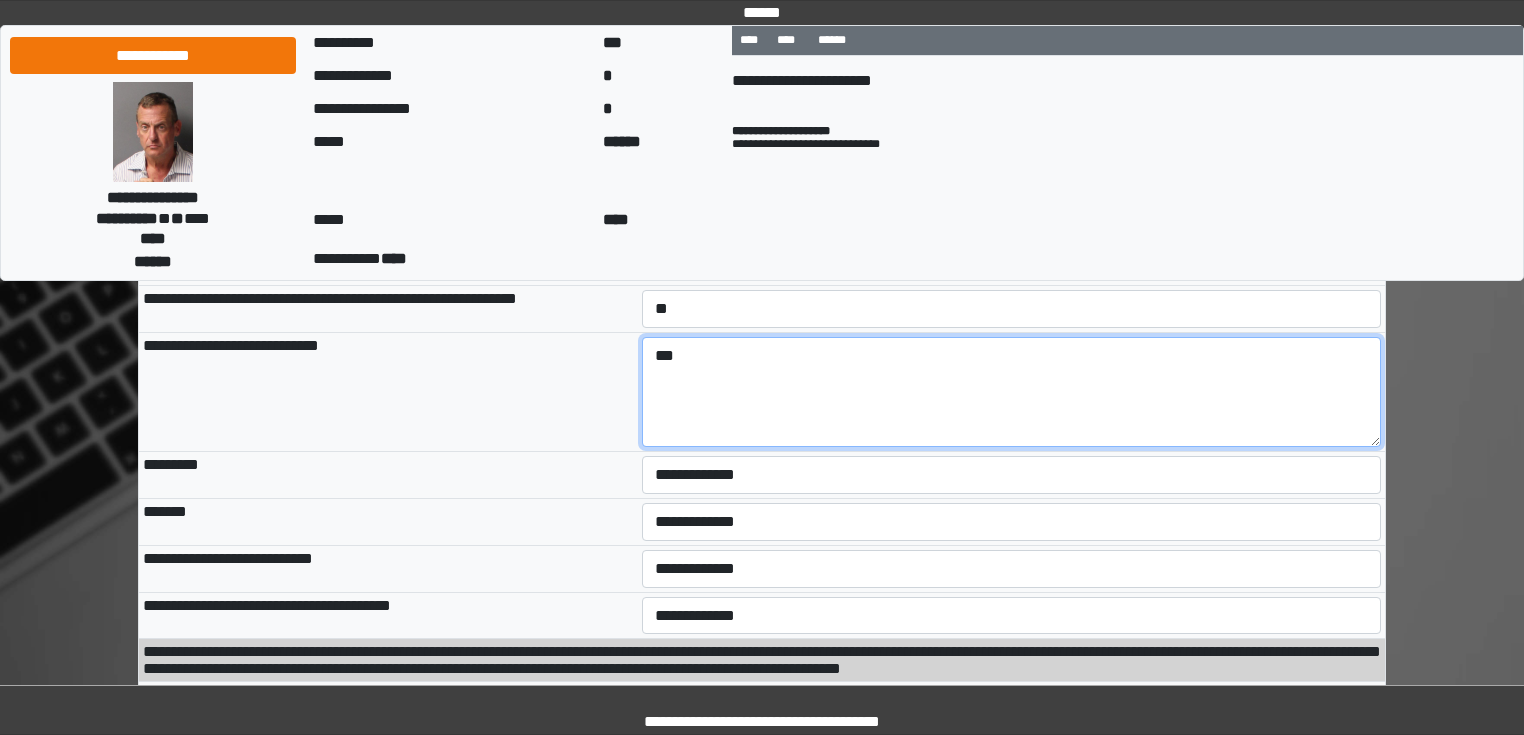 type on "***" 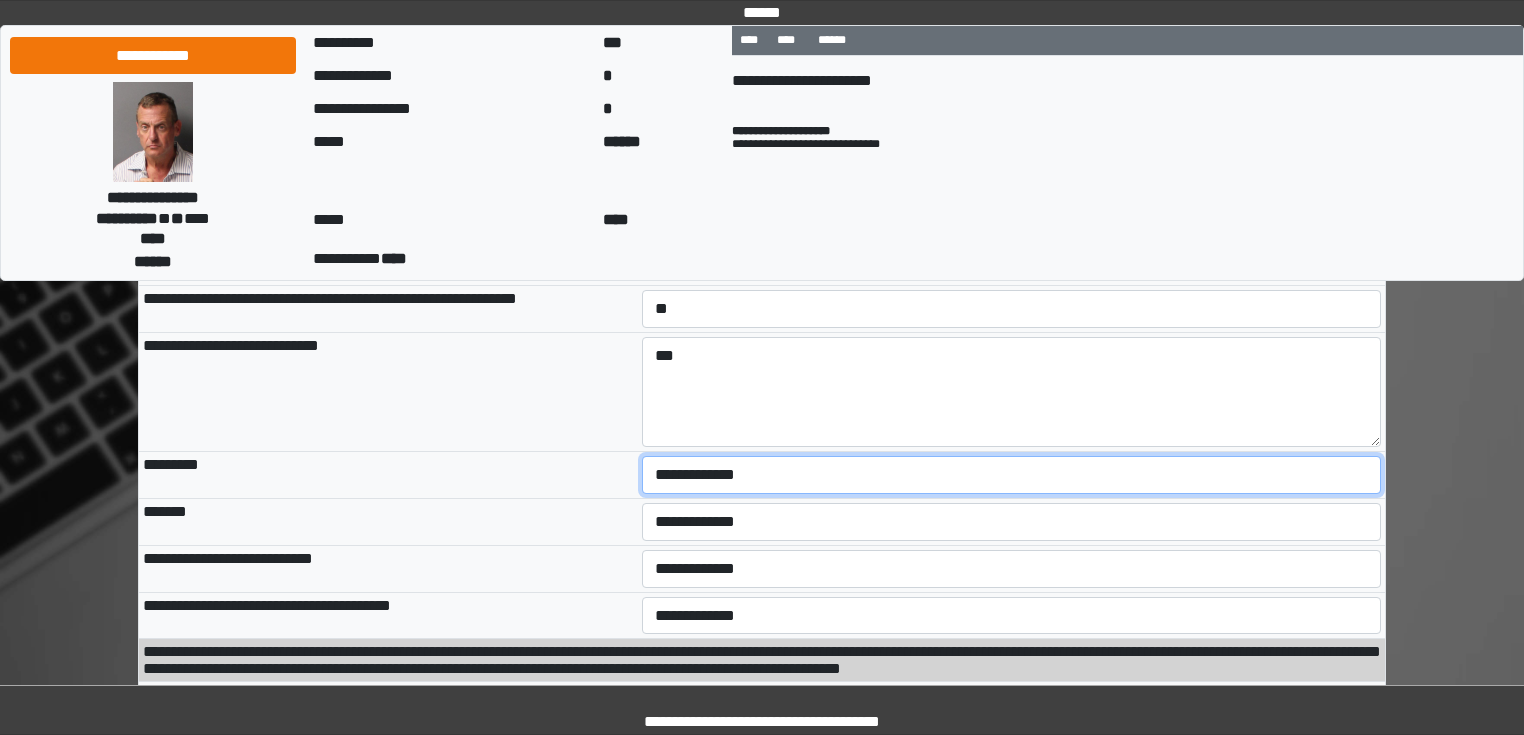 click on "**********" at bounding box center [1012, 475] 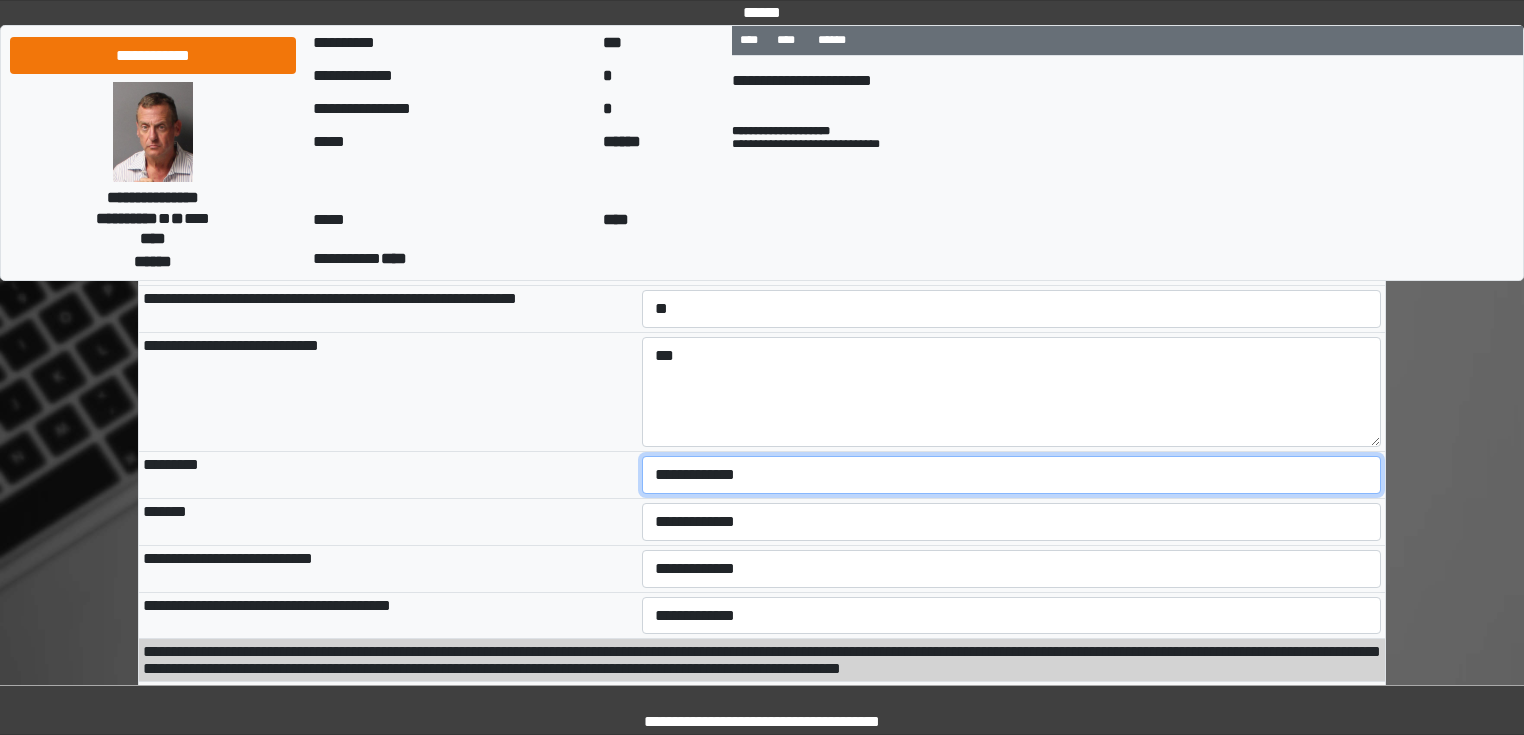 select on "***" 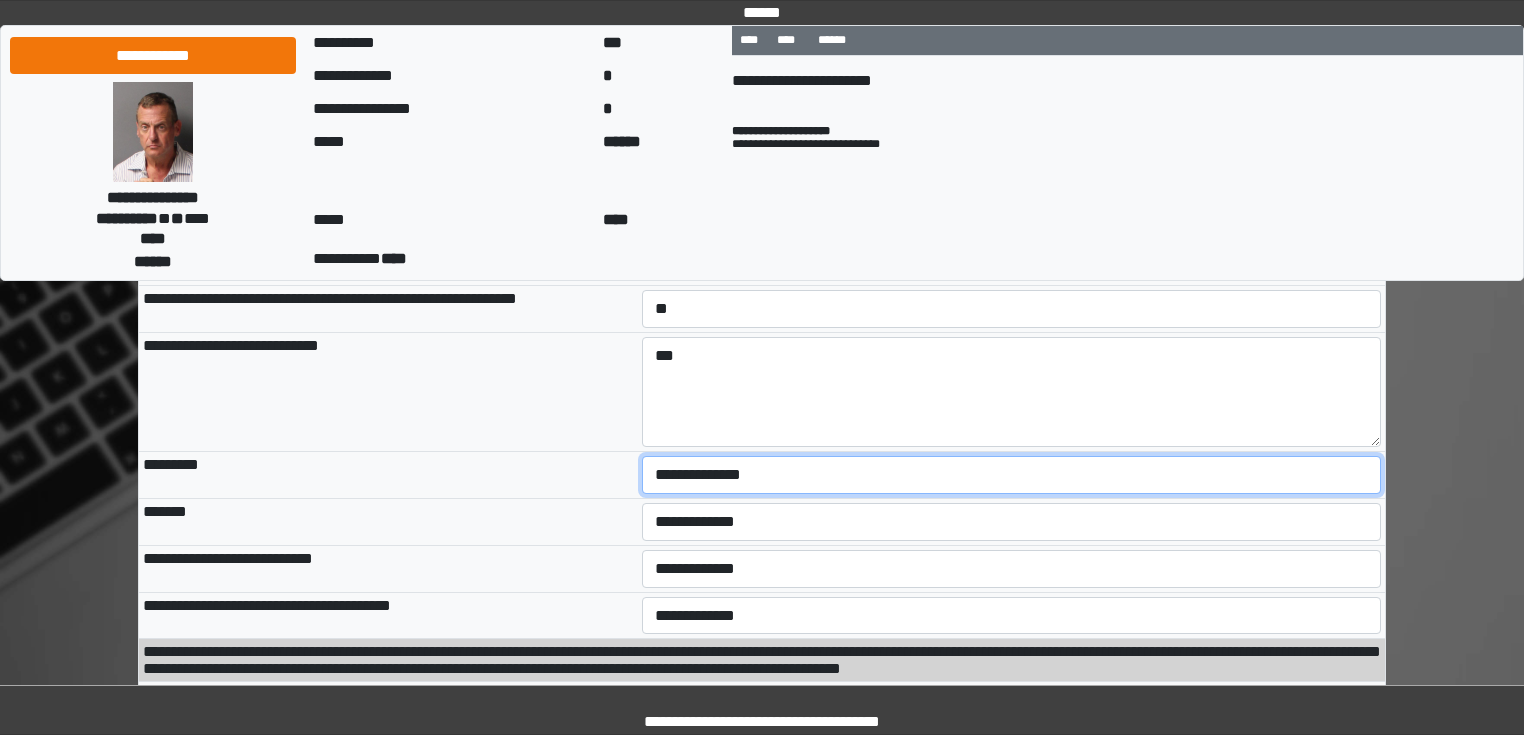 click on "**********" at bounding box center (1012, 475) 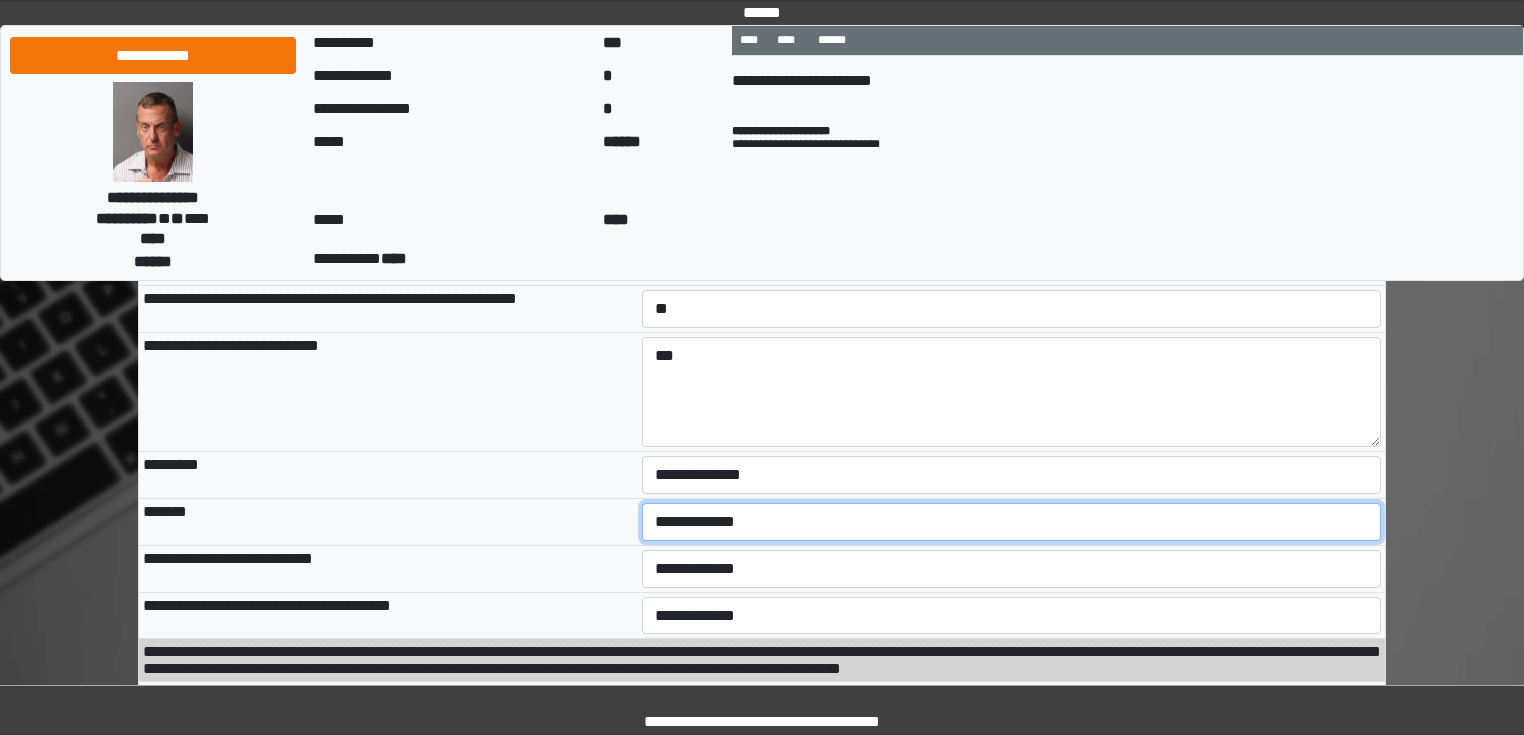 click on "**********" at bounding box center [1012, 522] 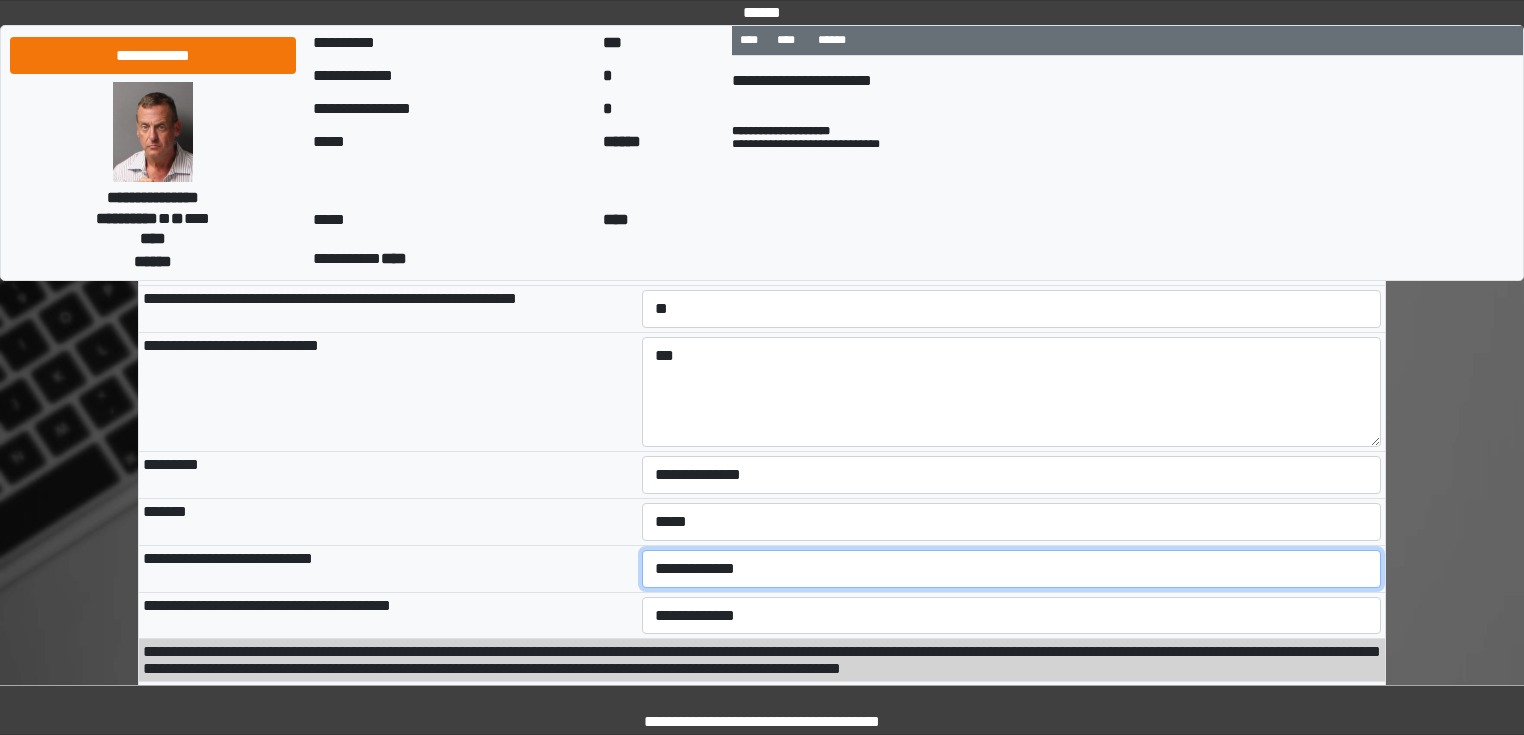 click on "**********" at bounding box center [1012, 569] 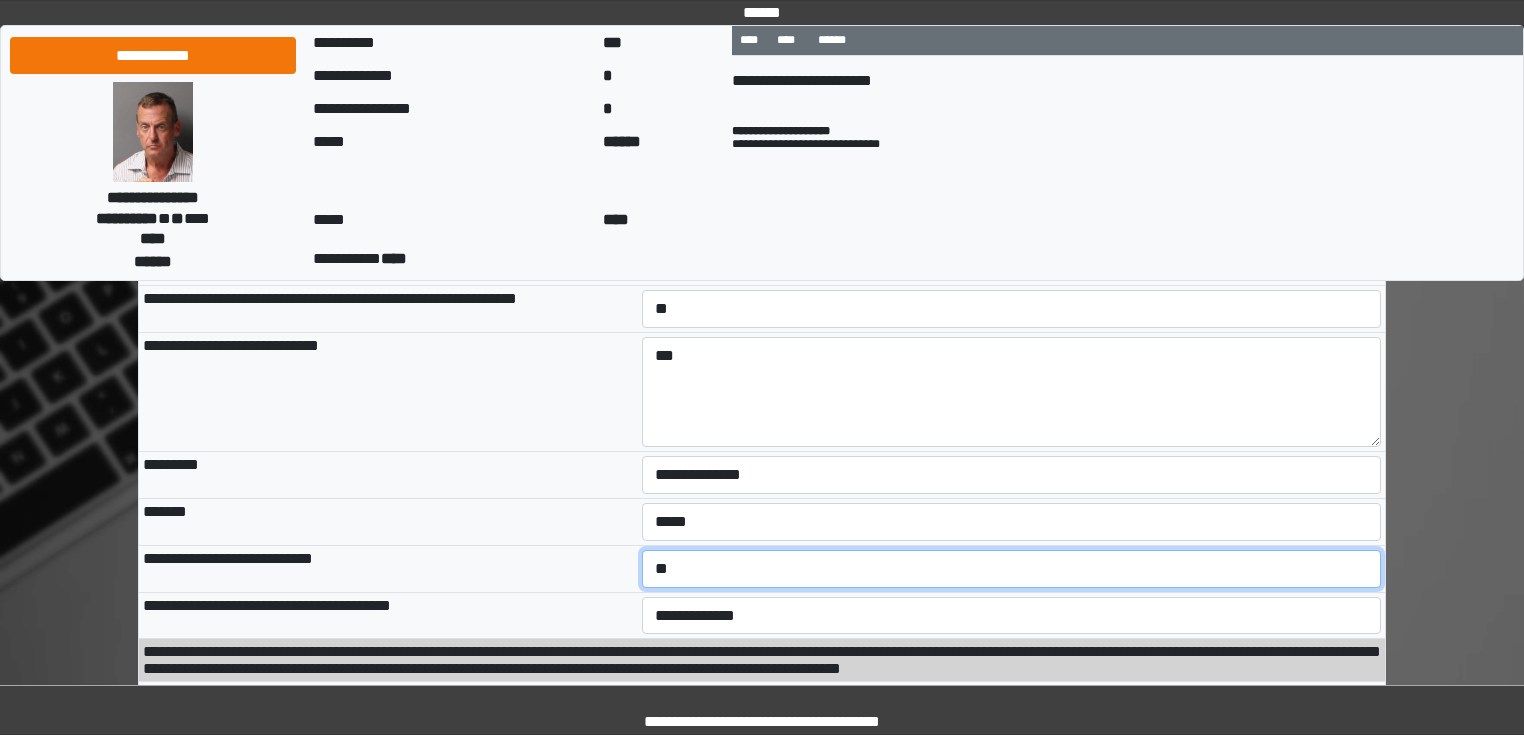 click on "**********" at bounding box center (1012, 569) 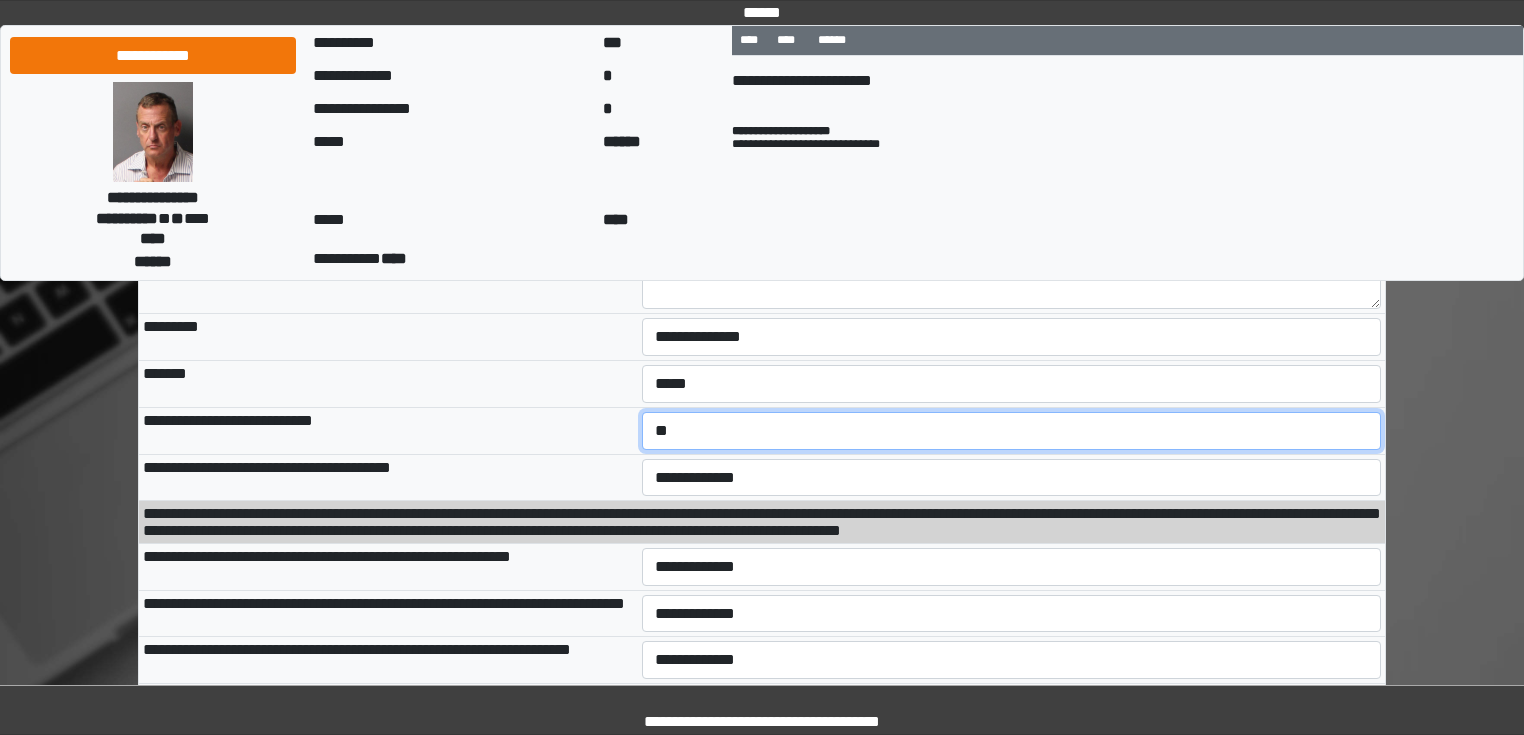scroll, scrollTop: 2000, scrollLeft: 0, axis: vertical 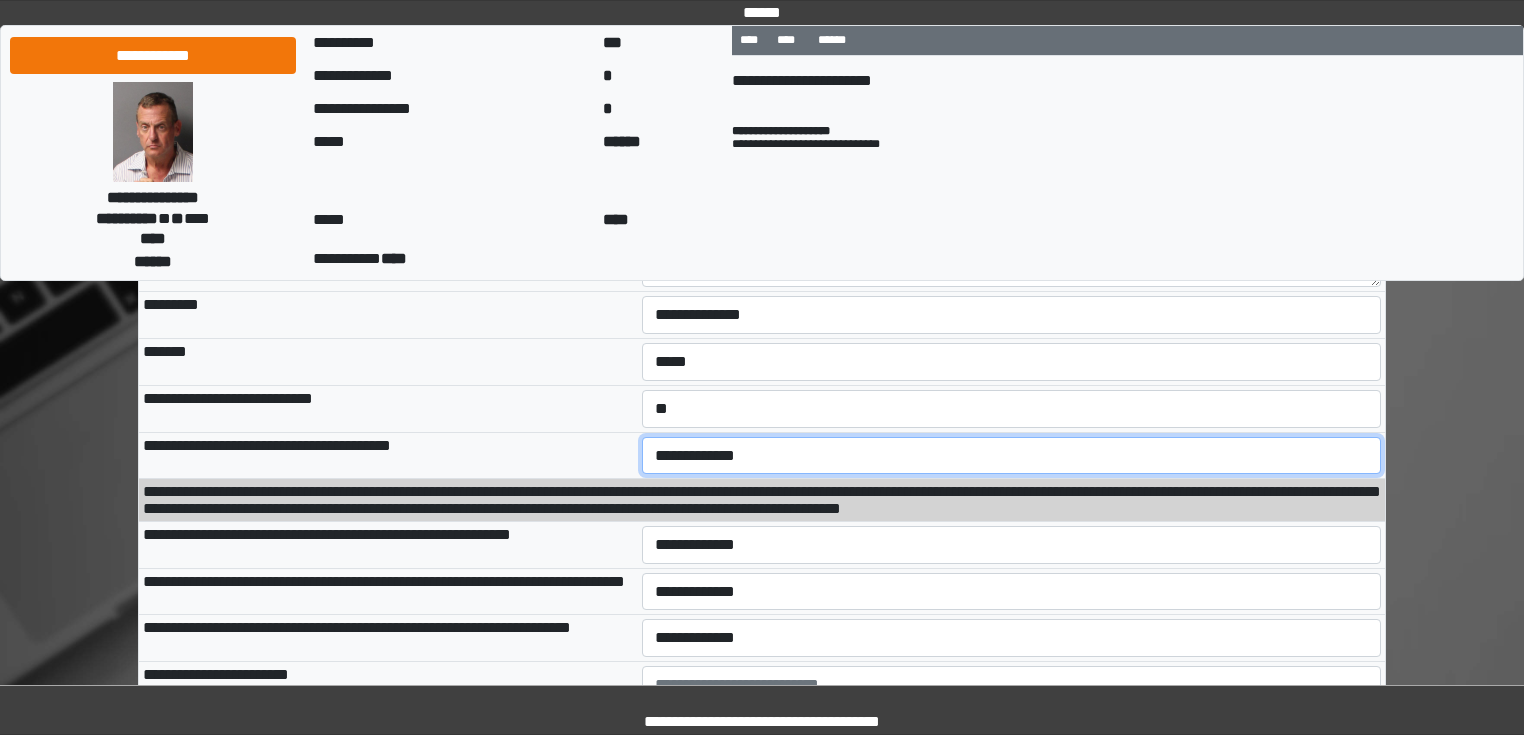 click on "**********" at bounding box center (1012, 456) 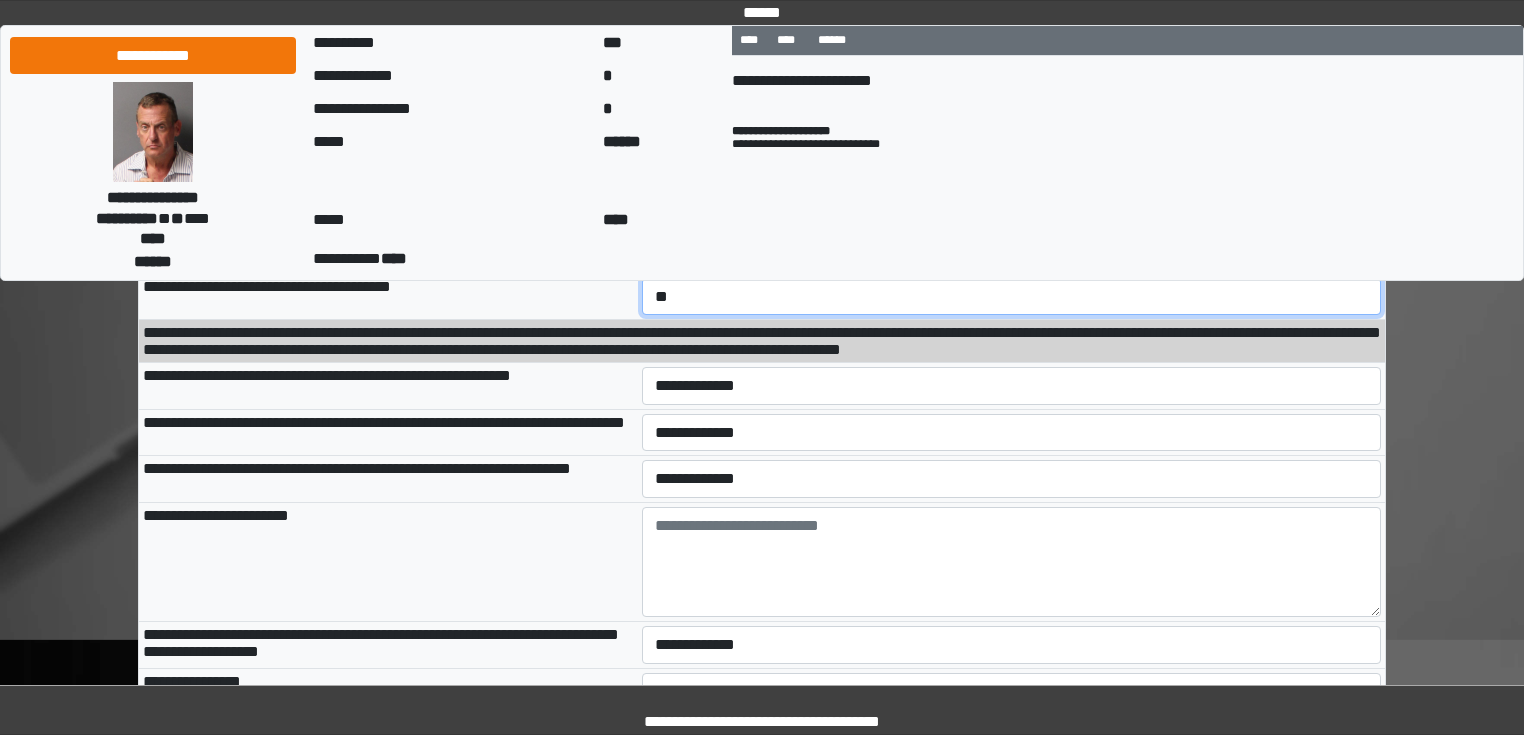 scroll, scrollTop: 2160, scrollLeft: 0, axis: vertical 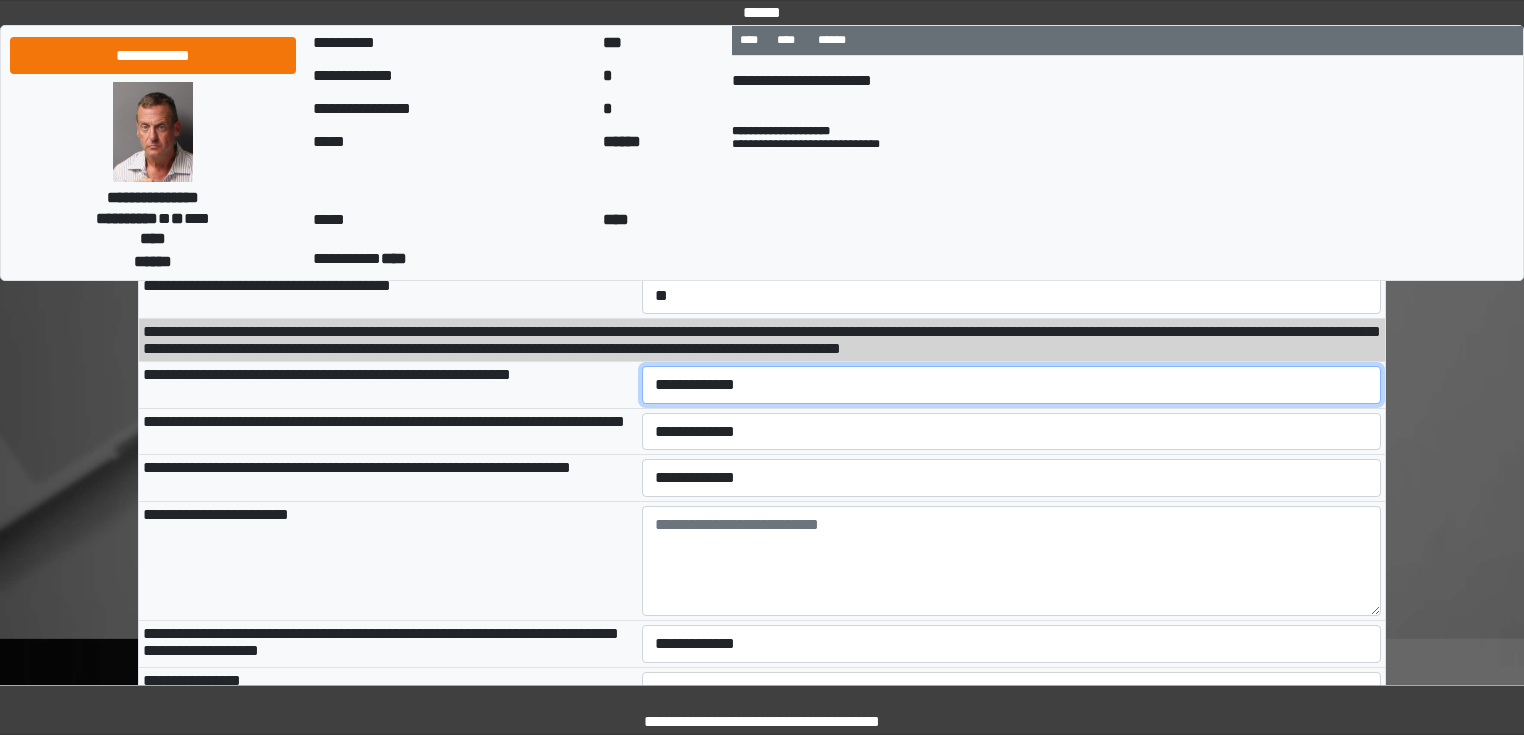 click on "**********" at bounding box center (1012, 385) 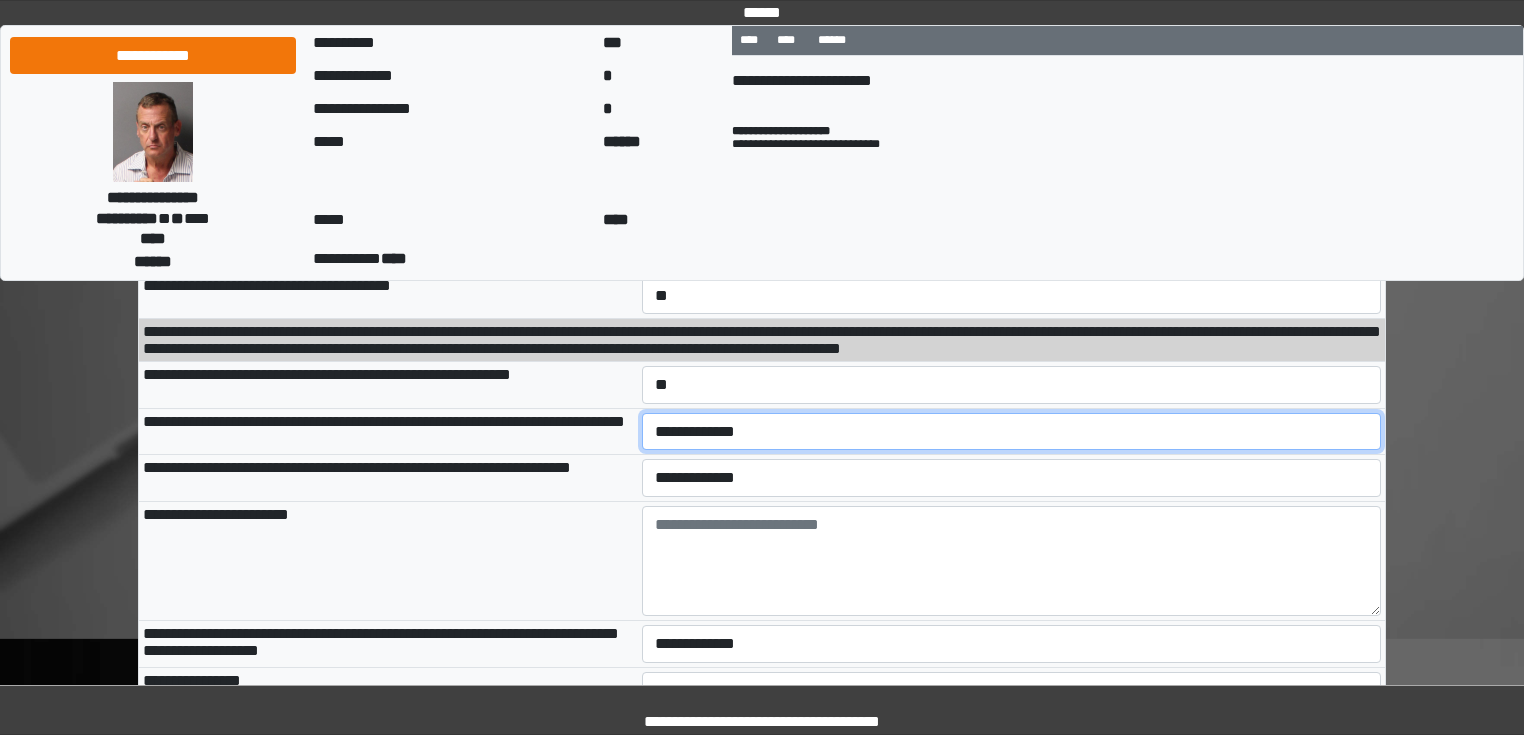 click on "**********" at bounding box center [1012, 432] 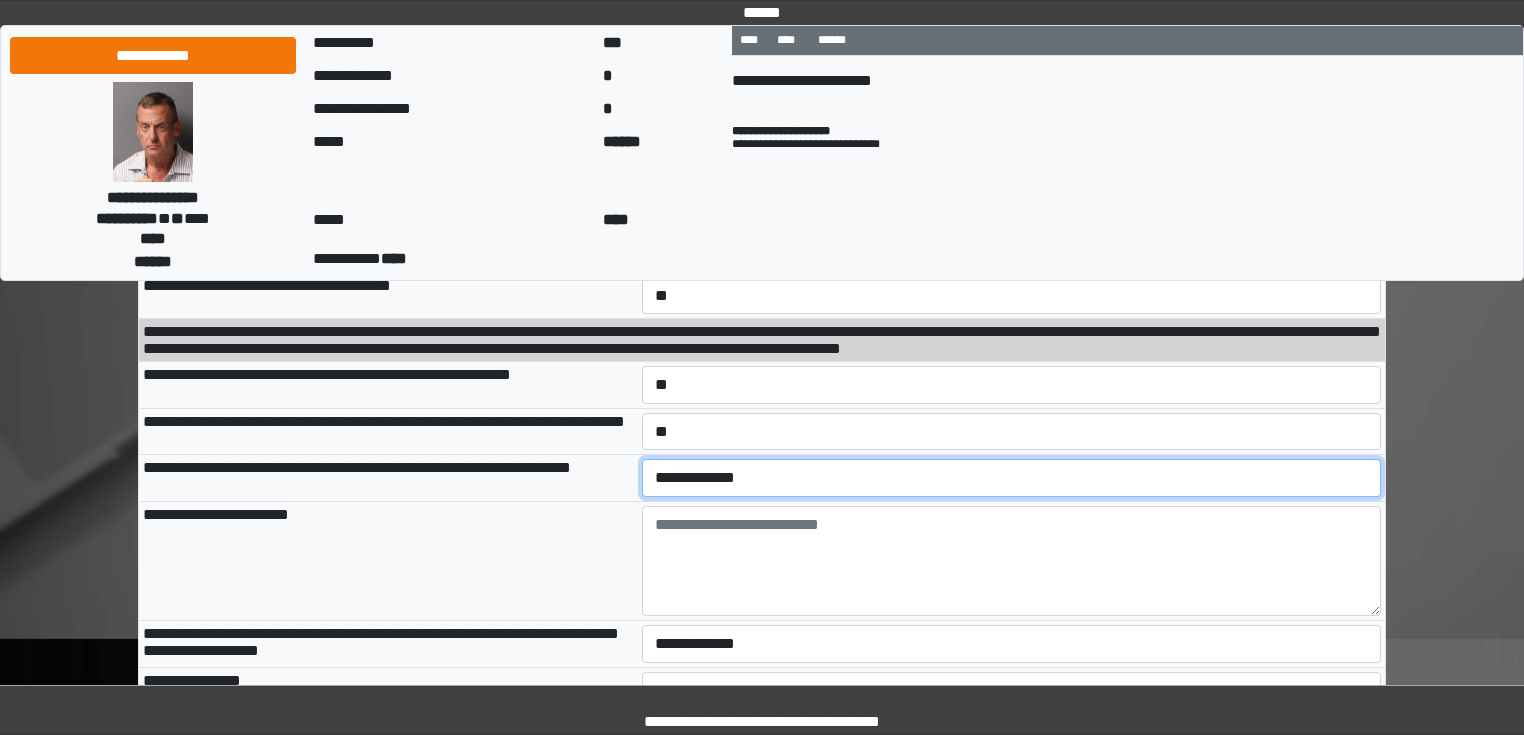 click on "**********" at bounding box center [1012, 478] 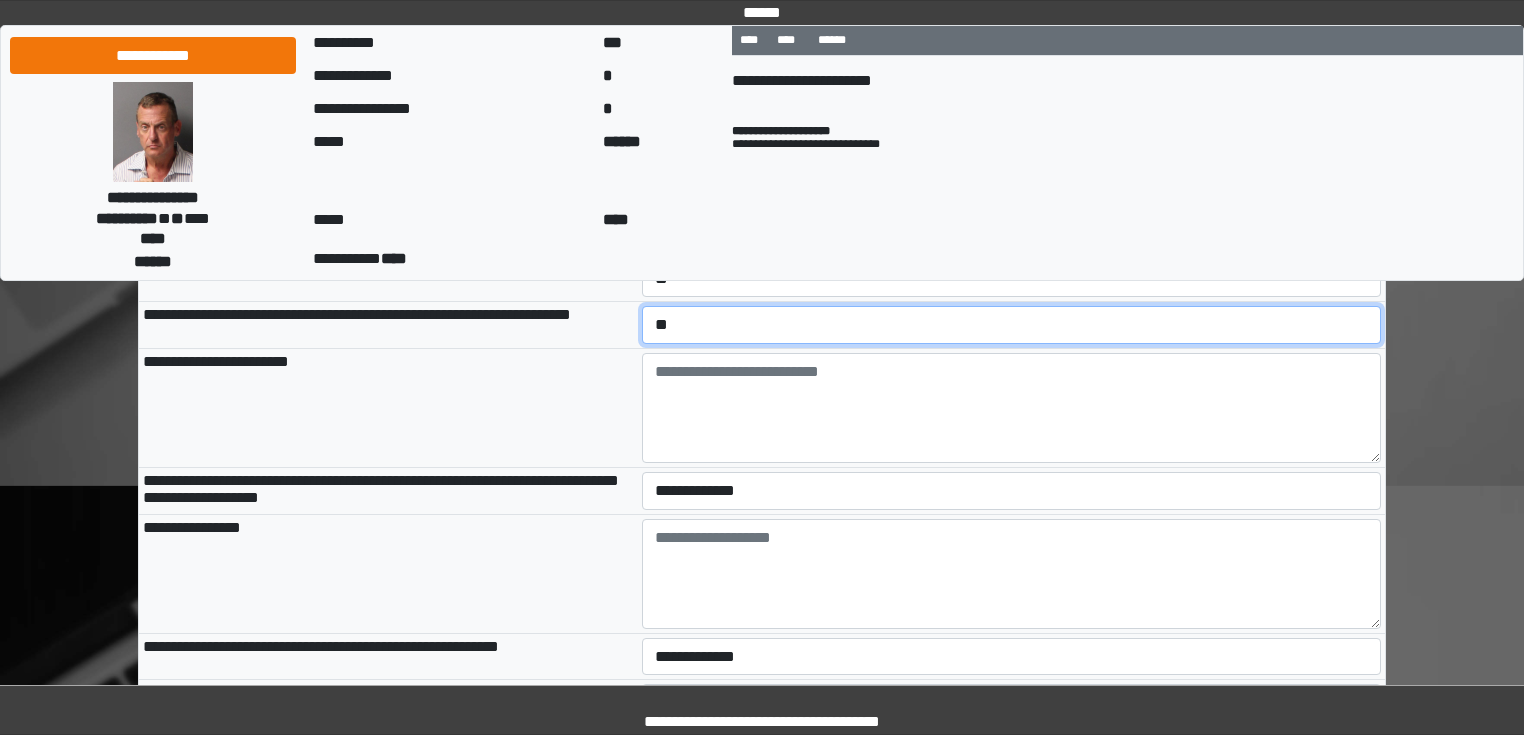 scroll, scrollTop: 2320, scrollLeft: 0, axis: vertical 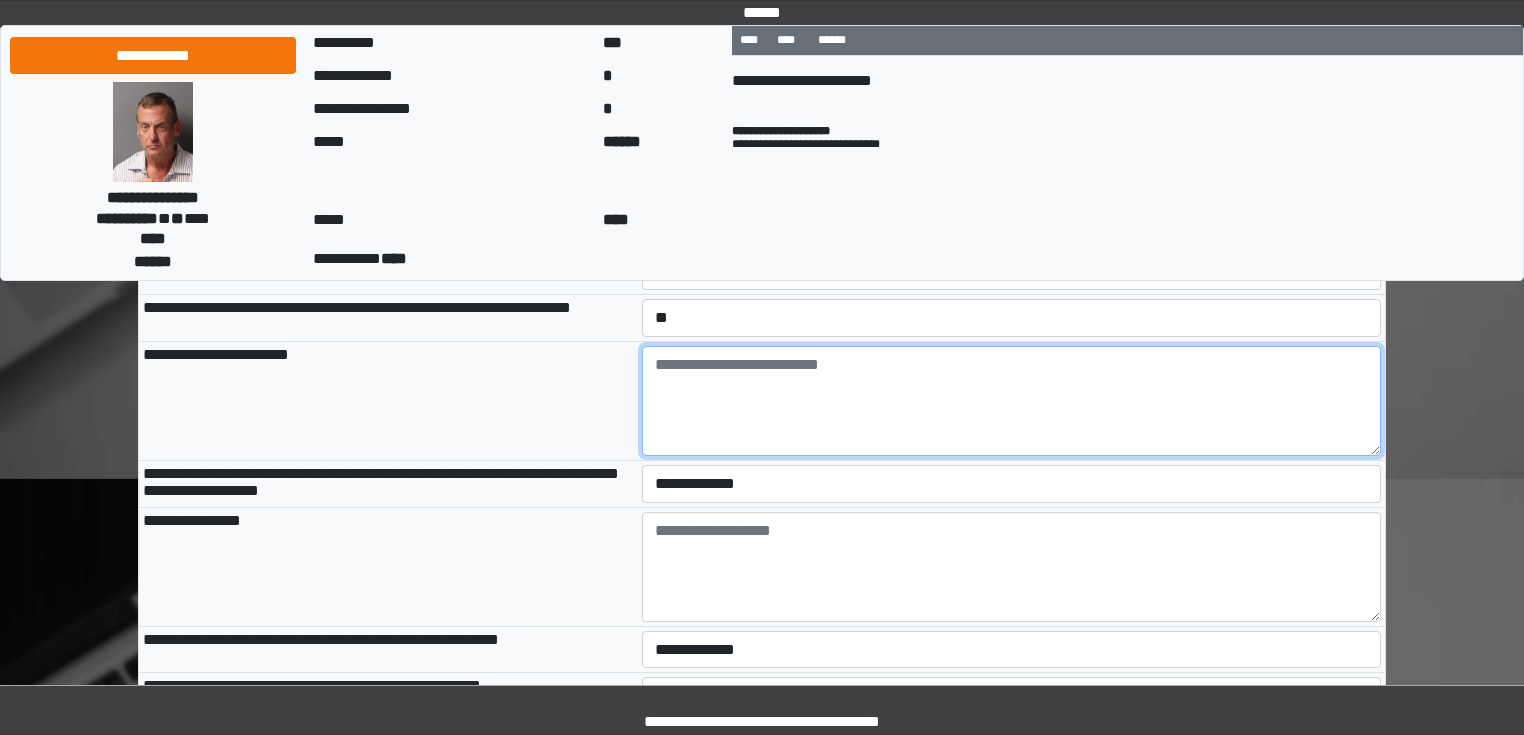 click at bounding box center (1012, 401) 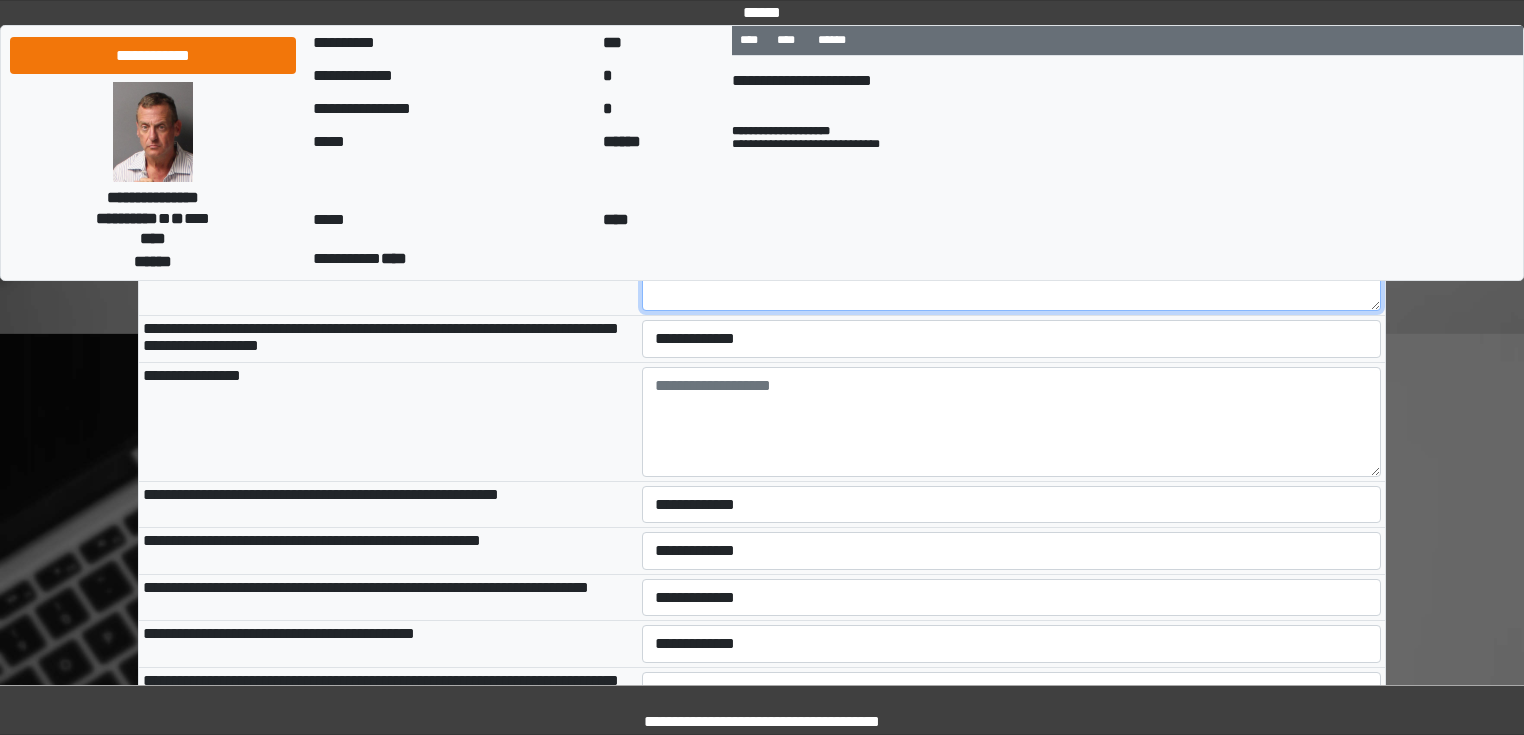 scroll, scrollTop: 2480, scrollLeft: 0, axis: vertical 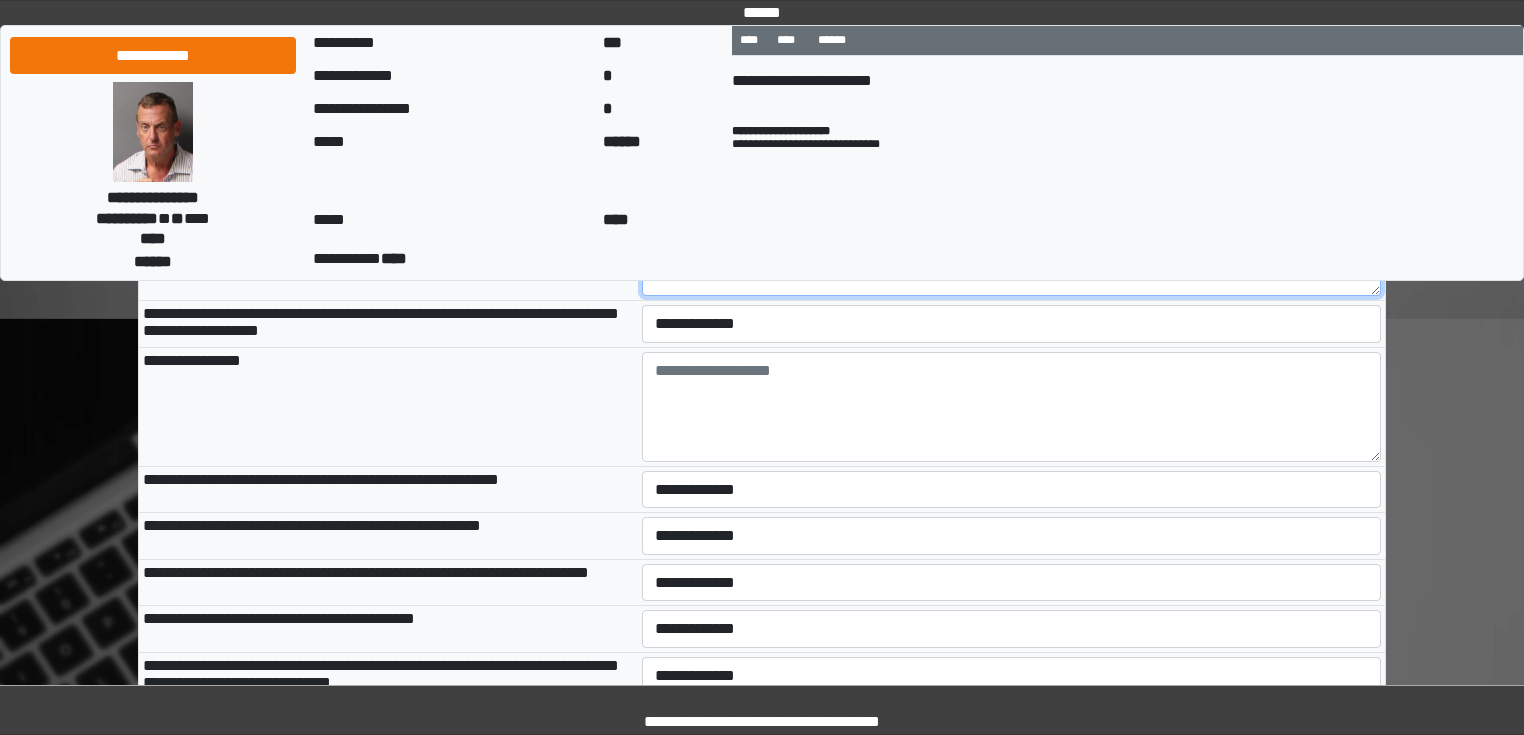 type on "***" 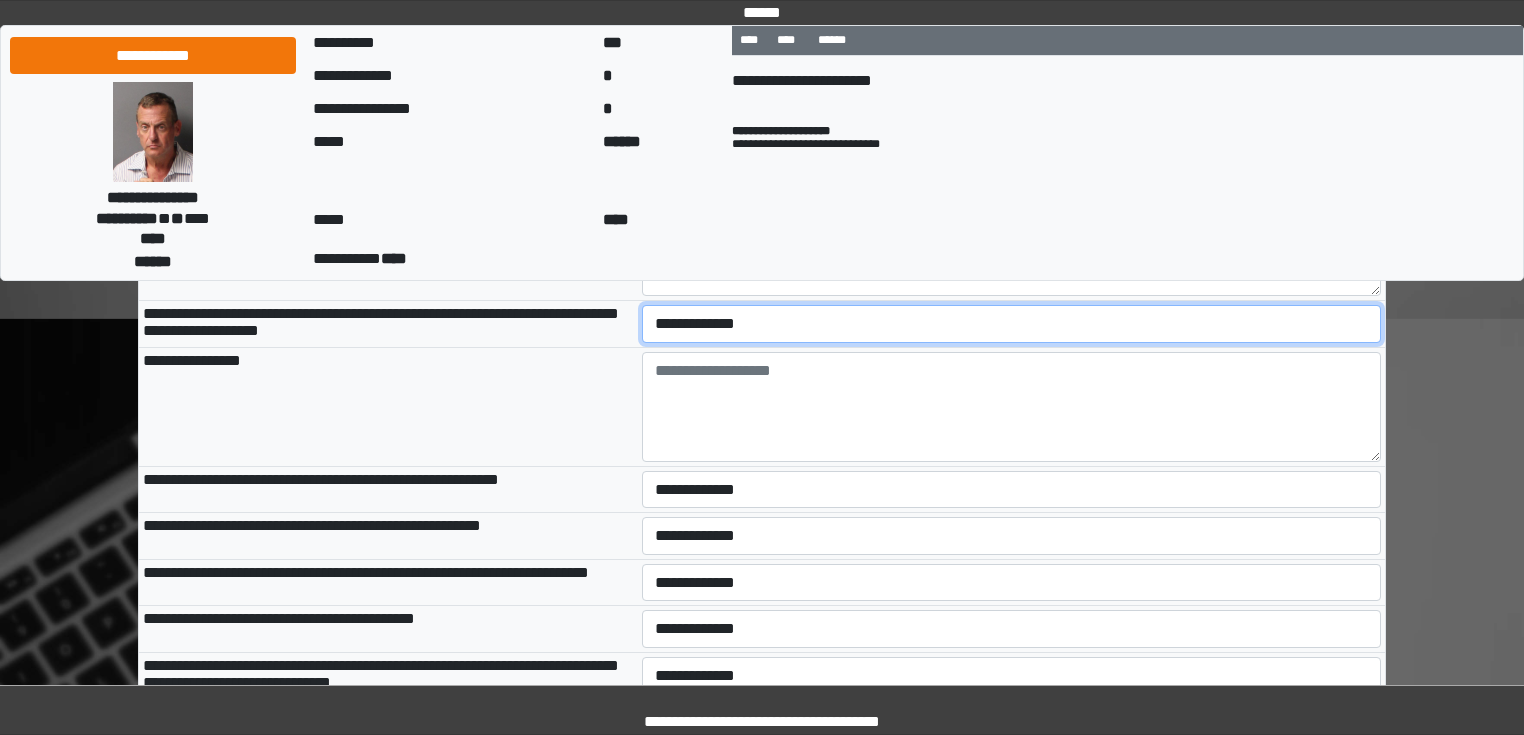 click on "**********" at bounding box center (1012, 324) 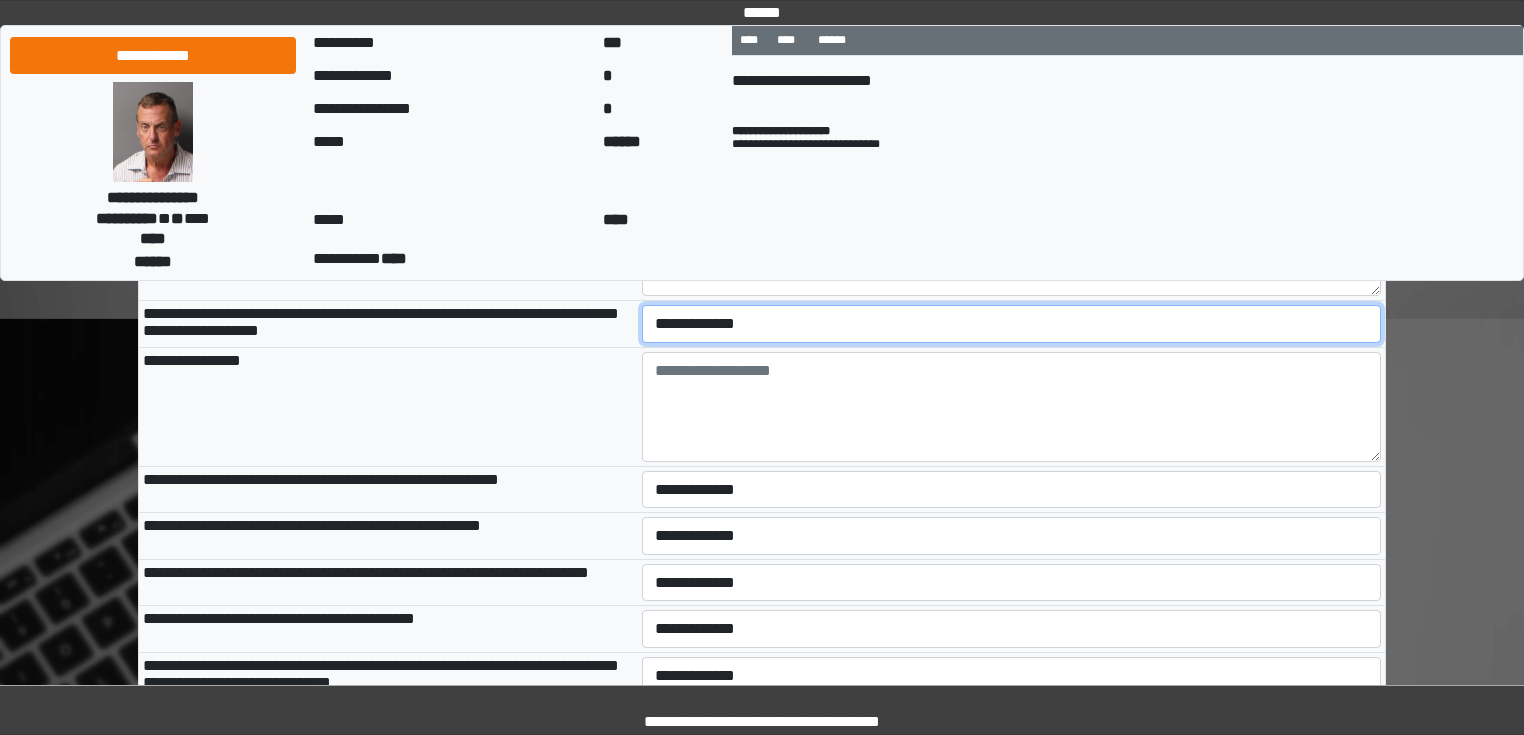 select on "*" 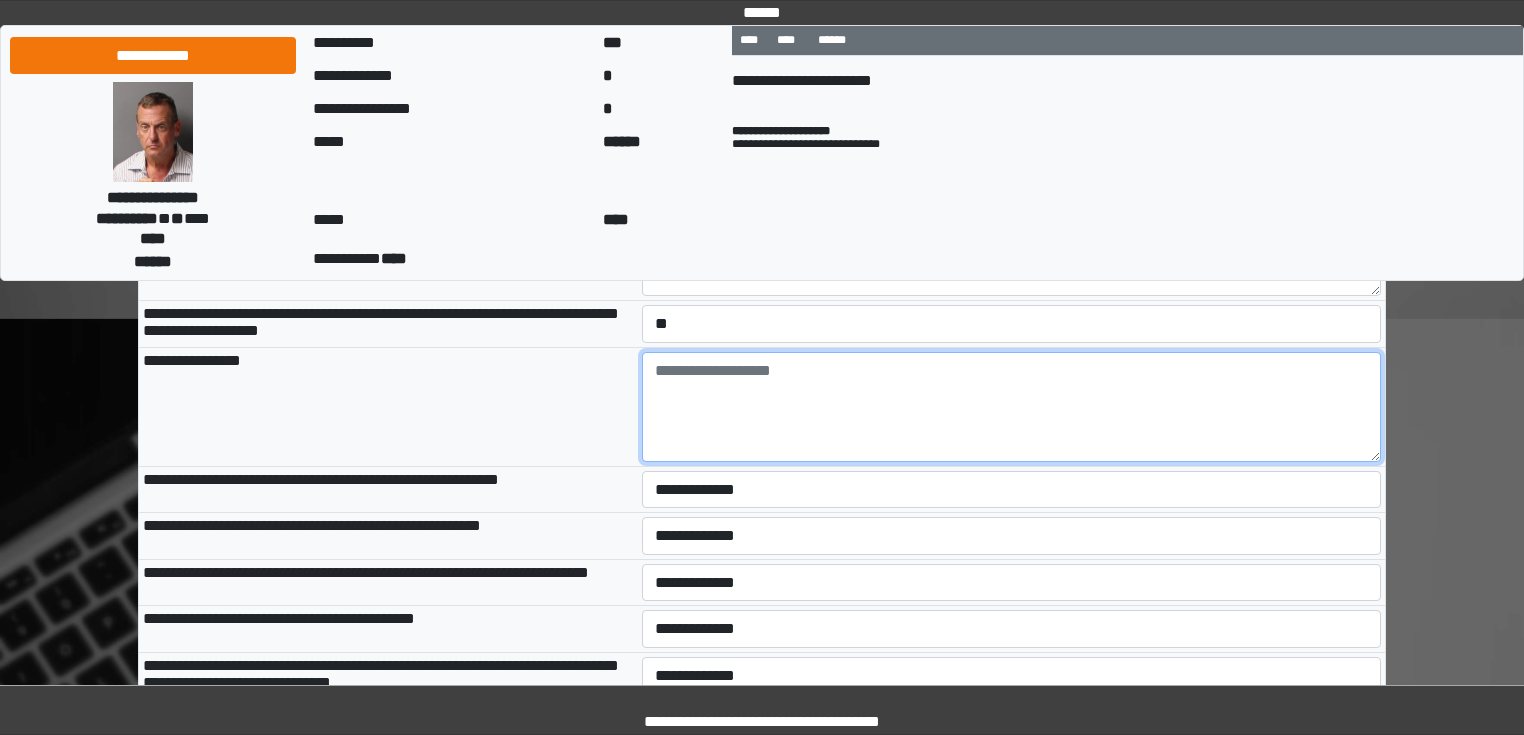 click at bounding box center [1012, 407] 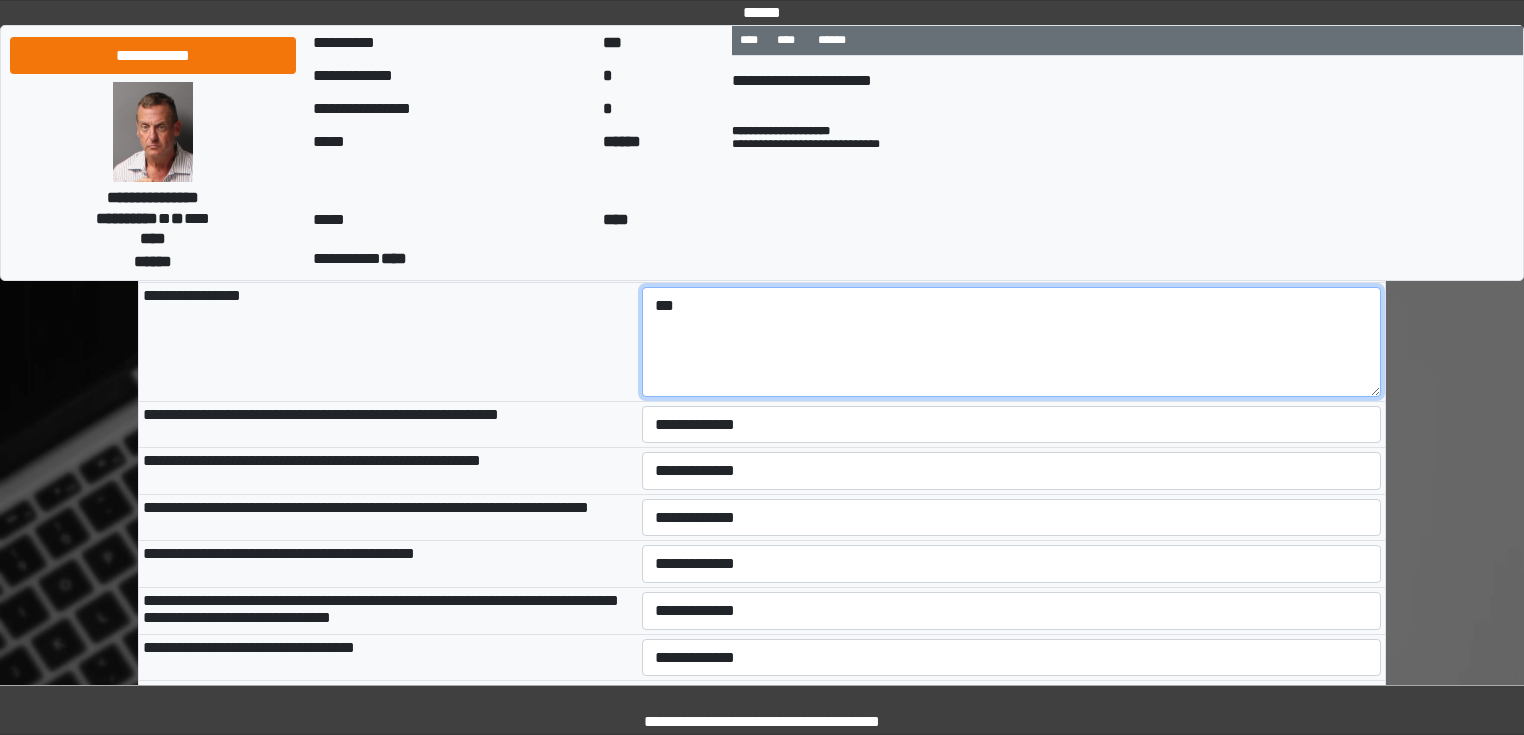 scroll, scrollTop: 2640, scrollLeft: 0, axis: vertical 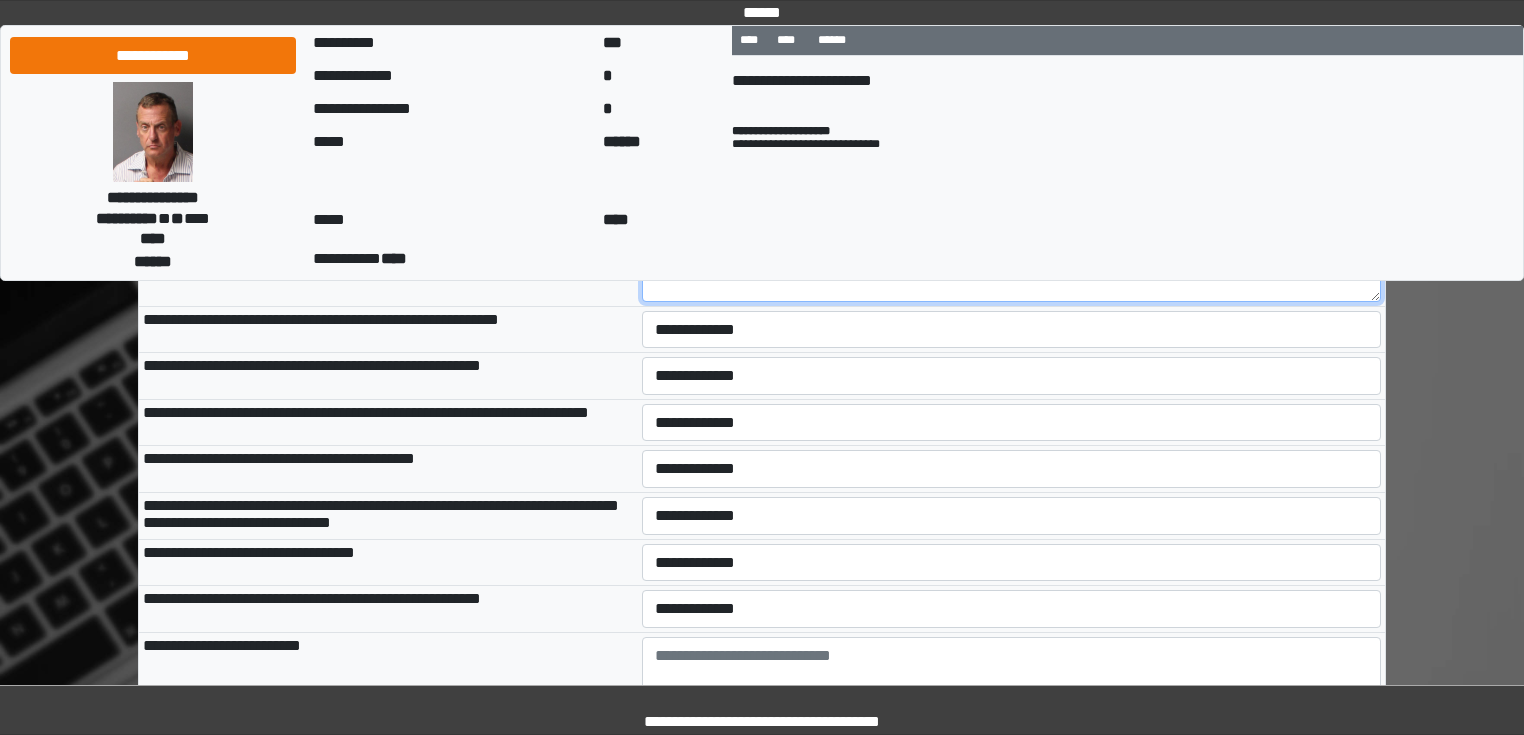 type on "***" 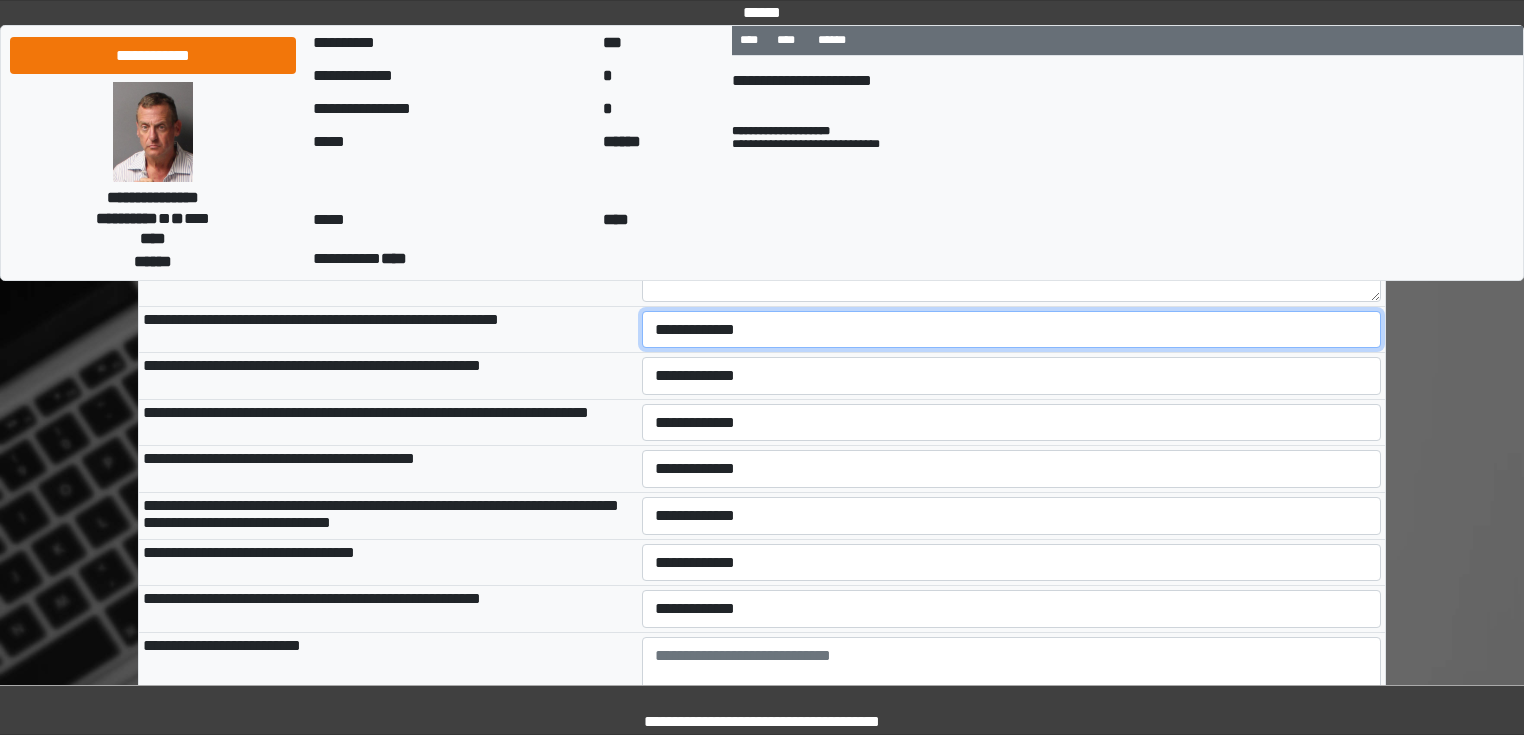 click on "**********" at bounding box center (1012, 330) 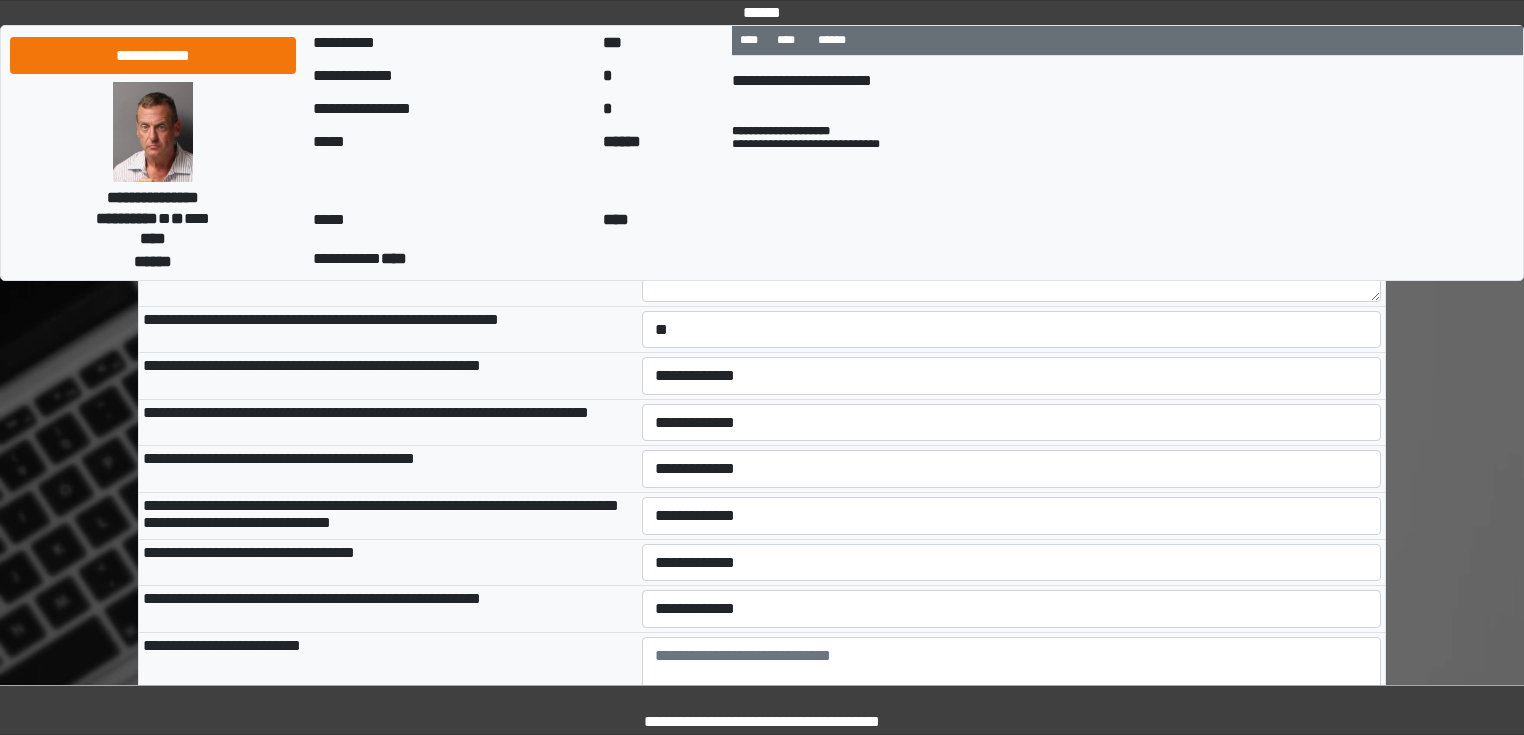 click on "**********" at bounding box center [1012, 422] 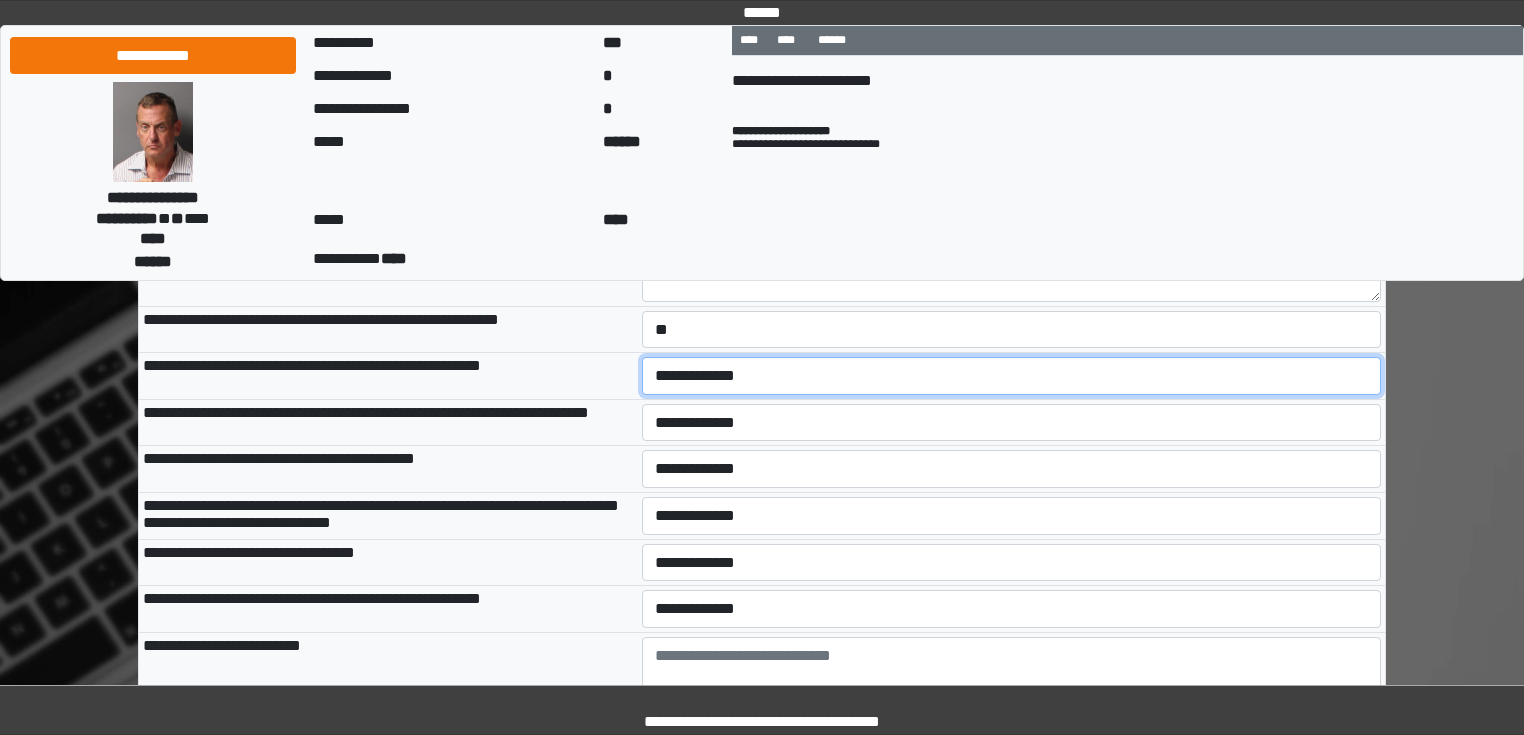 click on "**********" at bounding box center [1012, 376] 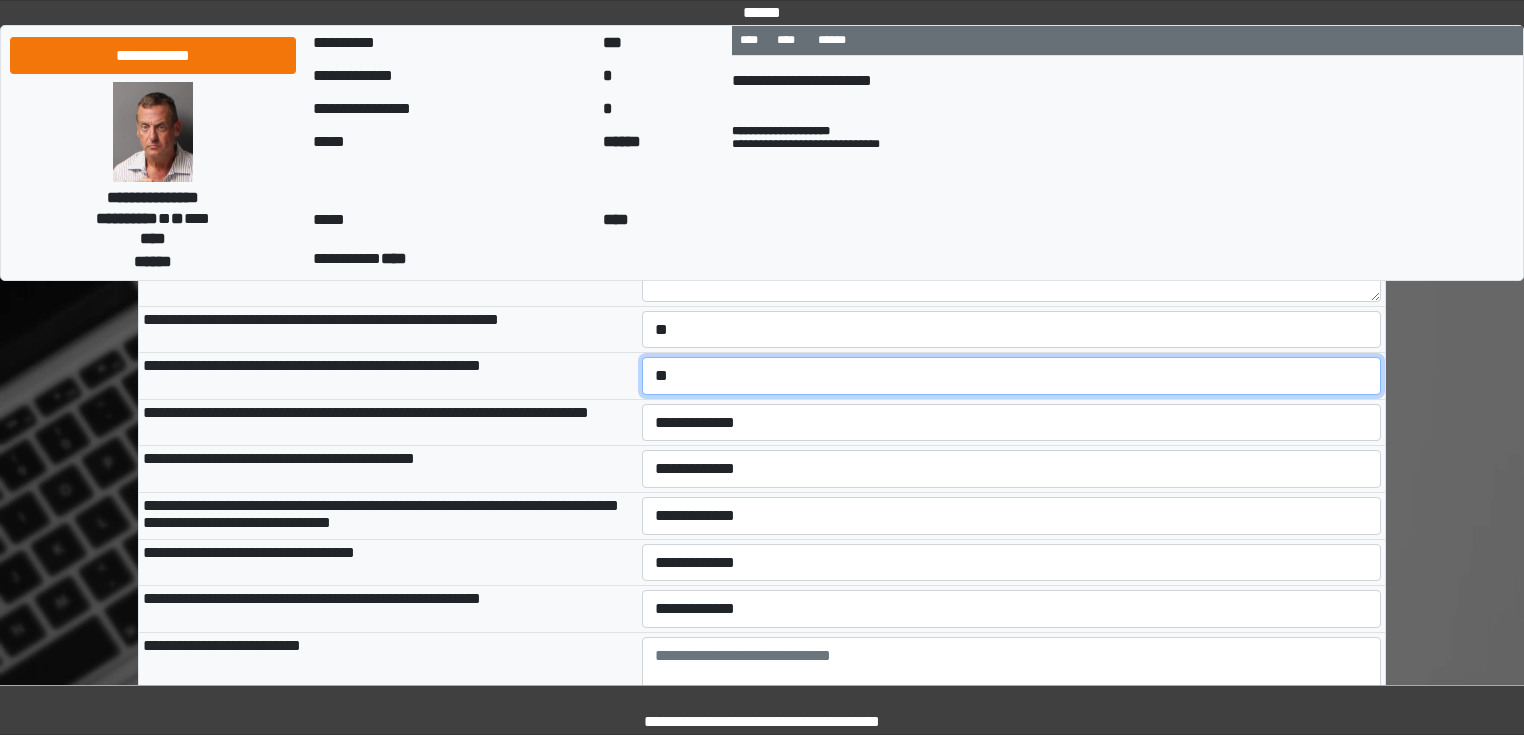 click on "**********" at bounding box center (1012, 376) 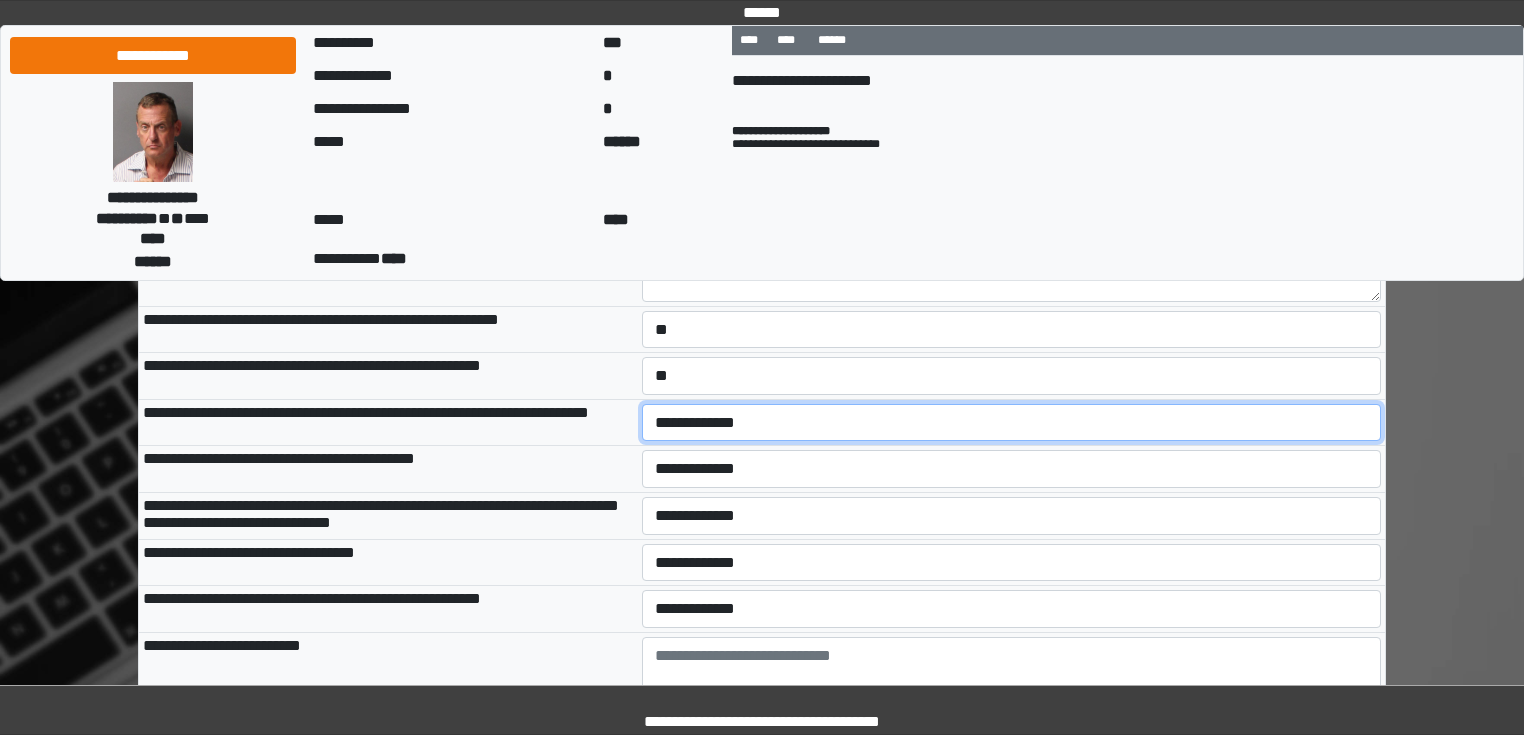 drag, startPoint x: 722, startPoint y: 512, endPoint x: 723, endPoint y: 532, distance: 20.024984 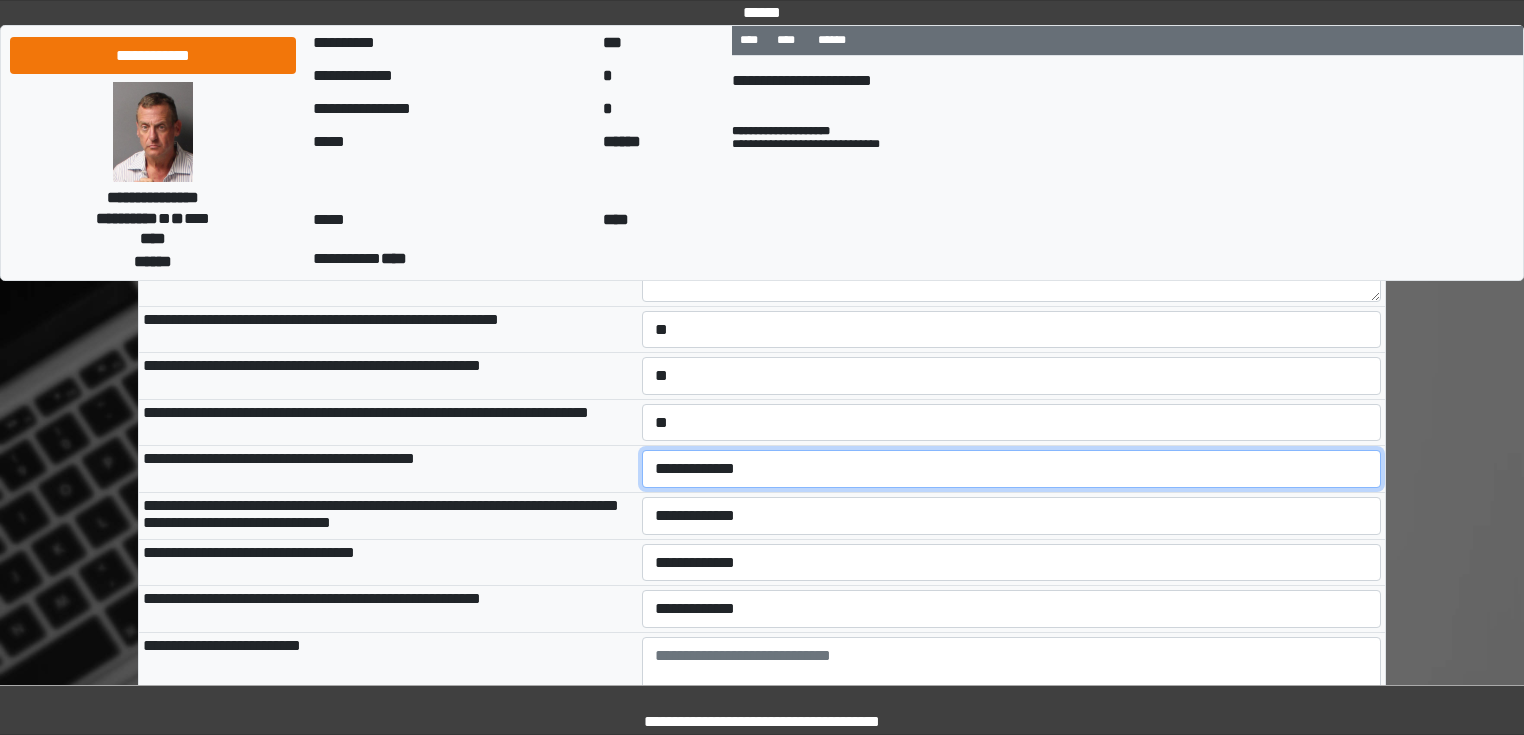 click on "**********" at bounding box center (1012, 469) 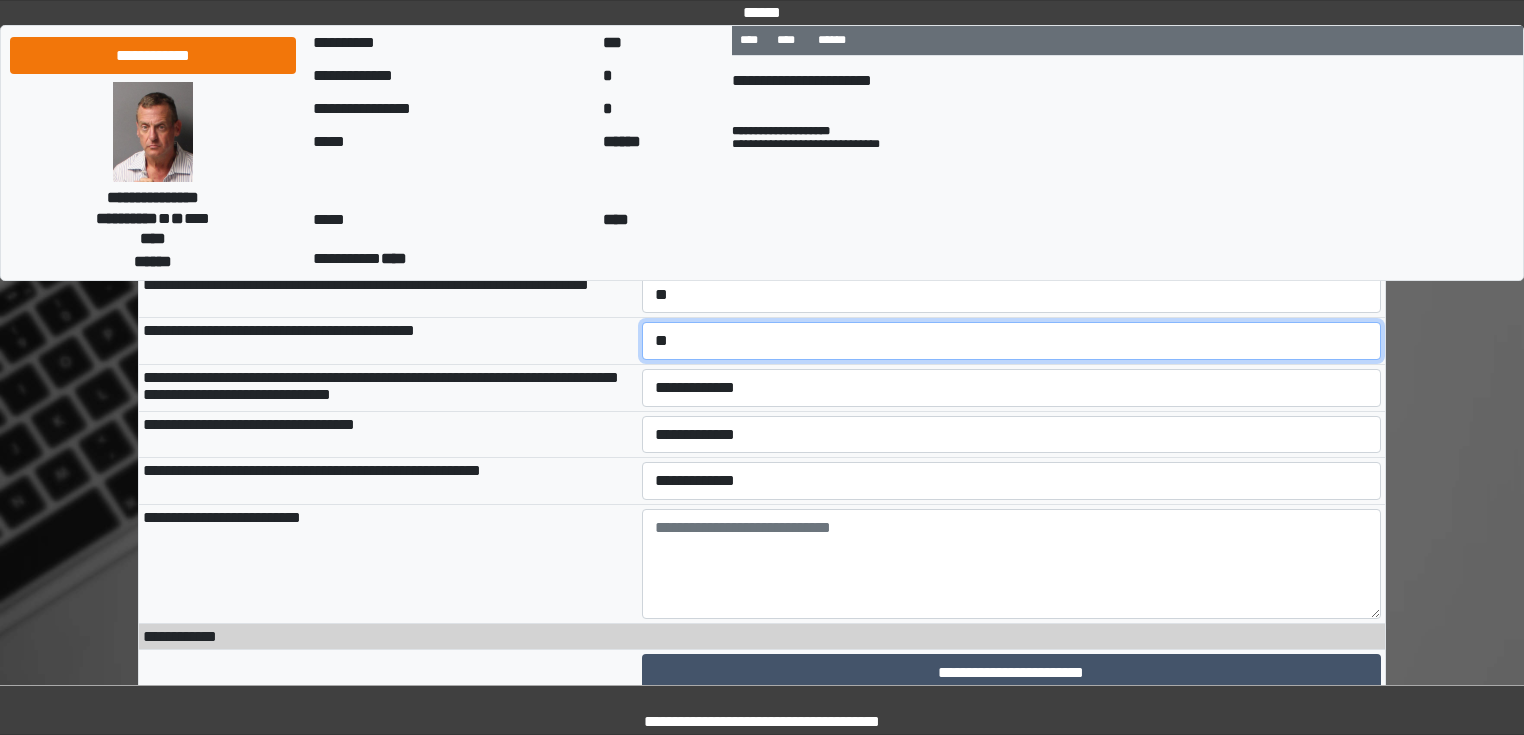 scroll, scrollTop: 2800, scrollLeft: 0, axis: vertical 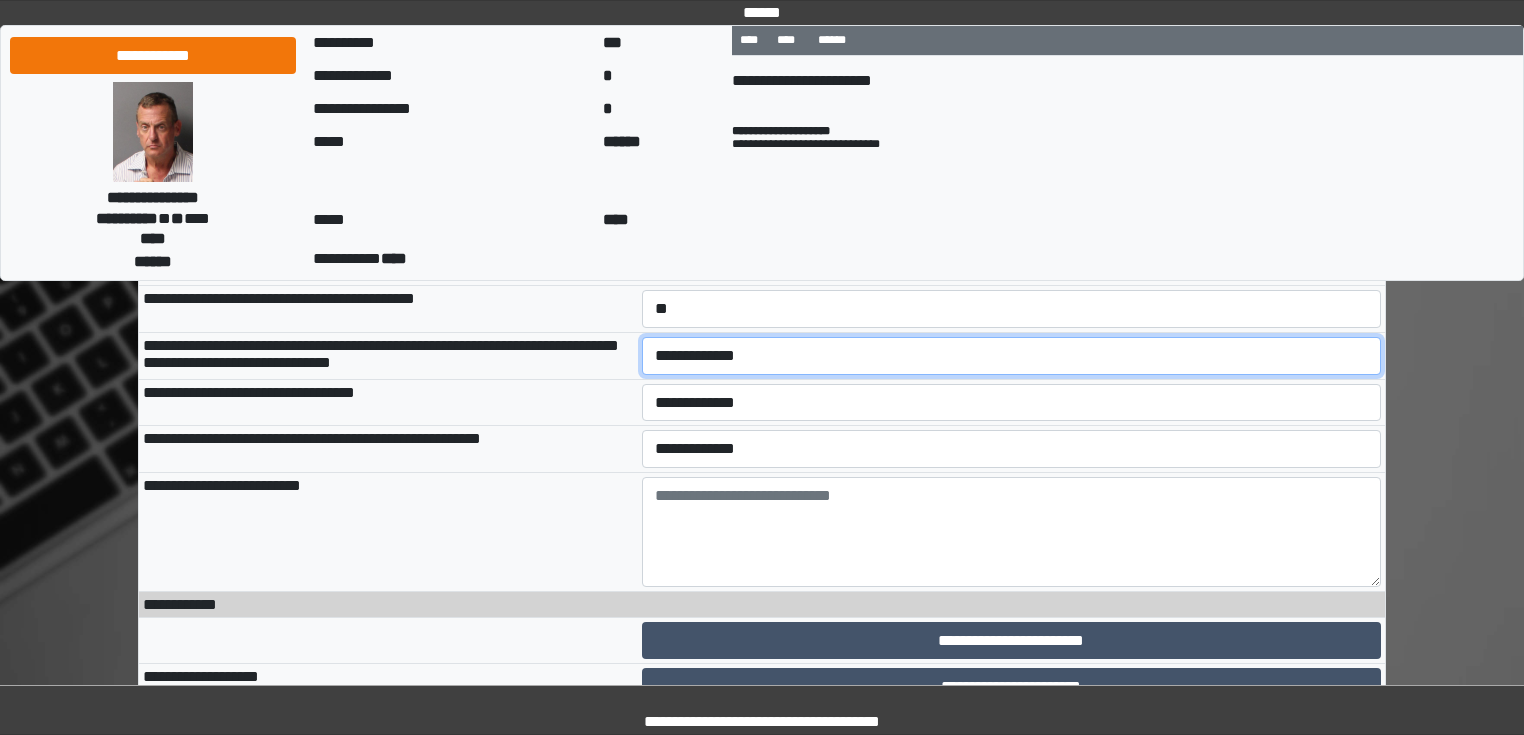 click on "**********" at bounding box center (1012, 356) 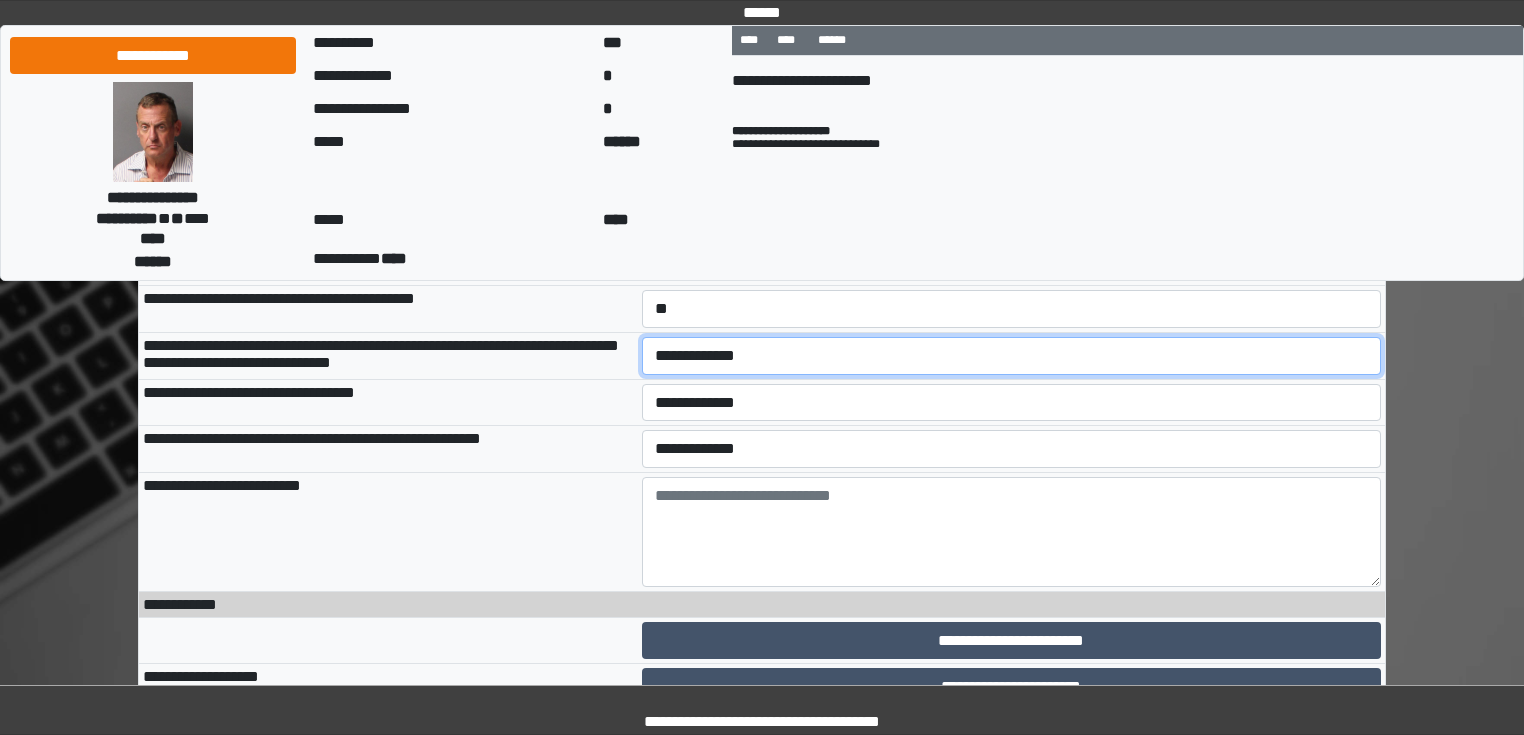 select on "*" 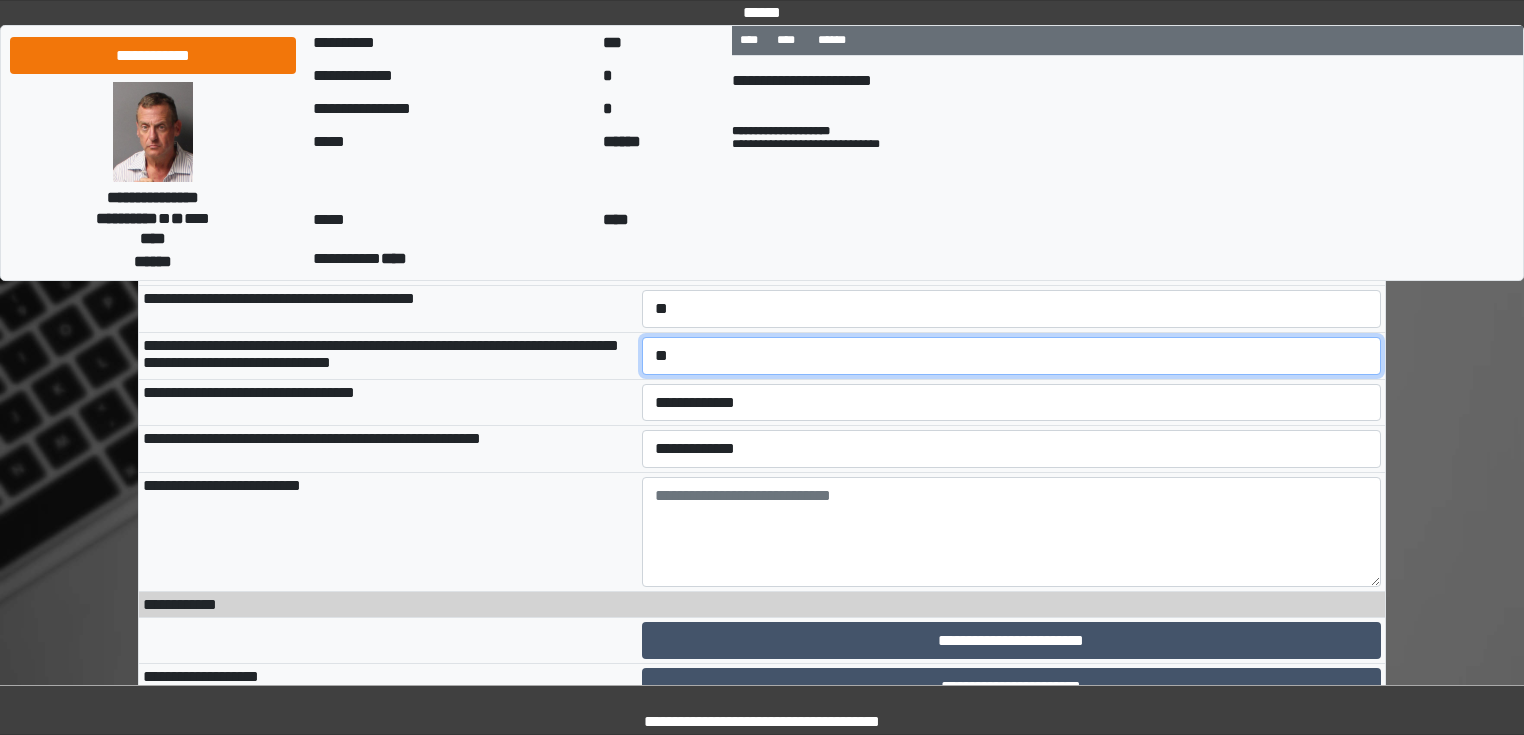 click on "**********" at bounding box center (1012, 356) 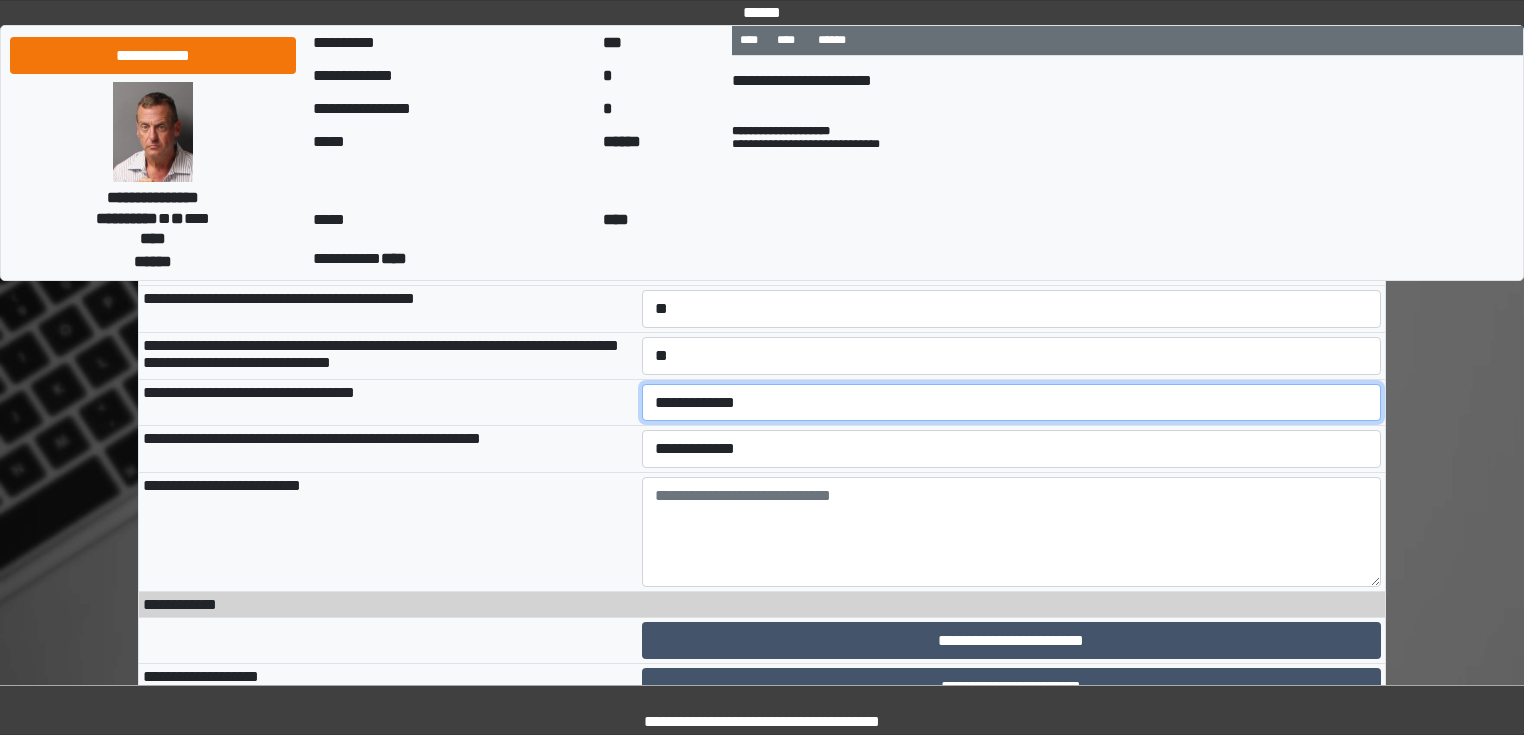 click on "**********" at bounding box center (1012, 403) 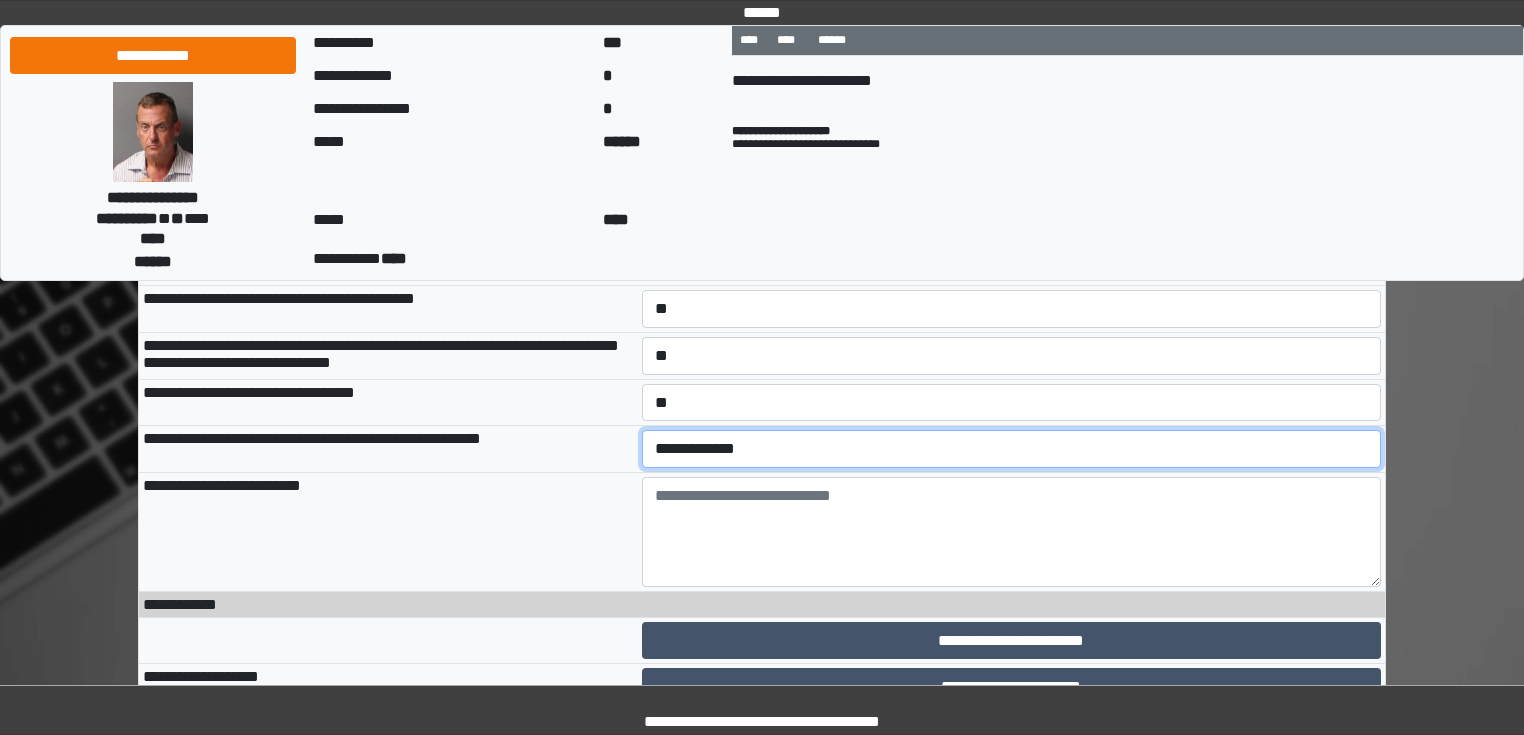 click on "**********" at bounding box center [1012, 449] 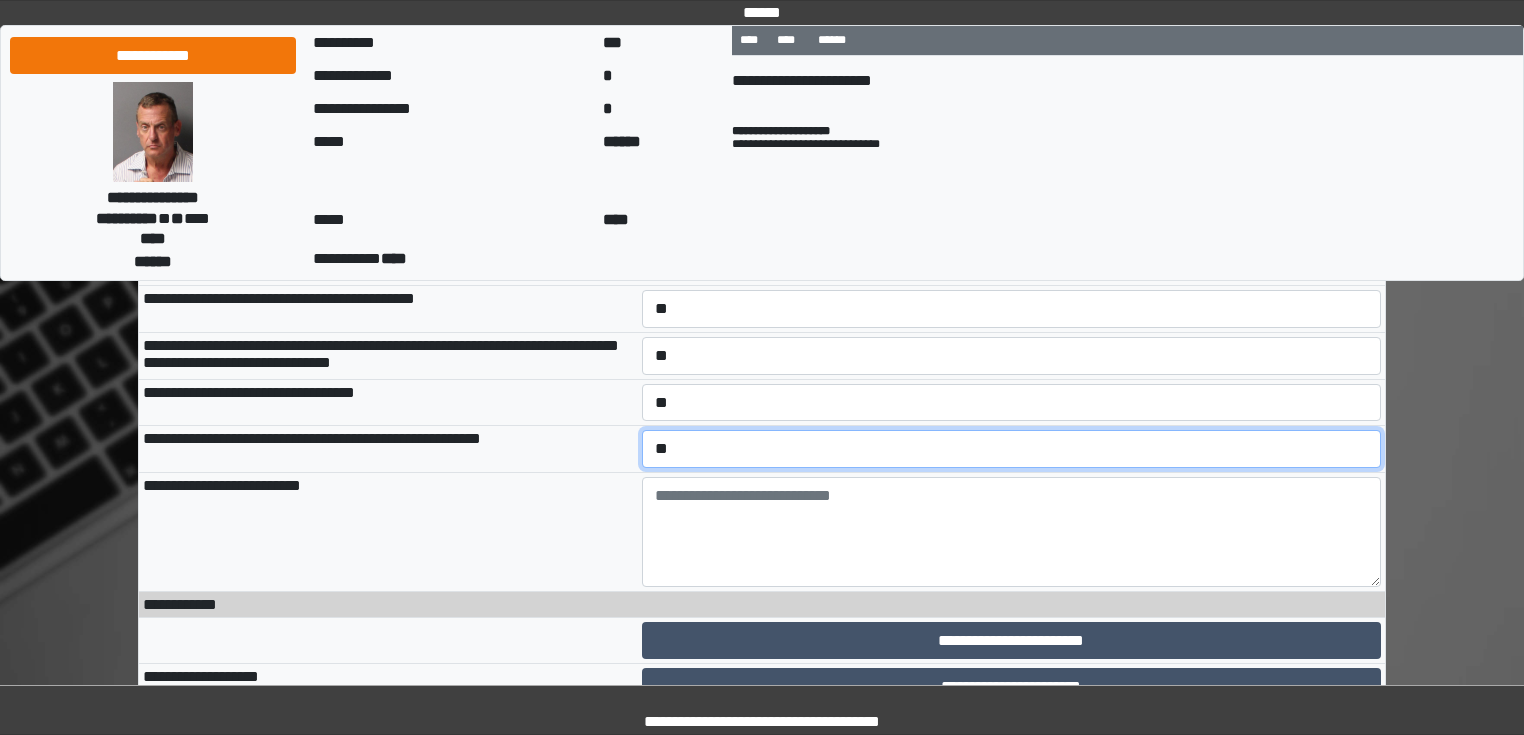 click on "**********" at bounding box center (1012, 449) 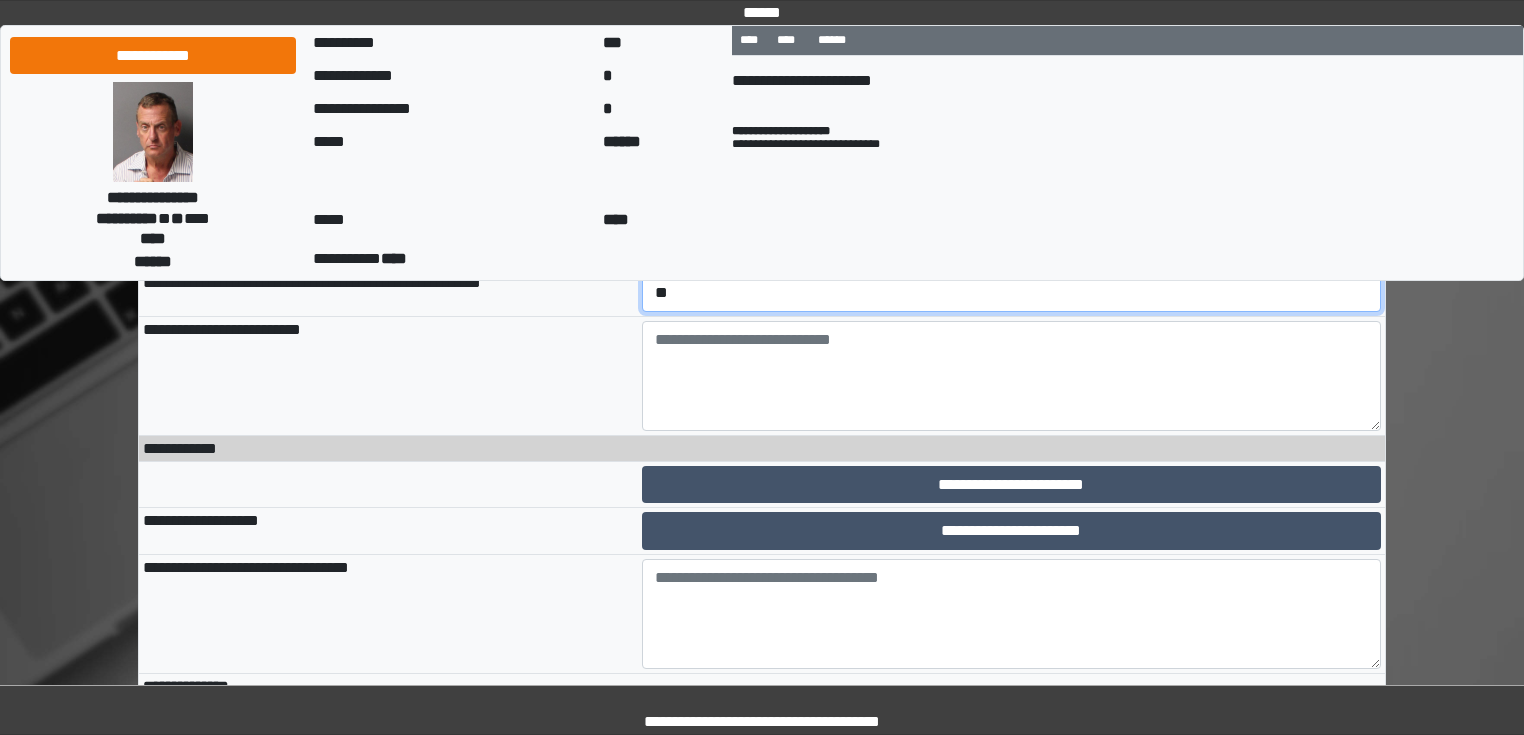 scroll, scrollTop: 2960, scrollLeft: 0, axis: vertical 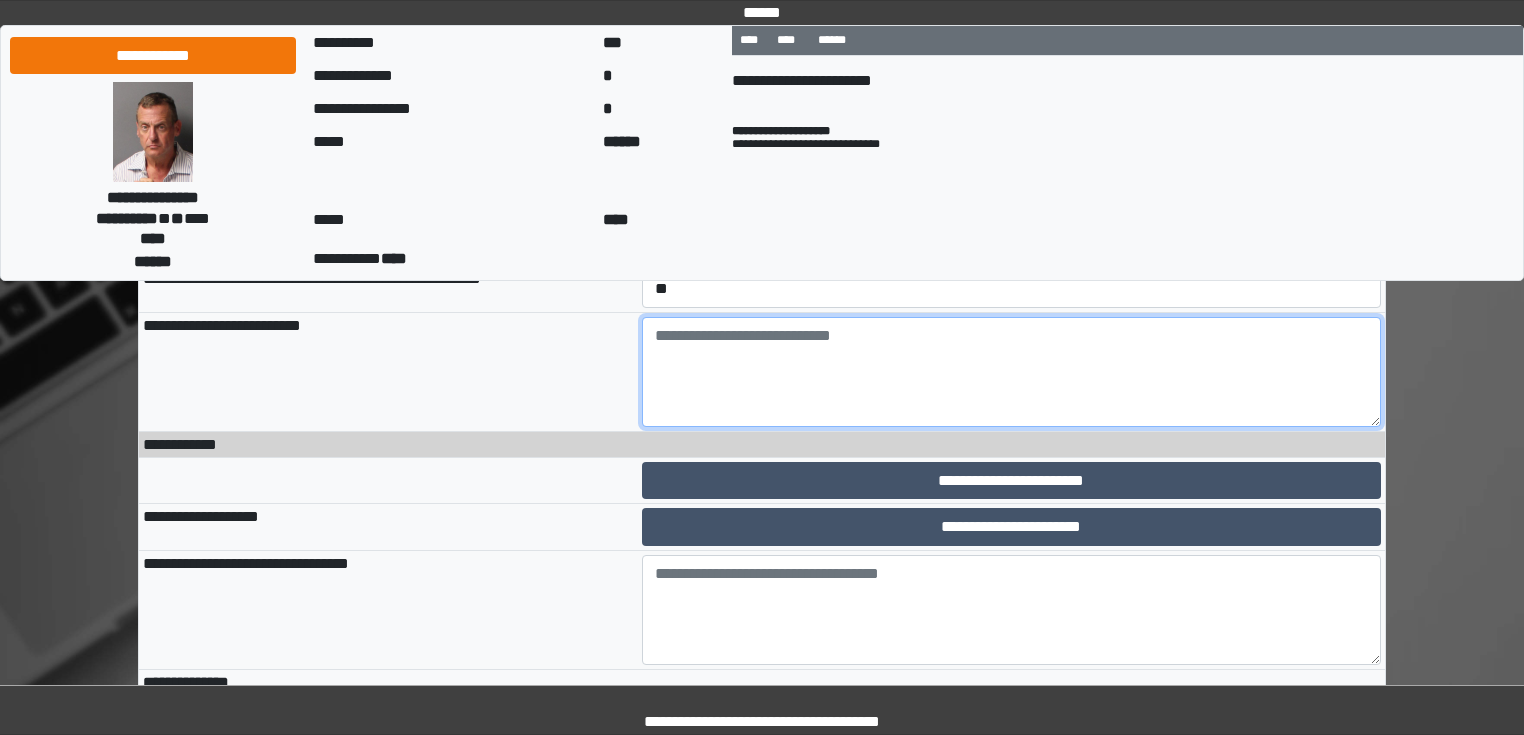 click at bounding box center [1012, 372] 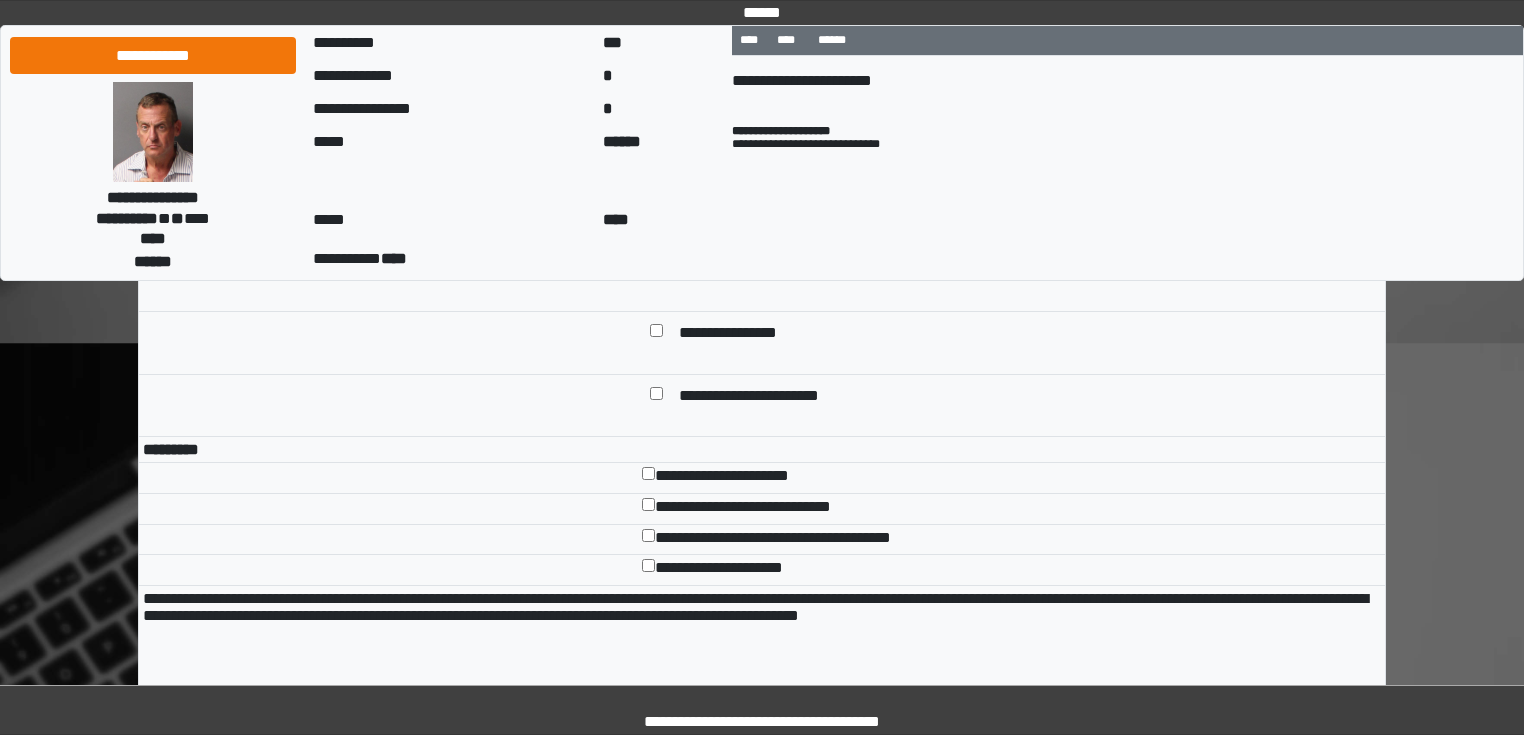 scroll, scrollTop: 3440, scrollLeft: 0, axis: vertical 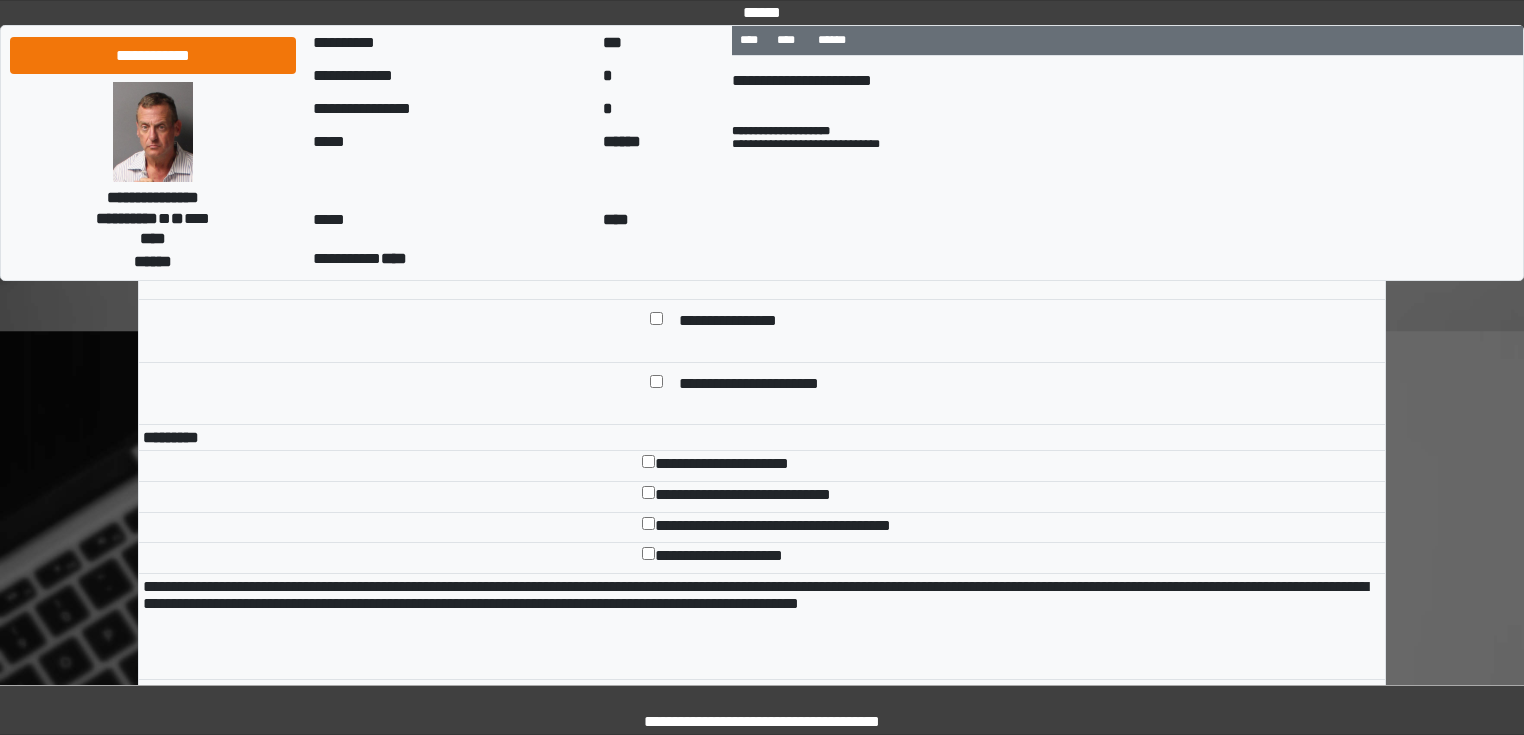 type on "***" 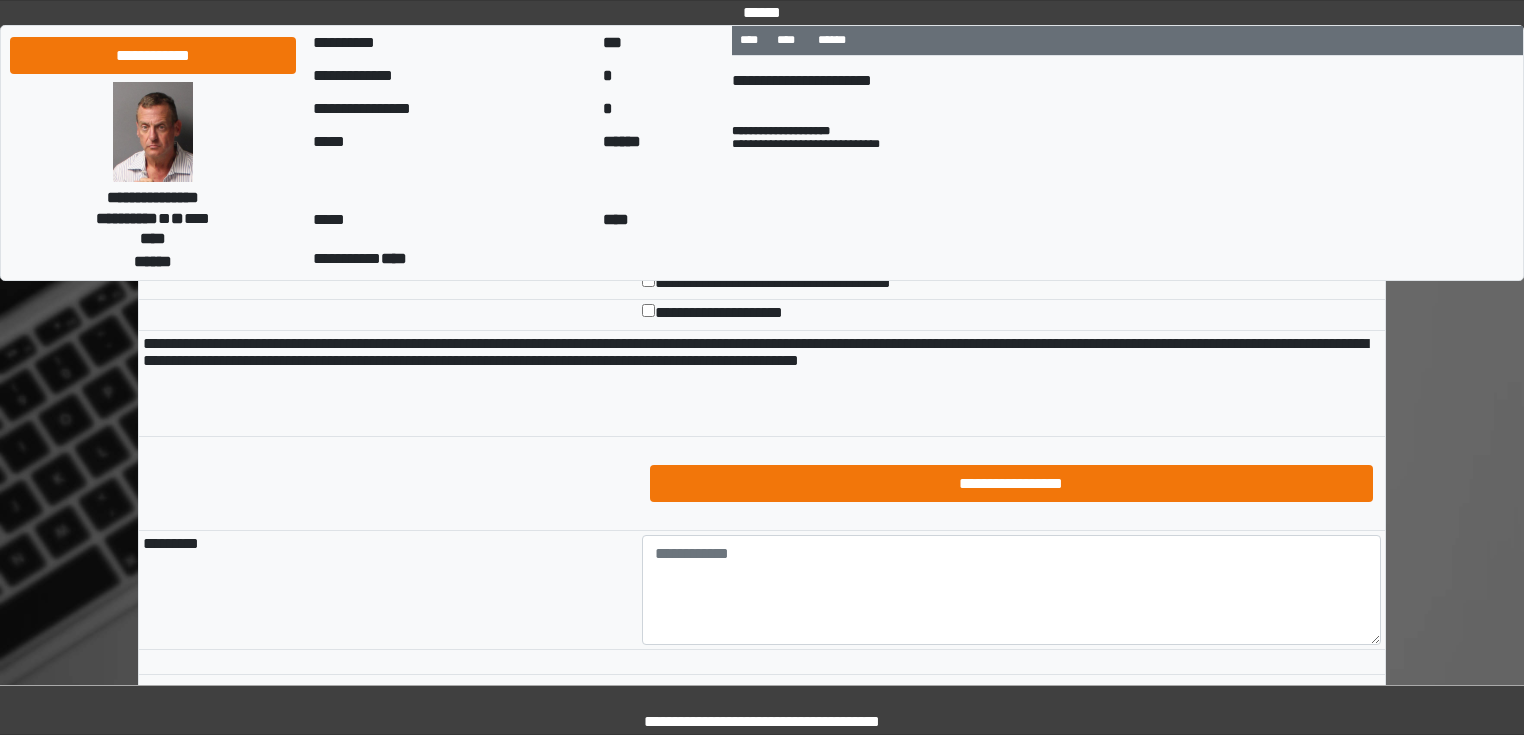scroll, scrollTop: 3760, scrollLeft: 0, axis: vertical 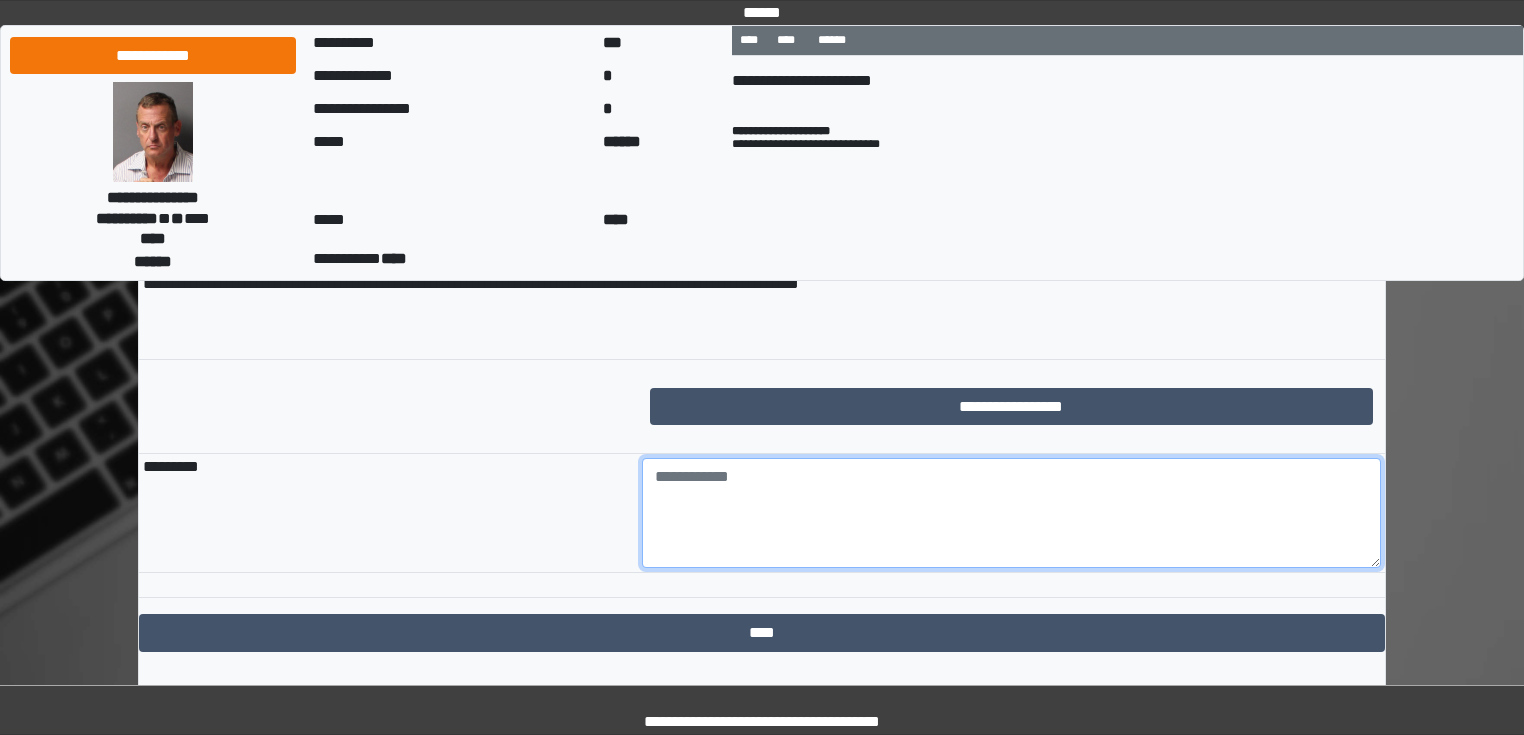 click at bounding box center (1012, 513) 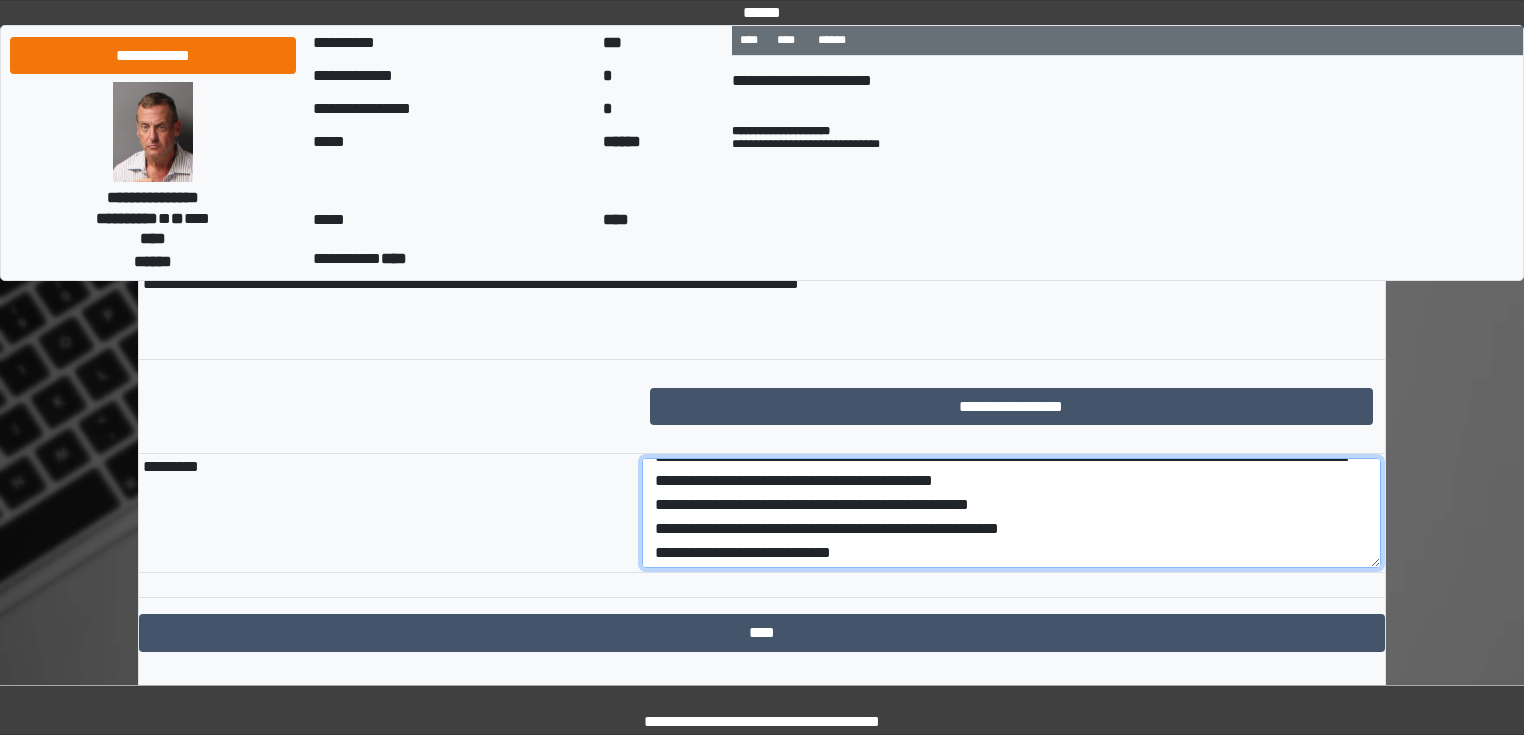 scroll, scrollTop: 0, scrollLeft: 0, axis: both 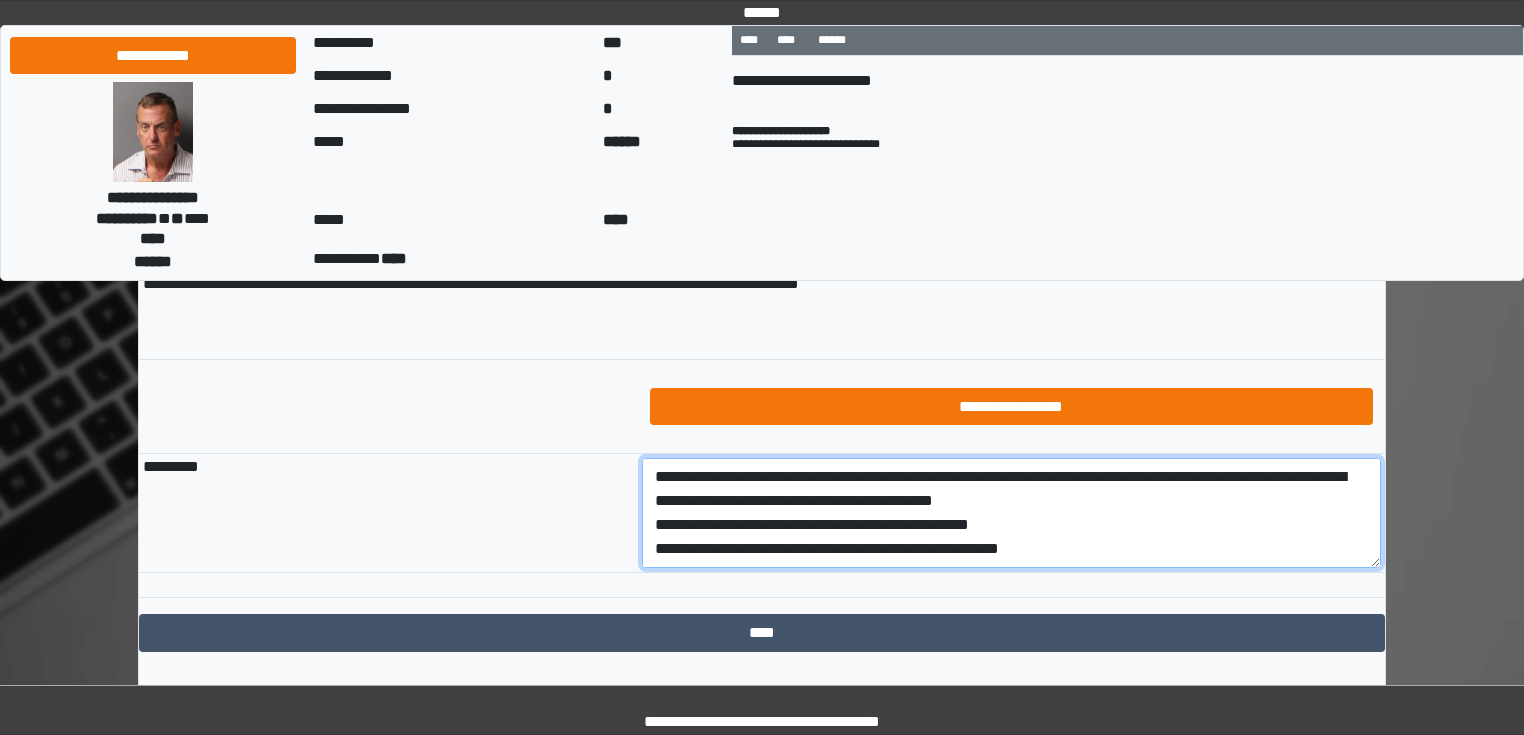 type on "**********" 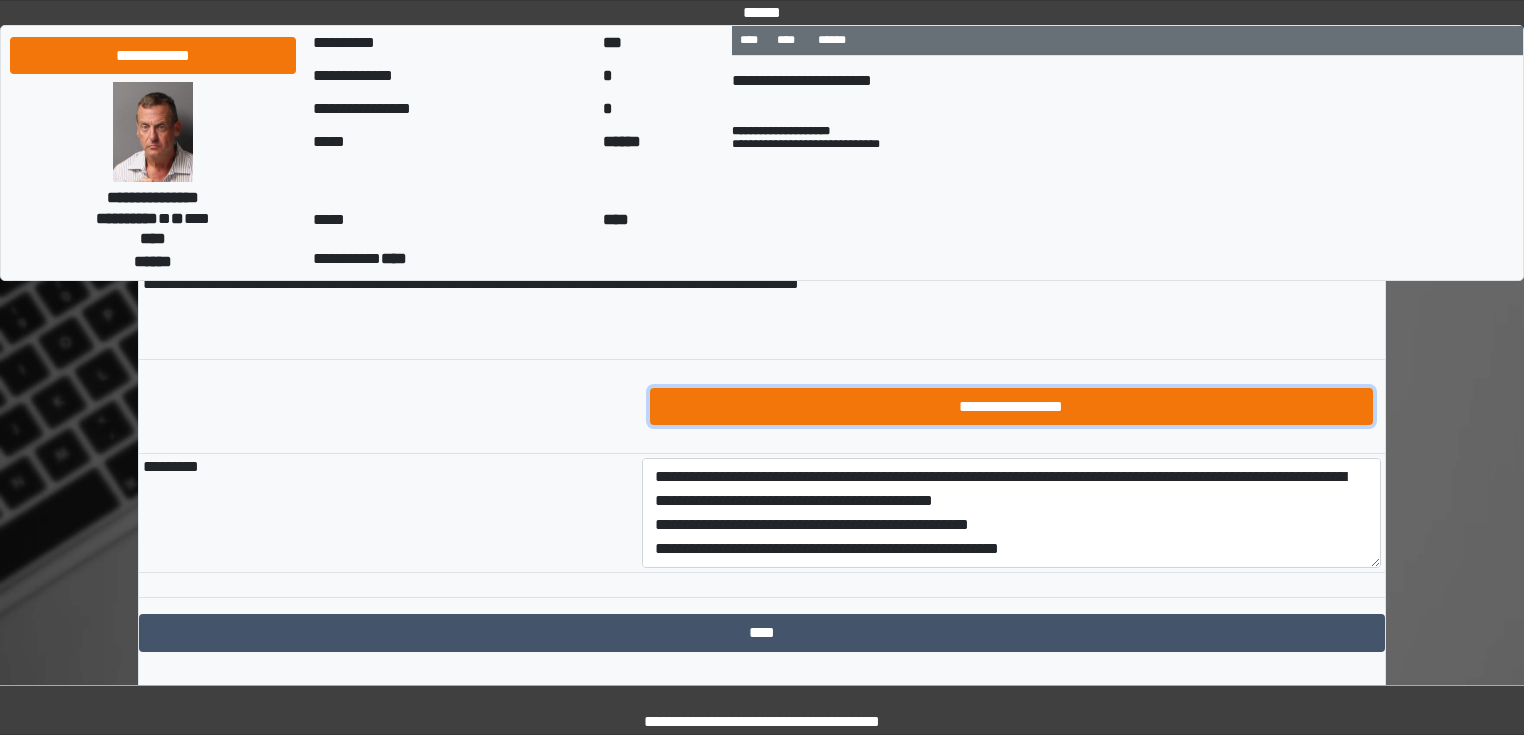 click on "**********" at bounding box center (1012, 407) 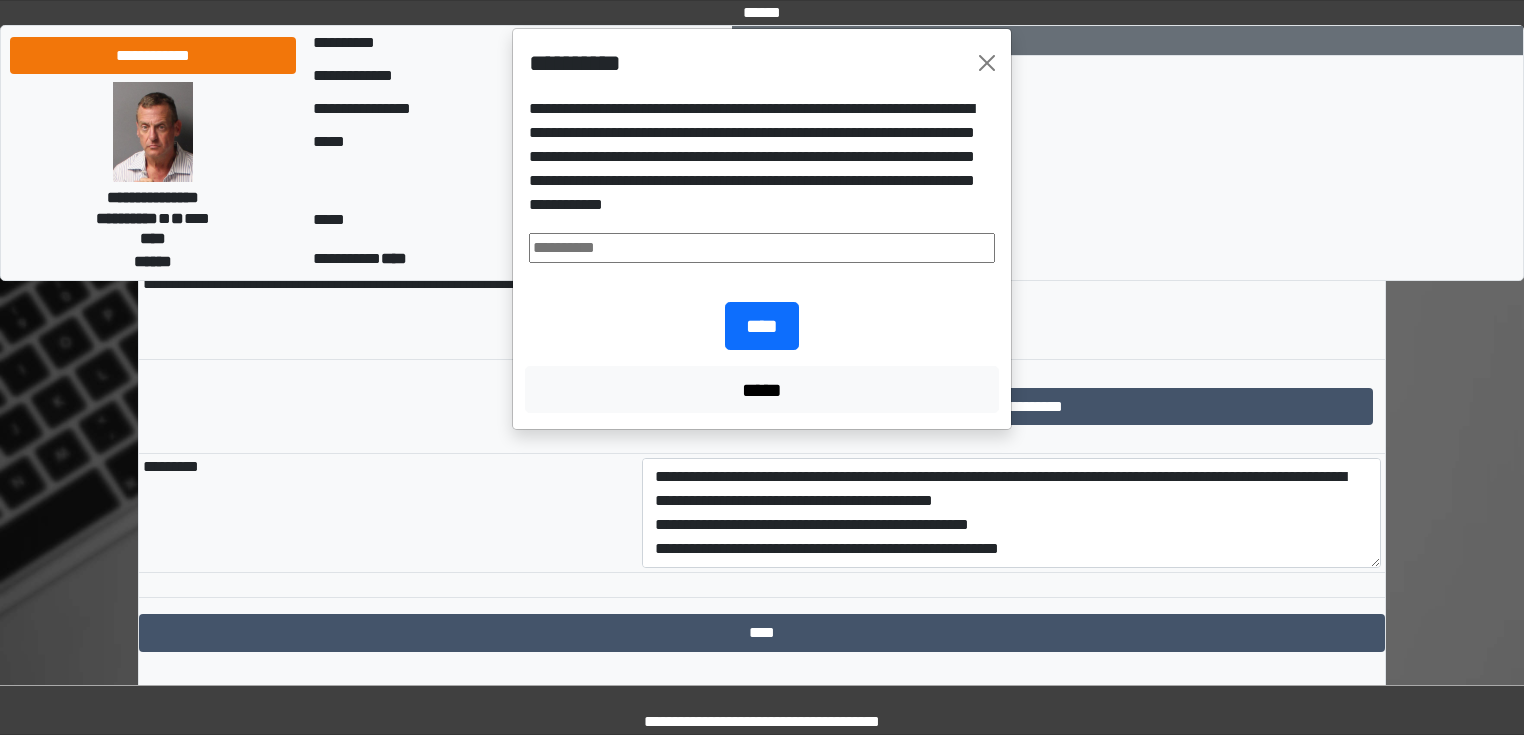 click at bounding box center (762, 248) 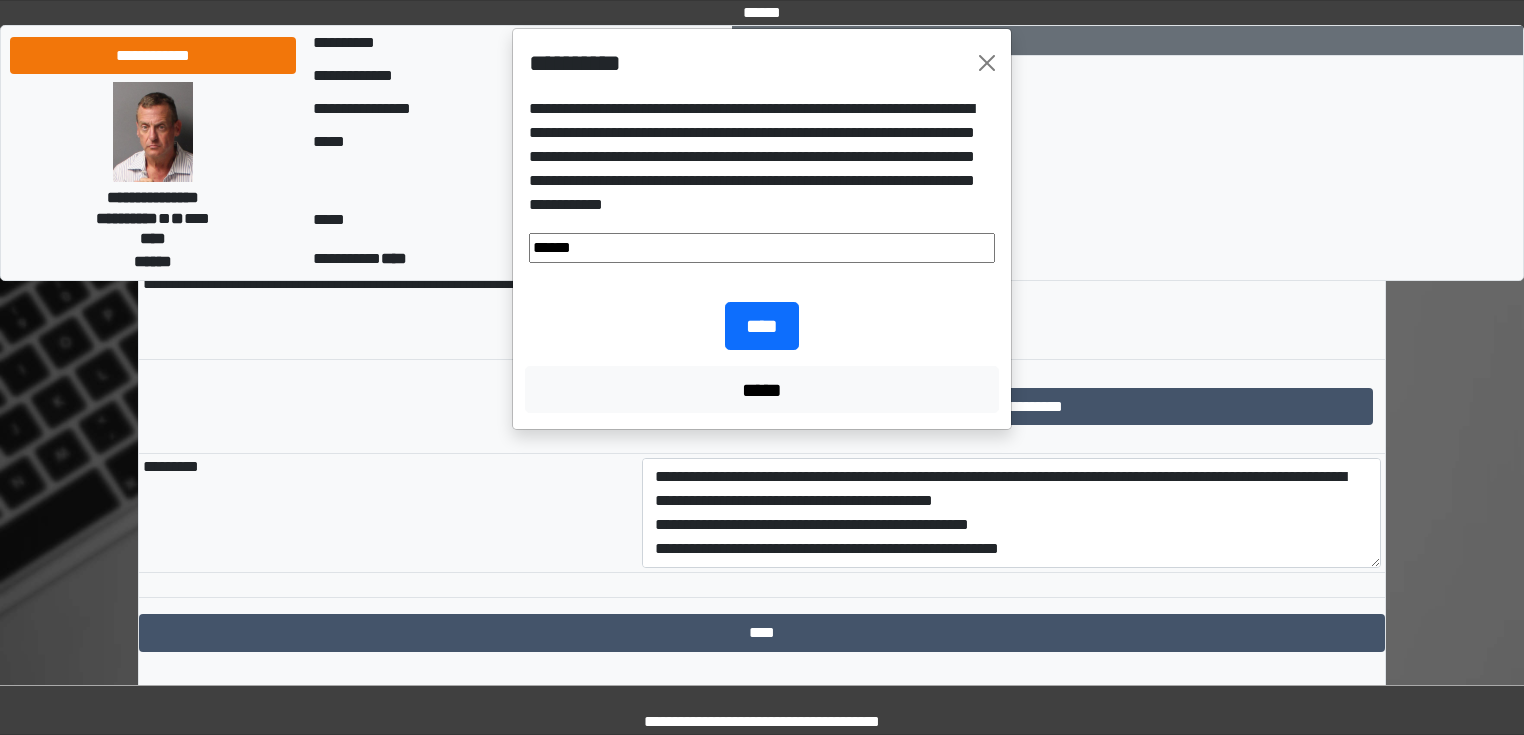 type on "**********" 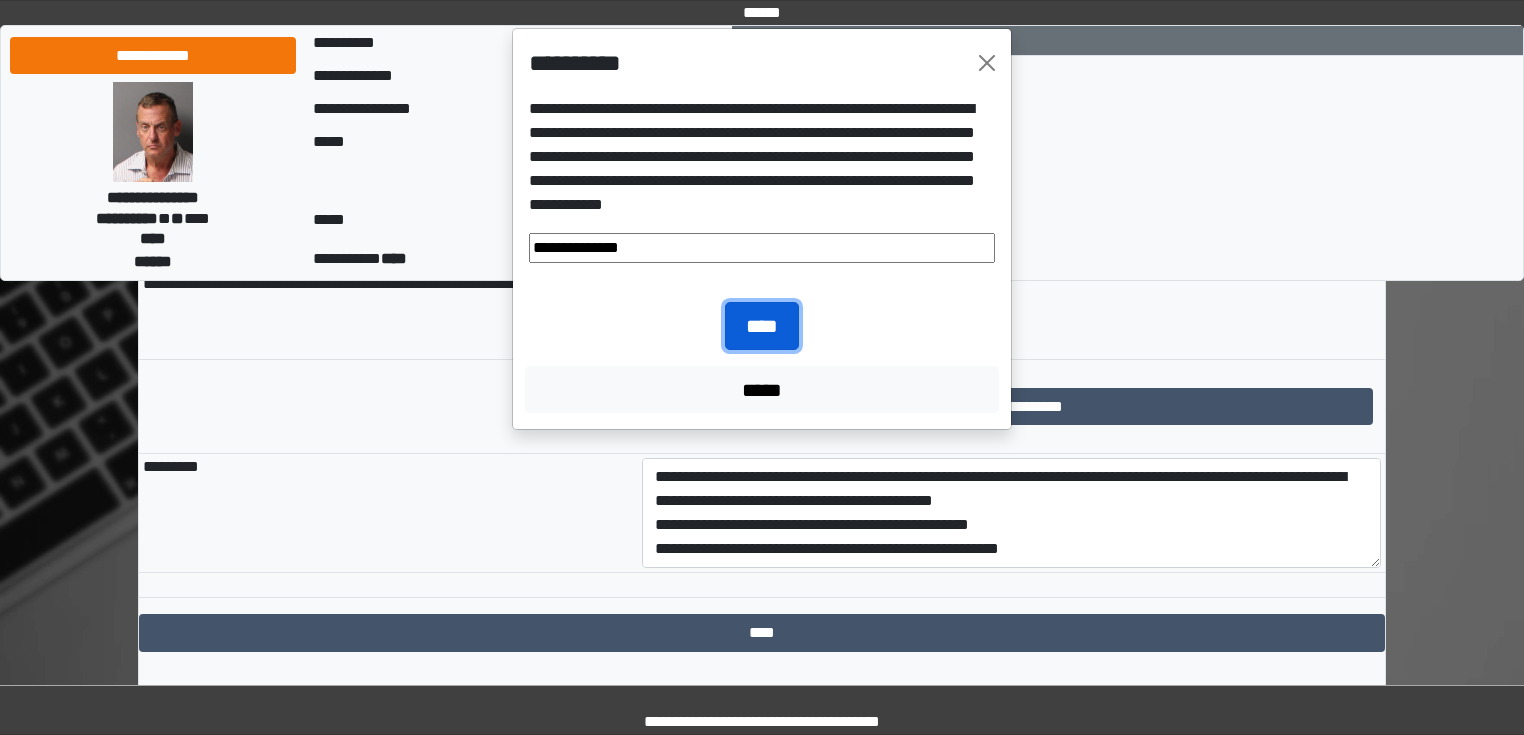click on "****" at bounding box center [762, 326] 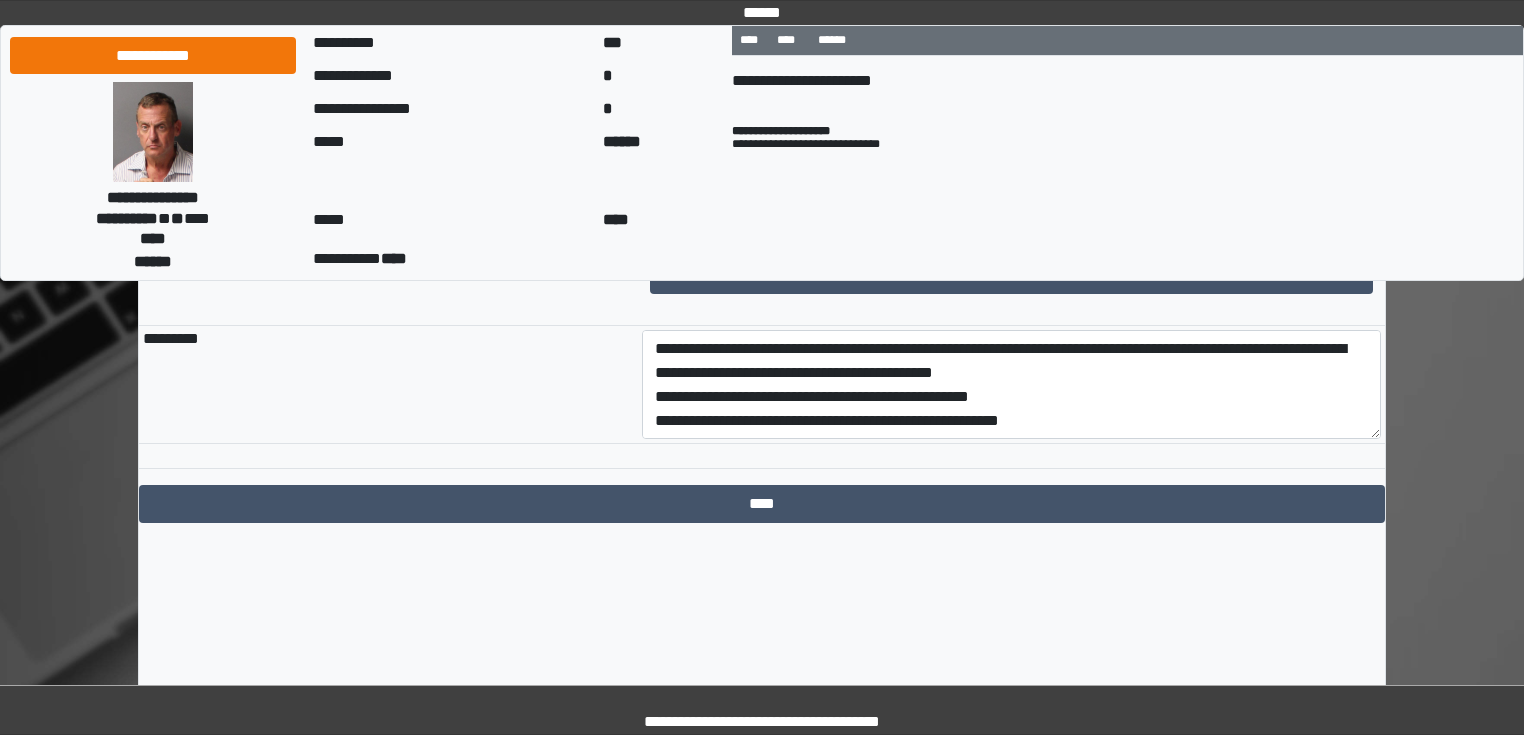 scroll, scrollTop: 3954, scrollLeft: 0, axis: vertical 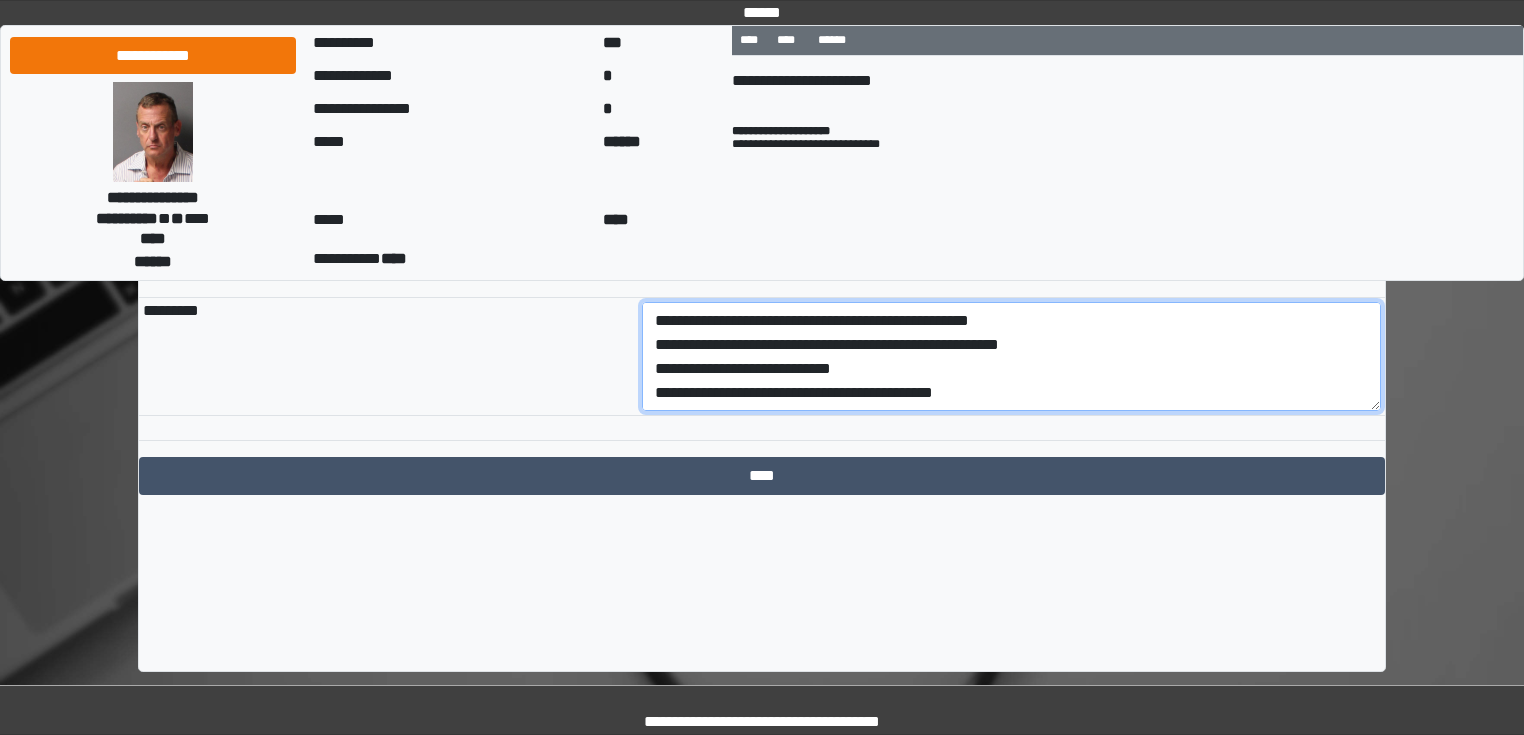 click on "**********" at bounding box center [1012, 357] 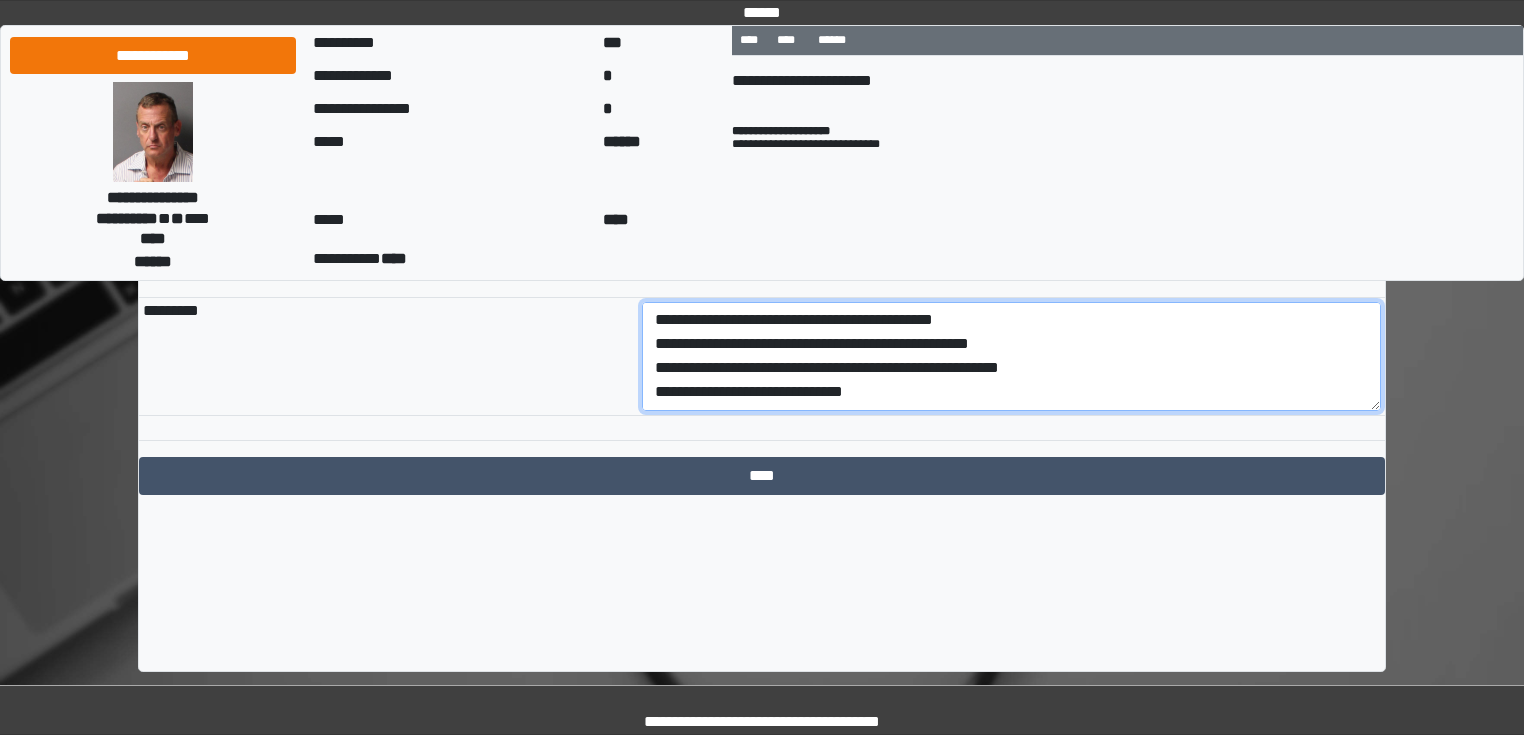 scroll, scrollTop: 0, scrollLeft: 0, axis: both 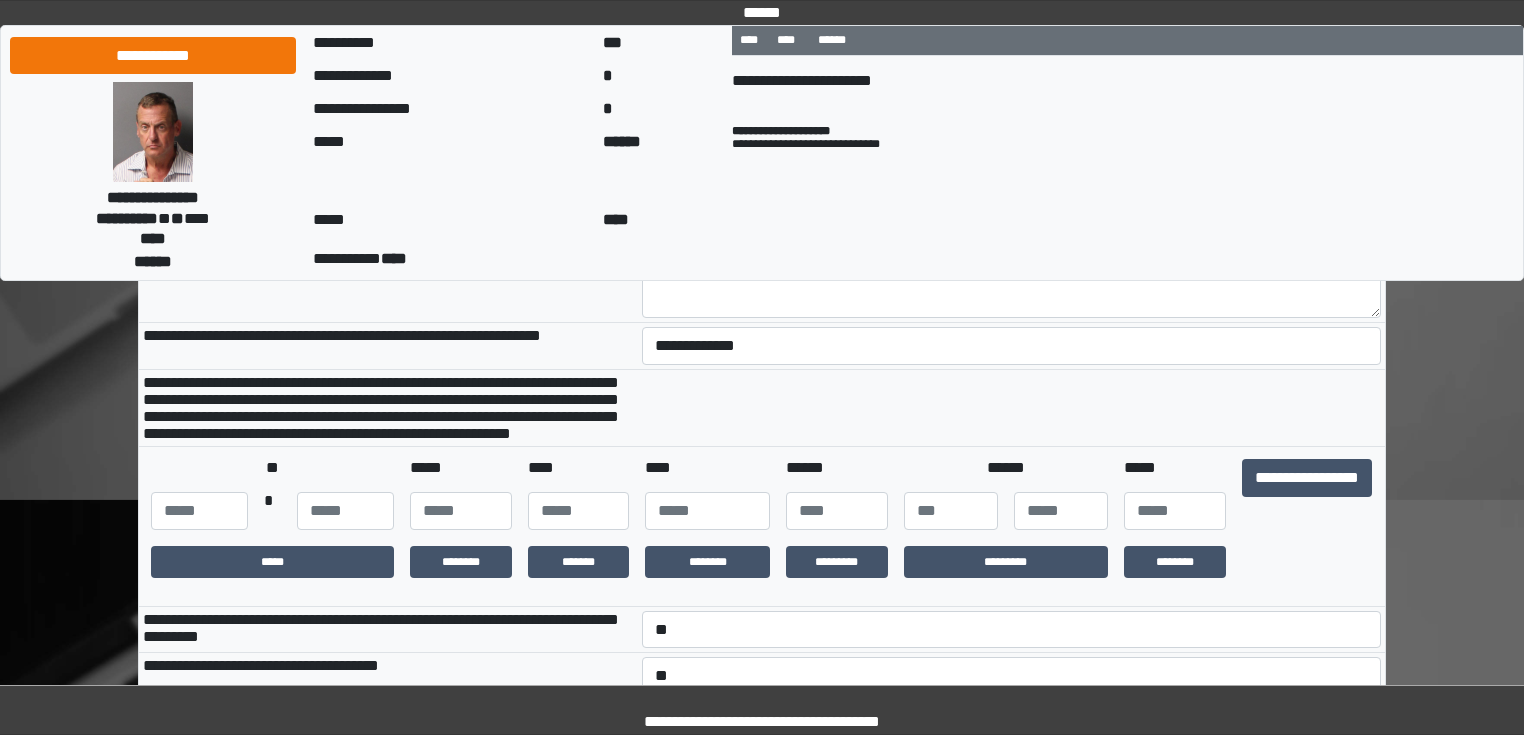 type on "**********" 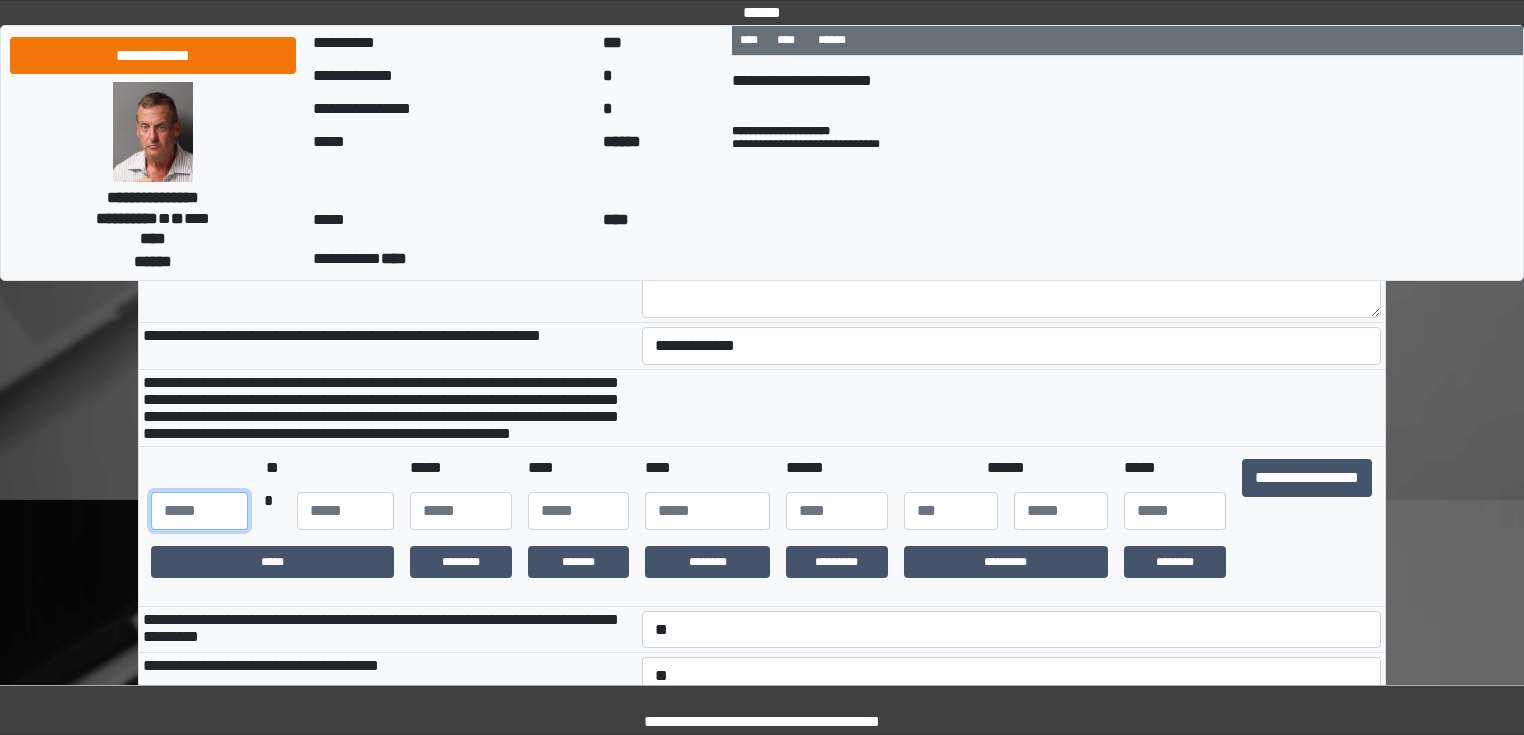 click at bounding box center [199, 511] 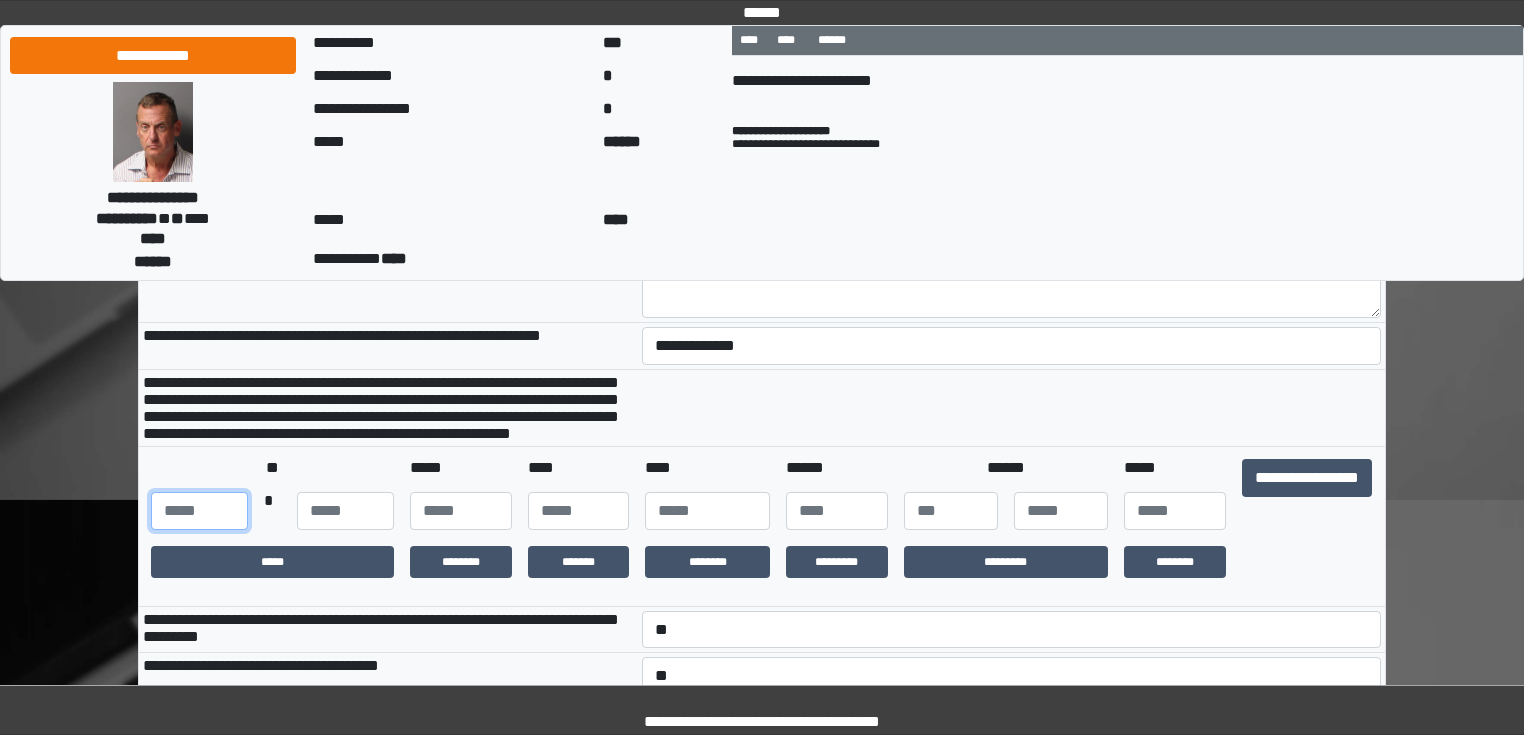 type on "***" 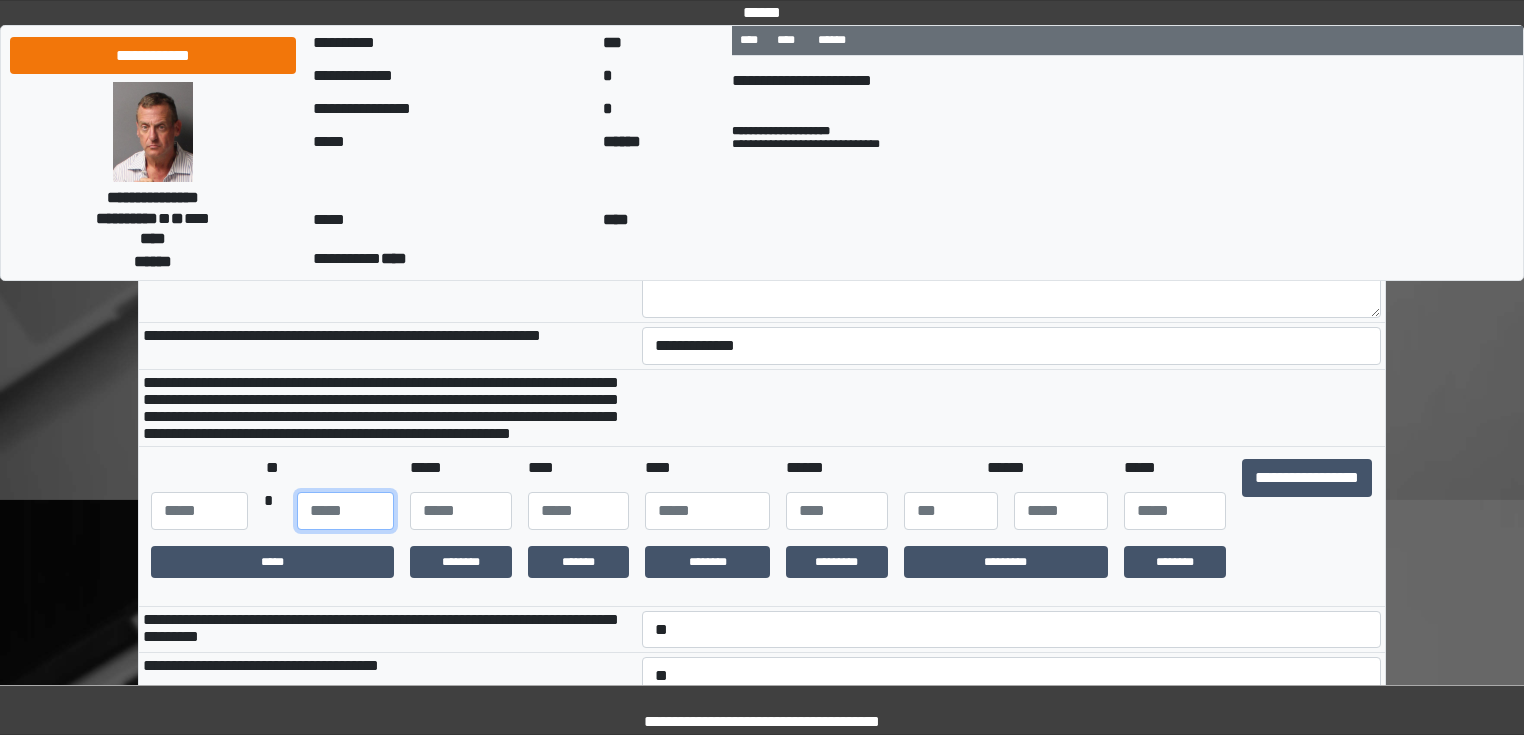 click at bounding box center [345, 511] 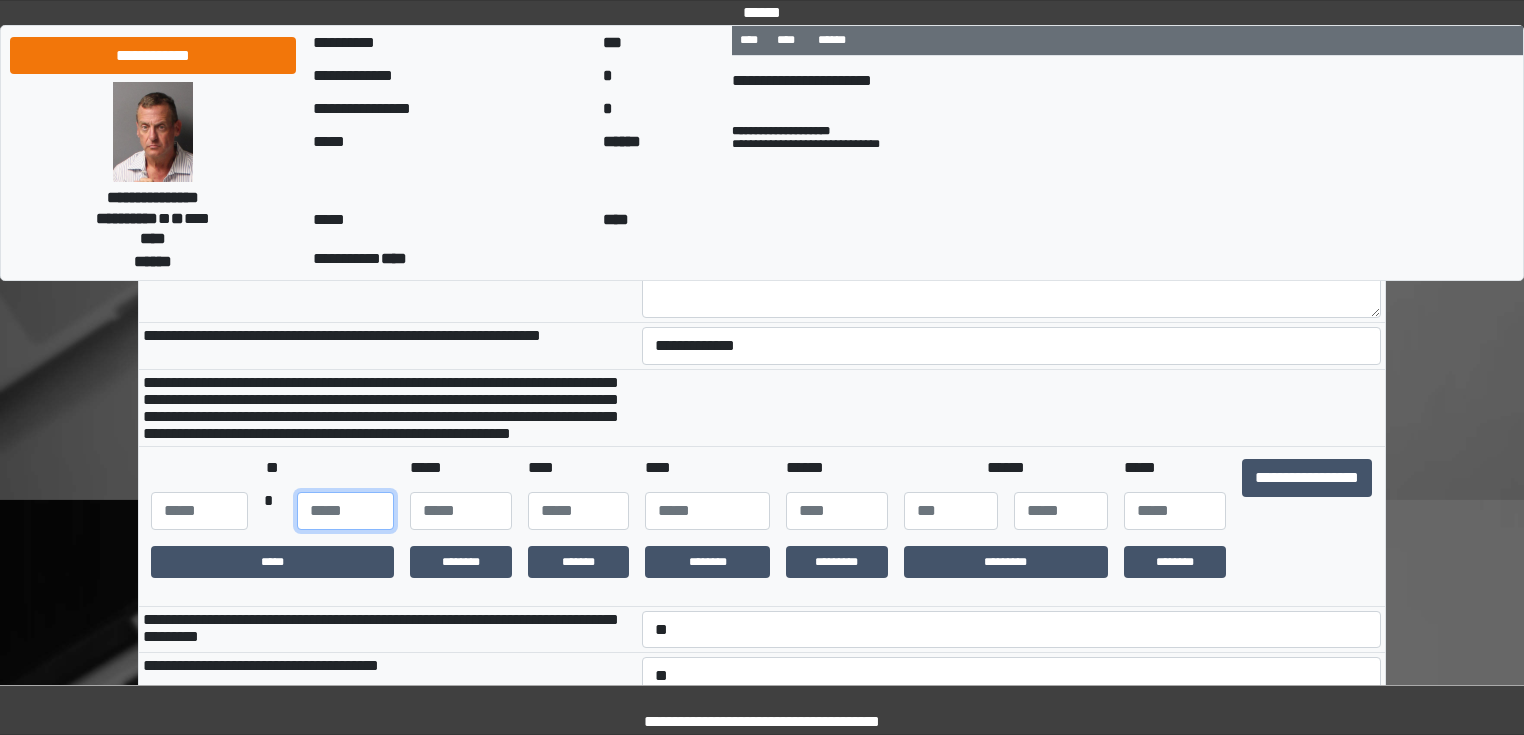 type on "**" 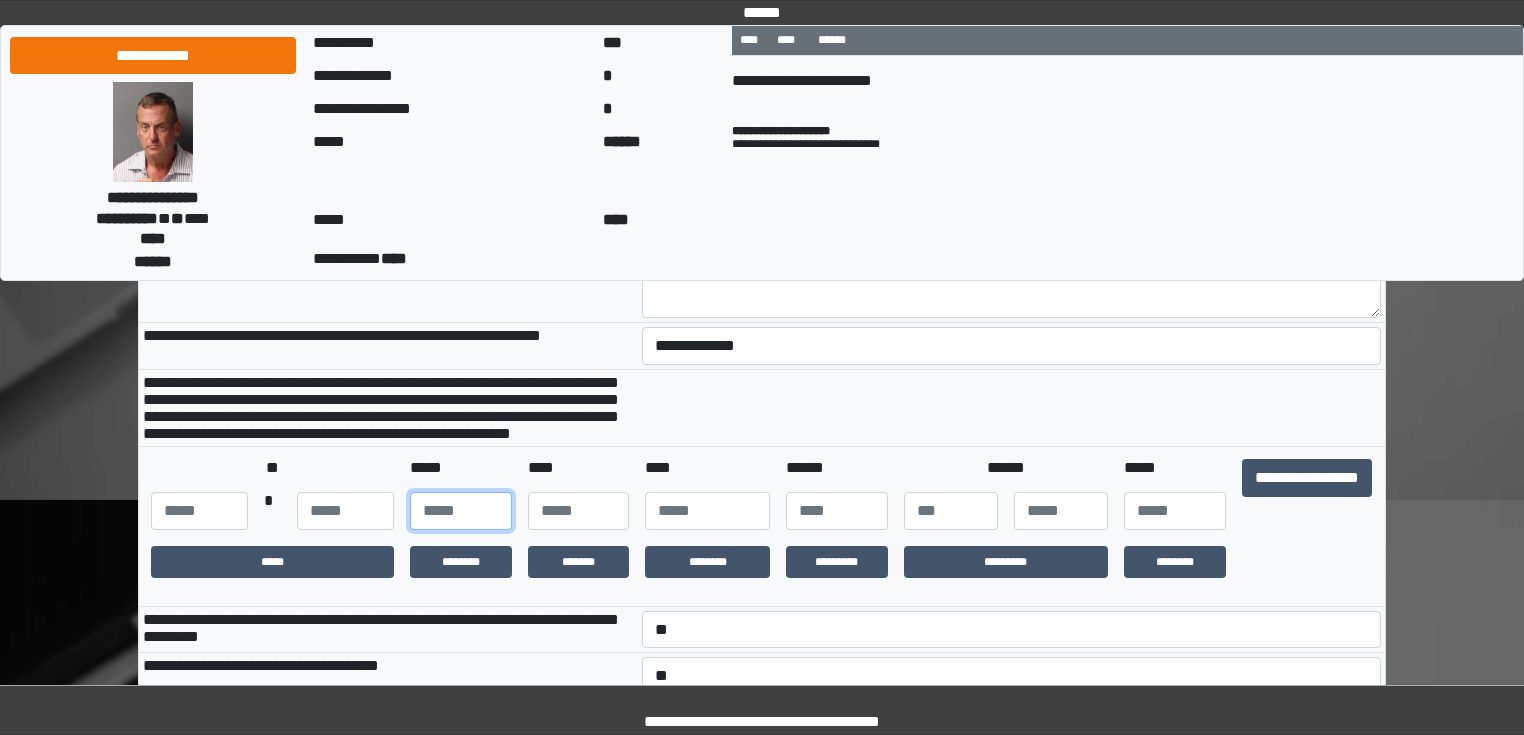 click at bounding box center [461, 511] 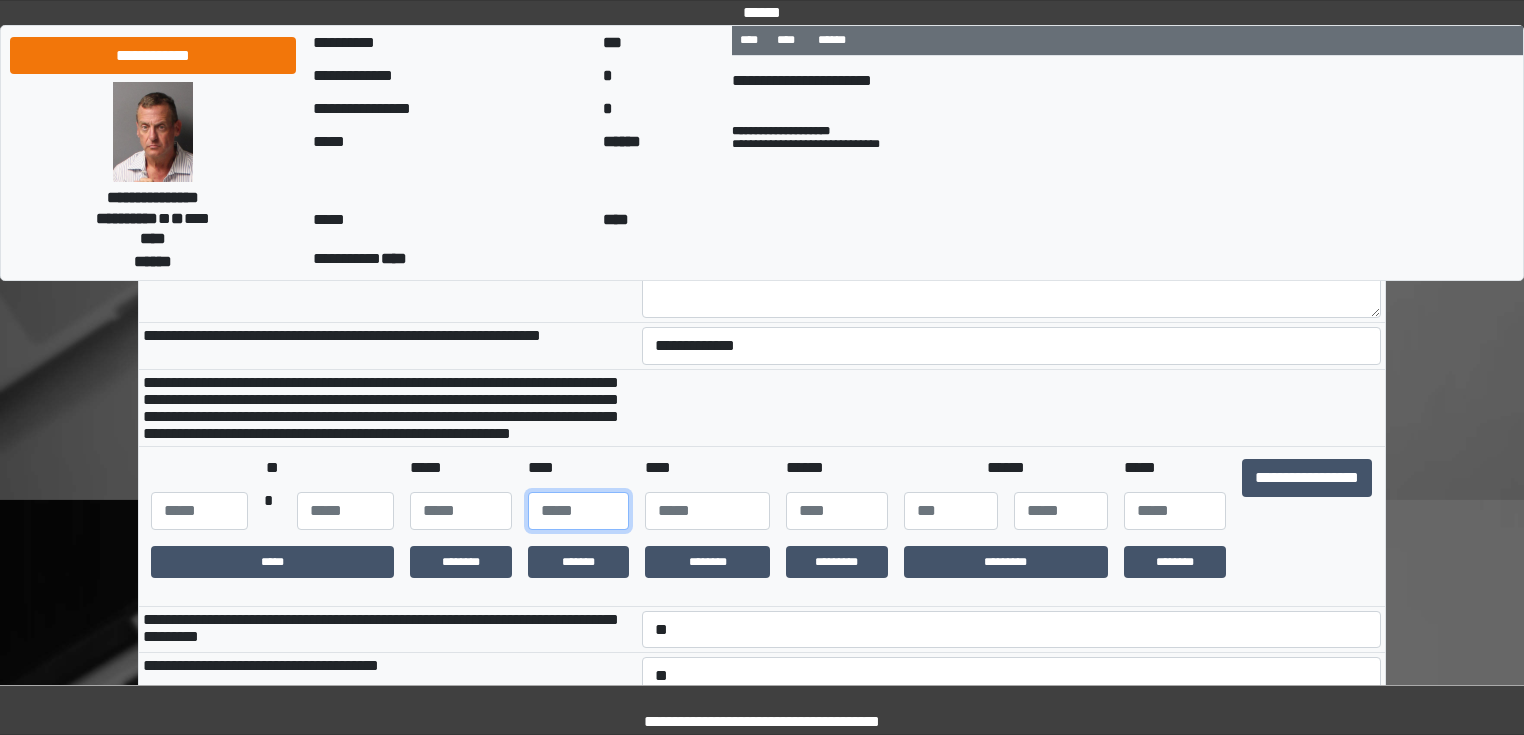 click at bounding box center [579, 511] 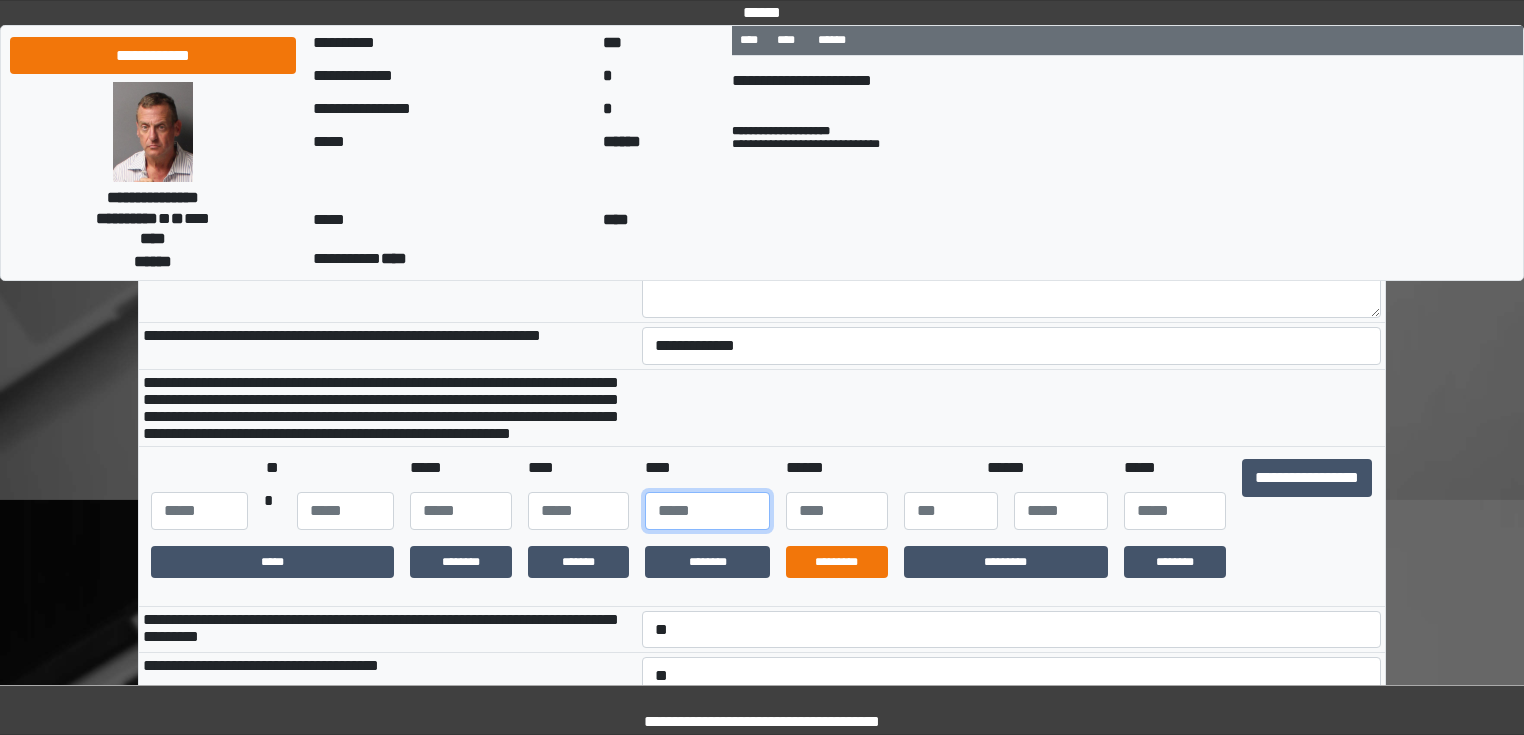 type on "****" 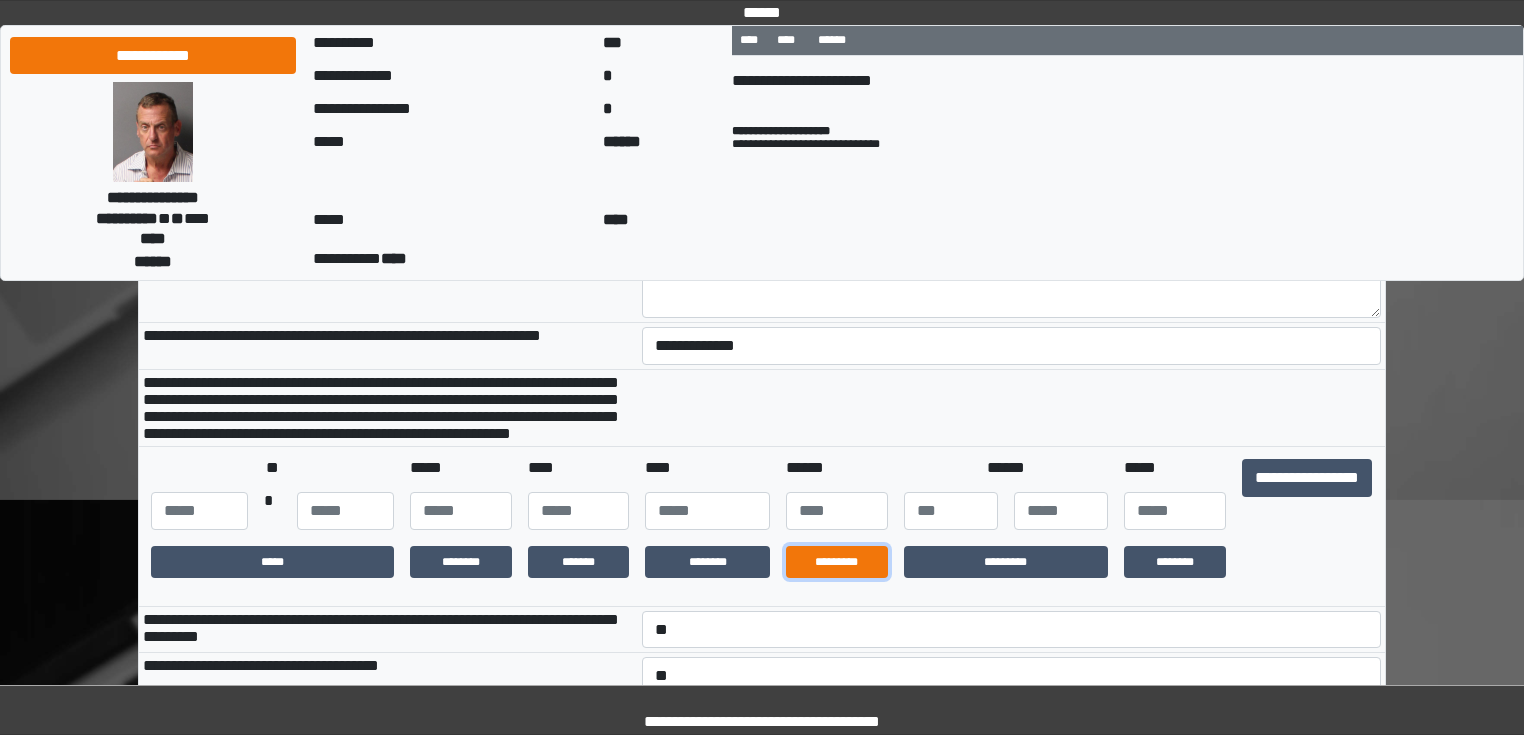 click on "*********" at bounding box center [837, 562] 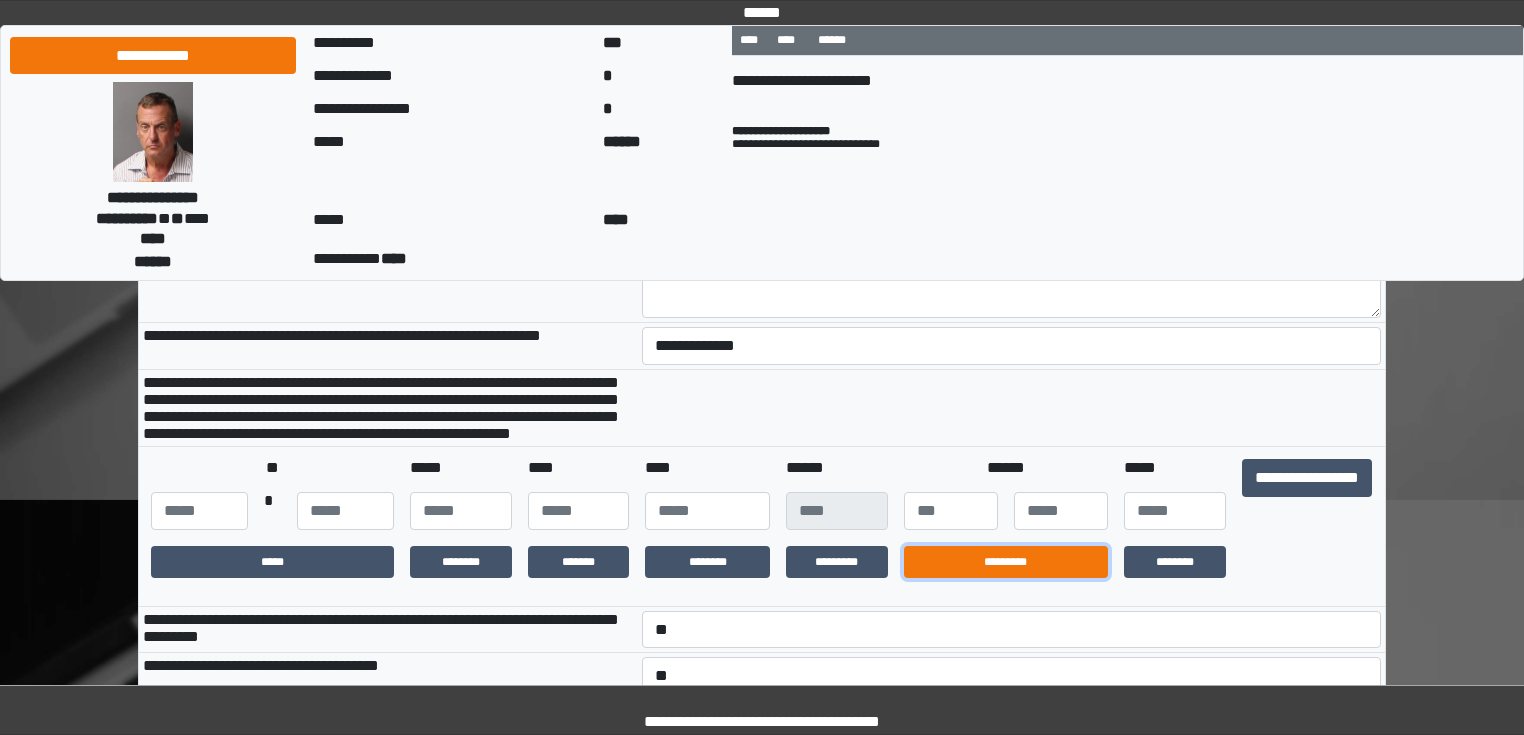 click on "*********" at bounding box center (1006, 562) 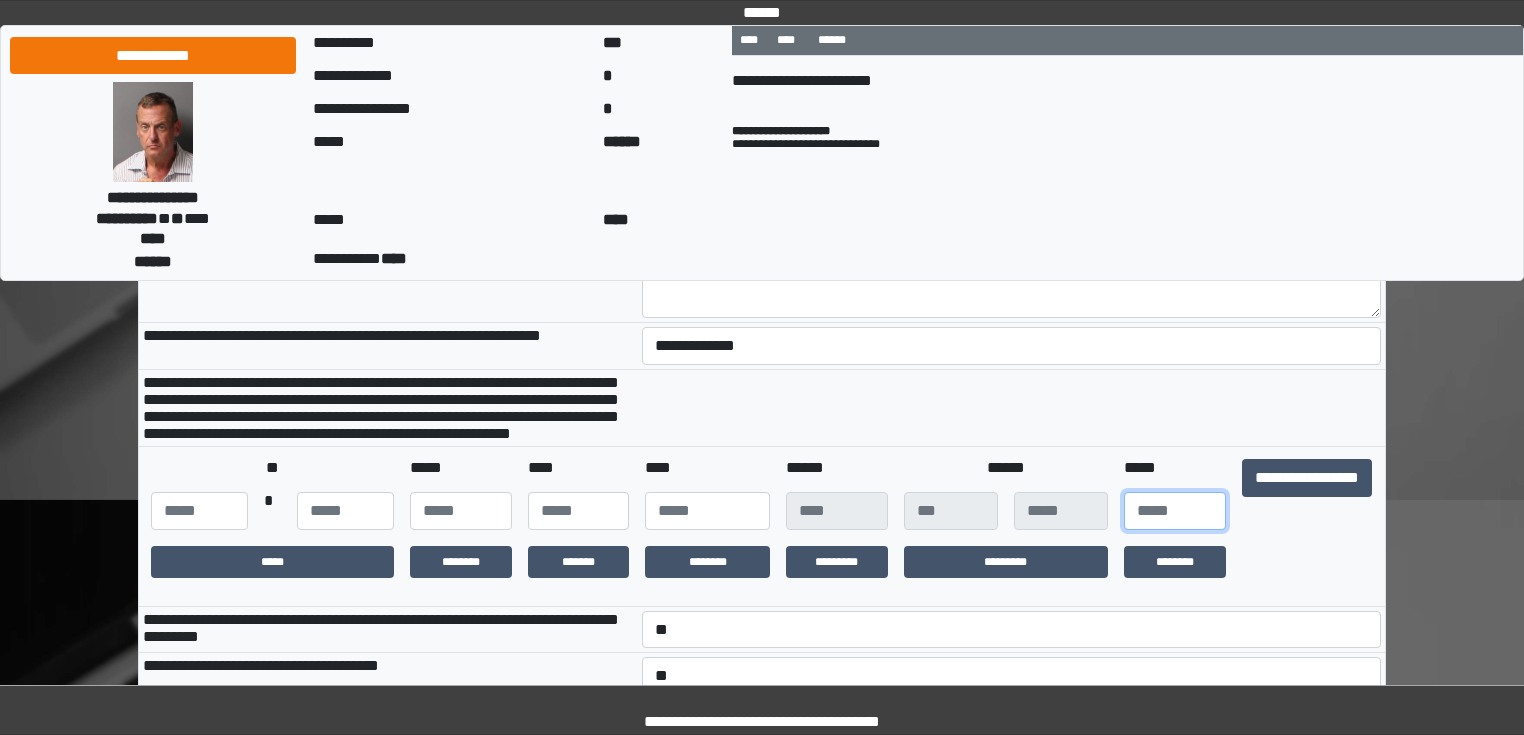 click at bounding box center [1175, 511] 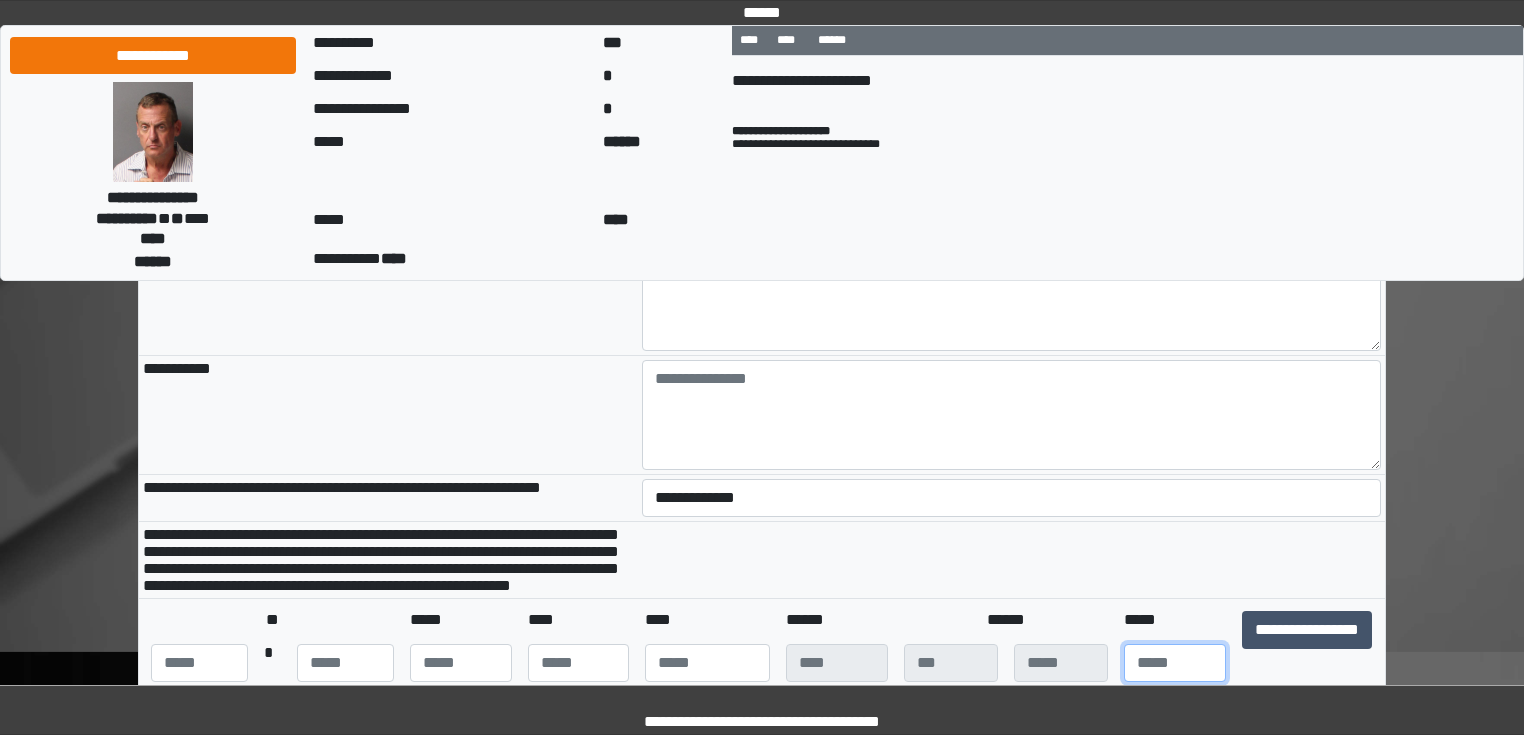 scroll, scrollTop: 114, scrollLeft: 0, axis: vertical 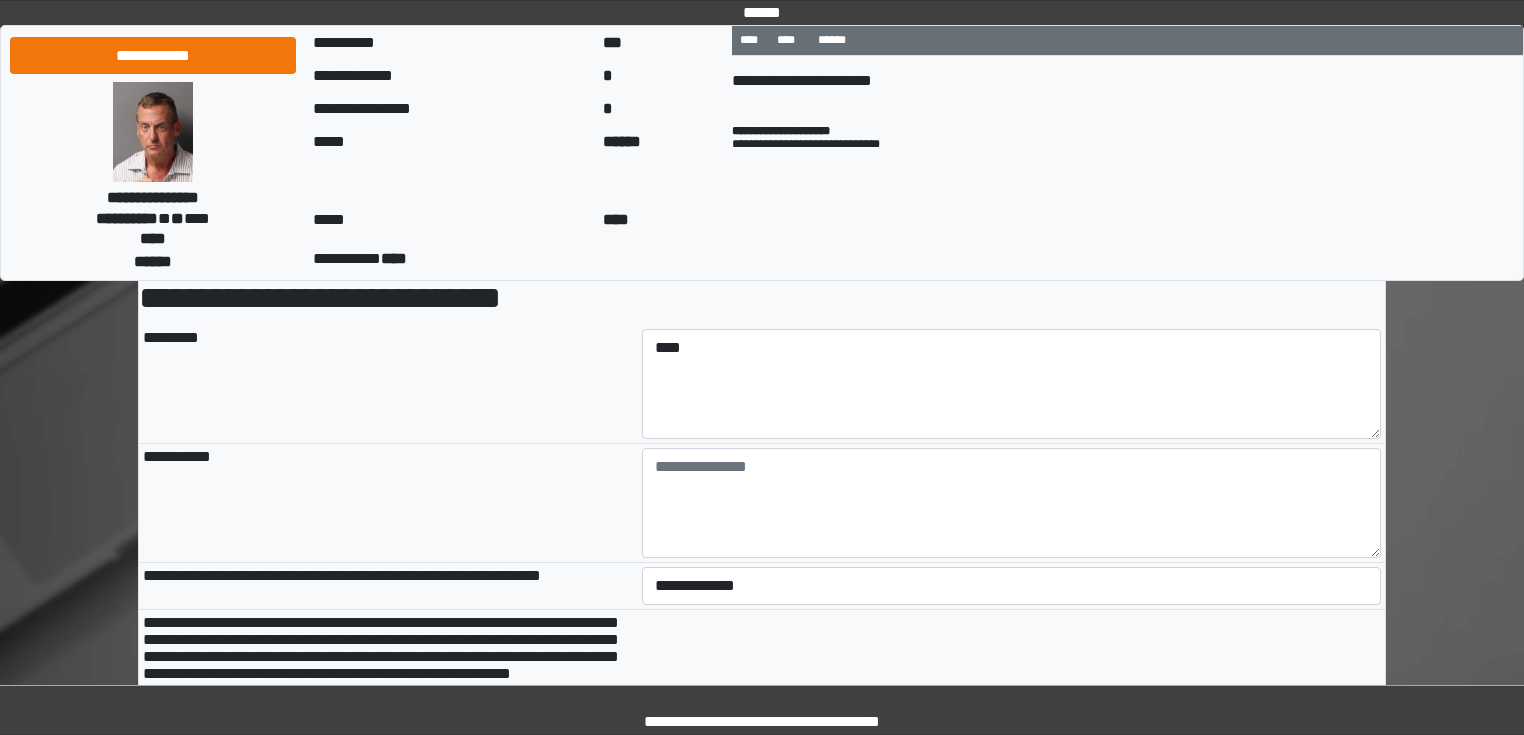 type on "**" 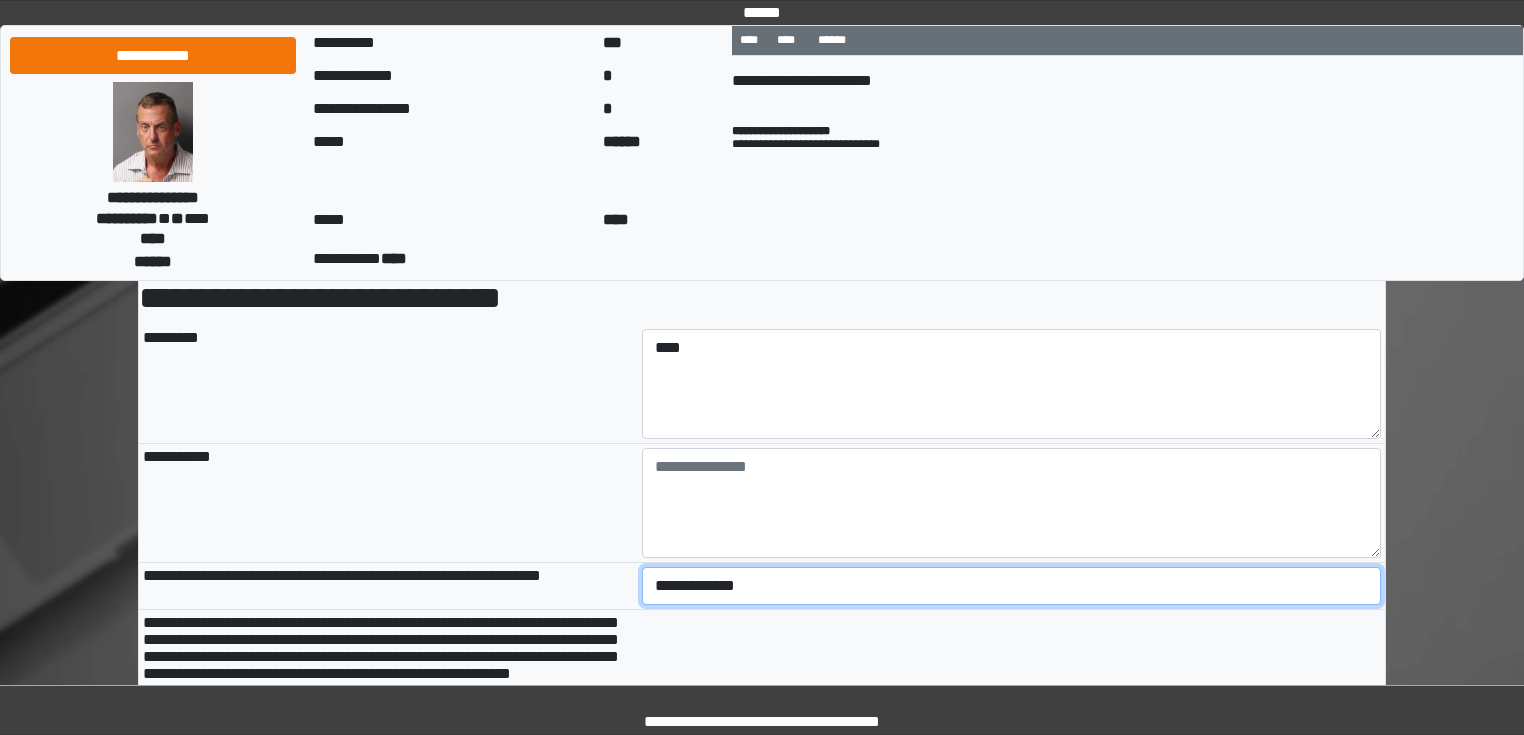 click on "**********" at bounding box center [1012, 586] 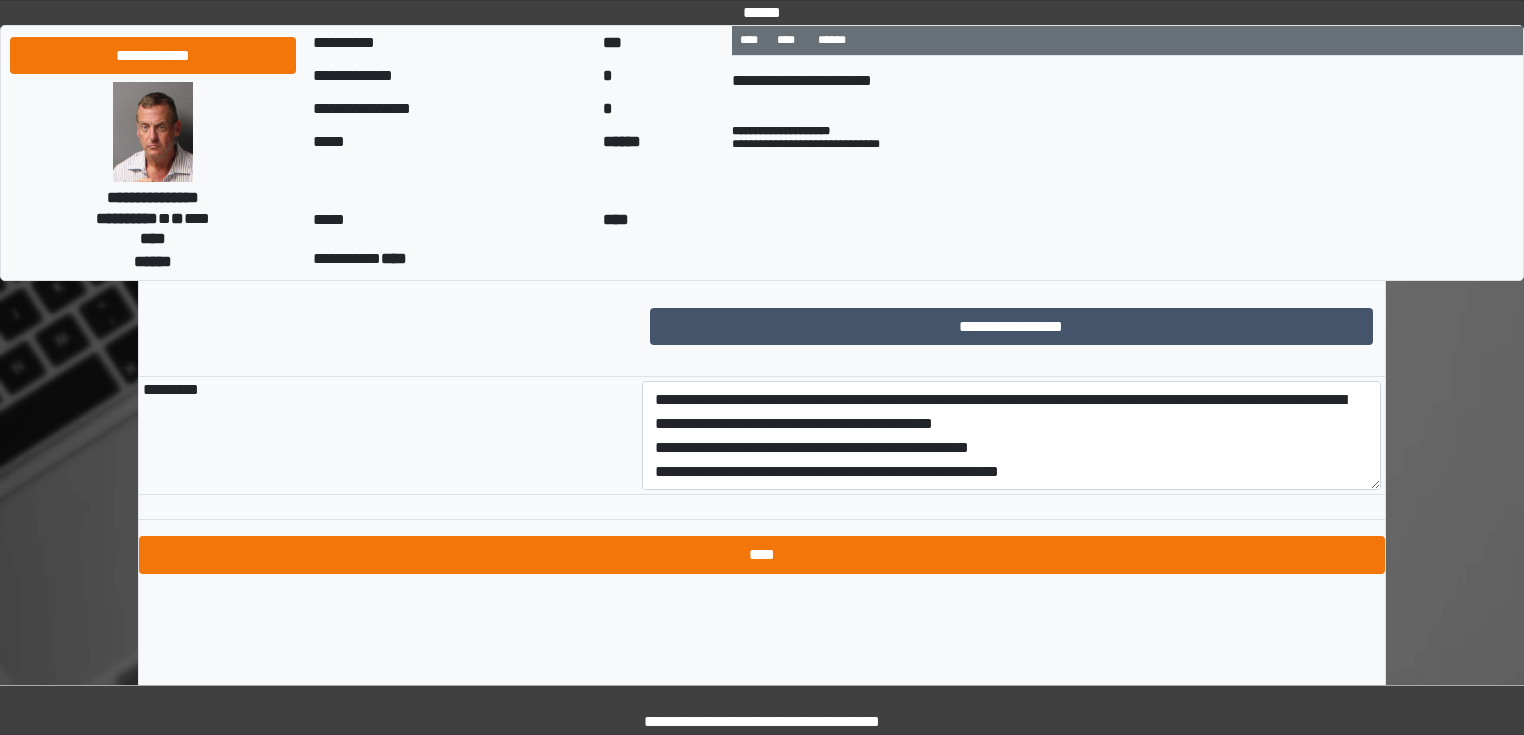 scroll, scrollTop: 3954, scrollLeft: 0, axis: vertical 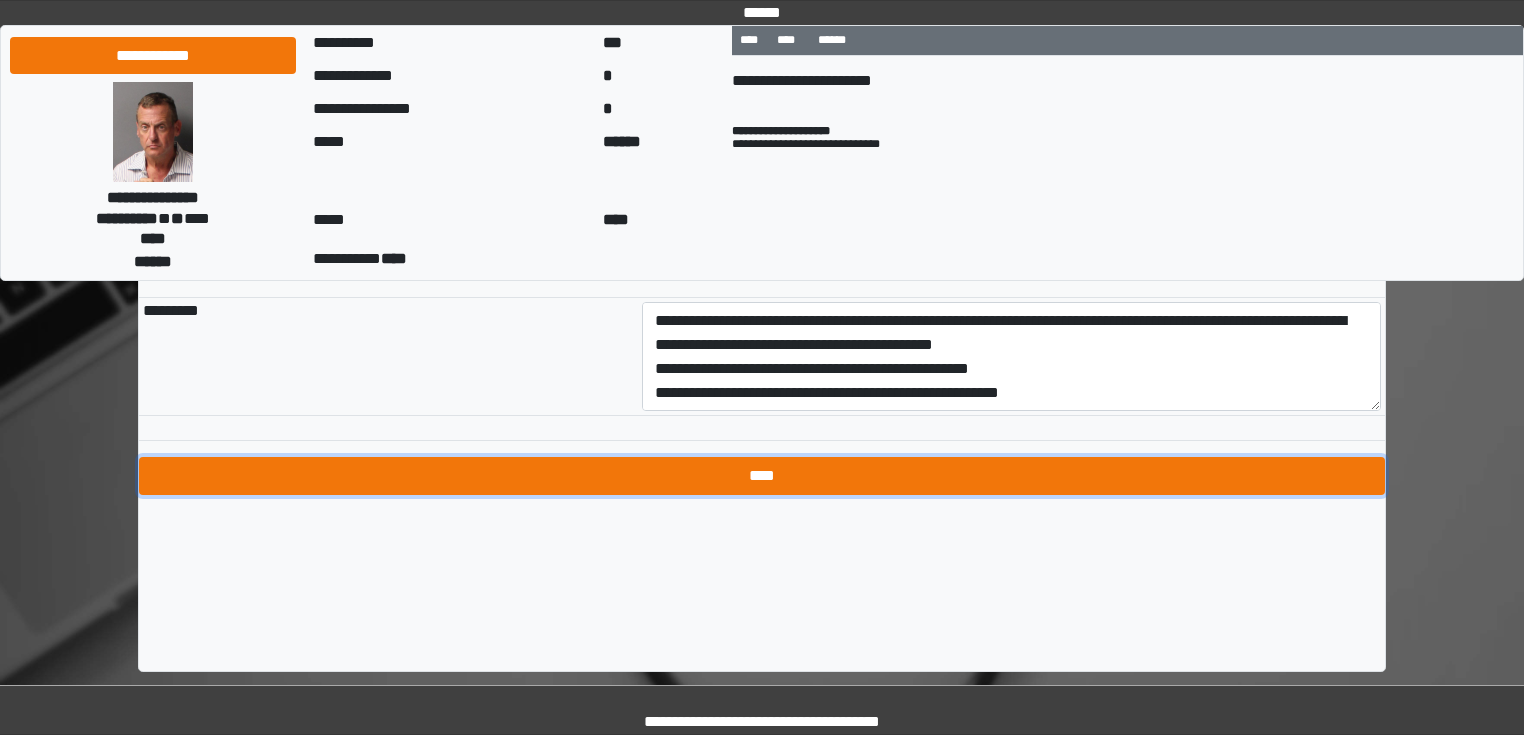 click on "****" at bounding box center (762, 476) 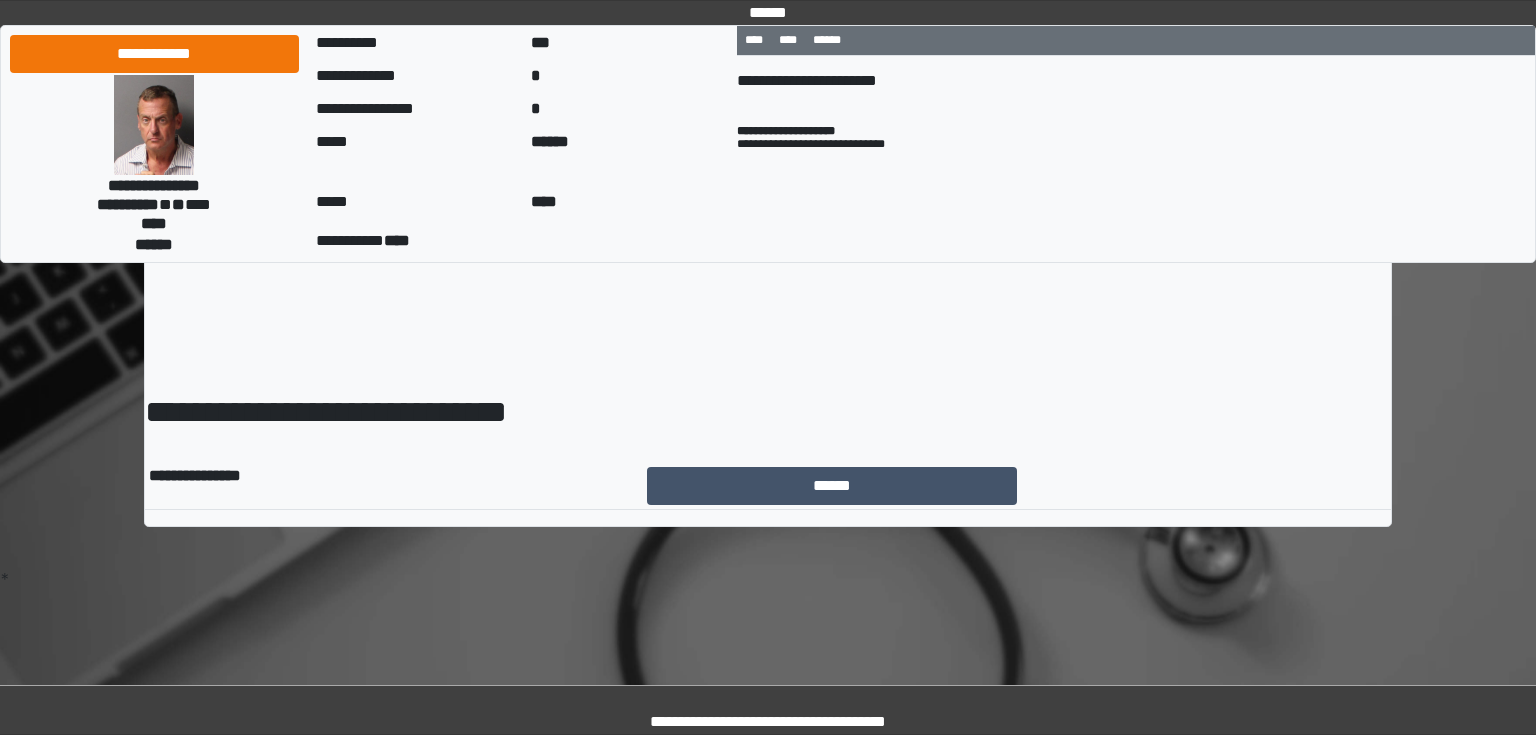 scroll, scrollTop: 0, scrollLeft: 0, axis: both 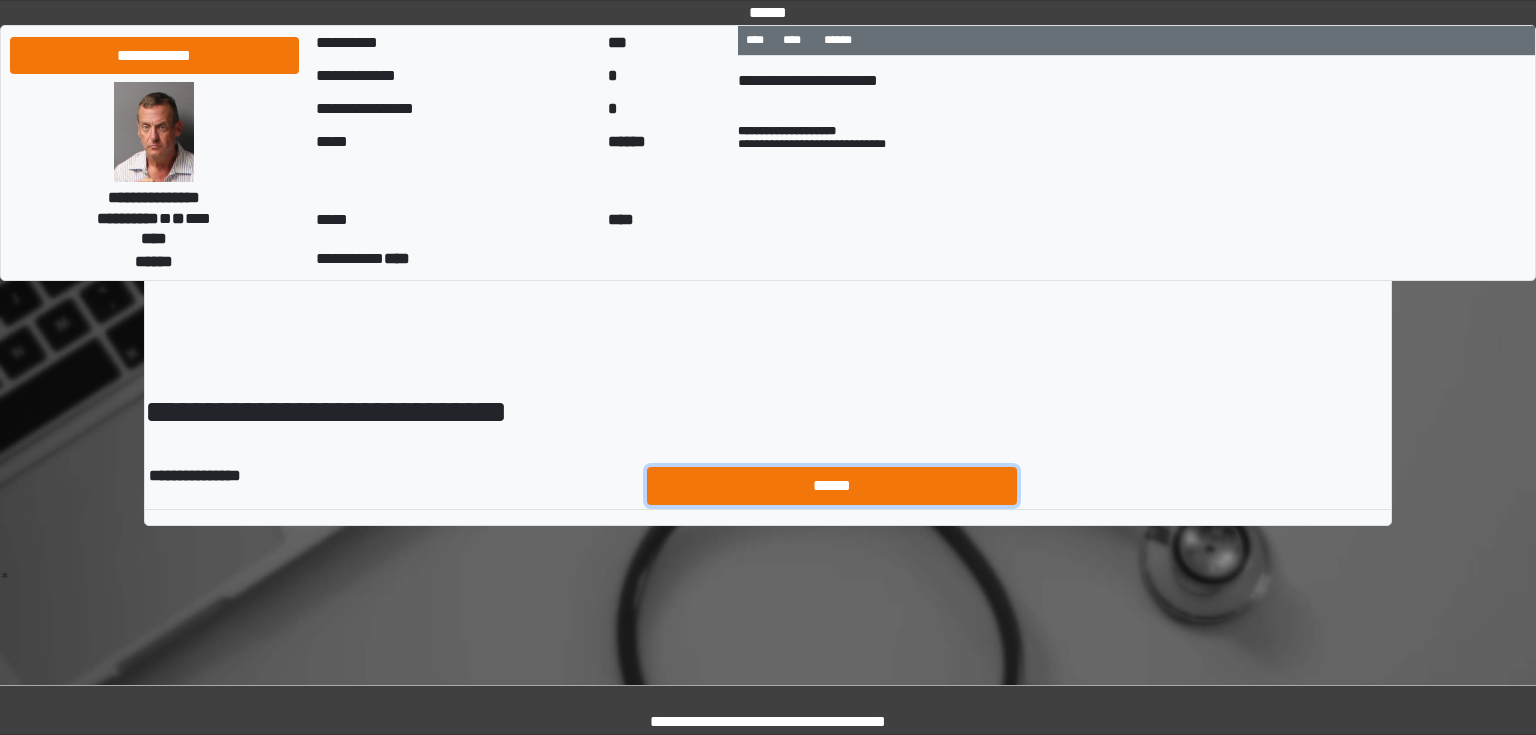 click on "******" at bounding box center [832, 486] 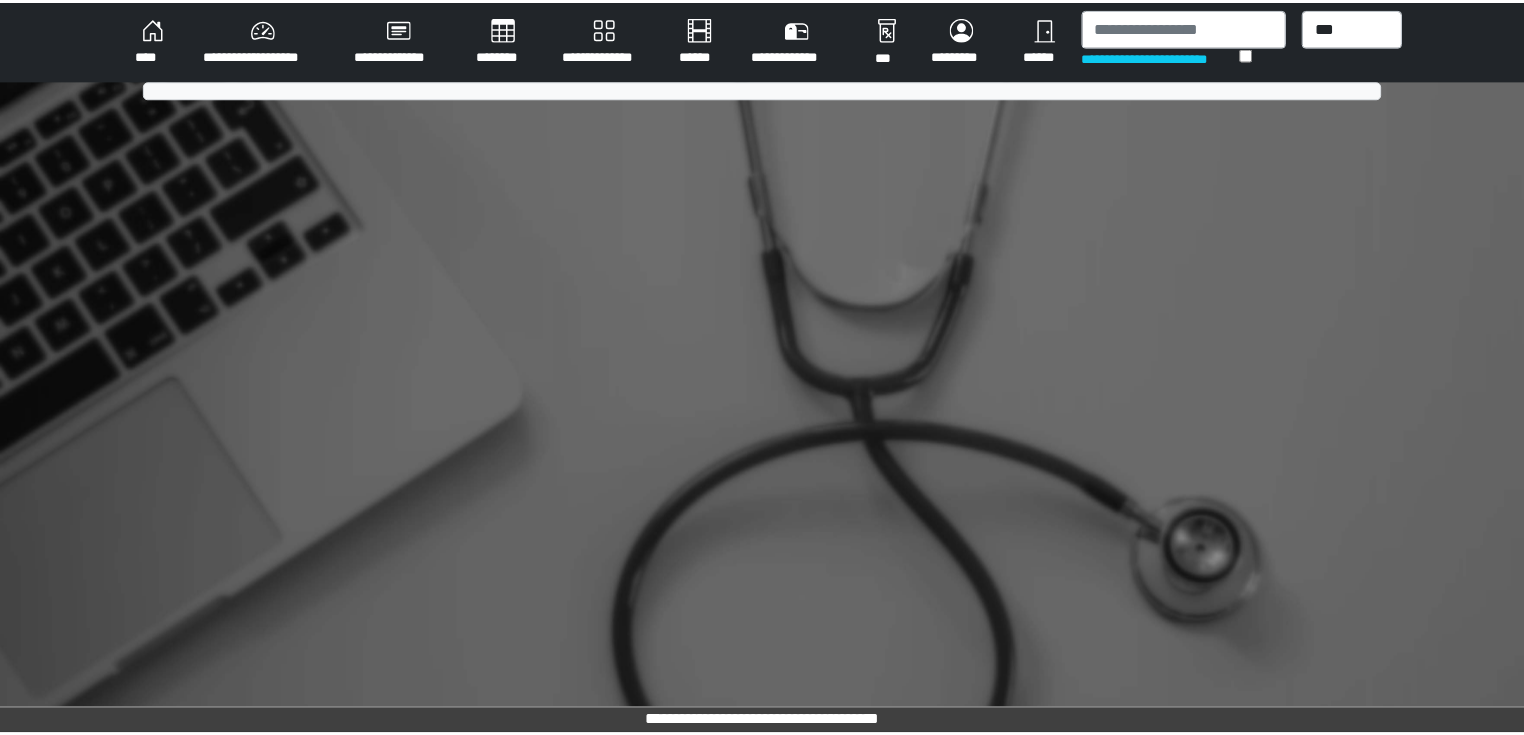 scroll, scrollTop: 0, scrollLeft: 0, axis: both 